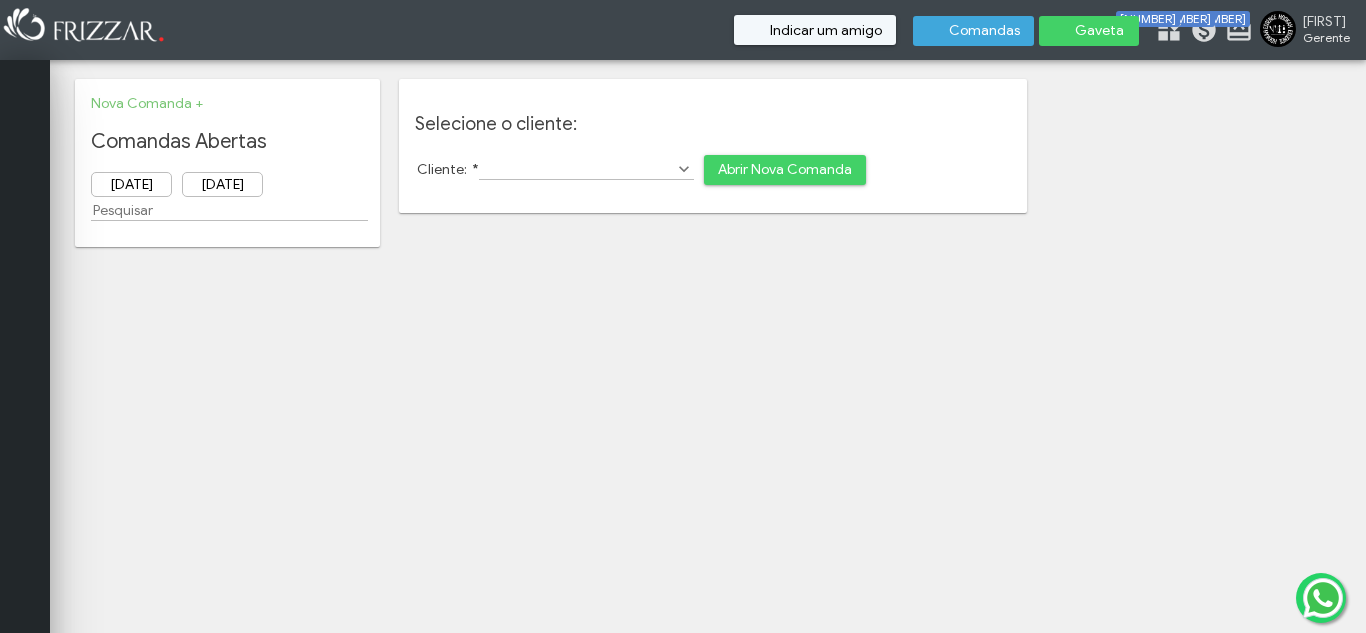scroll, scrollTop: 0, scrollLeft: 0, axis: both 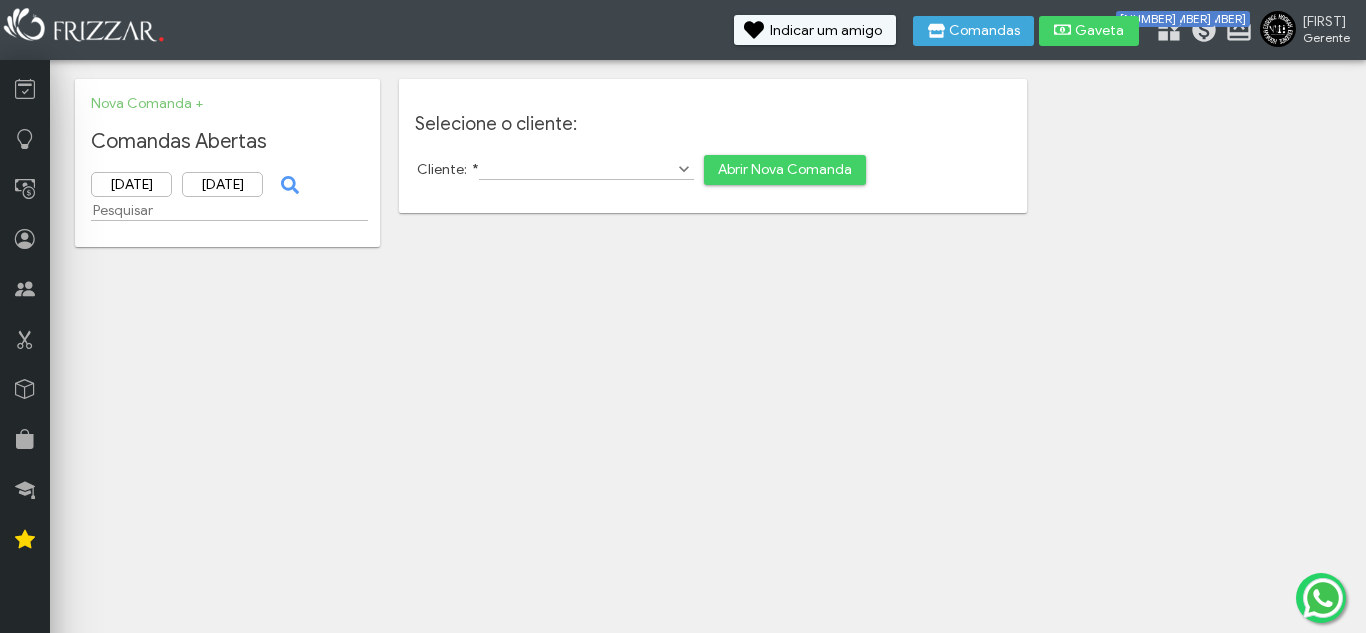 click on "Cliente: *" at bounding box center (586, 169) 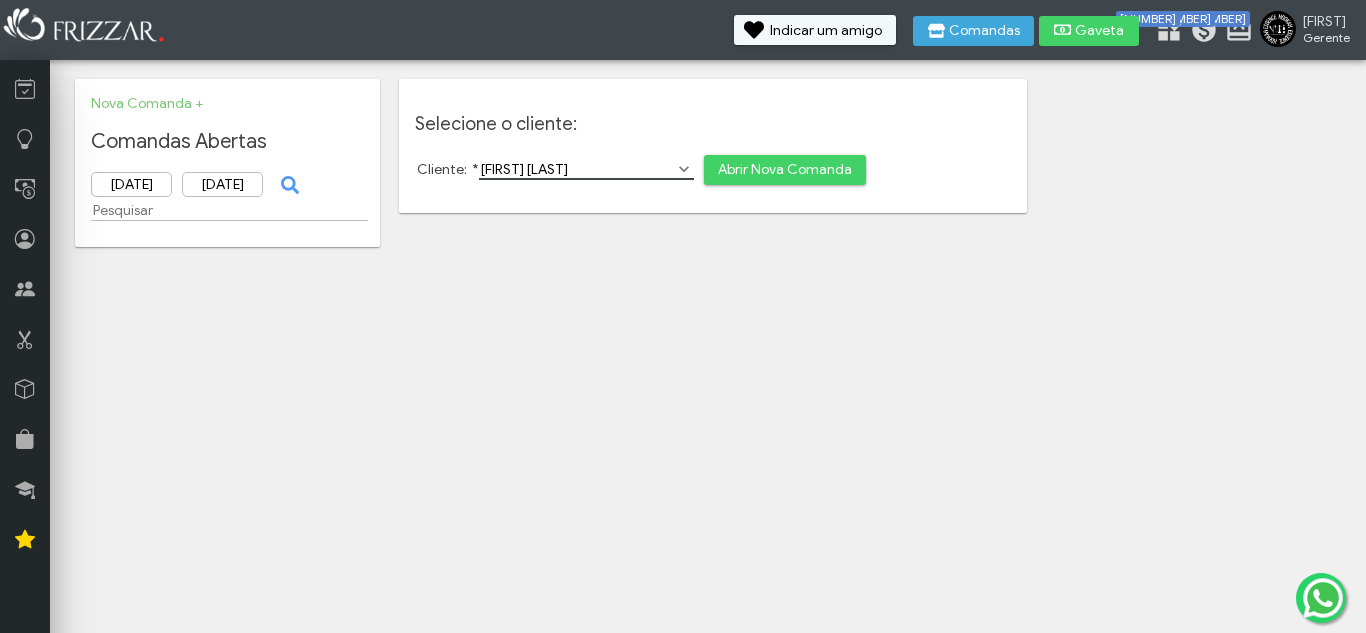 drag, startPoint x: 606, startPoint y: 165, endPoint x: 560, endPoint y: 169, distance: 46.173584 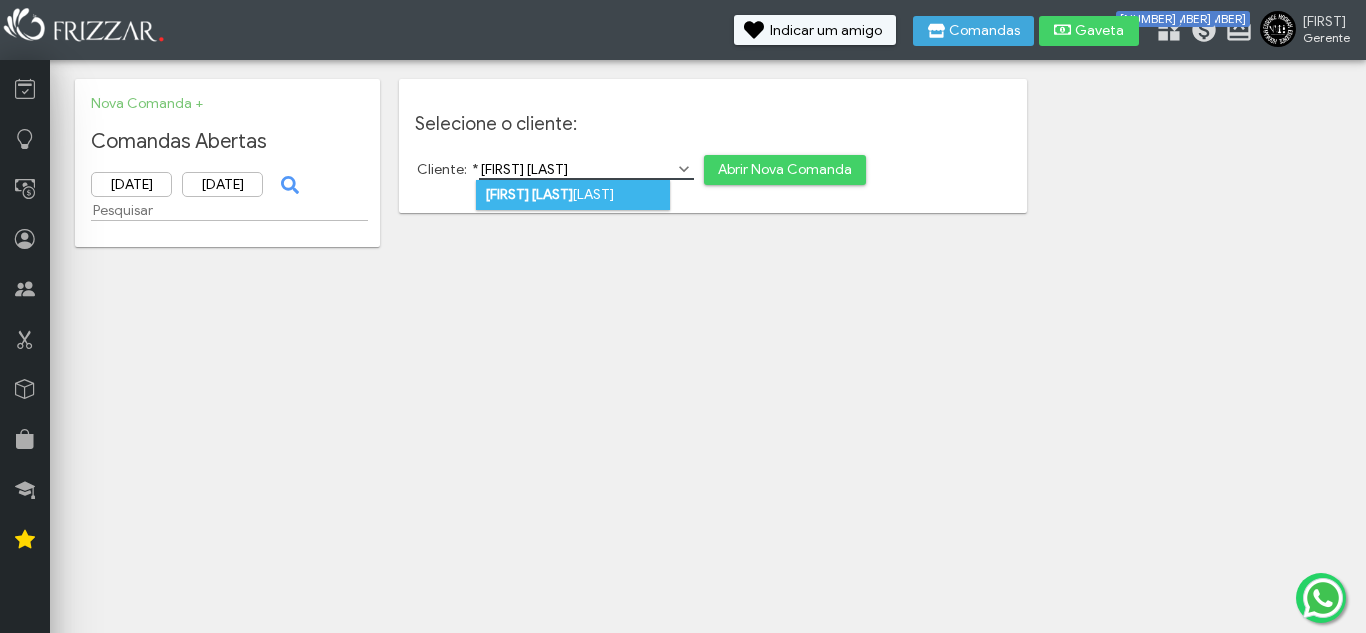 type on "[FIRST] [LAST]" 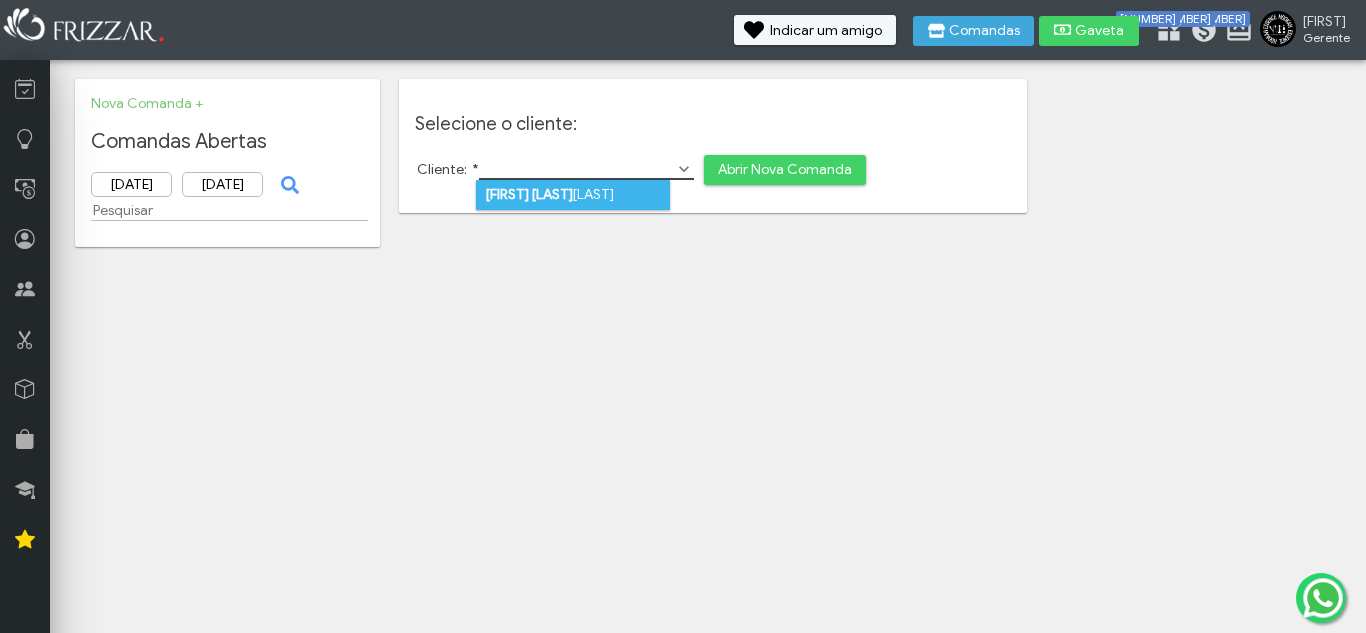 click on "[LAST]" at bounding box center (552, 194) 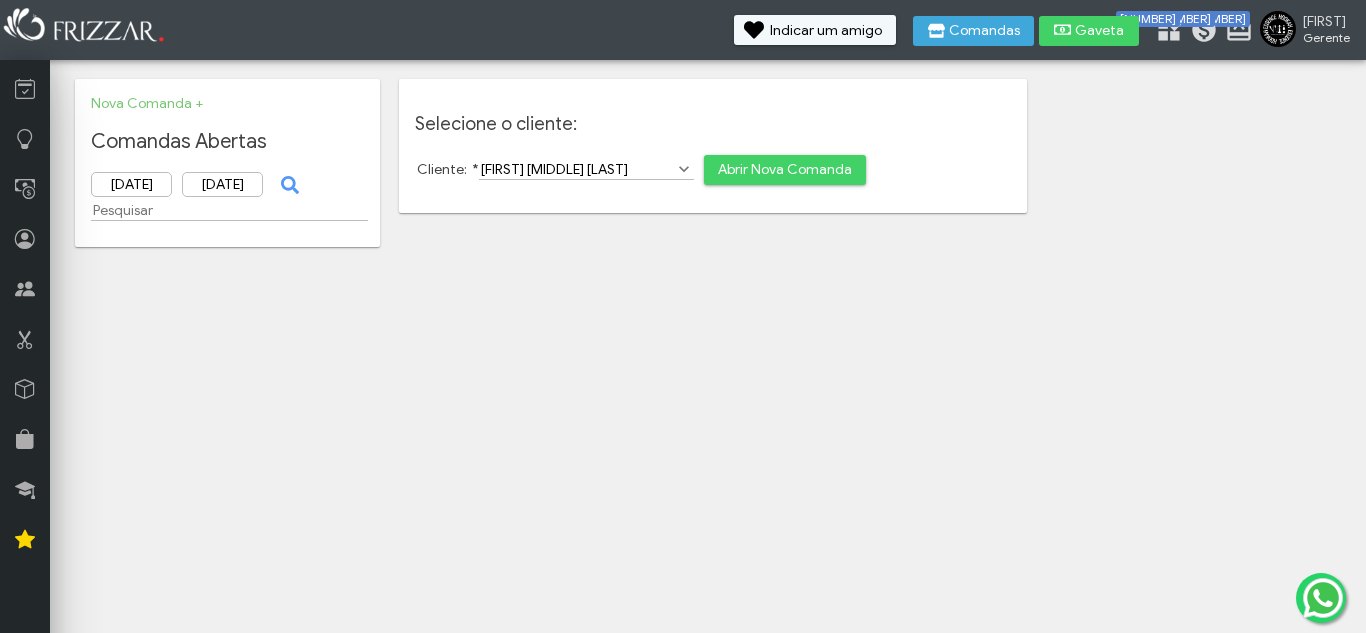 drag, startPoint x: 757, startPoint y: 155, endPoint x: 752, endPoint y: 164, distance: 10.29563 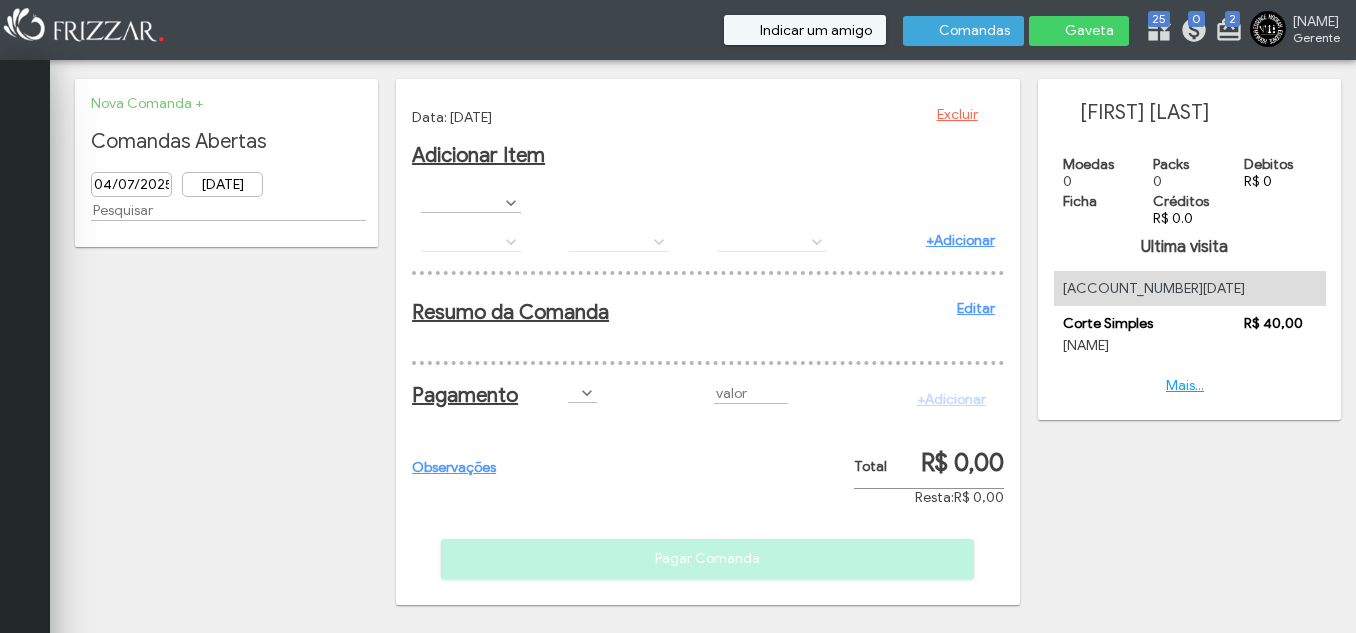 scroll, scrollTop: 0, scrollLeft: 0, axis: both 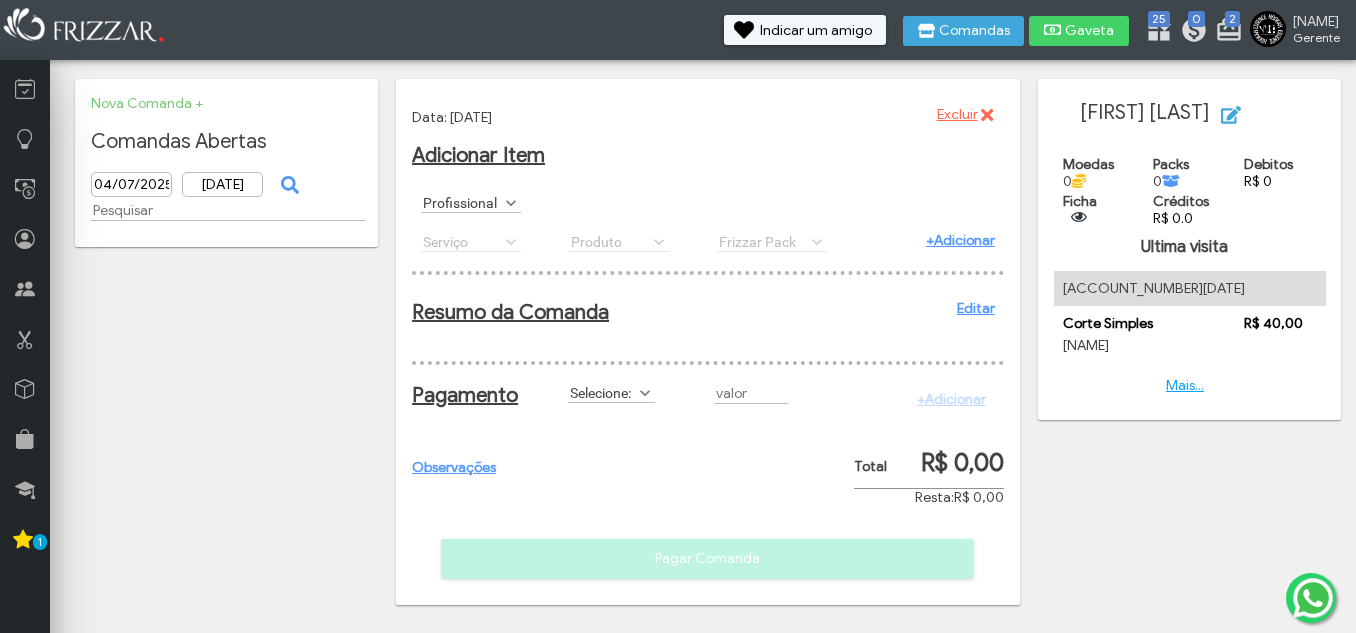 click on "Profissional" at bounding box center [462, 202] 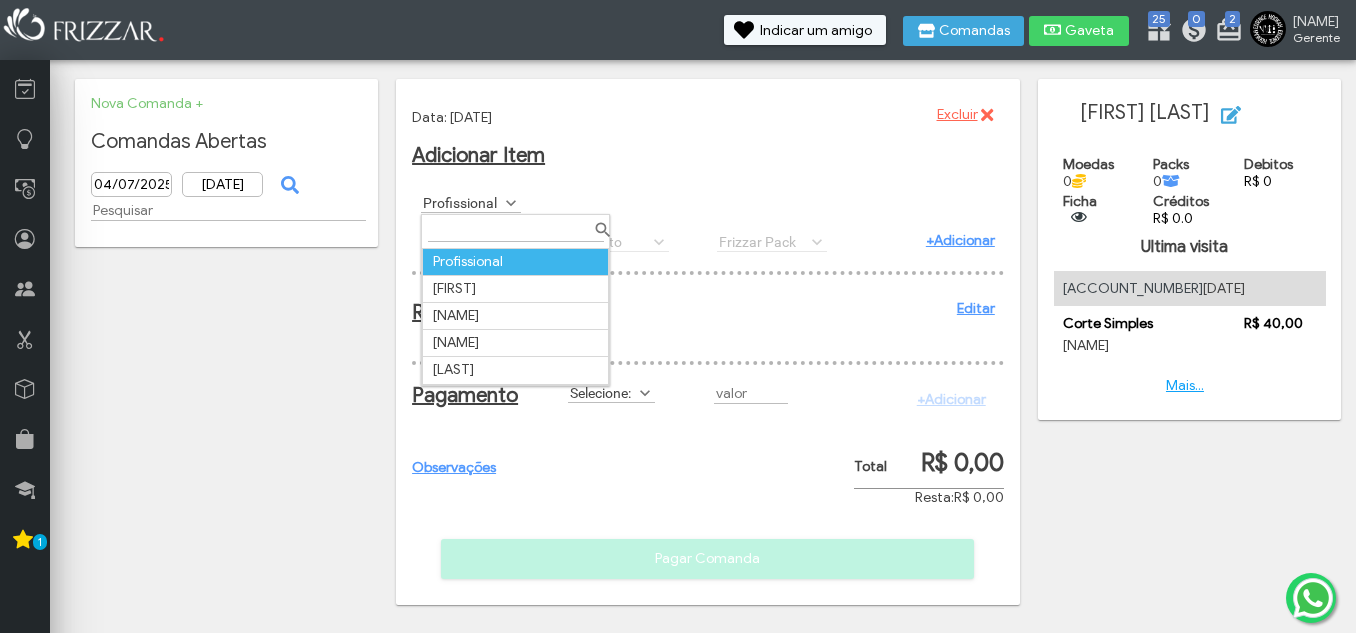scroll, scrollTop: 11, scrollLeft: 89, axis: both 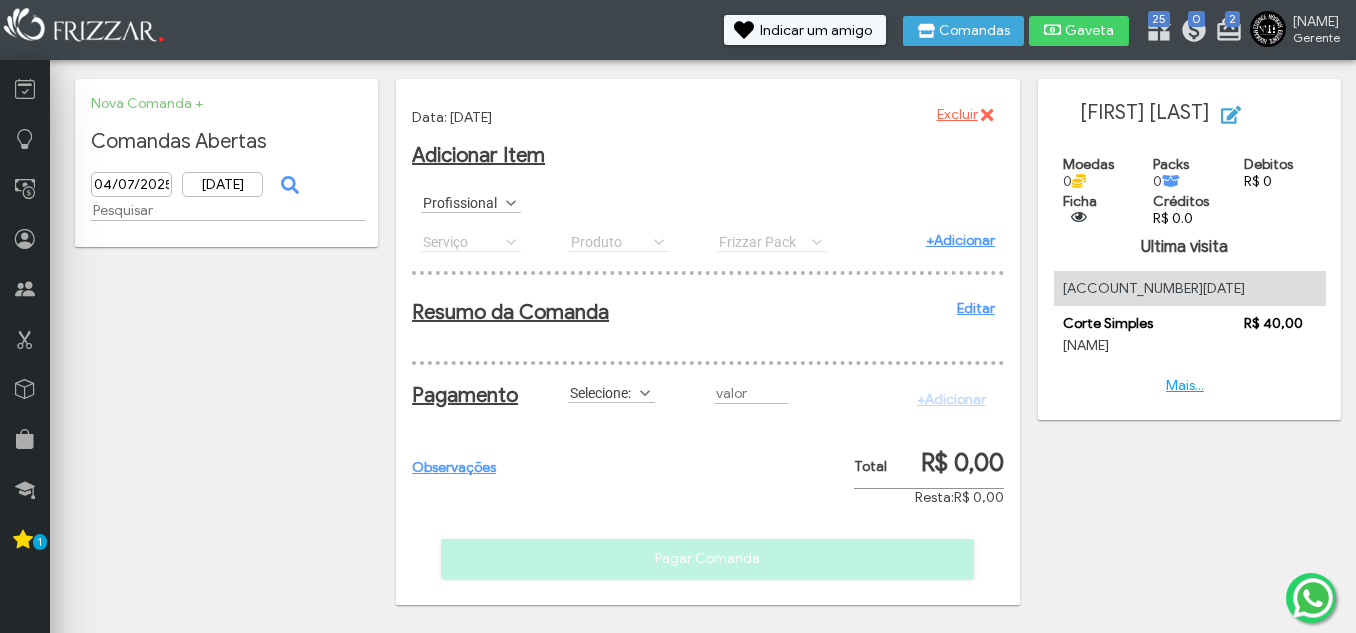 click on "Profissional BRUNO RIET MAURICIO NATHA MOLETTA RIOS Profissional" at bounding box center (708, 203) 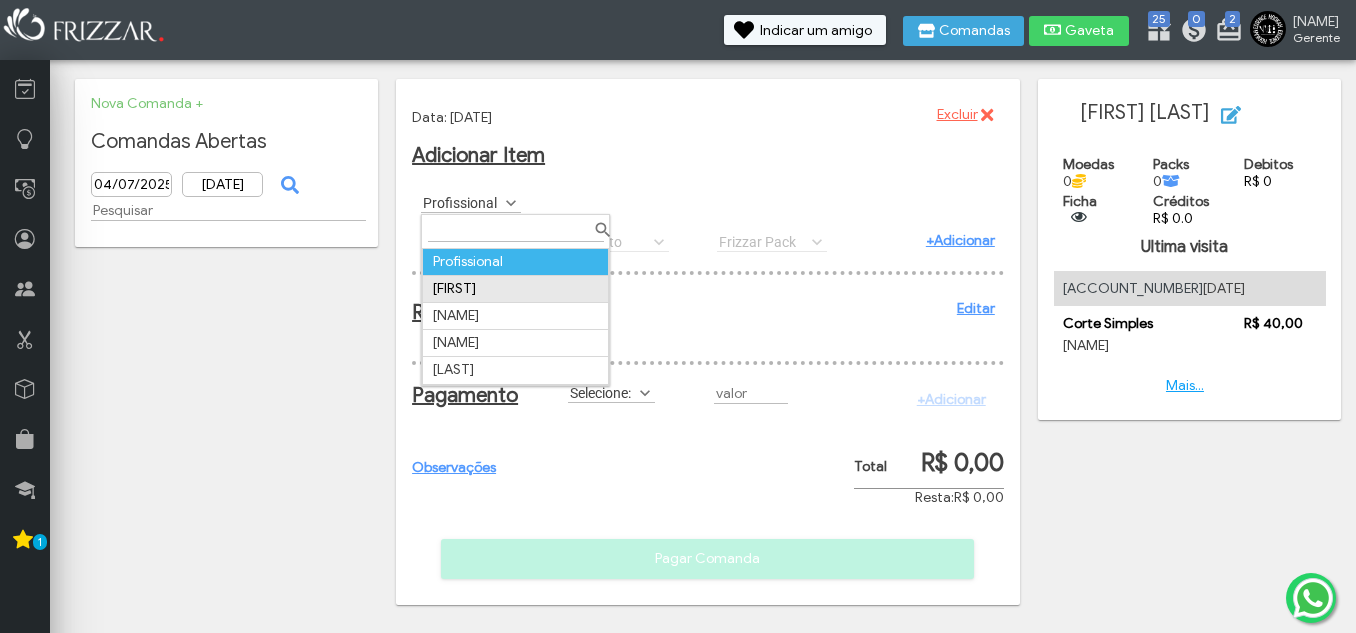 click on "BRUNO RIET" at bounding box center (516, 288) 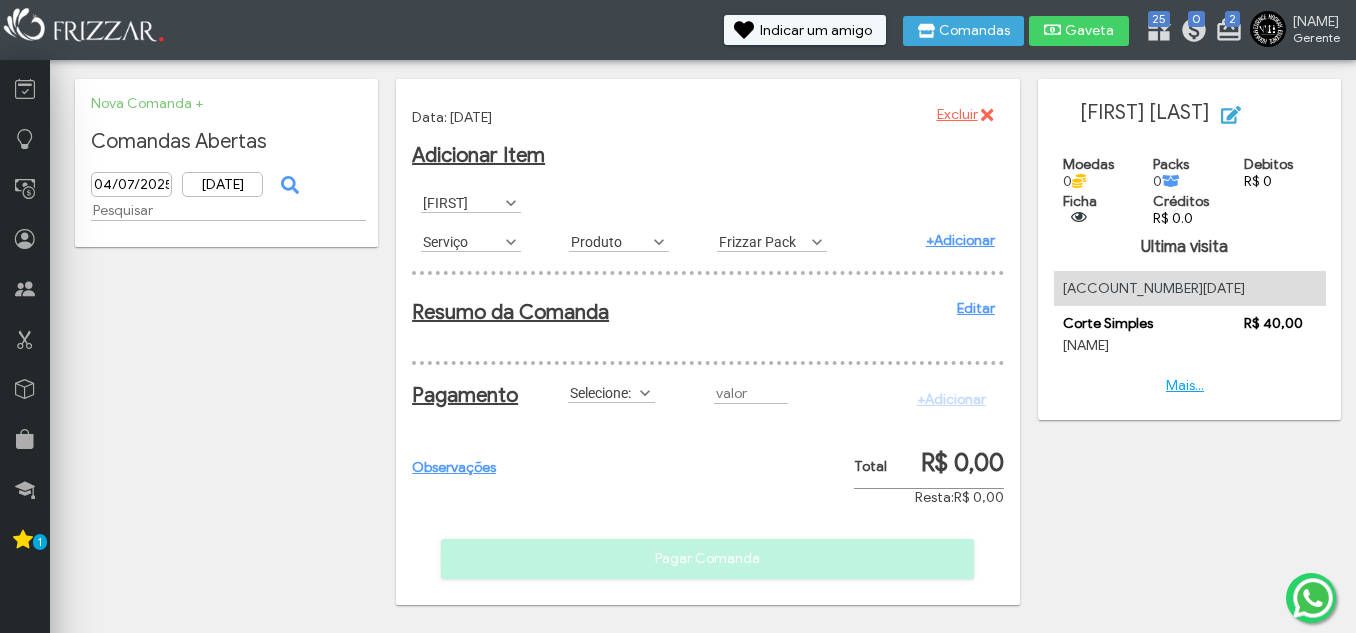 scroll, scrollTop: 11, scrollLeft: 89, axis: both 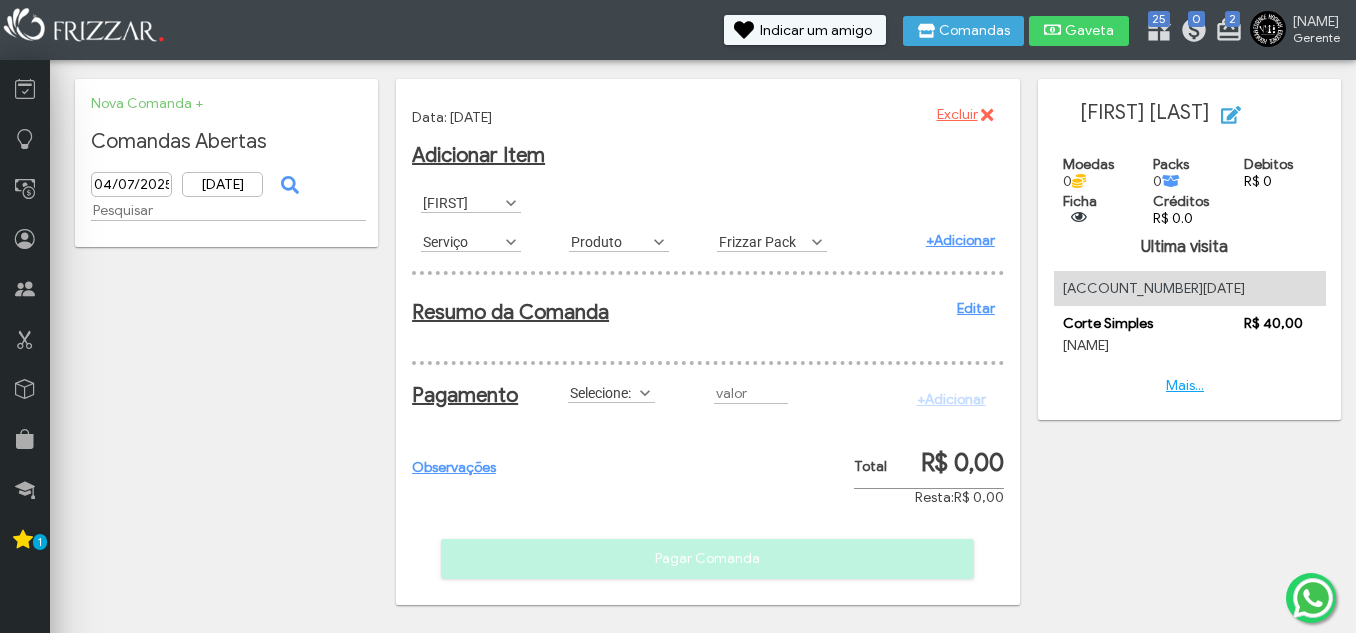 click on "Serviço" at bounding box center (462, 241) 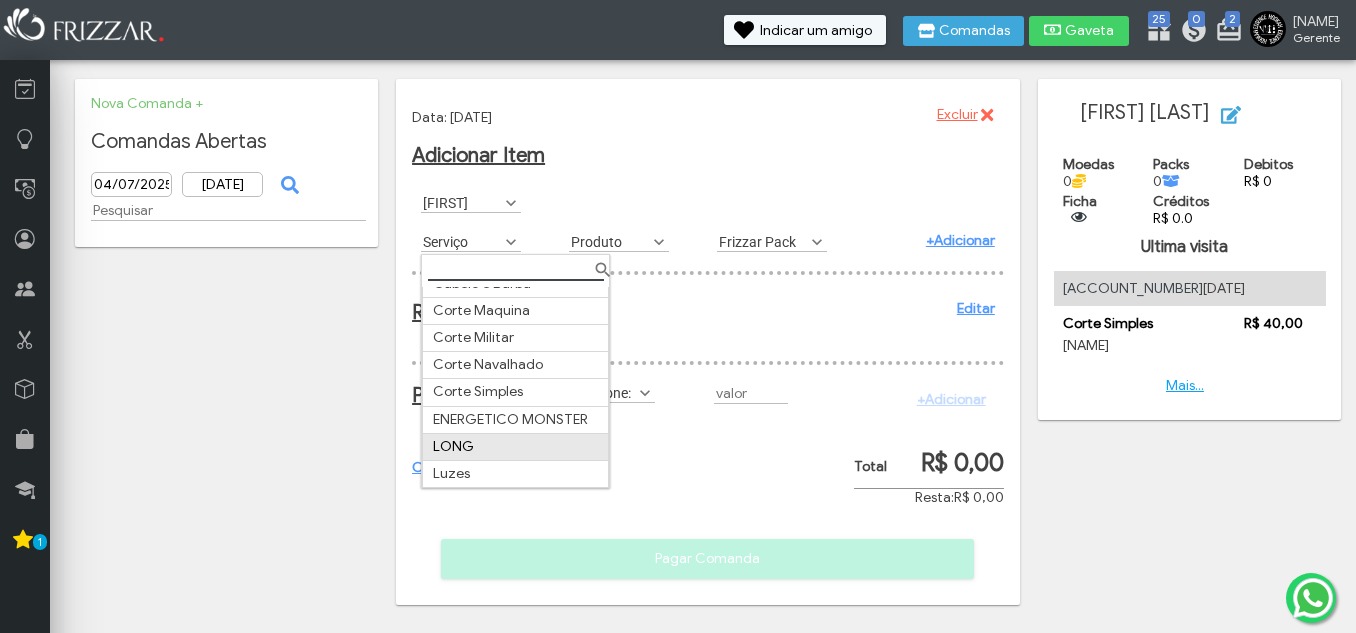 scroll, scrollTop: 200, scrollLeft: 0, axis: vertical 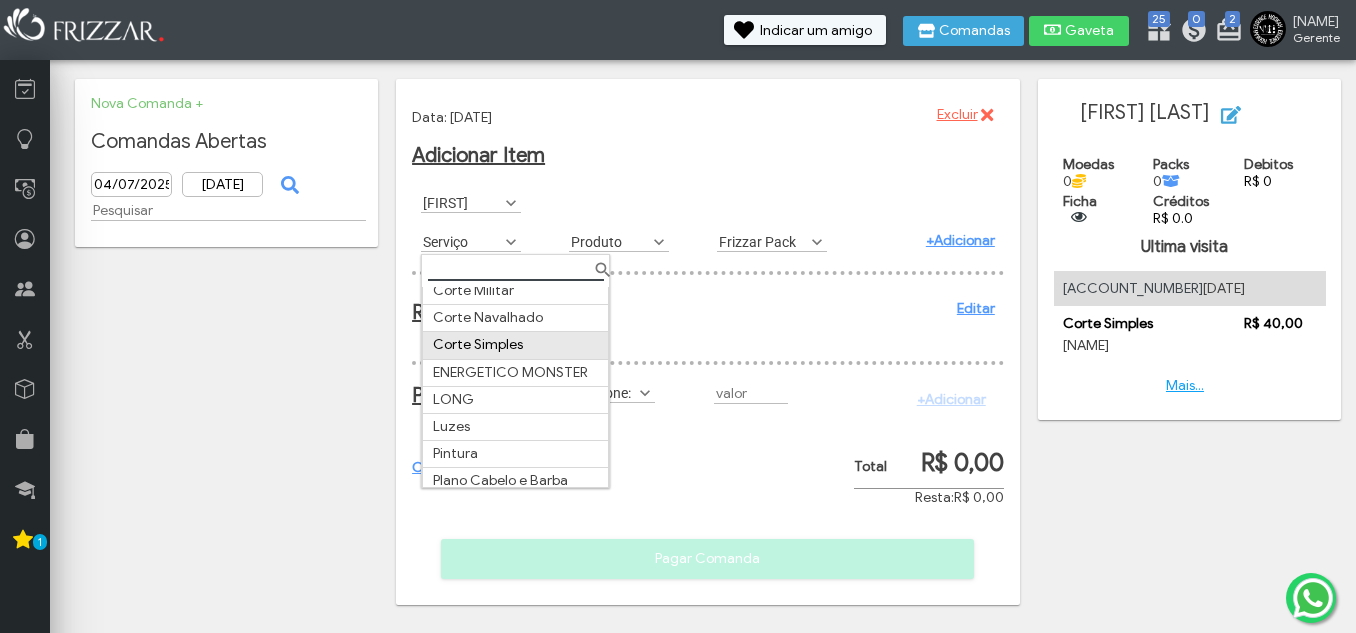 click on "Corte Simples" at bounding box center (516, 345) 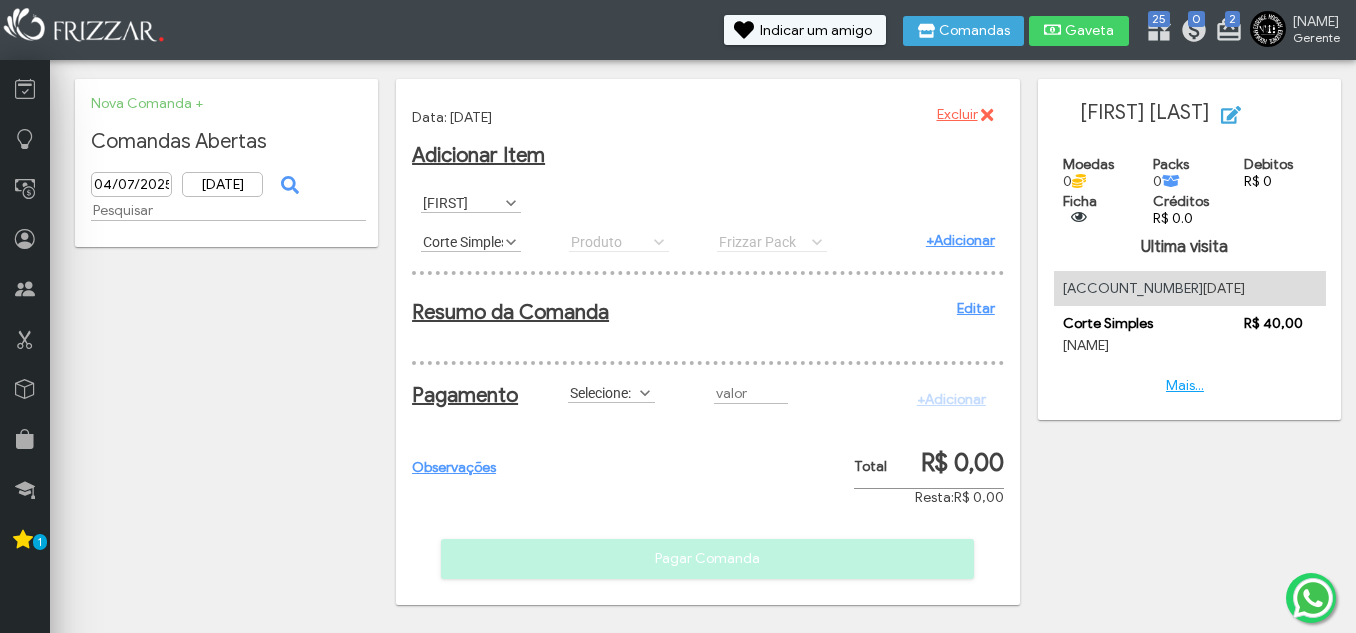 click on "+Adicionar" at bounding box center (960, 240) 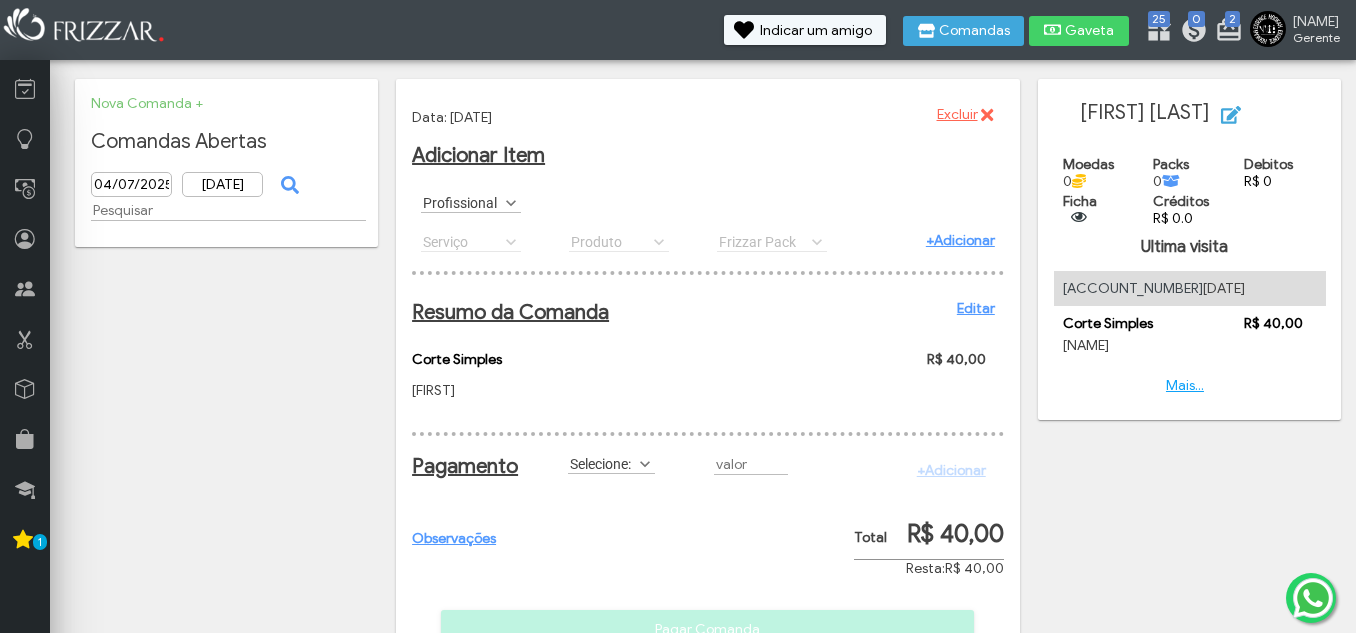 click on "Selecione:" at bounding box center (602, 463) 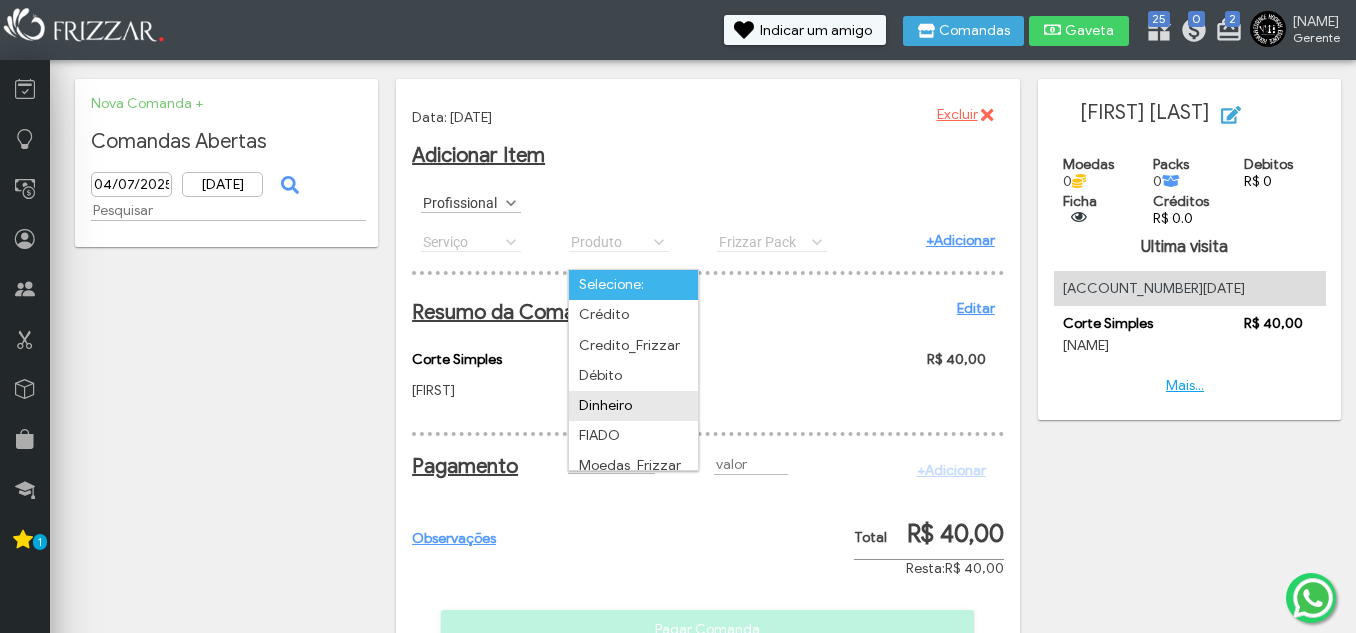 drag, startPoint x: 612, startPoint y: 409, endPoint x: 622, endPoint y: 411, distance: 10.198039 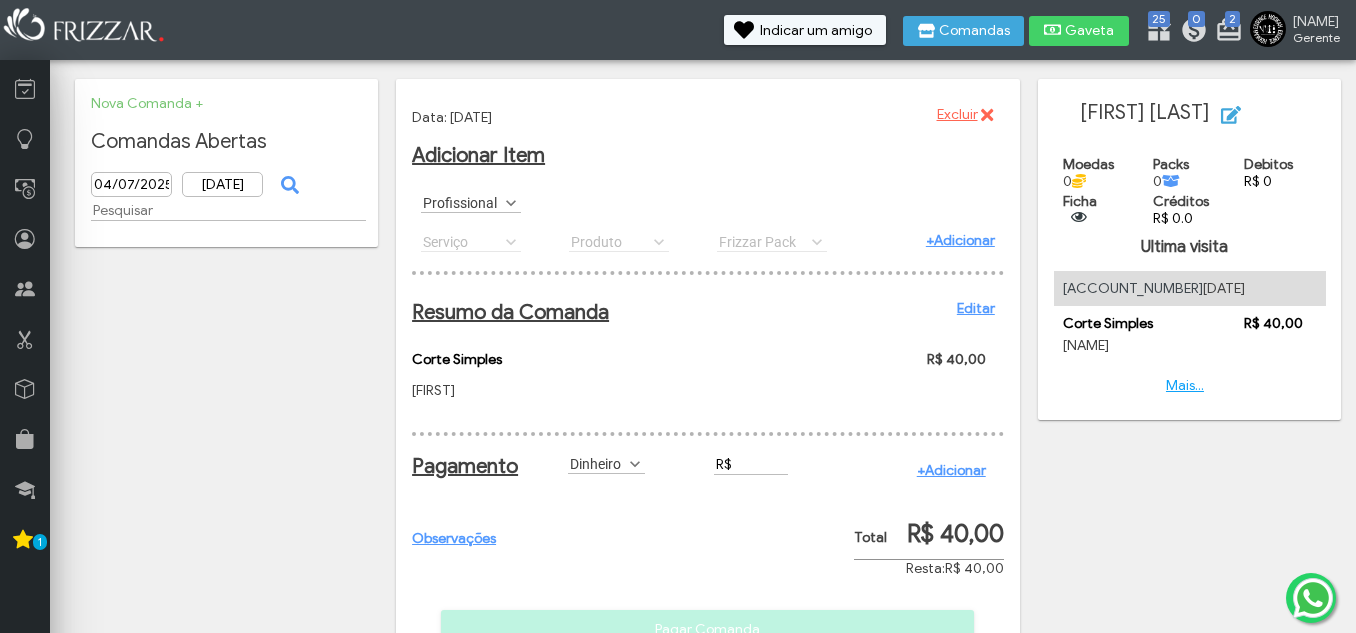 click on "R$" at bounding box center [751, 464] 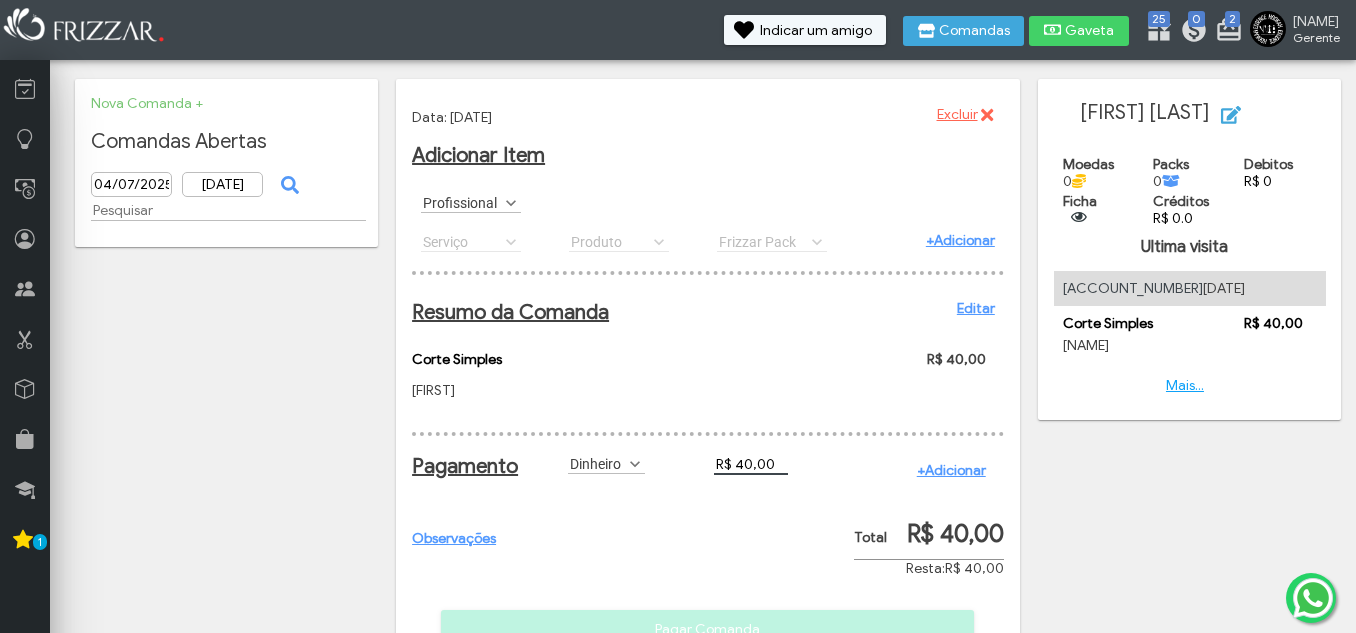 click on "+Adicionar" at bounding box center (951, 470) 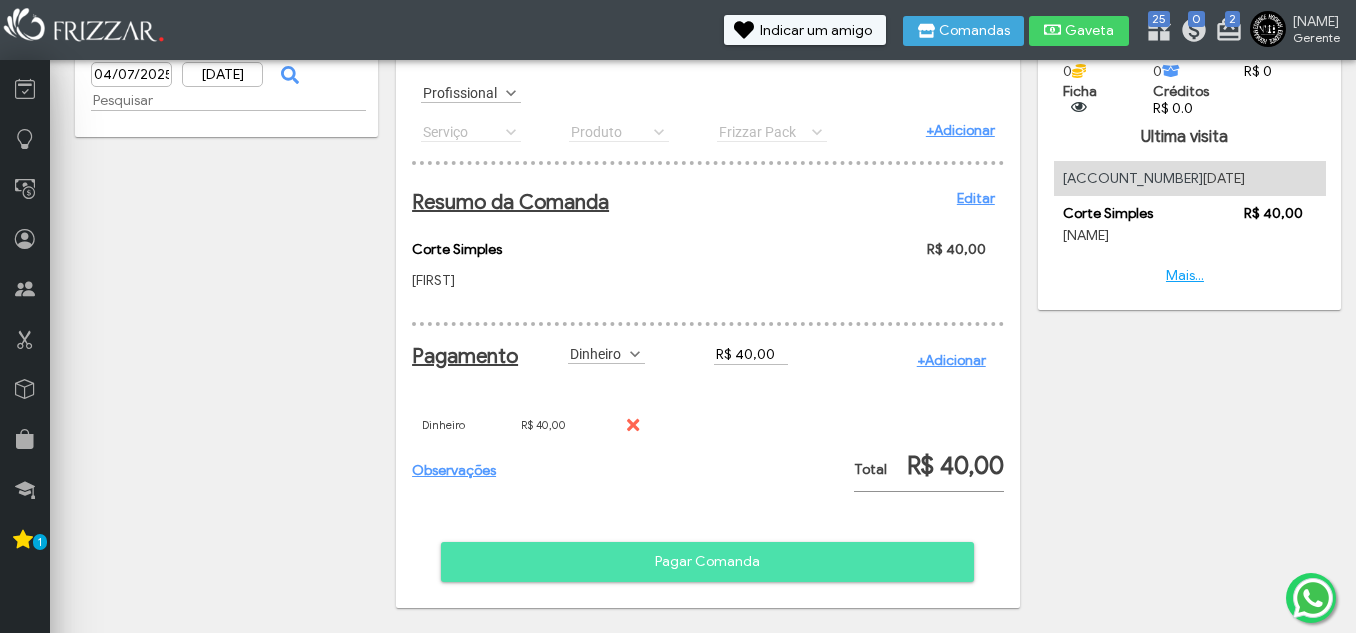 scroll, scrollTop: 127, scrollLeft: 0, axis: vertical 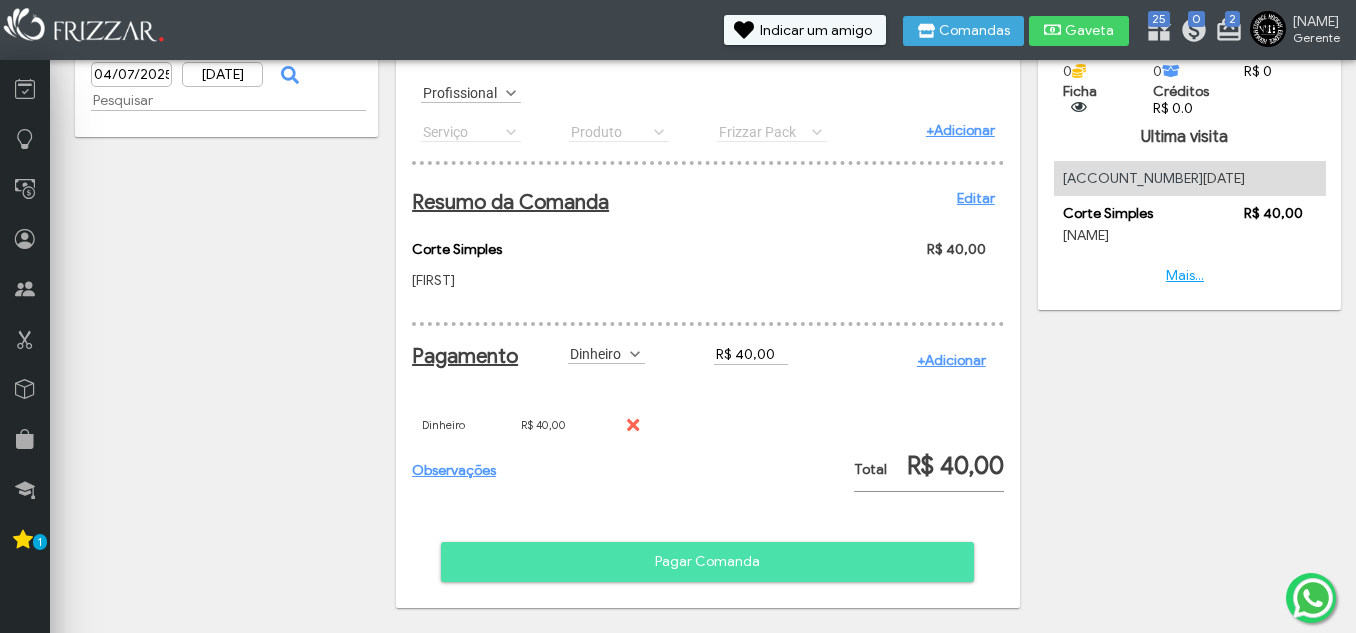 click on "Pagar Comanda" at bounding box center [707, 562] 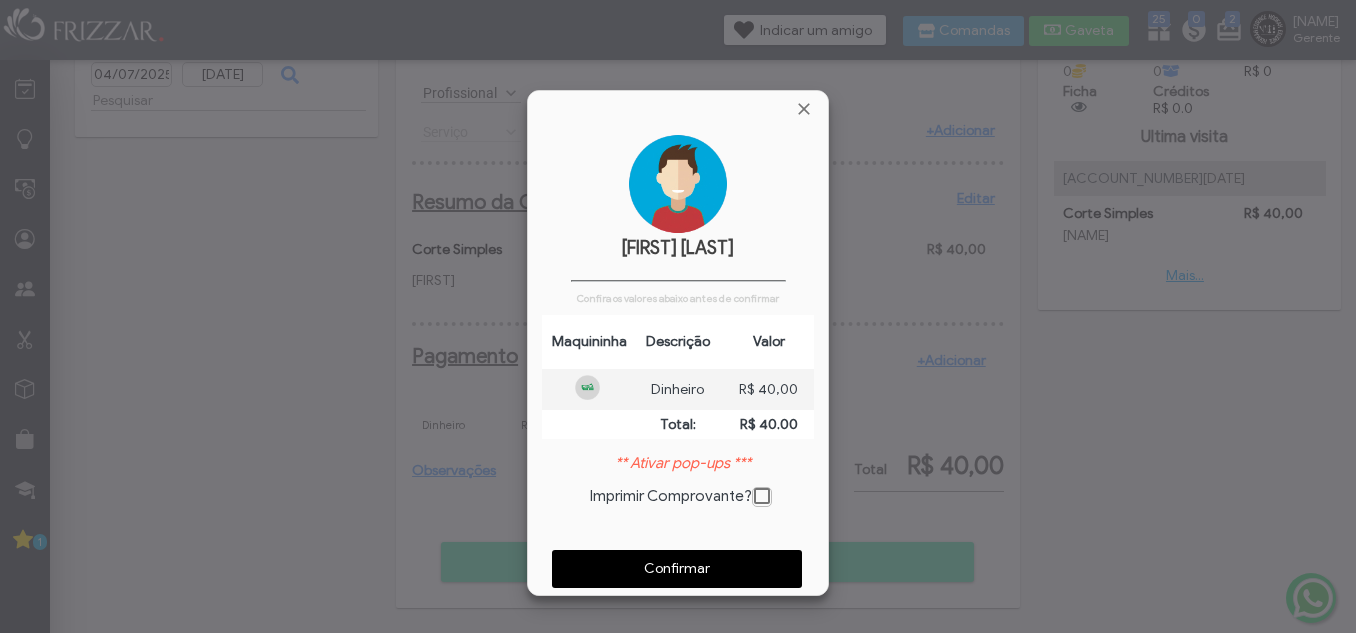 scroll, scrollTop: 10, scrollLeft: 11, axis: both 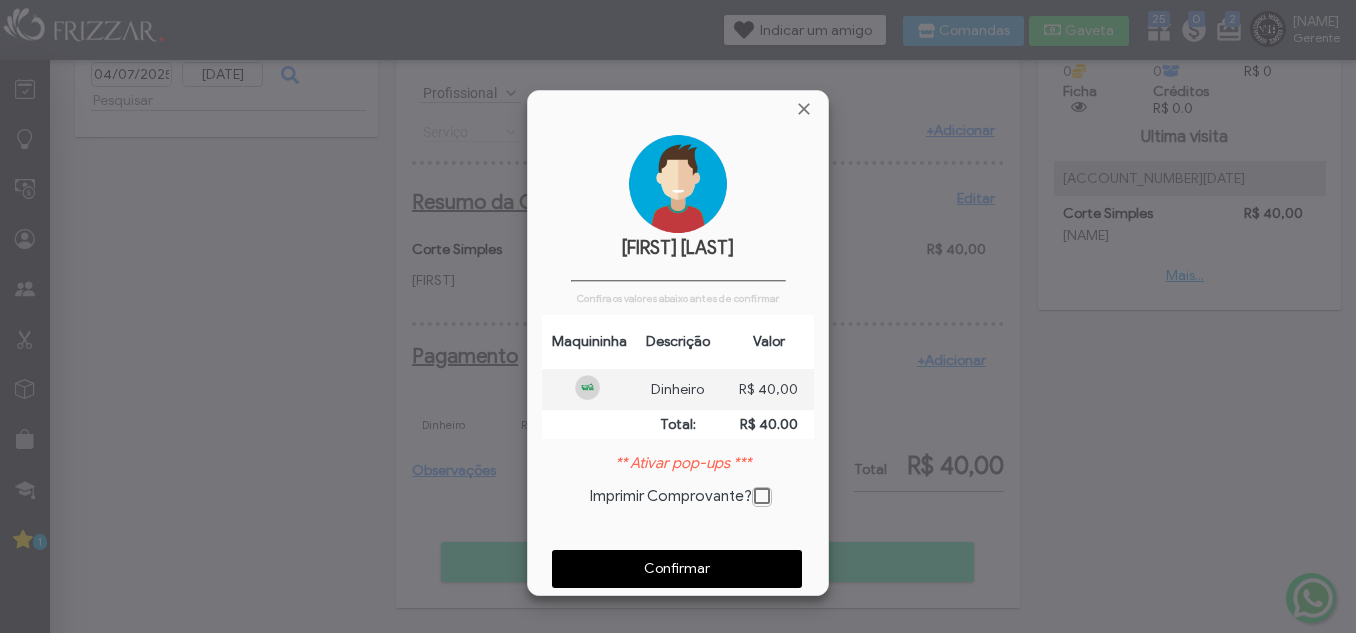 click on "Confirmar" at bounding box center (677, 569) 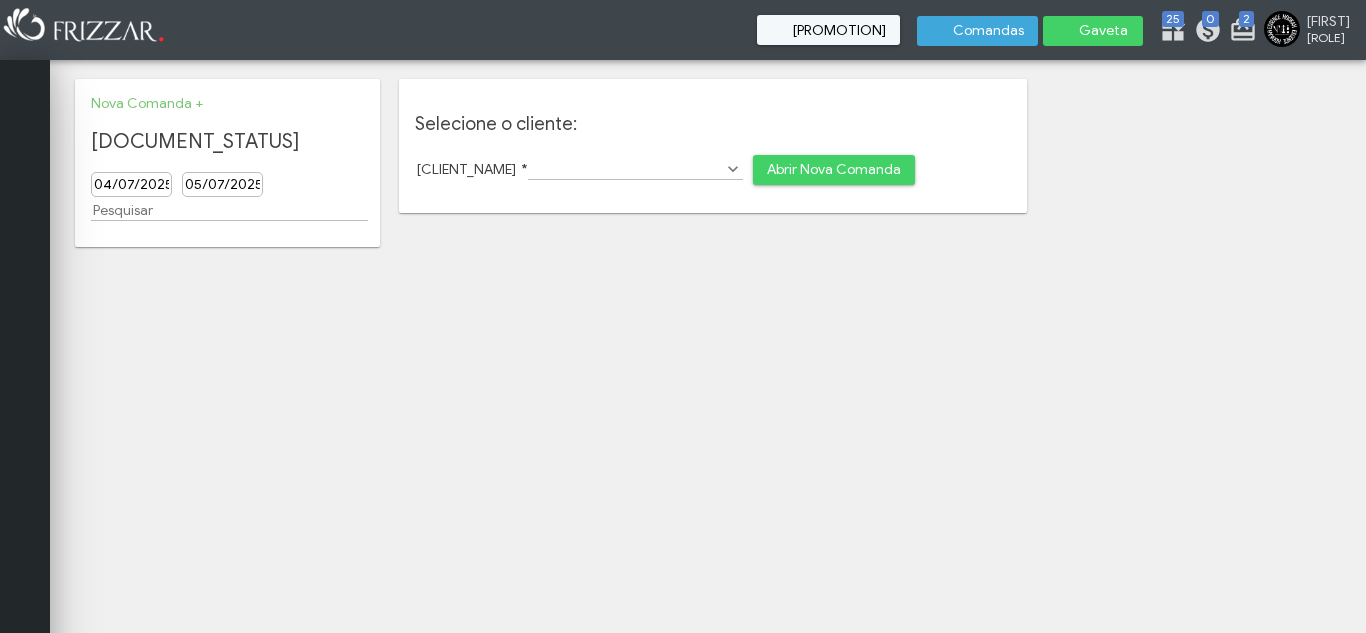scroll, scrollTop: 0, scrollLeft: 0, axis: both 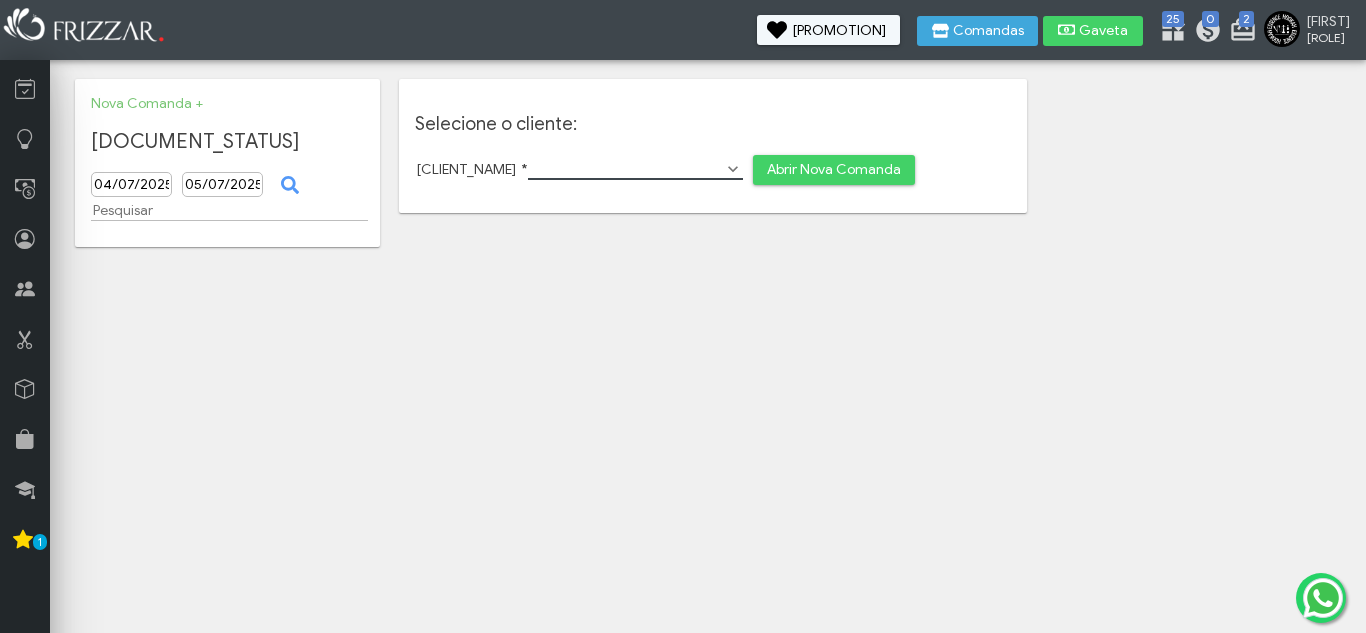 click on "[CLIENT_NAME] *" at bounding box center (635, 169) 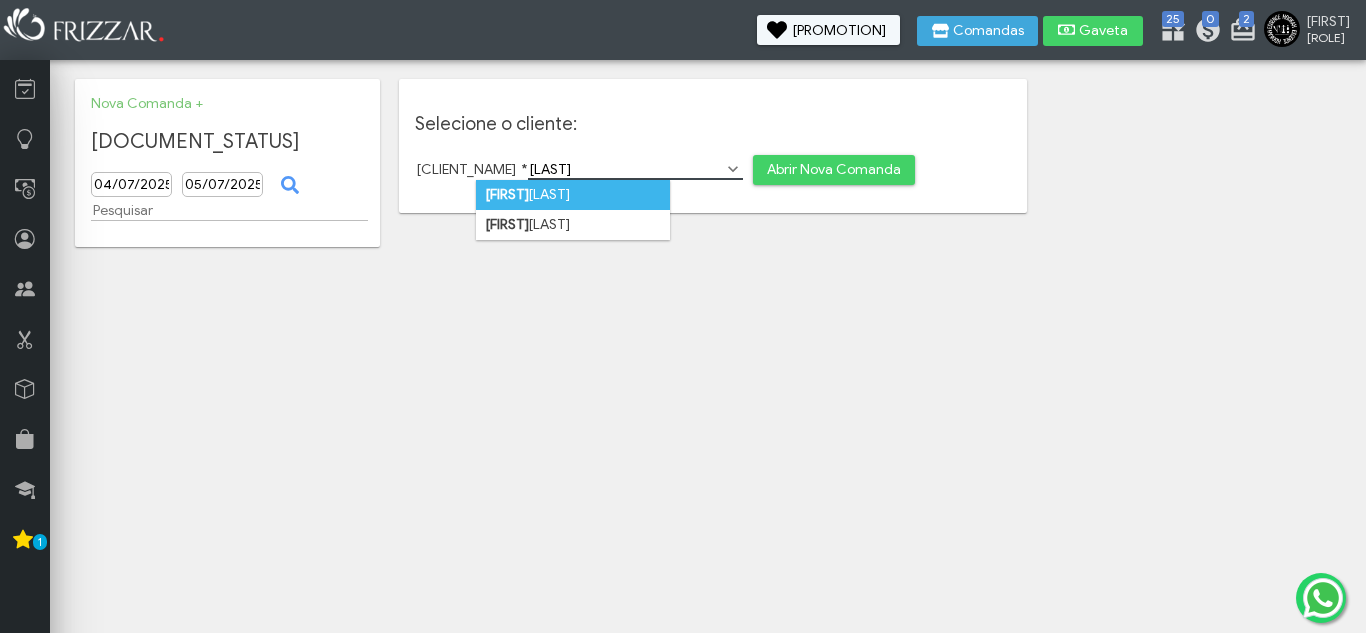 type on "[LAST]" 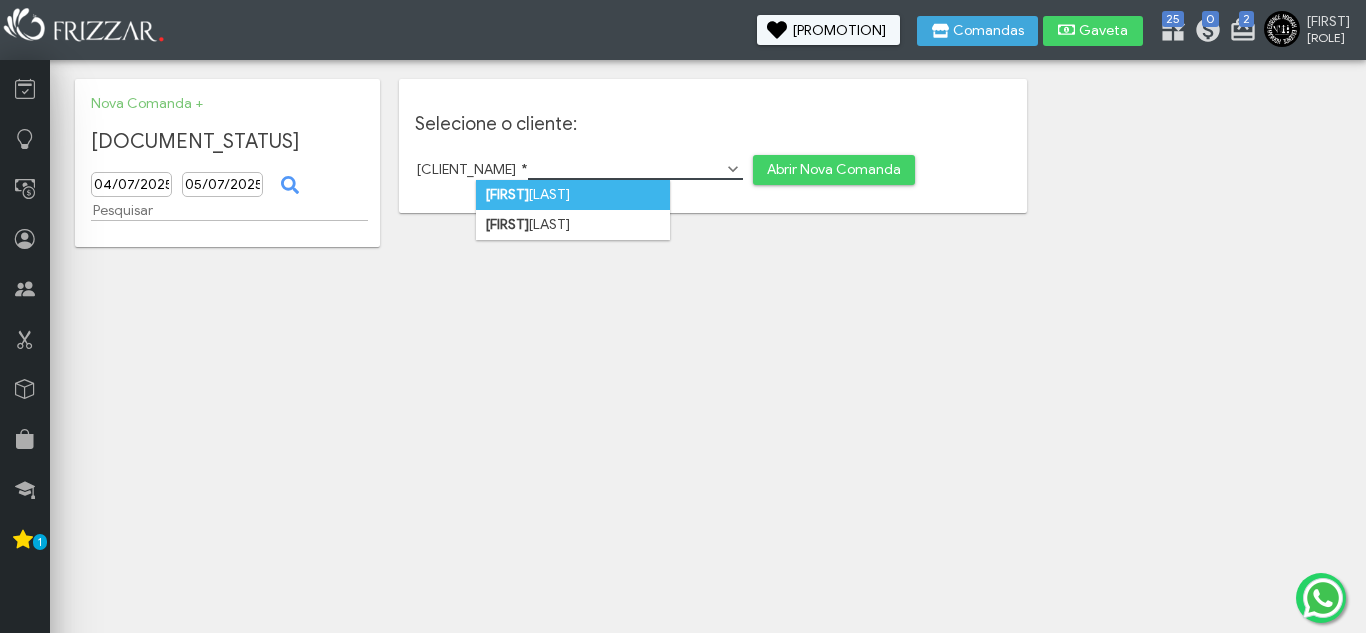 click on "[FIRST] [LAST]" at bounding box center [573, 195] 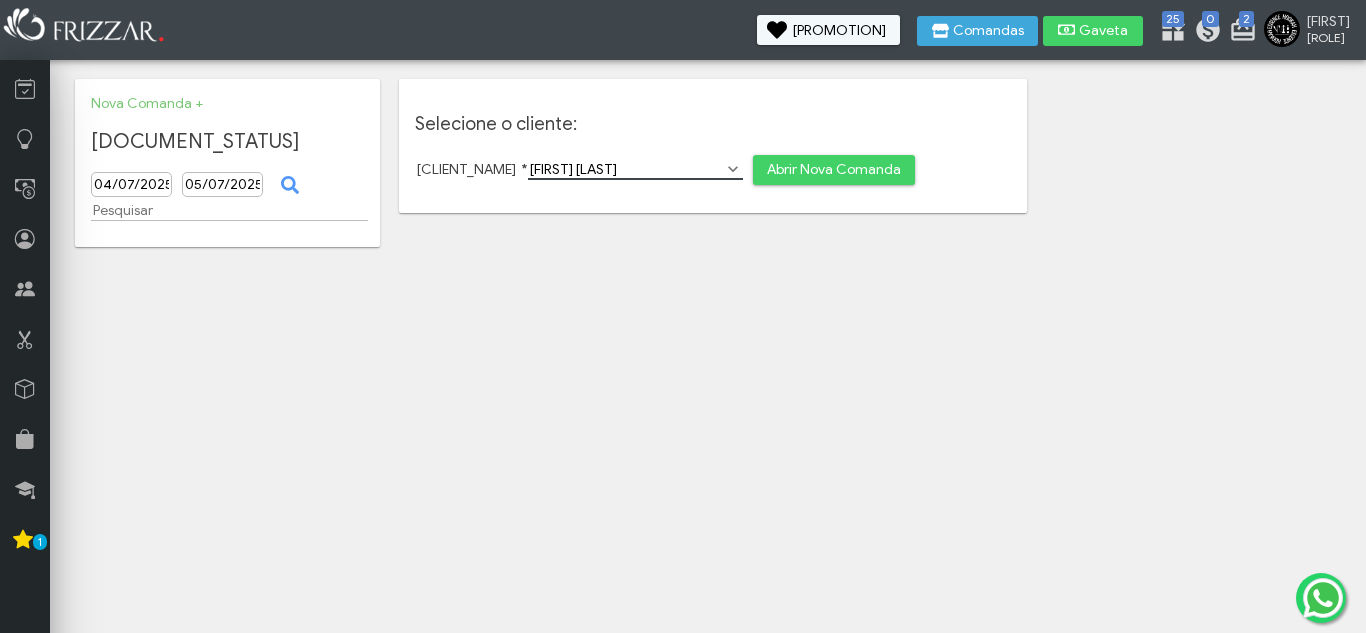 click on "Abrir Nova Comanda" at bounding box center [834, 170] 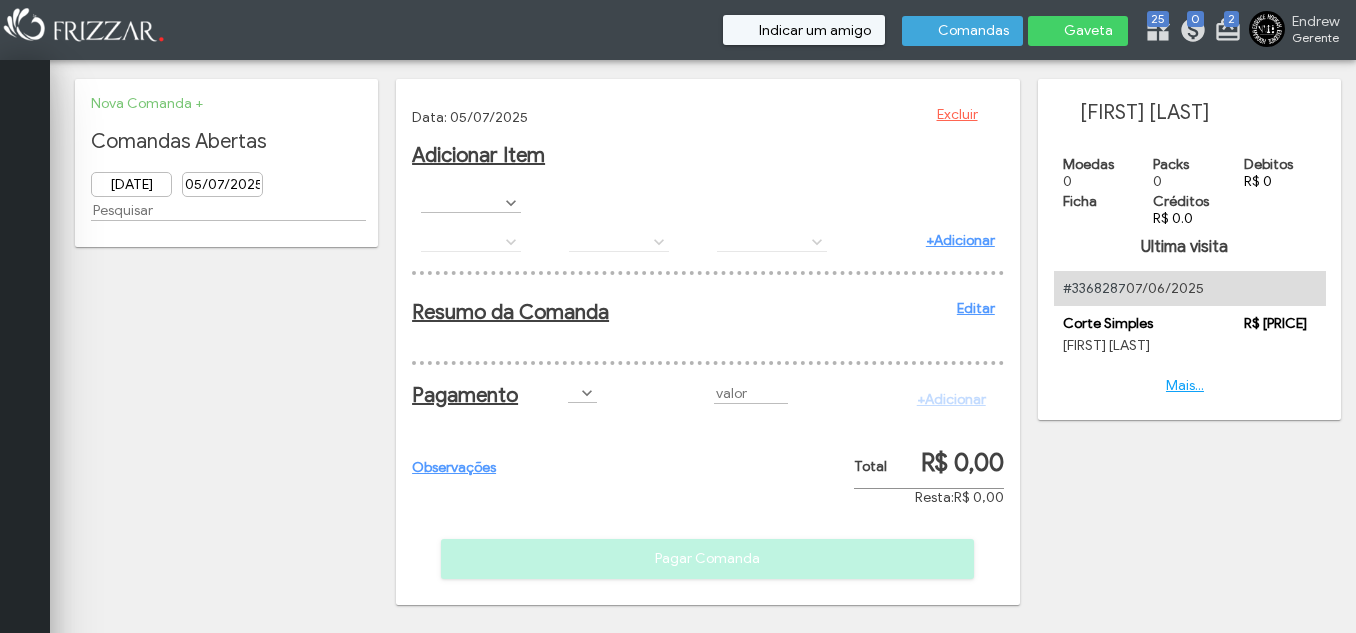 scroll, scrollTop: 0, scrollLeft: 0, axis: both 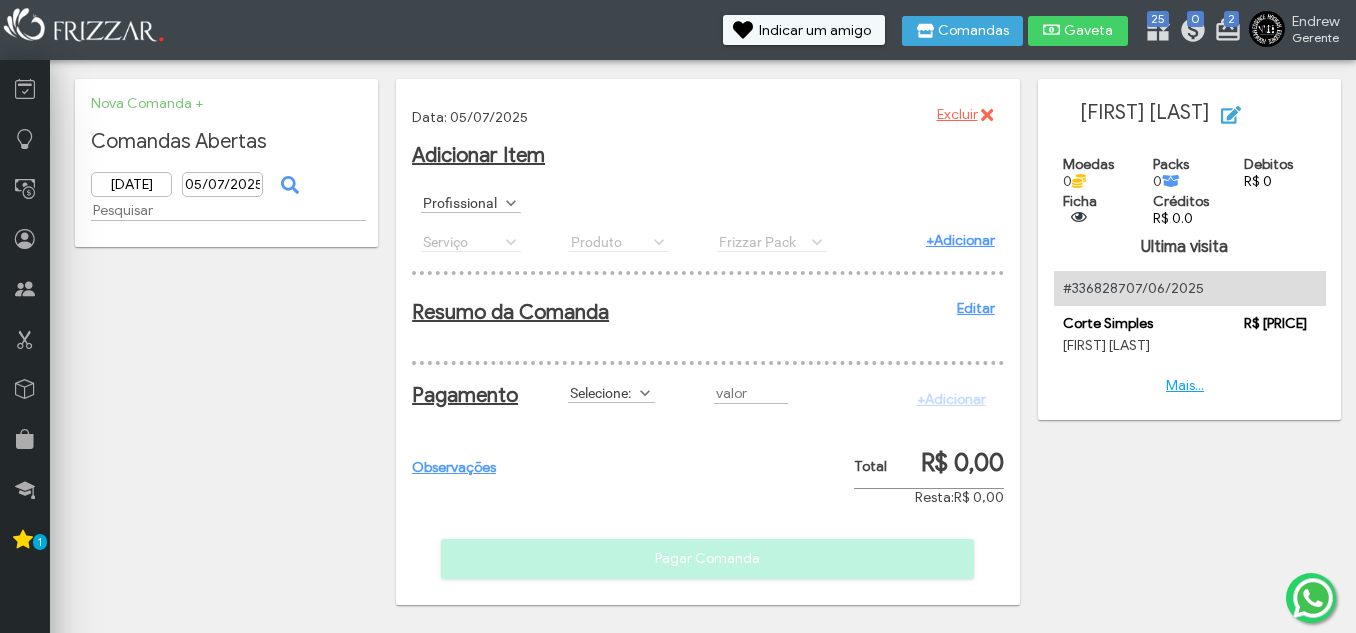 click on "Profissional [FIRST] [LAST] Profissional" at bounding box center (471, 203) 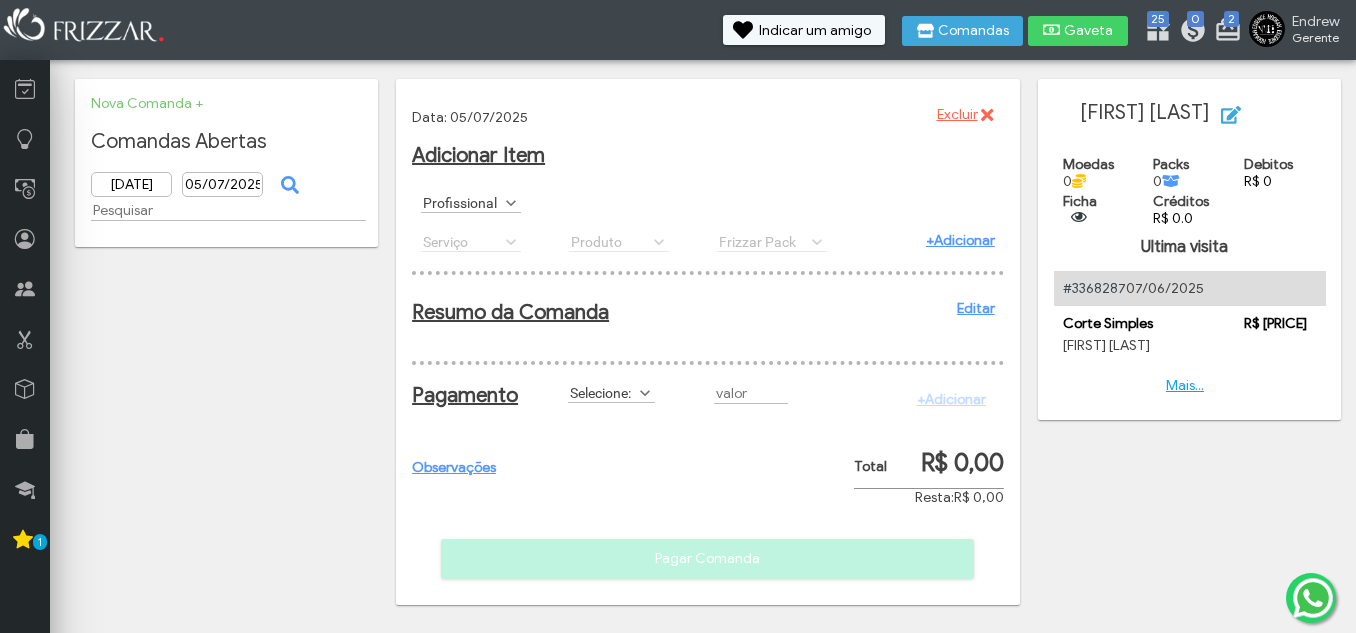 scroll, scrollTop: 11, scrollLeft: 89, axis: both 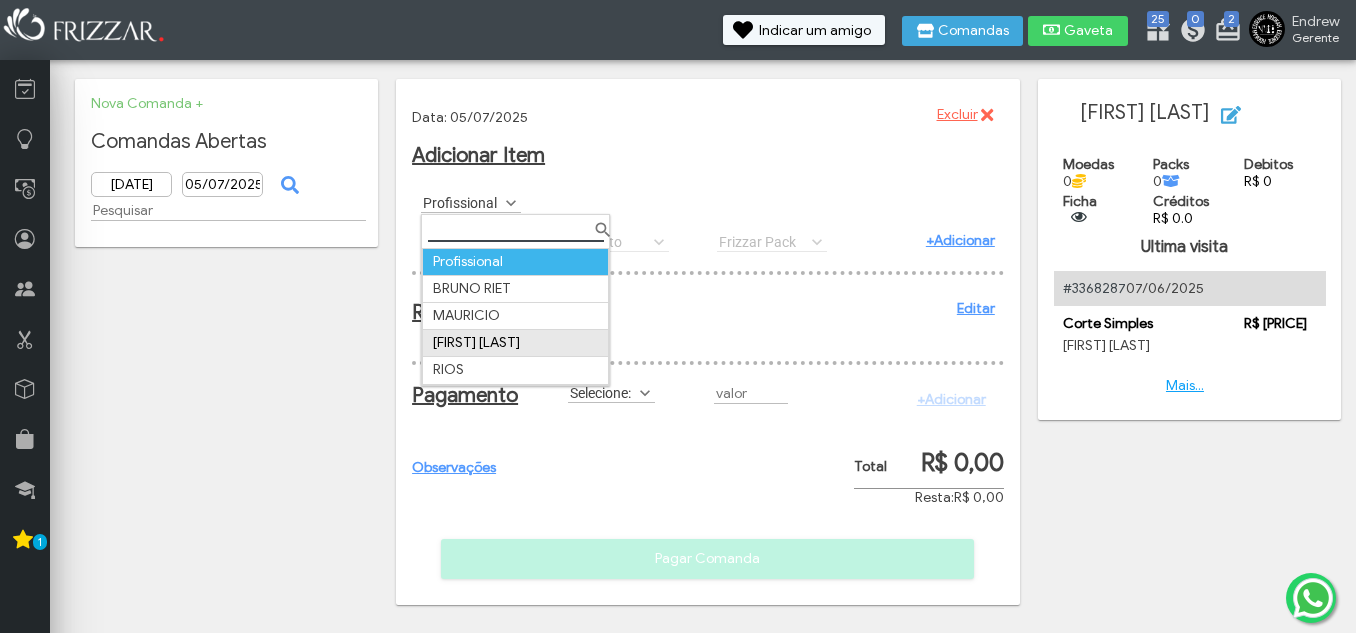 drag, startPoint x: 546, startPoint y: 339, endPoint x: 555, endPoint y: 346, distance: 11.401754 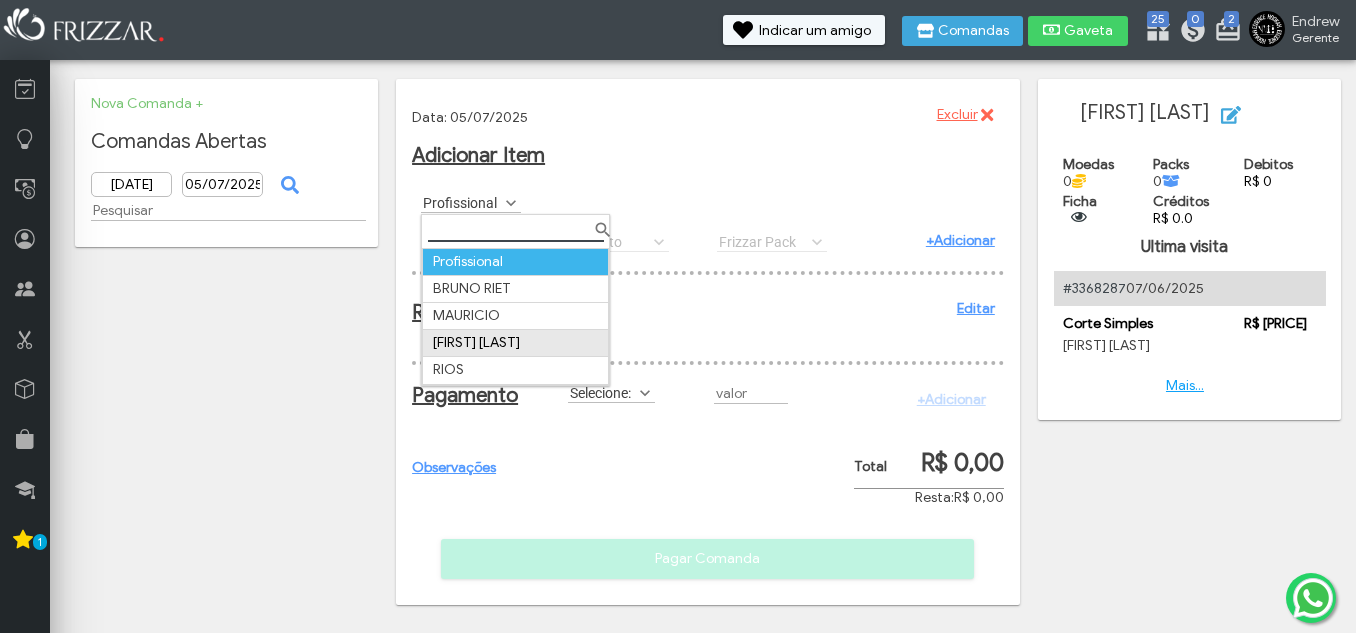 click on "NATHA MOLETTA" at bounding box center (516, 343) 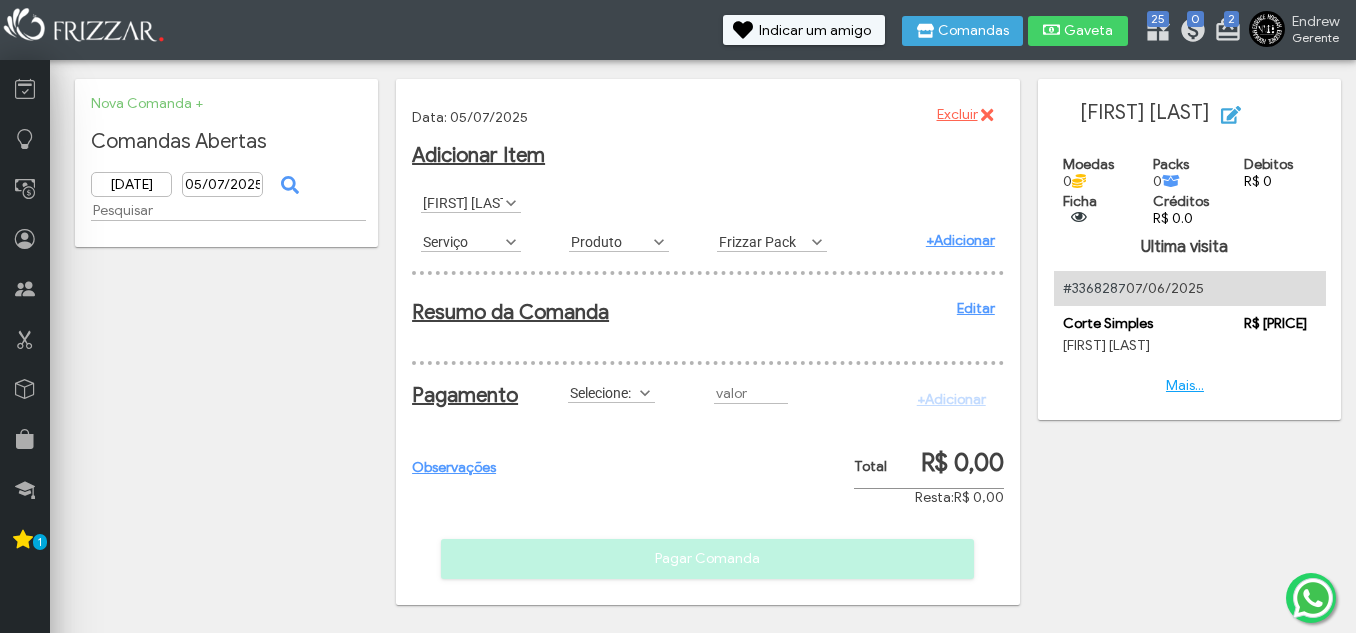 scroll, scrollTop: 11, scrollLeft: 89, axis: both 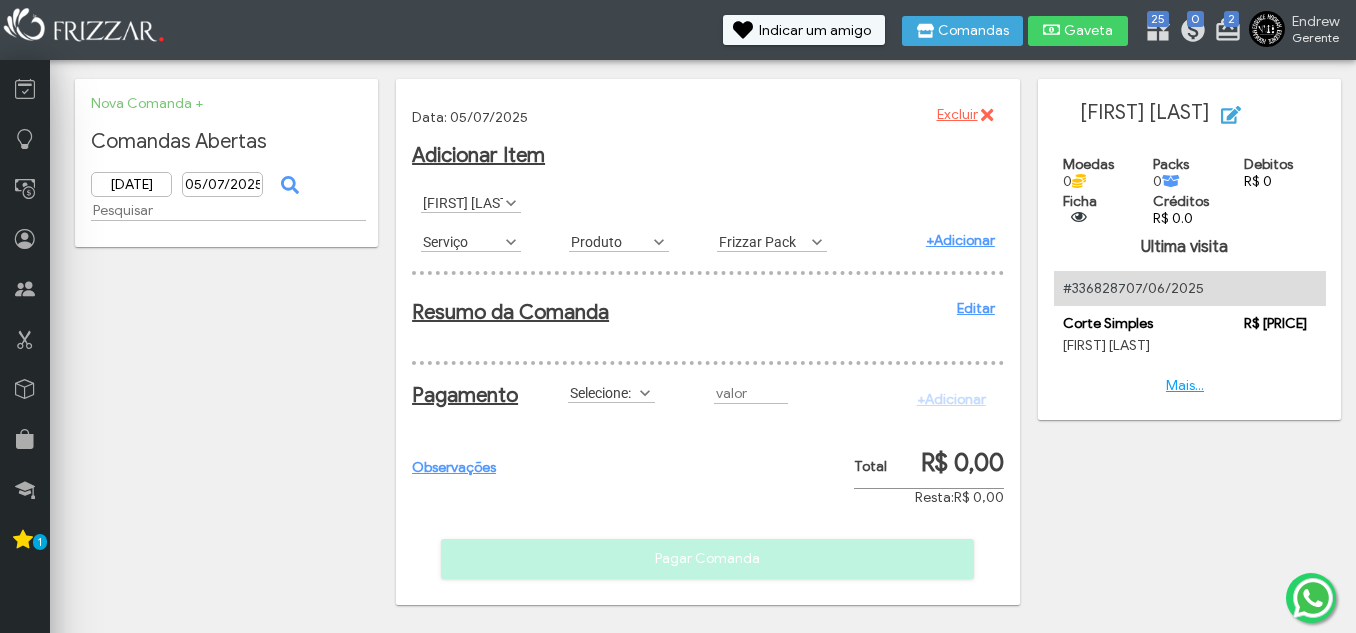 click on "Serviço" at bounding box center [462, 241] 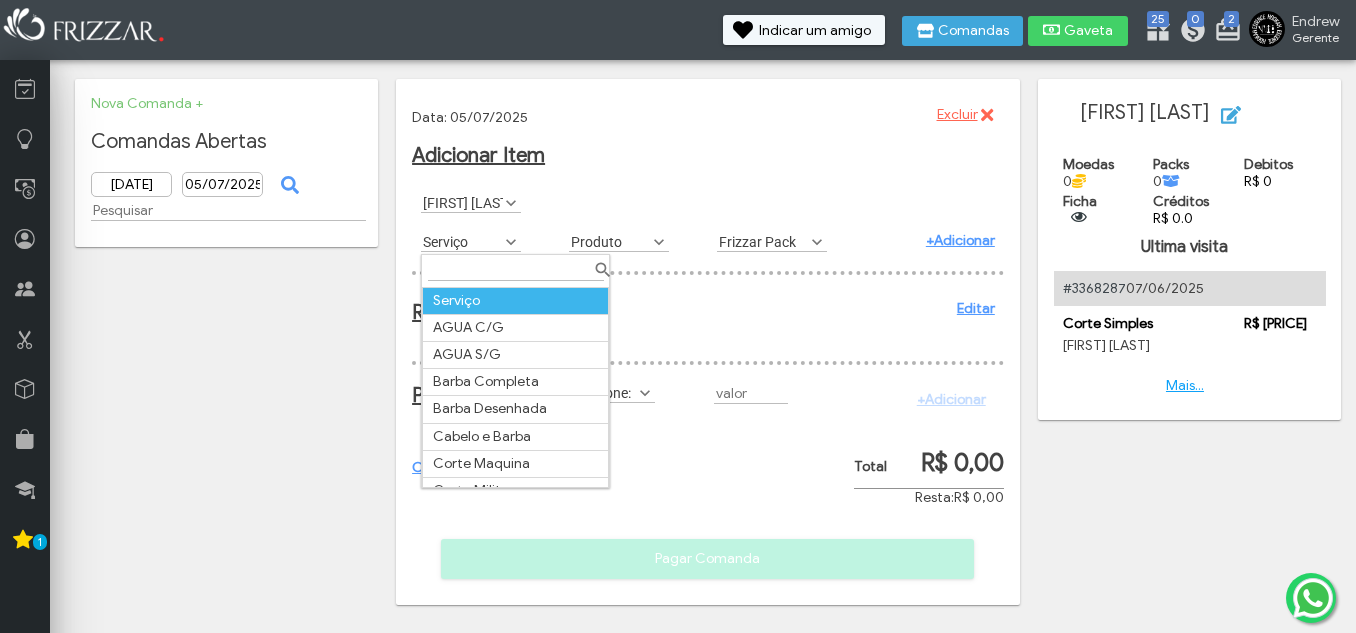 scroll, scrollTop: 11, scrollLeft: 89, axis: both 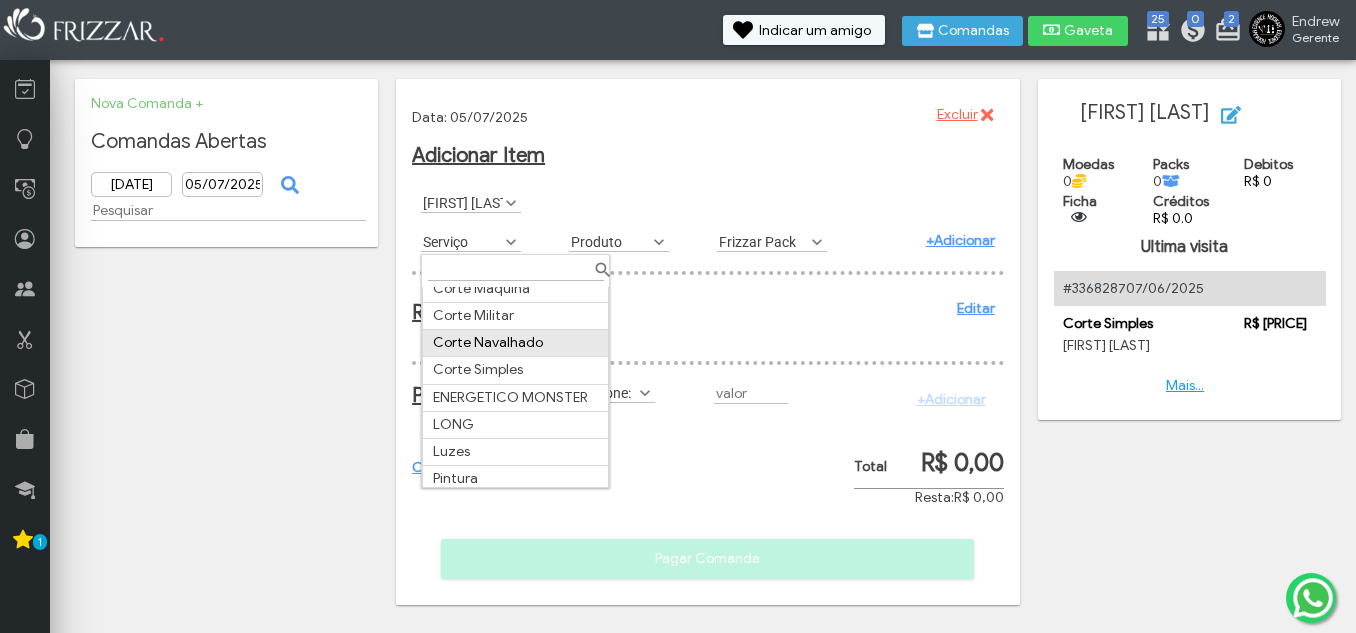 click on "Serviço AGUA C/G AGUA S/G Barba Completa Barba Desenhada  Cabelo e Barba Corte Maquina Corte Militar  Corte Navalhado Corte Simples ENERGETICO MONSTER  LONG  Luzes  Pintura  Plano Cabelo e Barba  Plano Corte Navalhado Plano Corte Simples Platinado  REFRI 600ML REFRI LATA  Sobrancelha" at bounding box center (516, 397) 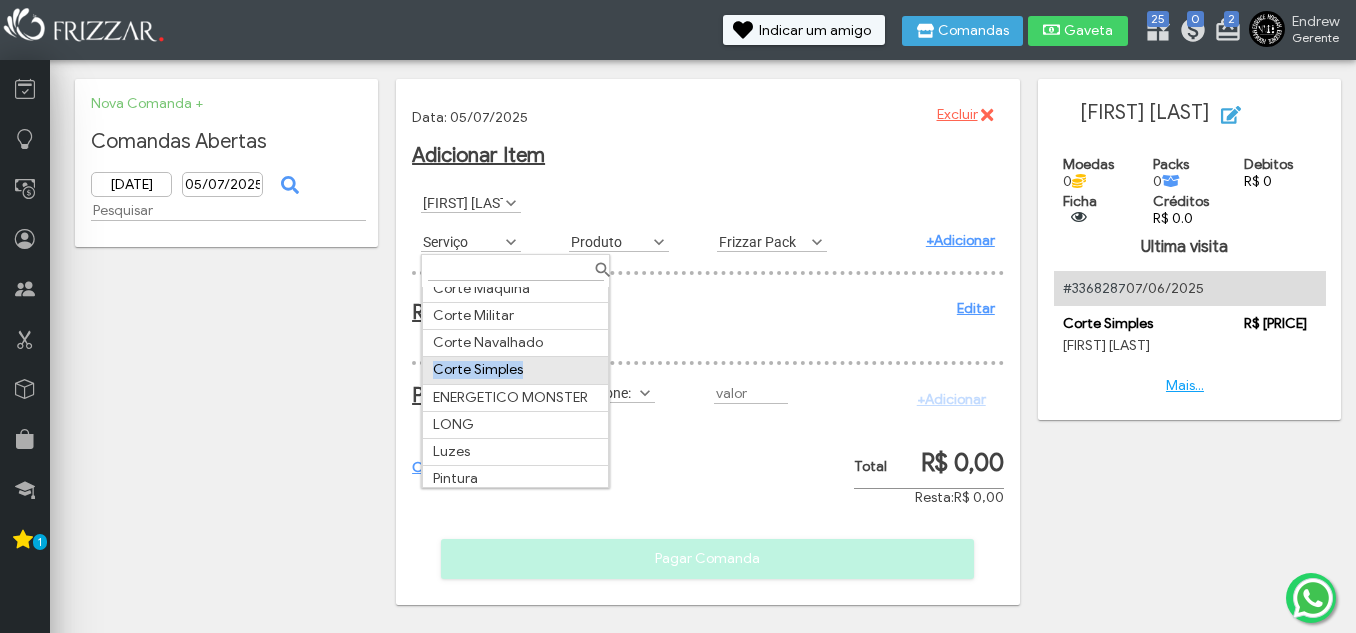 click on "Corte Simples" at bounding box center [516, 370] 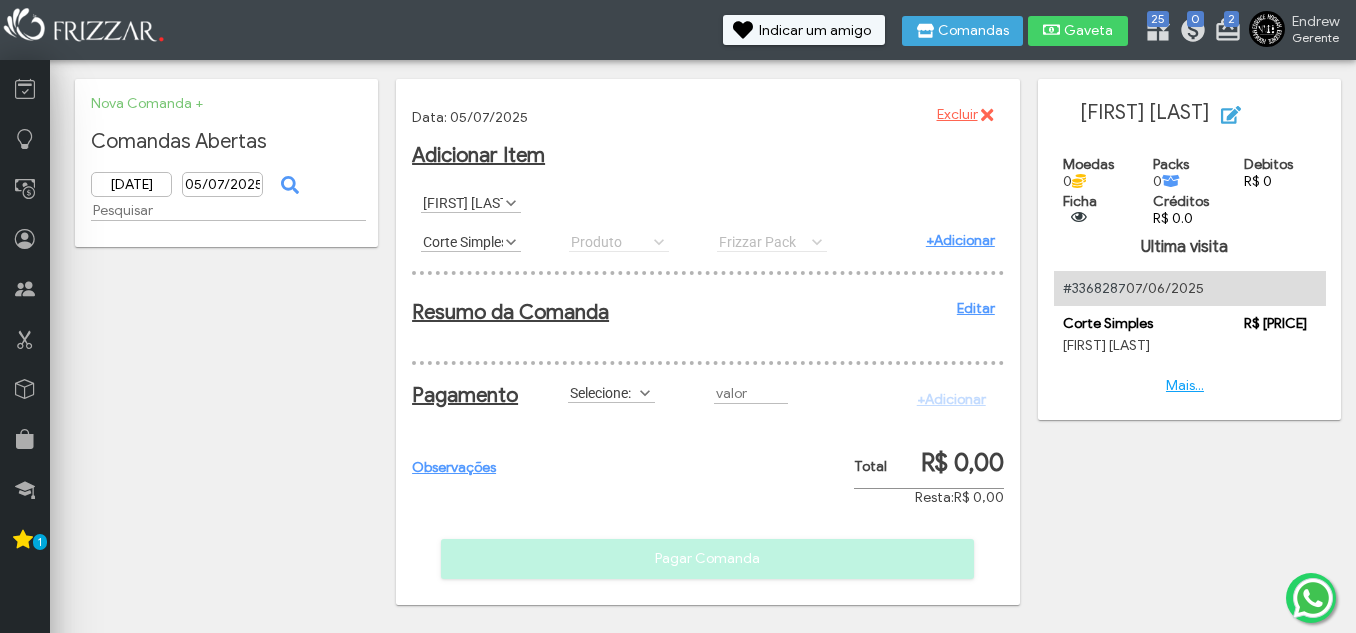 drag, startPoint x: 955, startPoint y: 243, endPoint x: 945, endPoint y: 242, distance: 10.049875 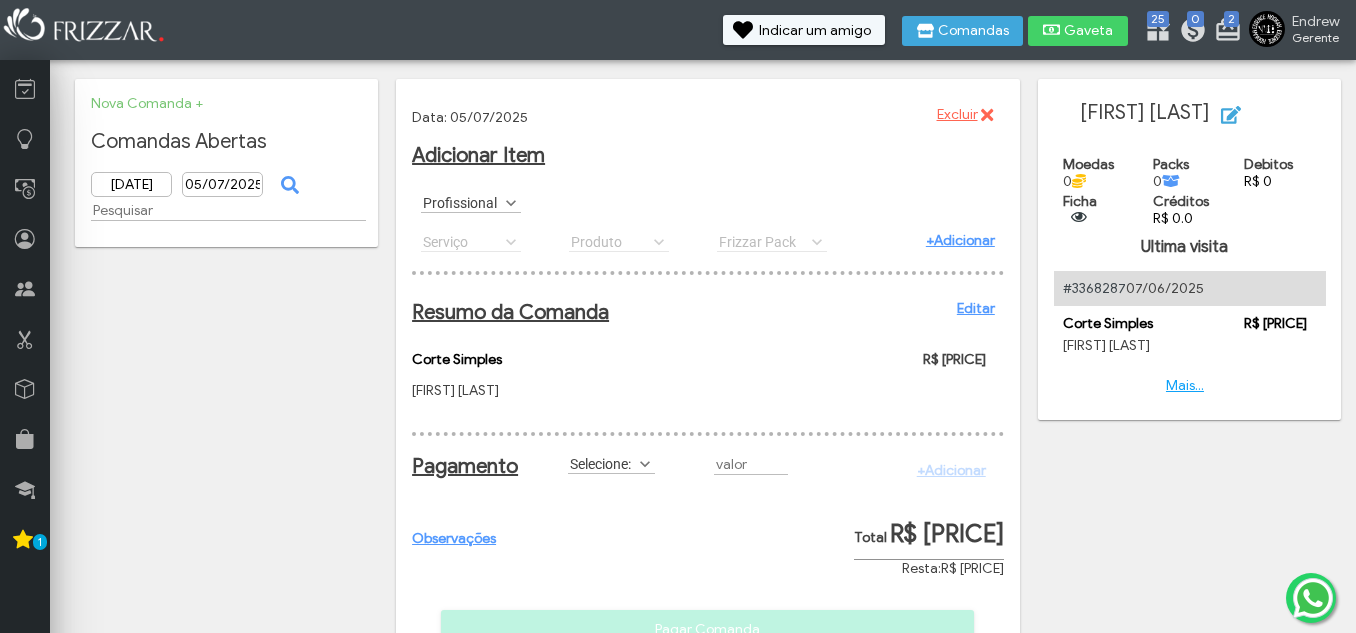click on "Selecione:" at bounding box center (602, 463) 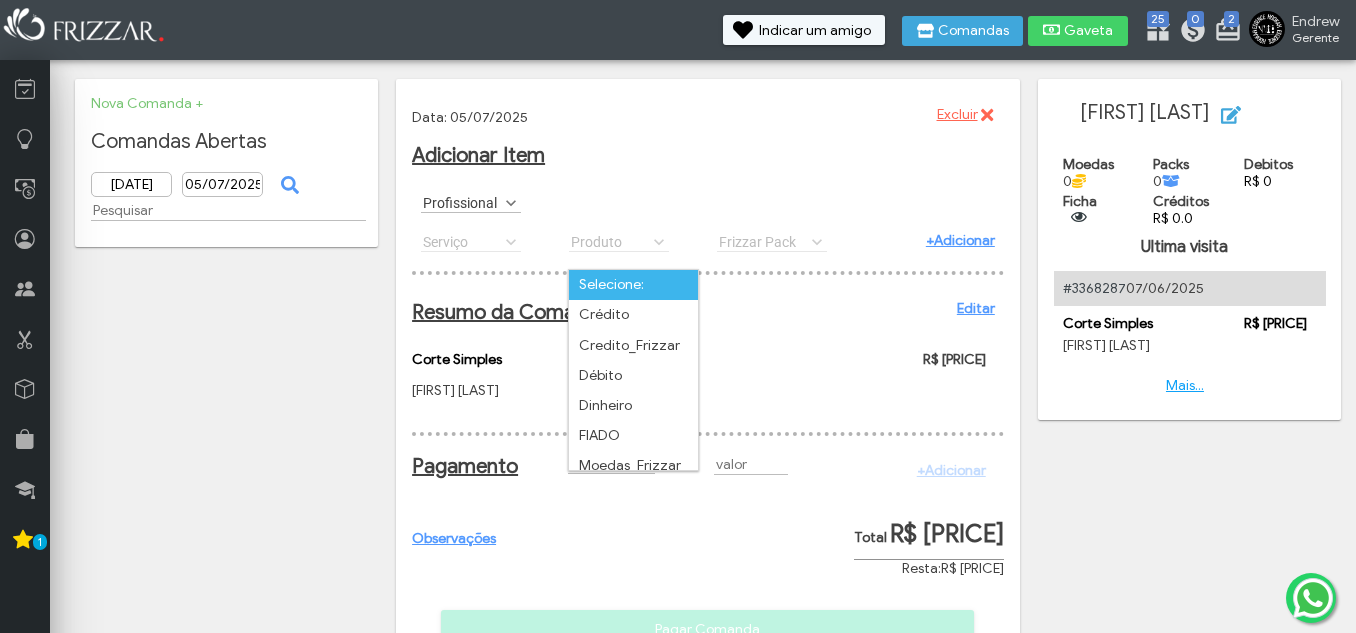 scroll, scrollTop: 11, scrollLeft: 89, axis: both 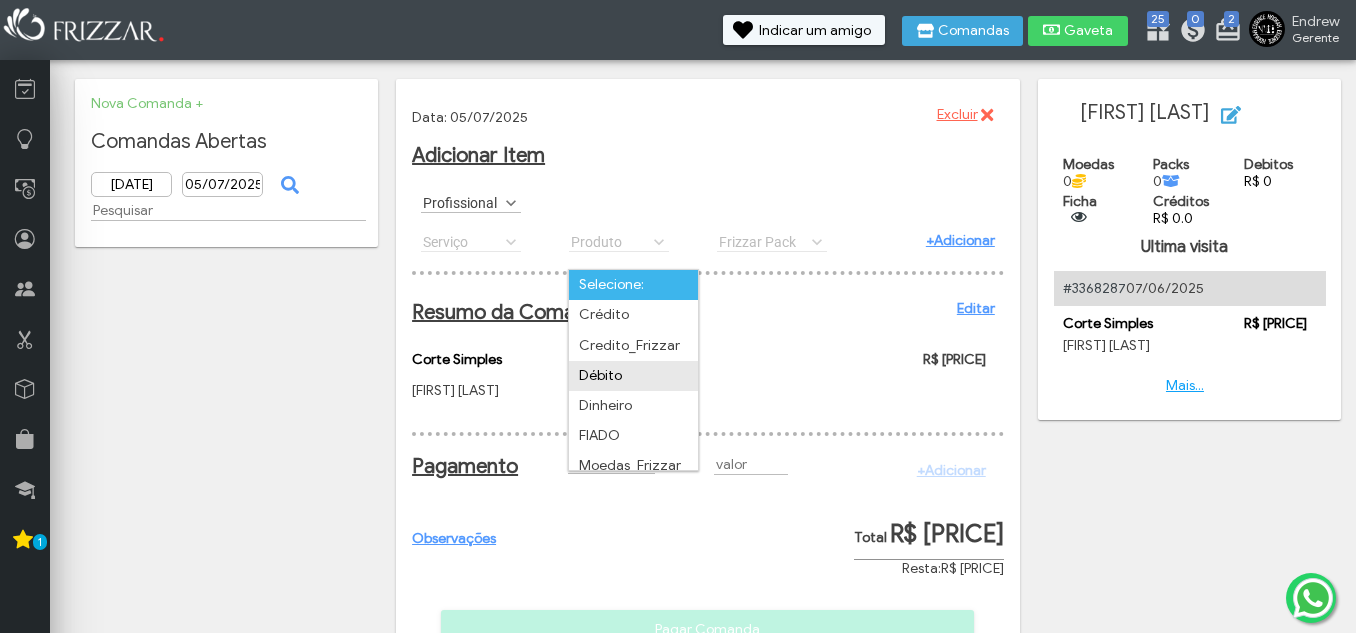 click on "Débito" at bounding box center (633, 376) 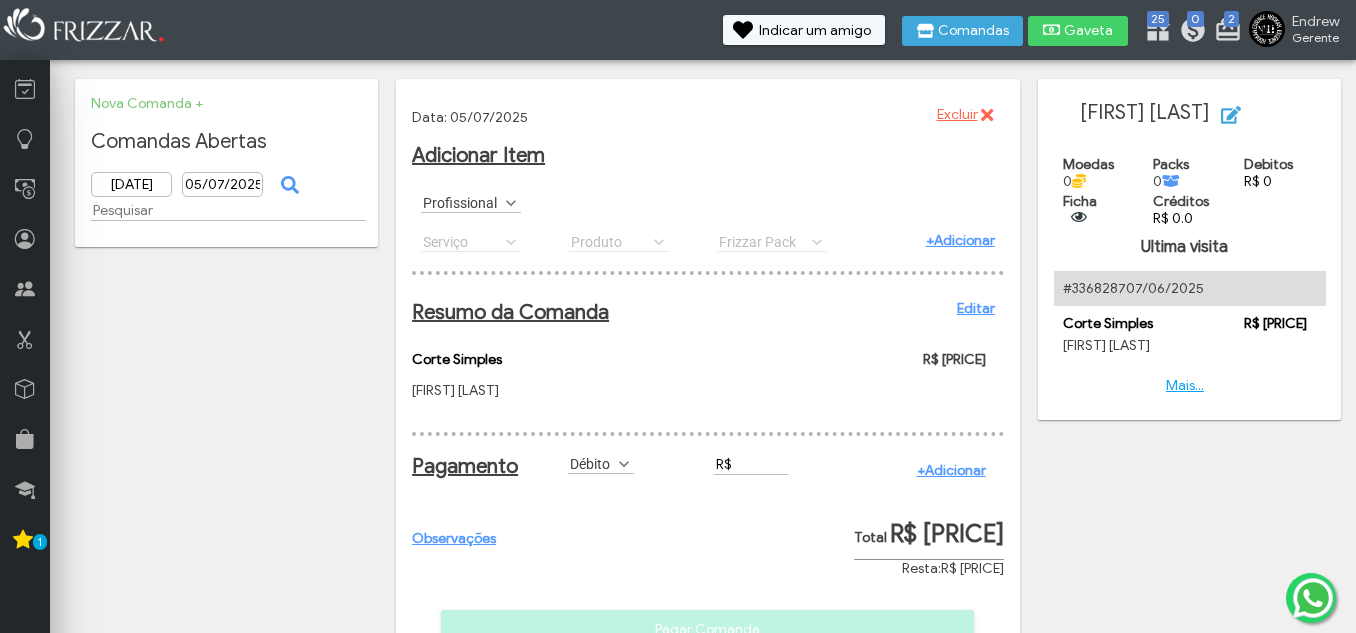 click on "R$" at bounding box center (751, 464) 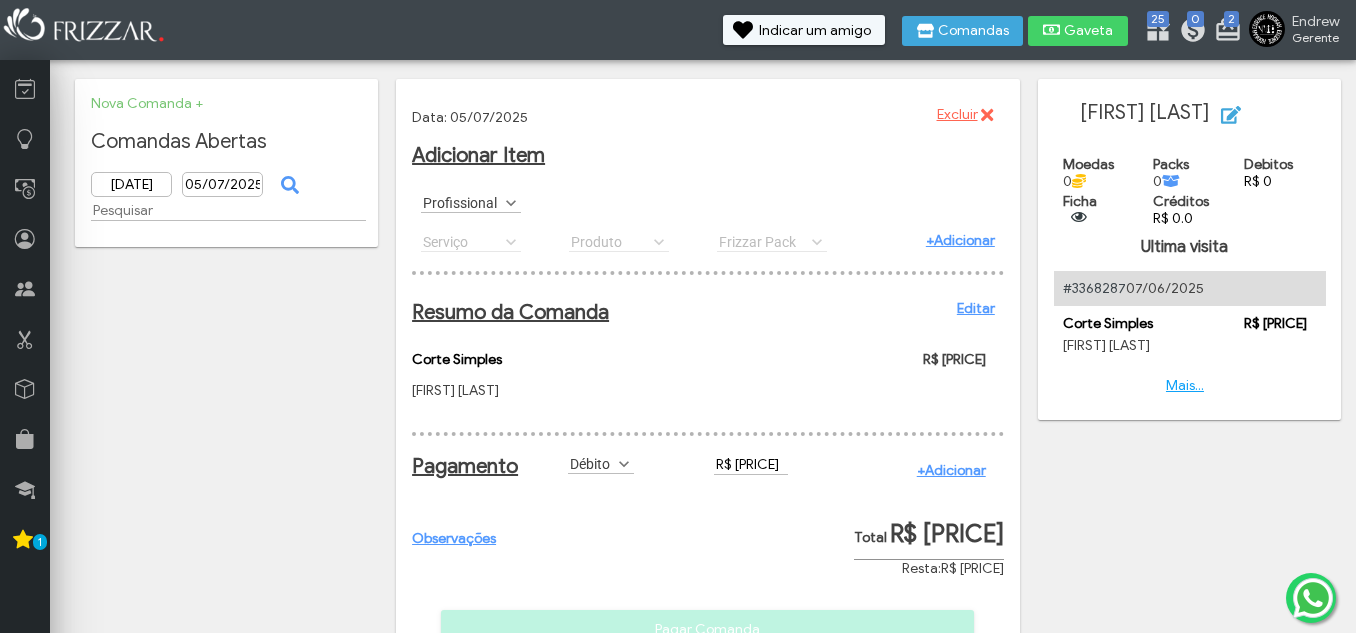 drag, startPoint x: 966, startPoint y: 477, endPoint x: 970, endPoint y: 488, distance: 11.7046995 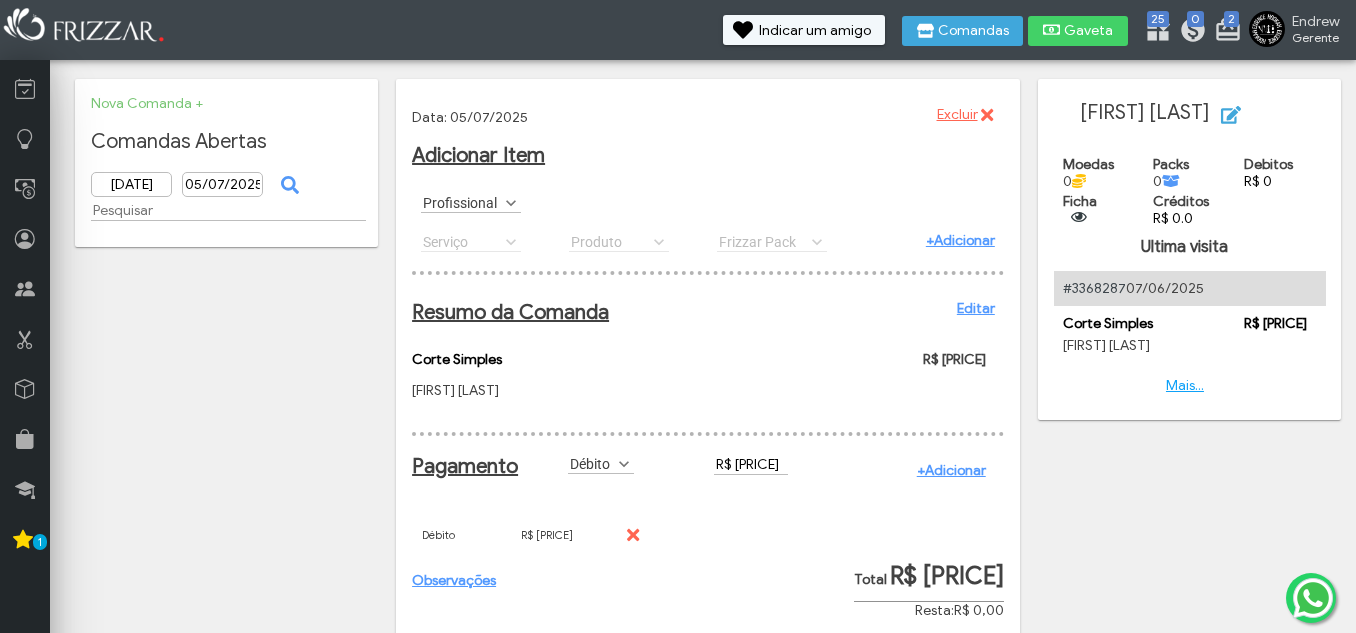 drag, startPoint x: 834, startPoint y: 562, endPoint x: 357, endPoint y: 455, distance: 488.85376 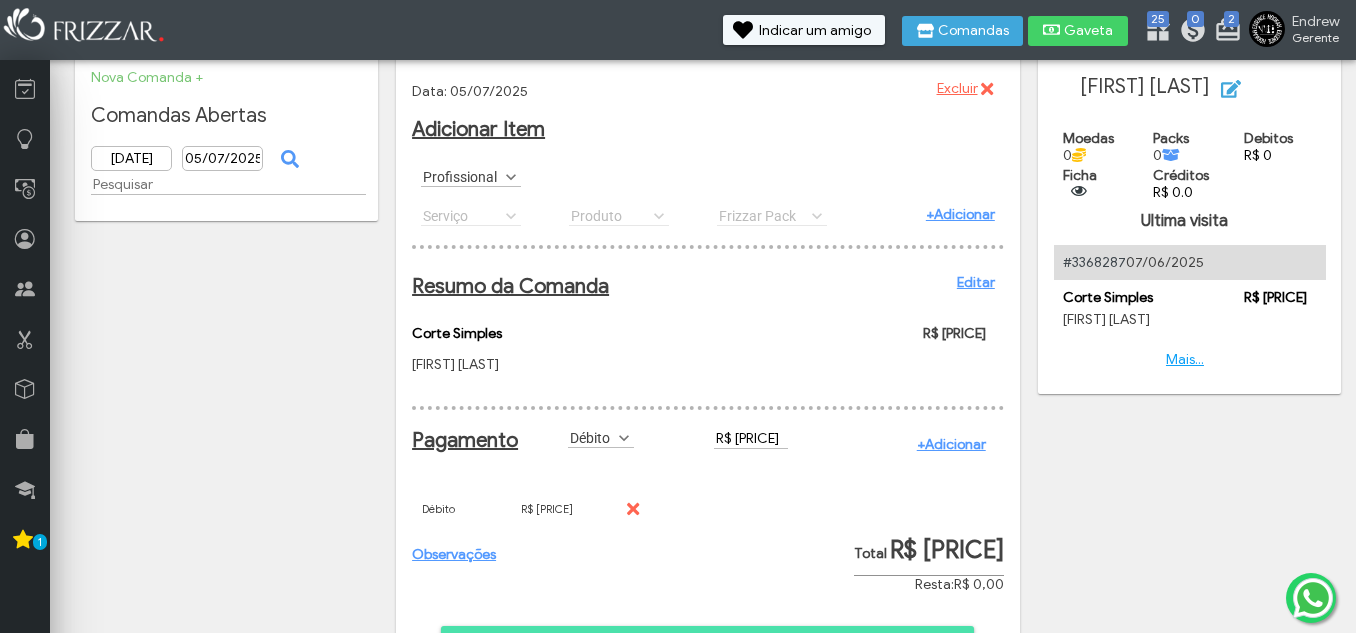 scroll, scrollTop: 100, scrollLeft: 0, axis: vertical 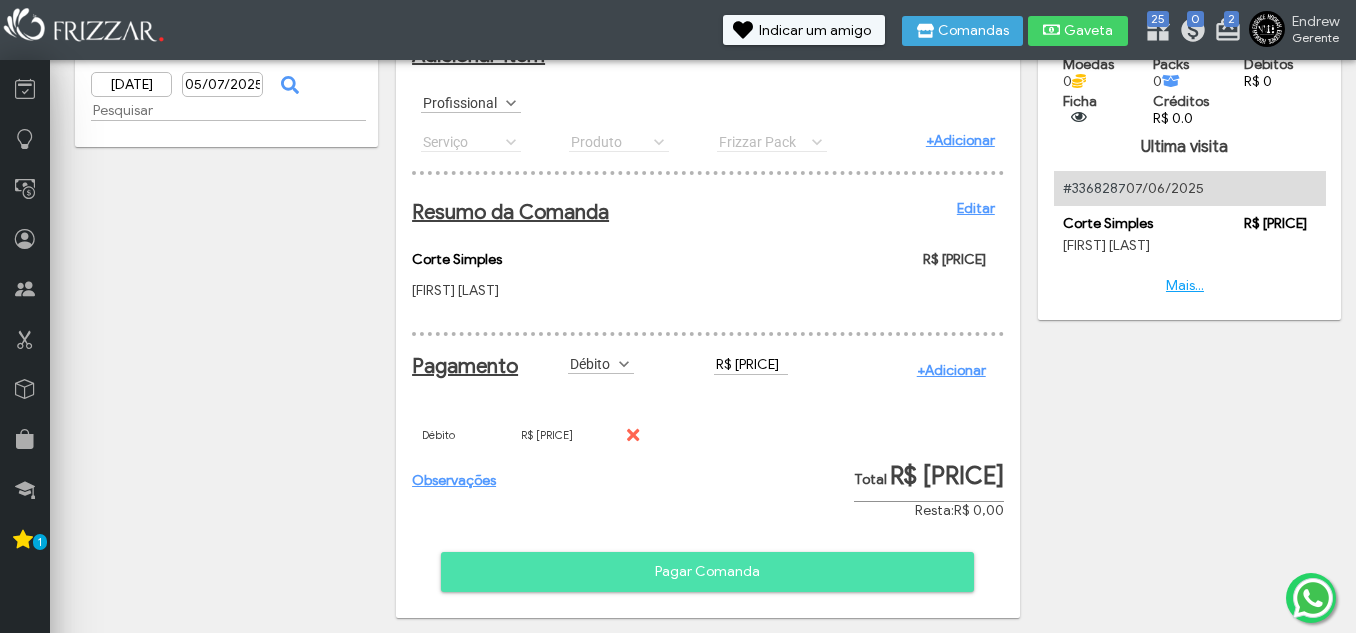 click on "Pagar Comanda" at bounding box center [707, 572] 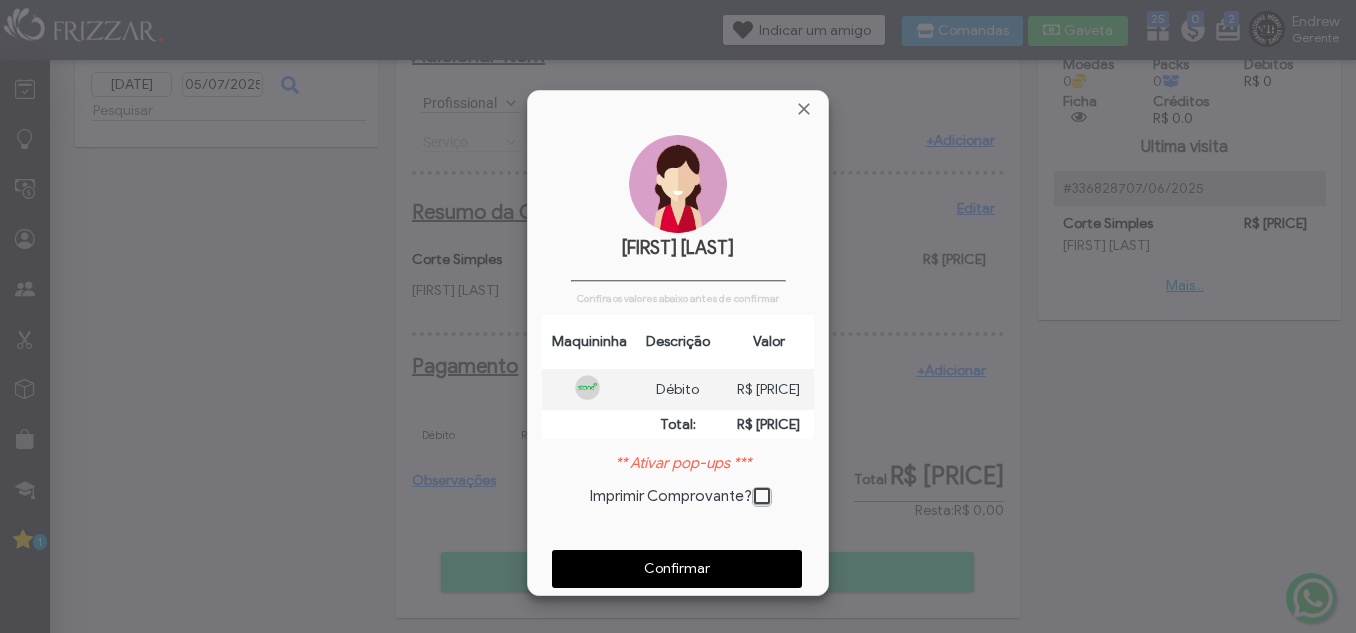 scroll, scrollTop: 10, scrollLeft: 11, axis: both 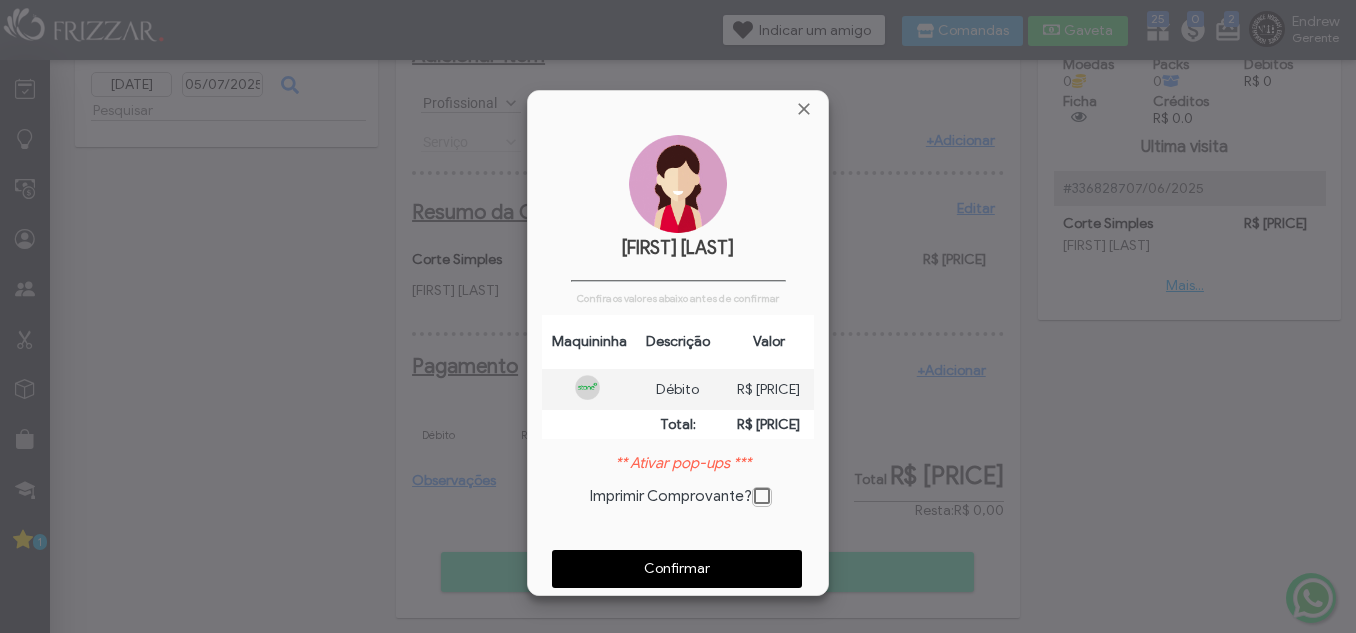 click on "Confirmar" at bounding box center (677, 569) 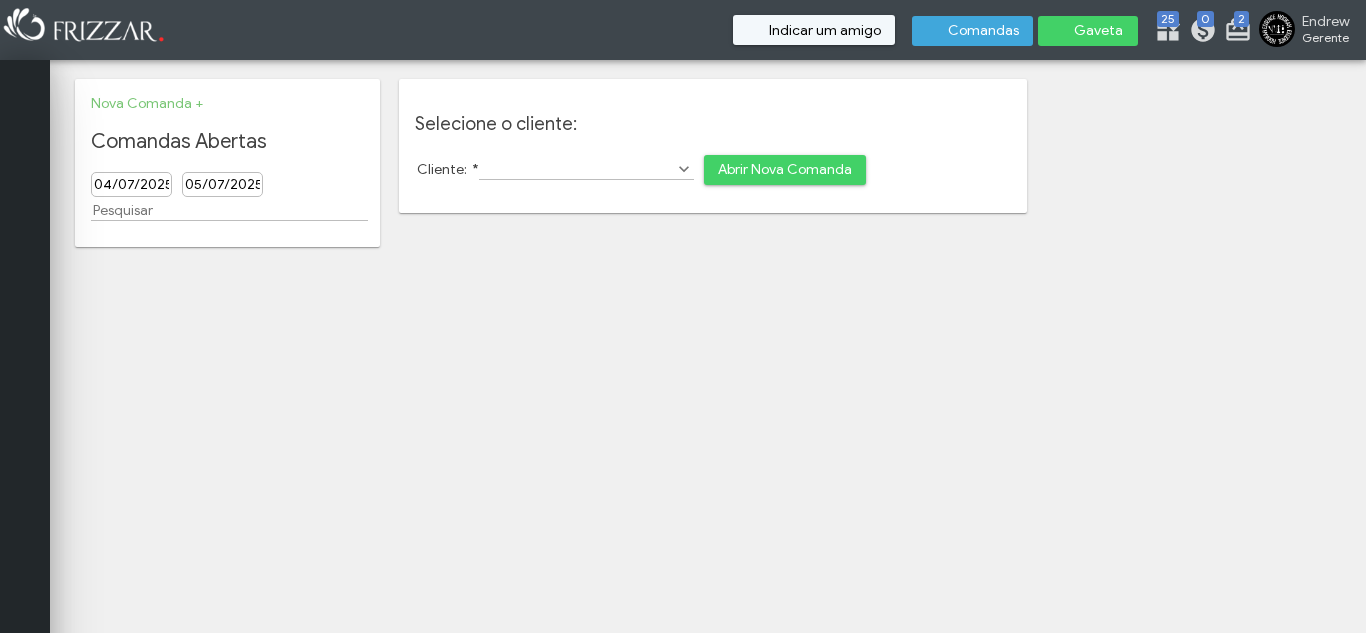 scroll, scrollTop: 0, scrollLeft: 0, axis: both 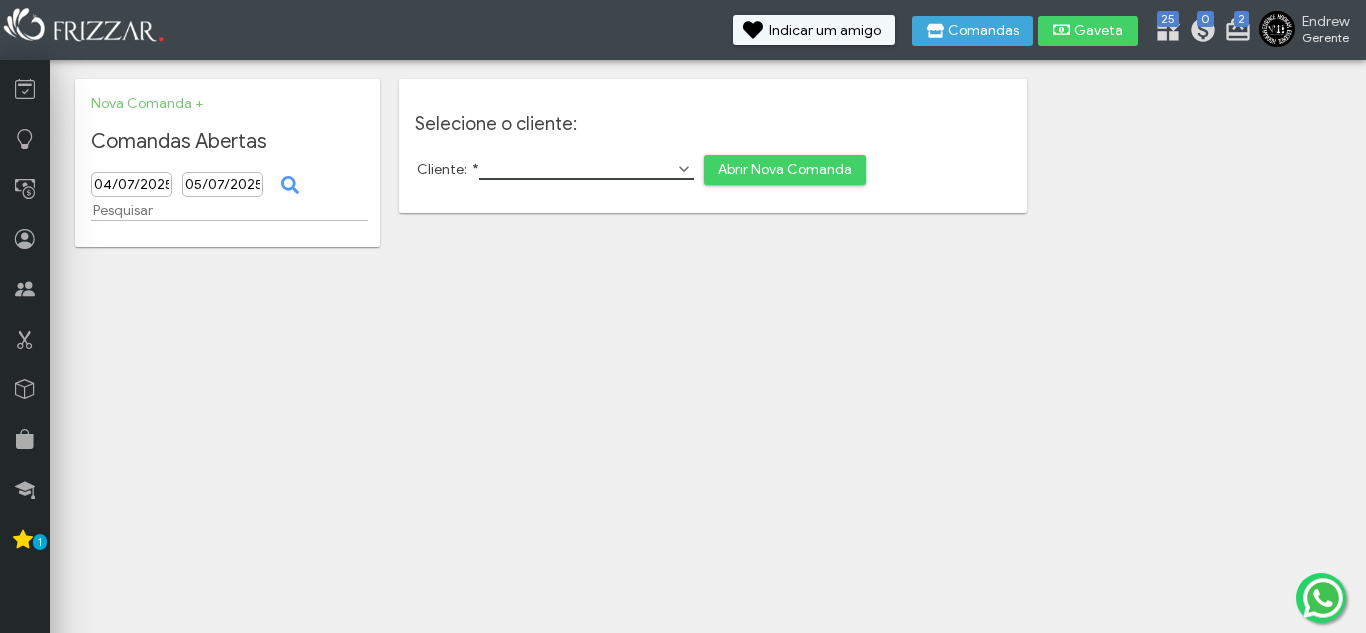 click on "Cliente: *" at bounding box center [586, 169] 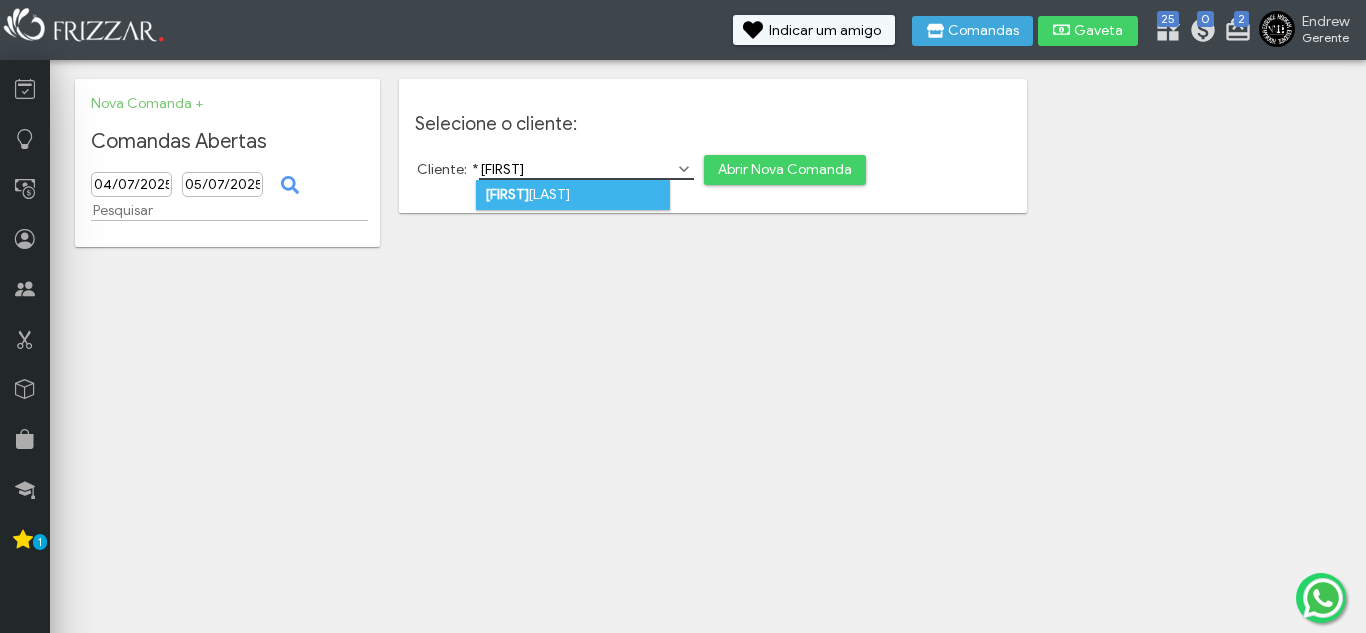 type on "[FIRST]" 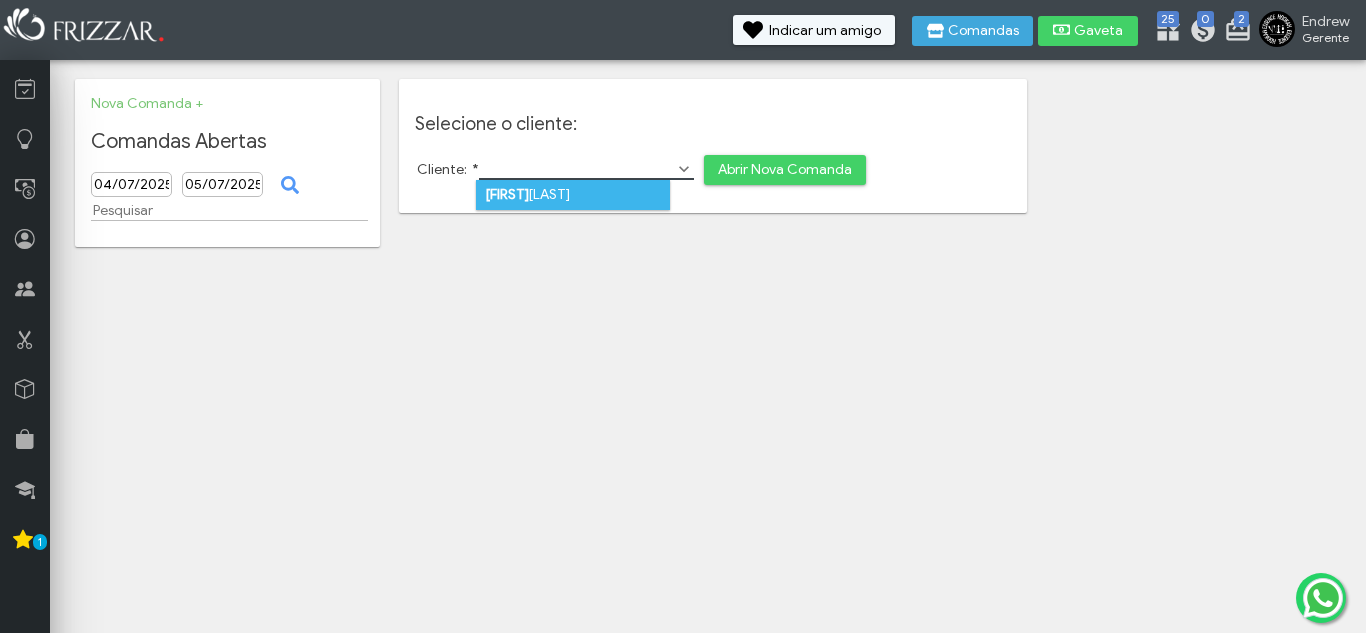 click on "[FIRST] [LAST]" at bounding box center (573, 195) 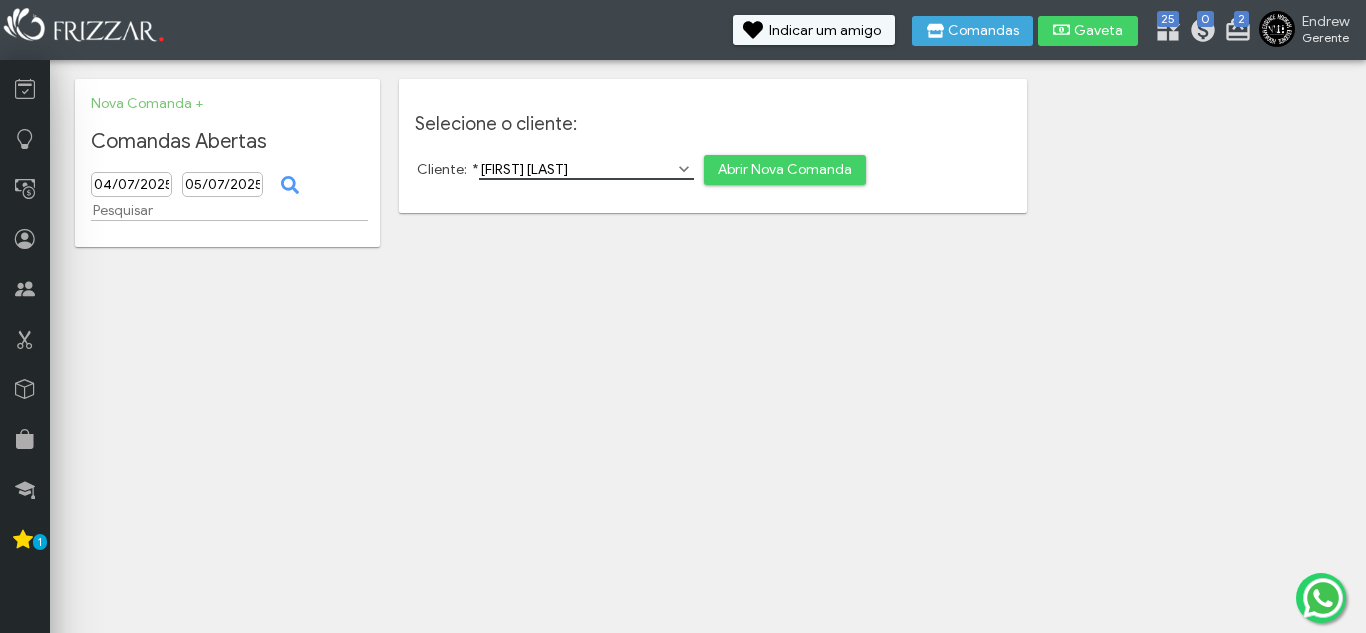 click on "Abrir Nova Comanda" at bounding box center [785, 170] 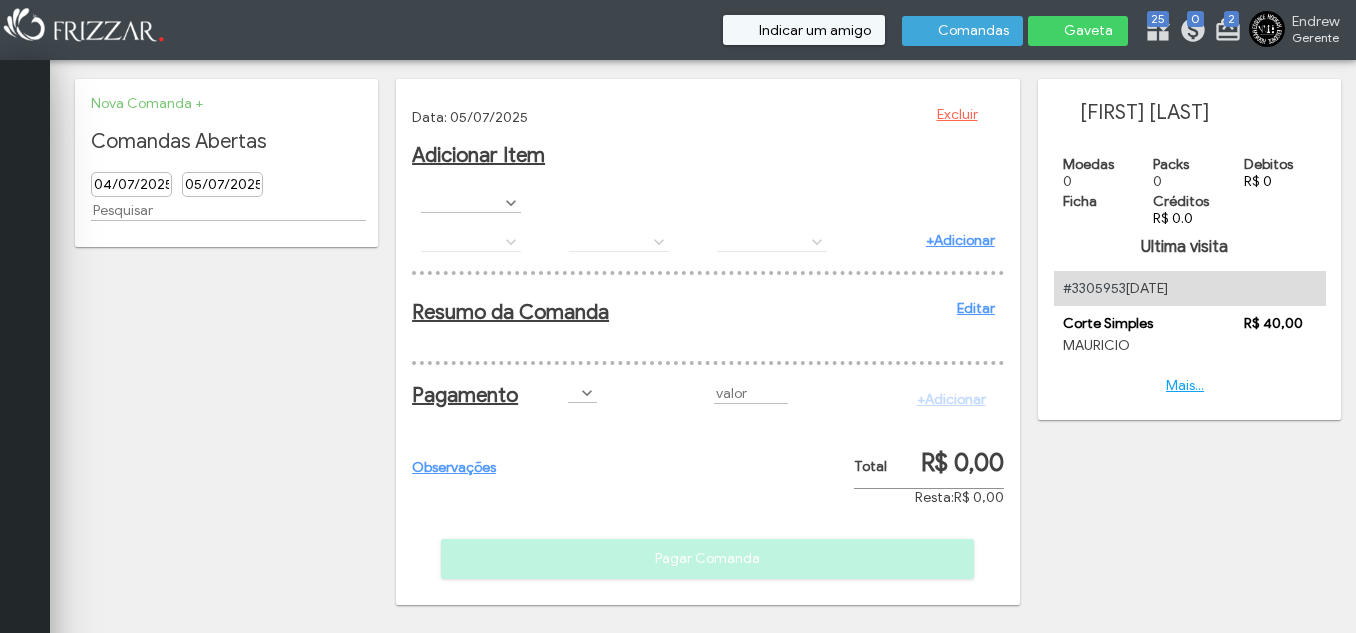 scroll, scrollTop: 0, scrollLeft: 0, axis: both 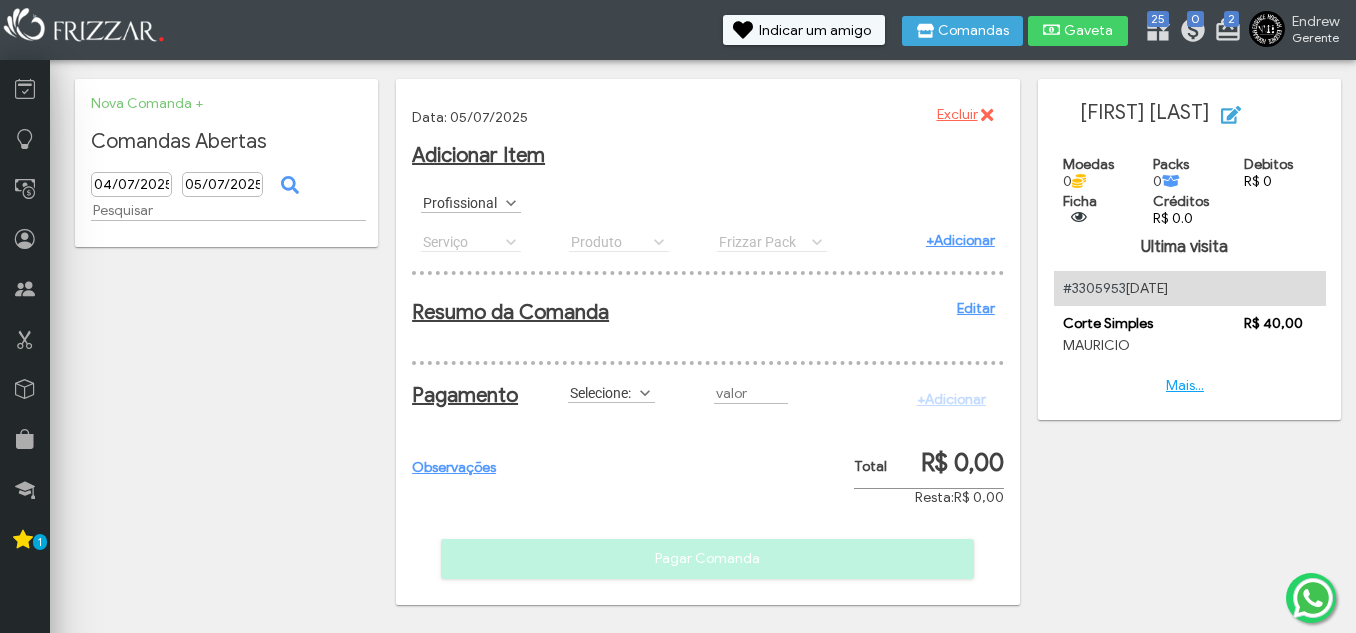 click on "Profissional" at bounding box center [462, 202] 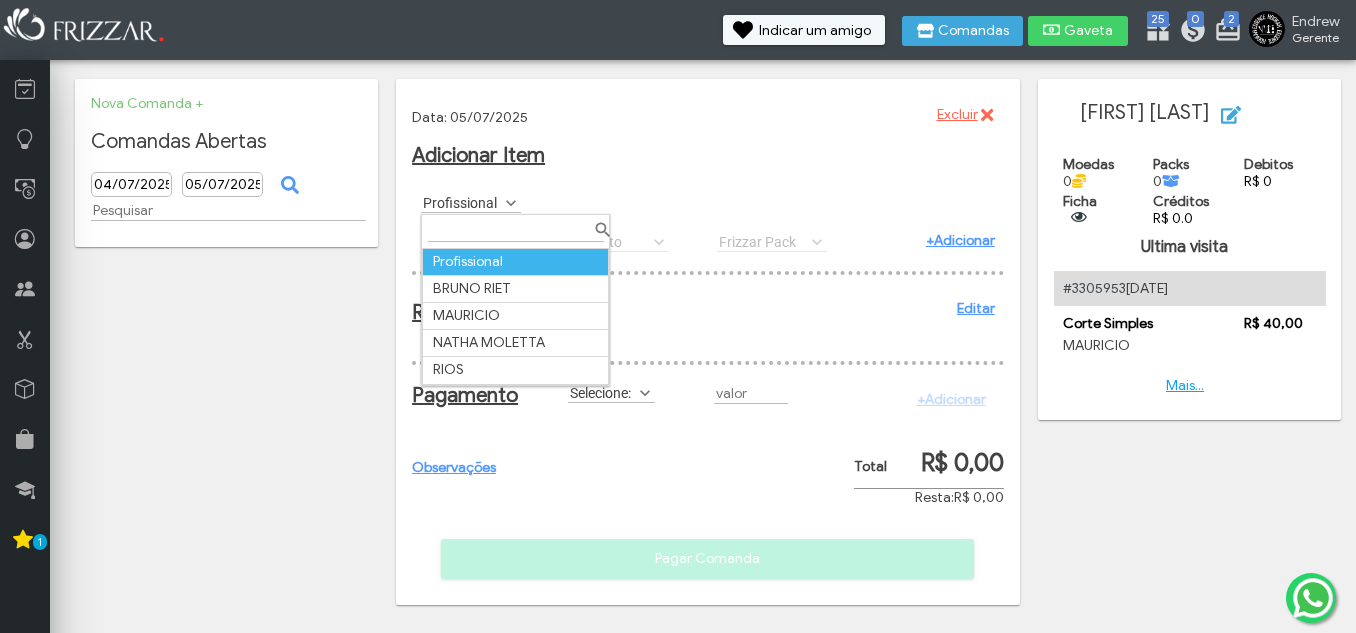 scroll, scrollTop: 11, scrollLeft: 89, axis: both 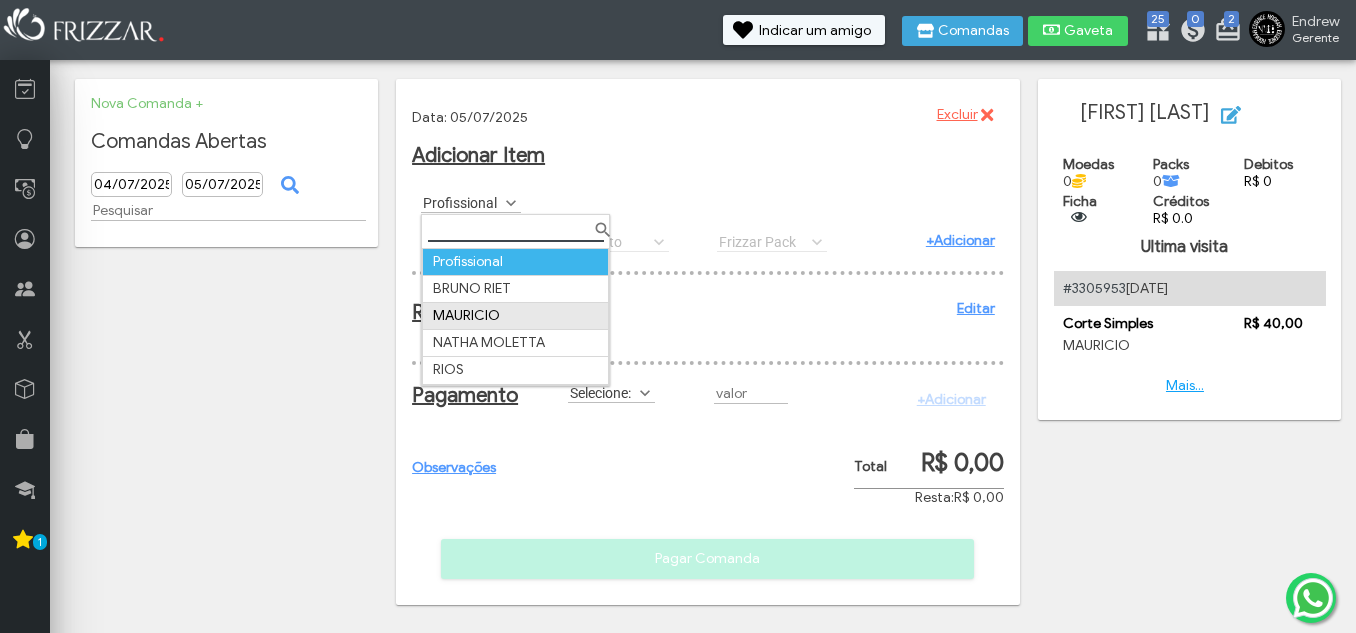 click on "MAURICIO" at bounding box center (516, 315) 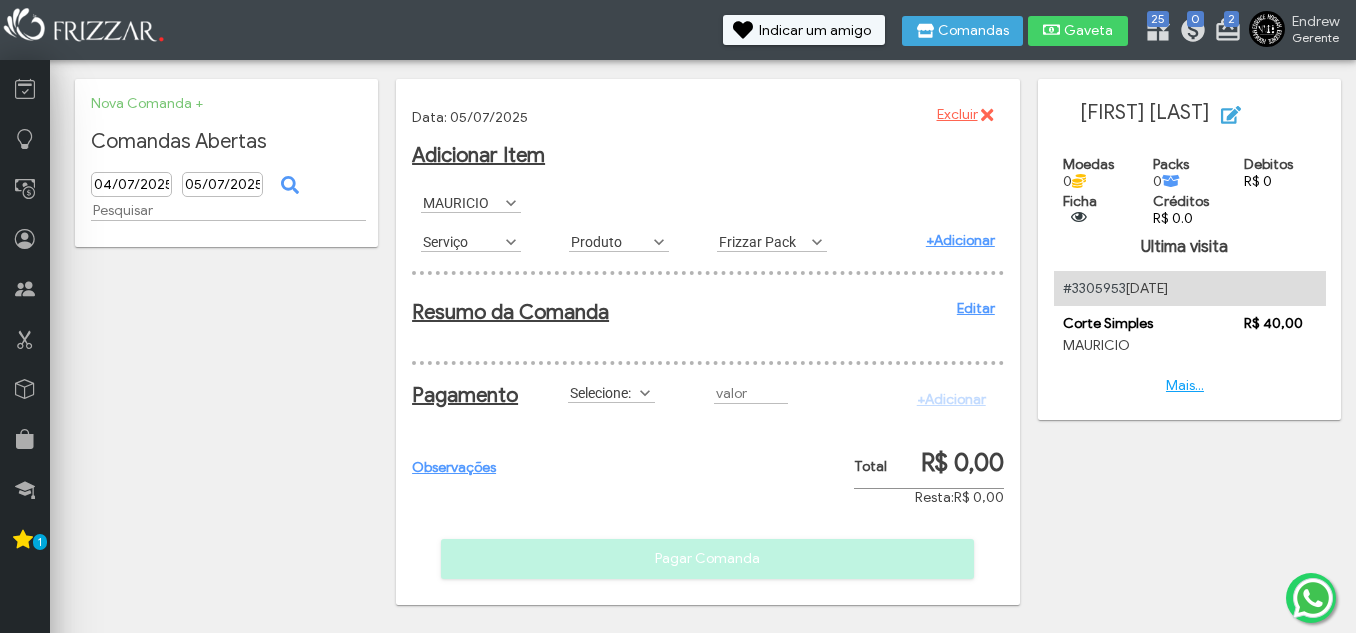 scroll, scrollTop: 11, scrollLeft: 89, axis: both 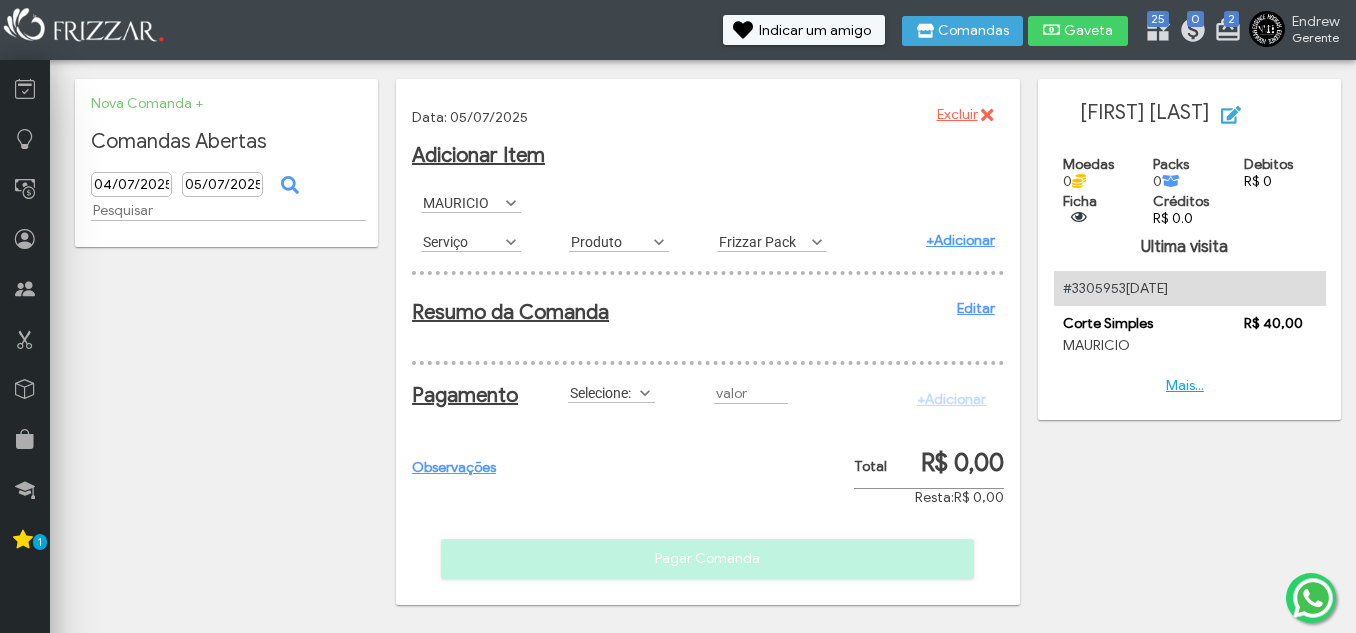 click on "Serviço" at bounding box center (462, 241) 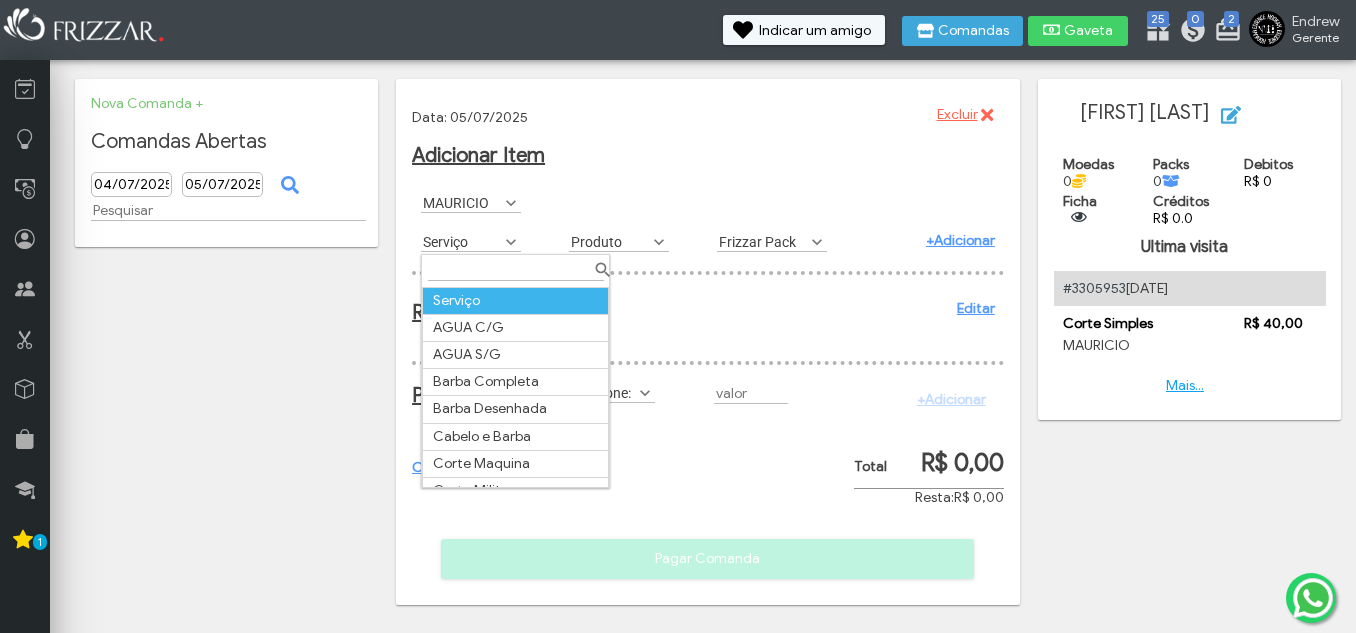 scroll, scrollTop: 11, scrollLeft: 89, axis: both 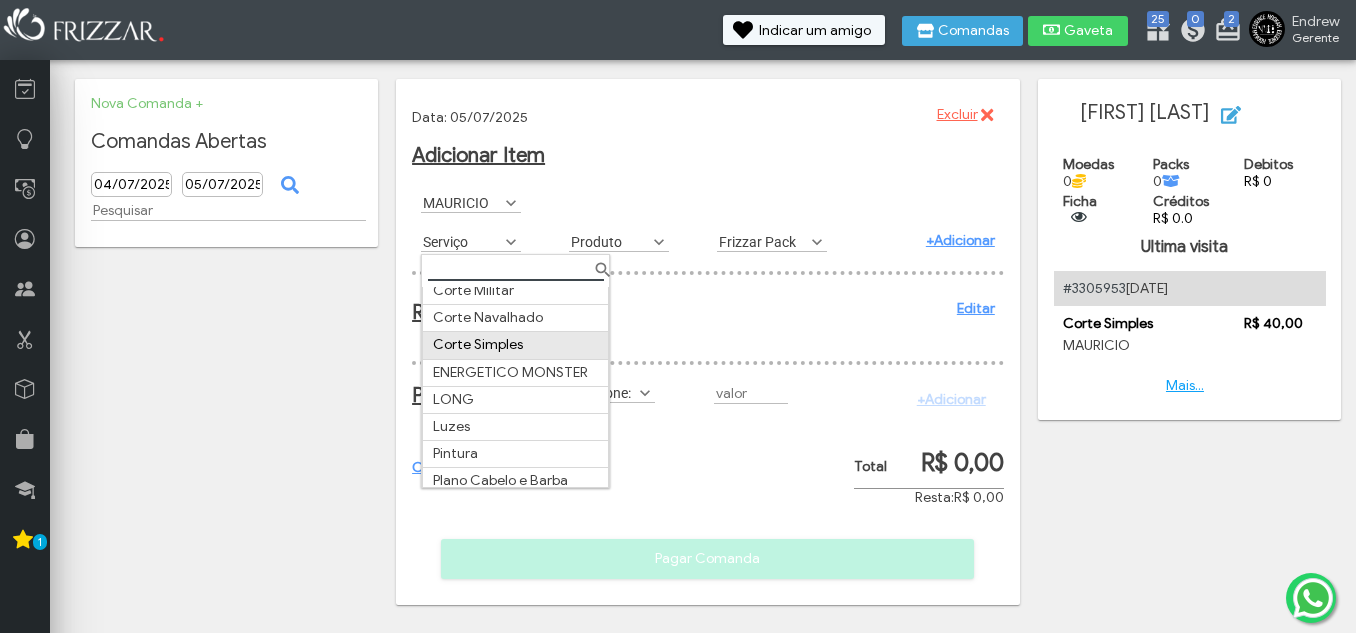 click on "Corte Simples" at bounding box center [516, 345] 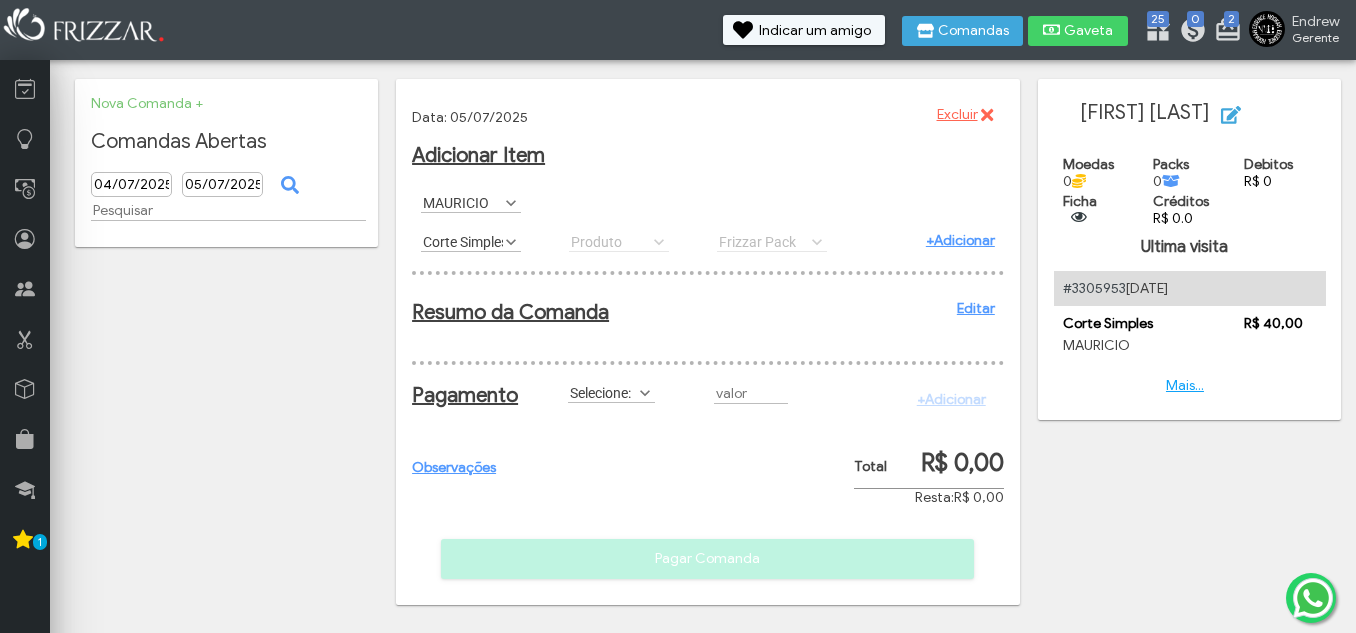 click on "+Adicionar" at bounding box center [960, 240] 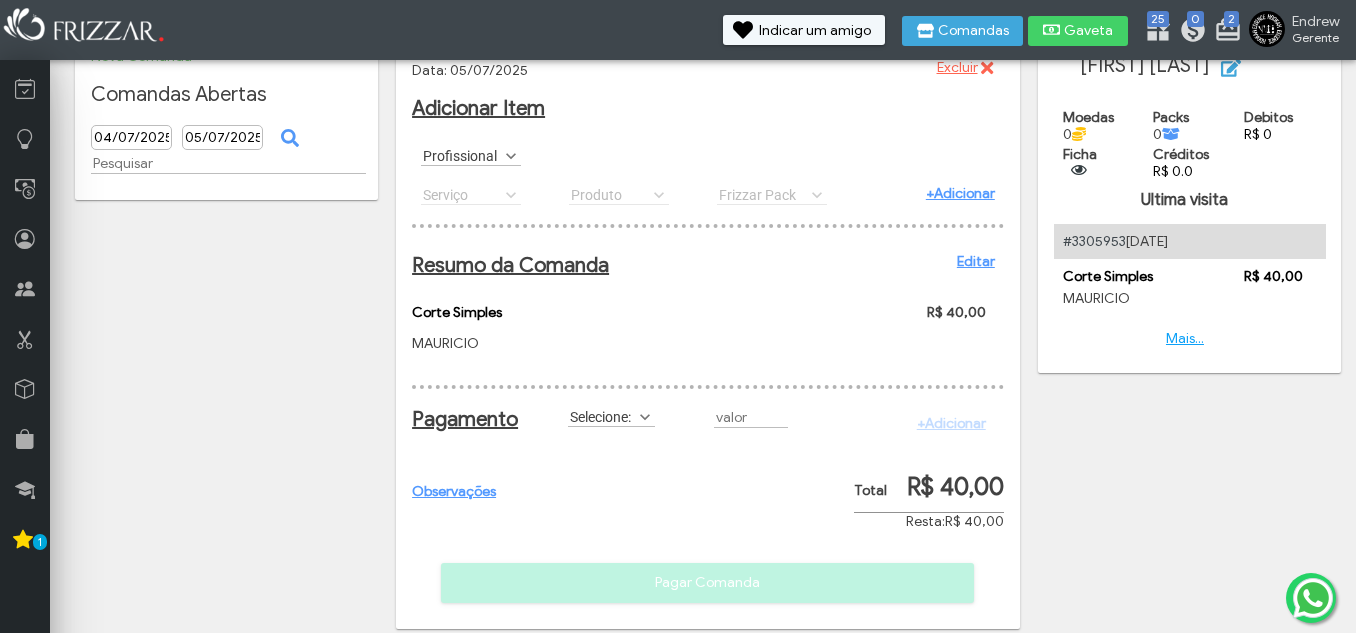 scroll, scrollTop: 85, scrollLeft: 0, axis: vertical 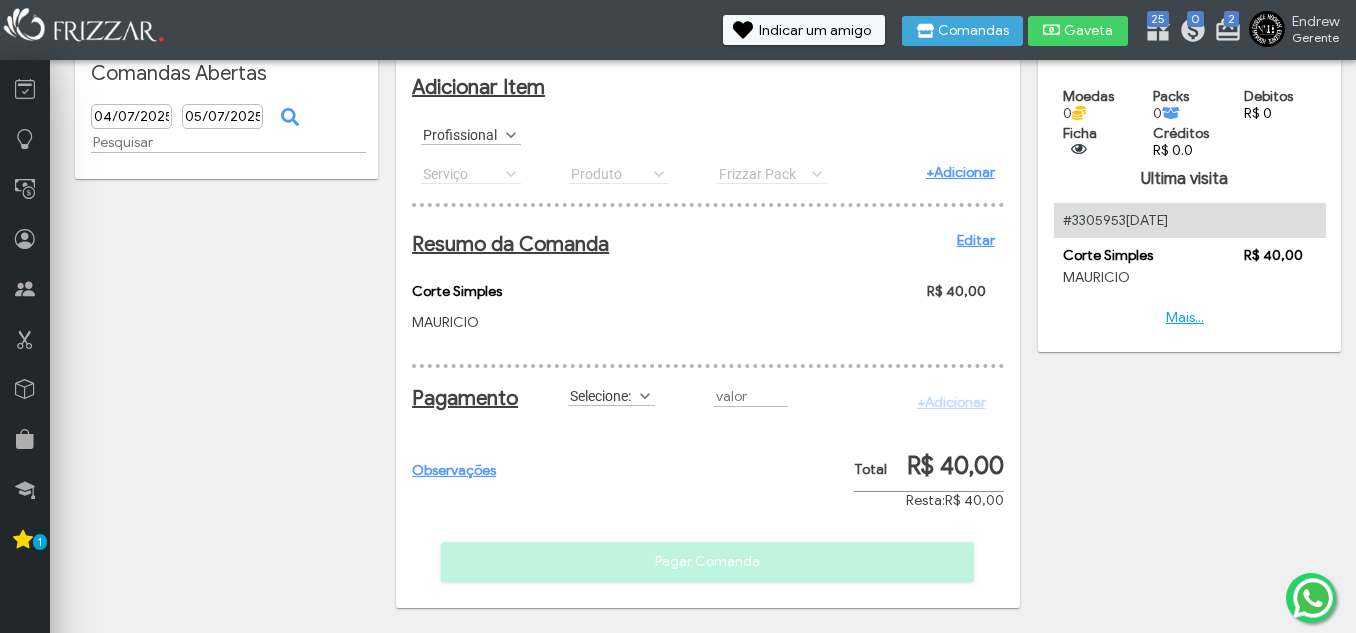 click on "Selecione:" at bounding box center (602, 395) 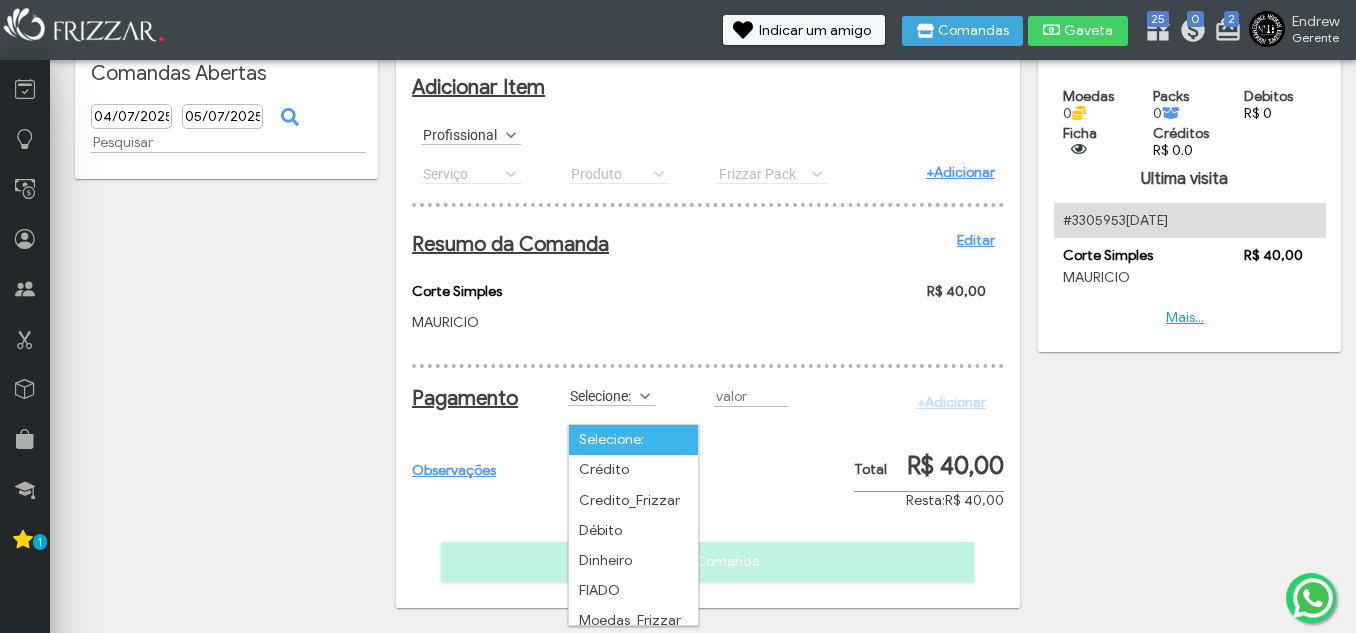 scroll, scrollTop: 11, scrollLeft: 89, axis: both 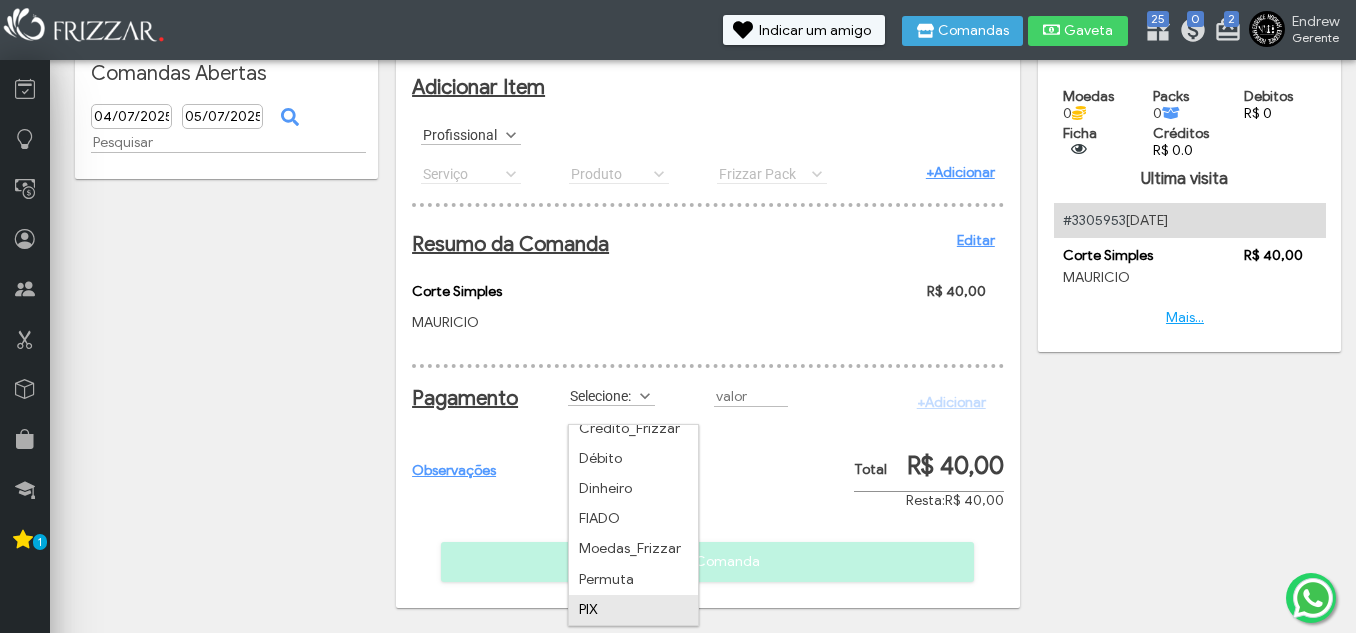 click on "PIX" at bounding box center (633, 610) 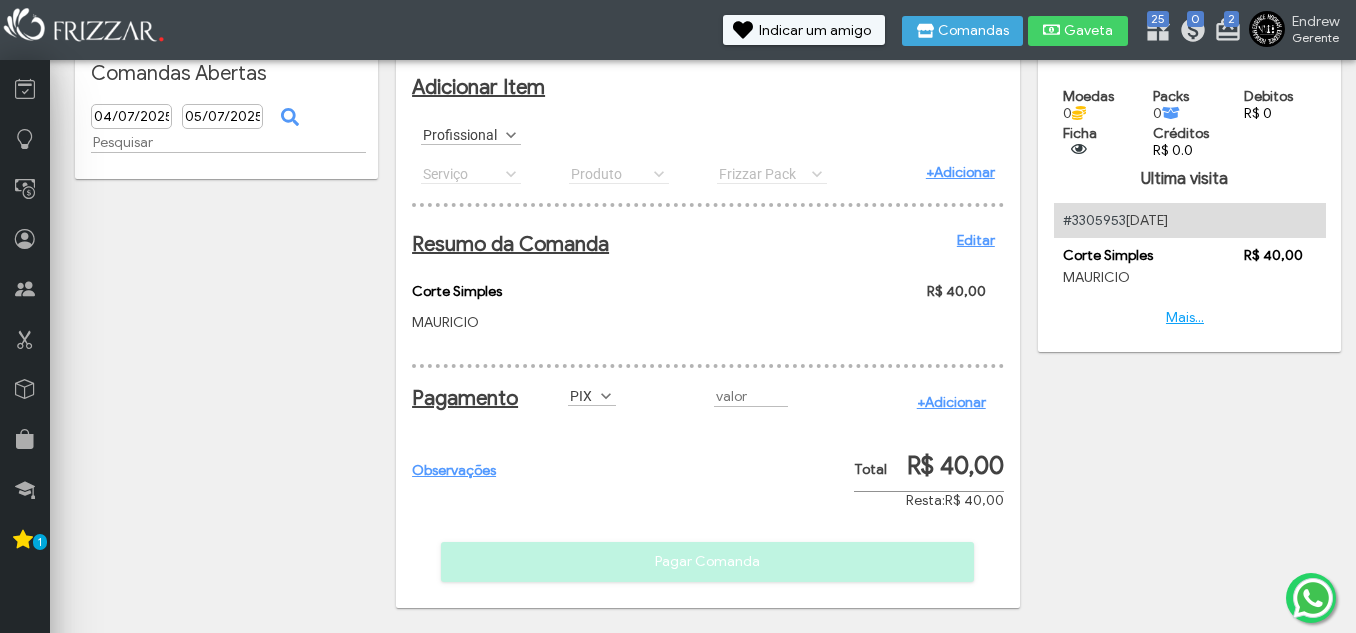 click on "+Adicionar" at bounding box center [951, 402] 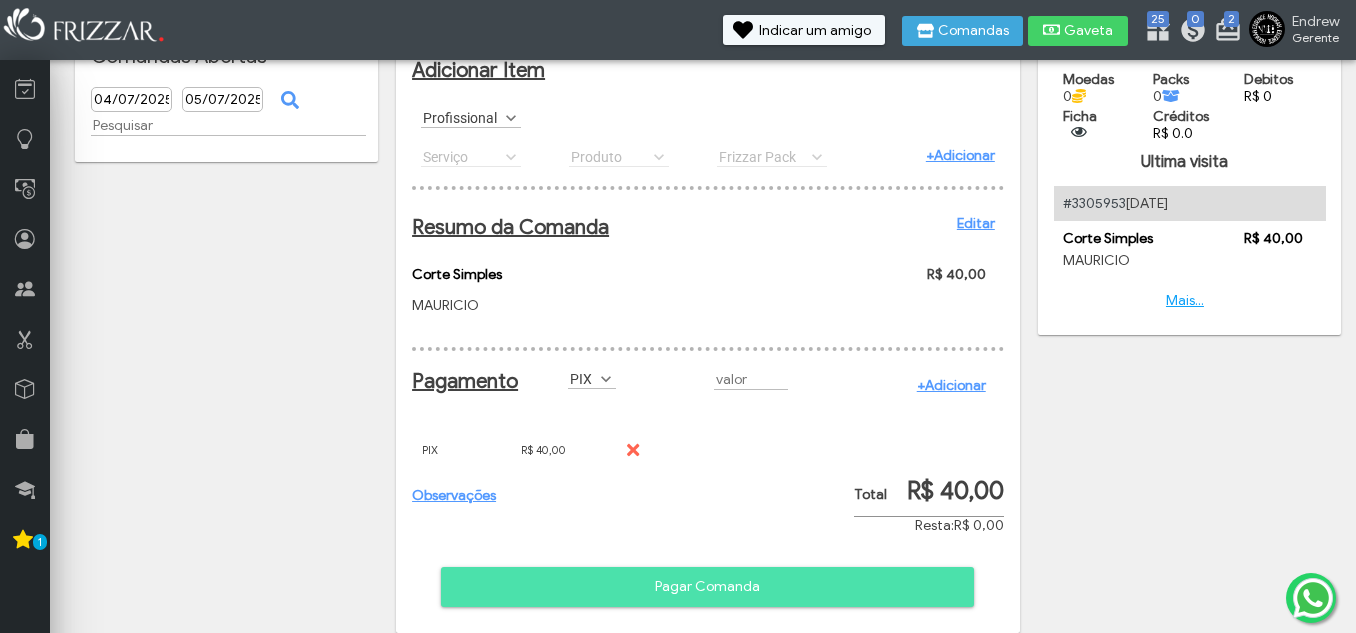 click on "Pagar Comanda" at bounding box center [707, 587] 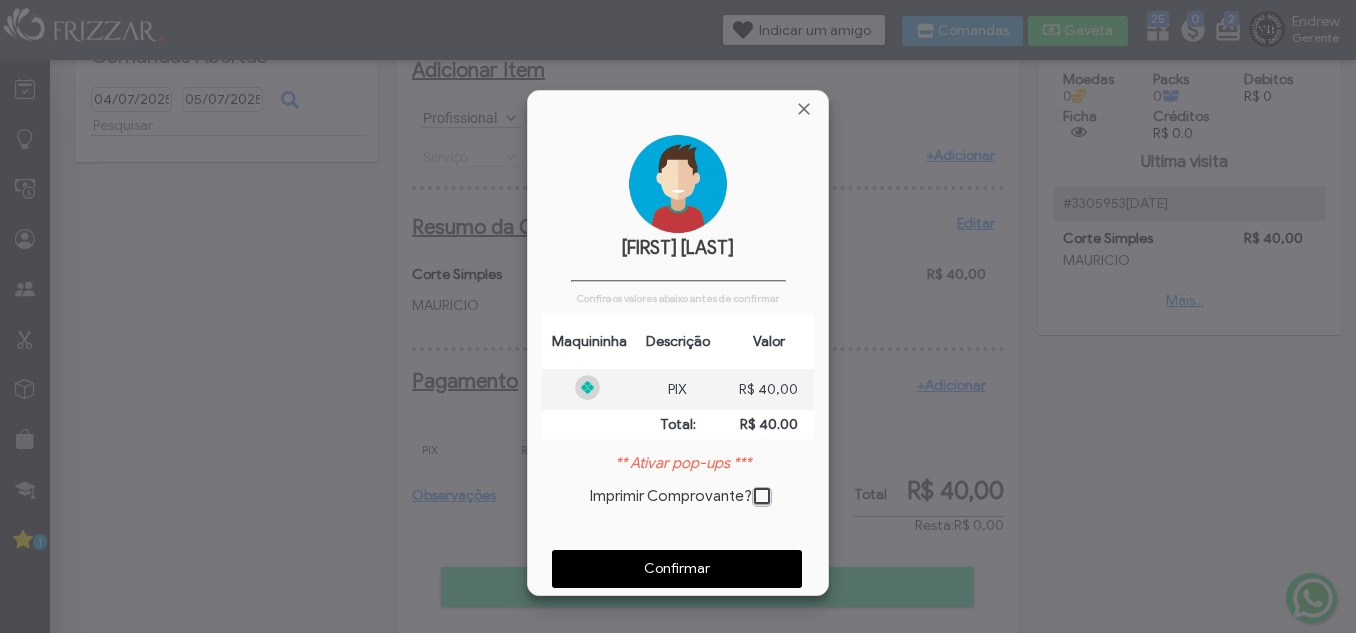 scroll, scrollTop: 10, scrollLeft: 11, axis: both 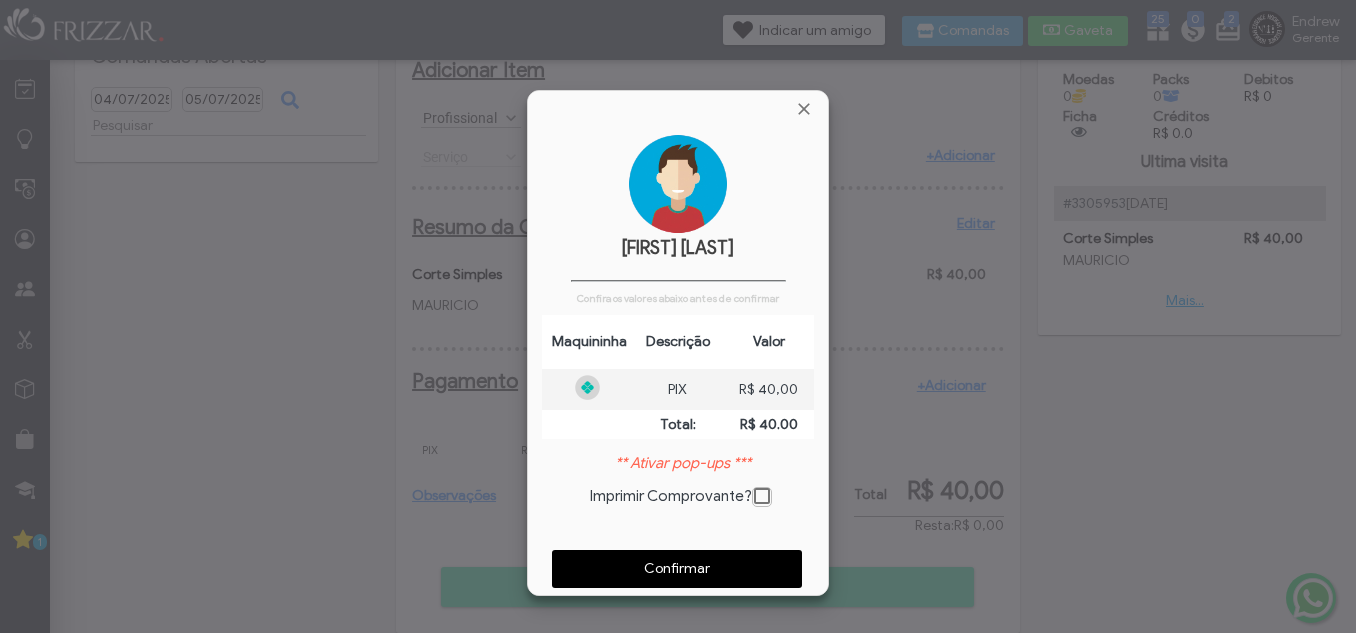 click on "Confirmar" at bounding box center (677, 569) 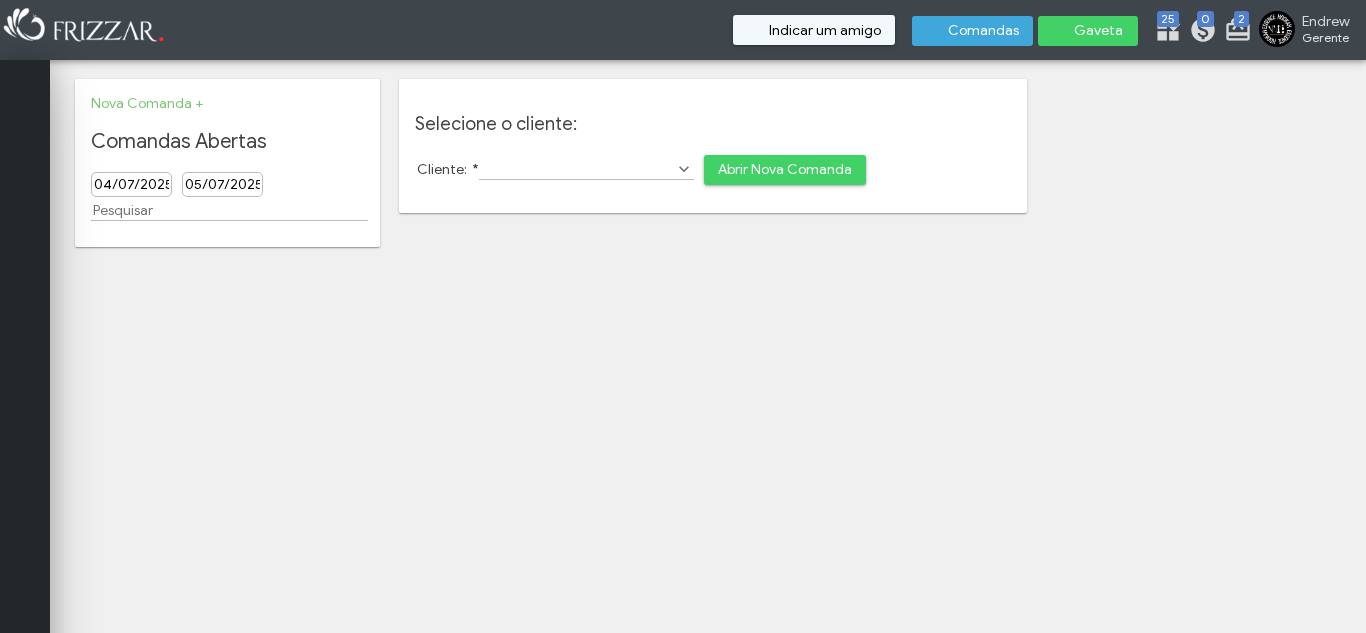 scroll, scrollTop: 0, scrollLeft: 0, axis: both 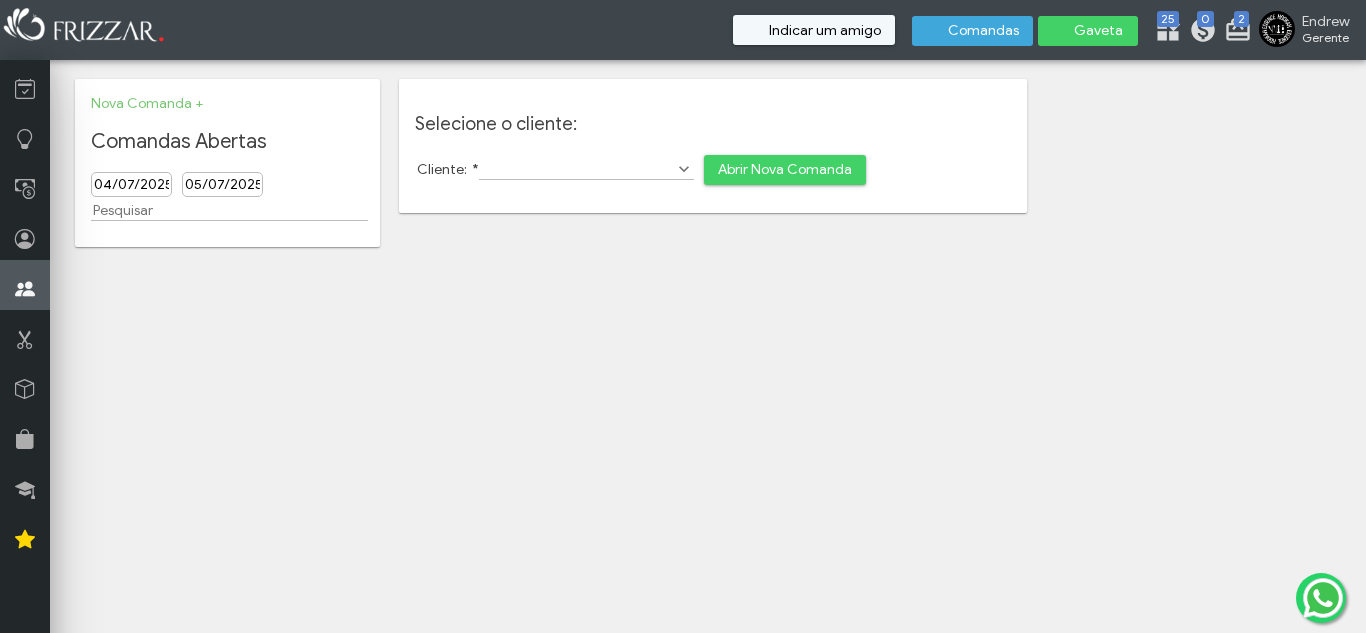 click at bounding box center (25, 285) 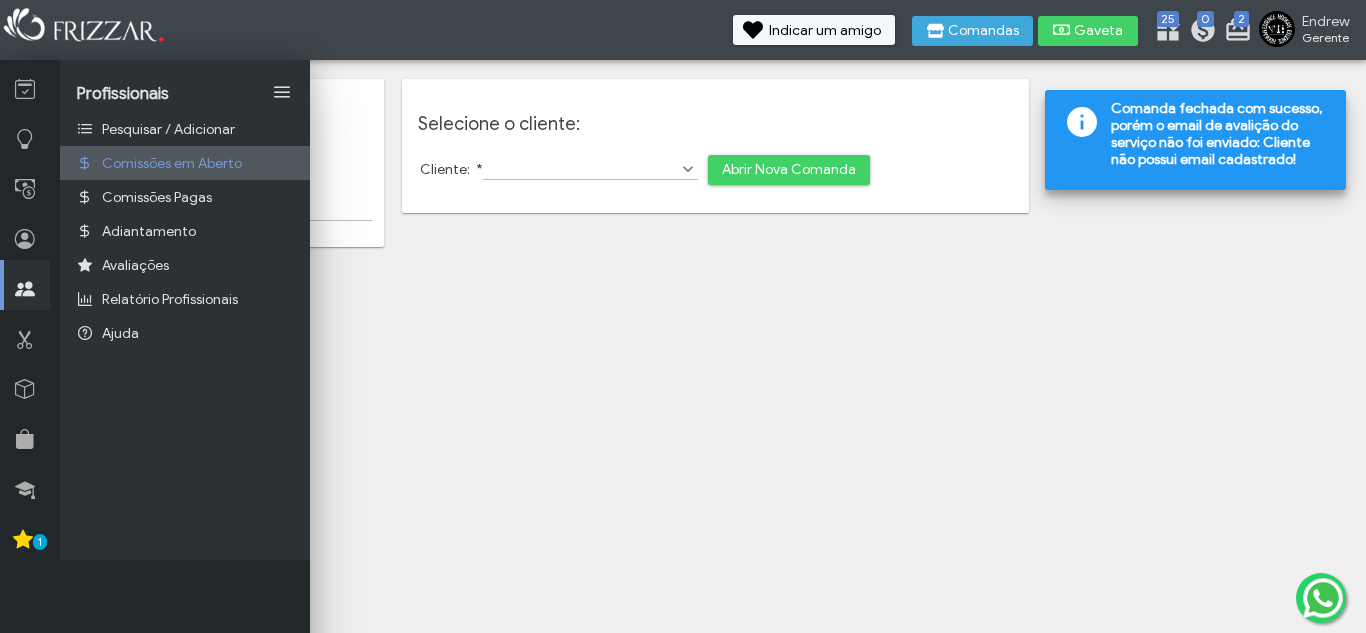 click on "Comissões em Aberto" at bounding box center [172, 163] 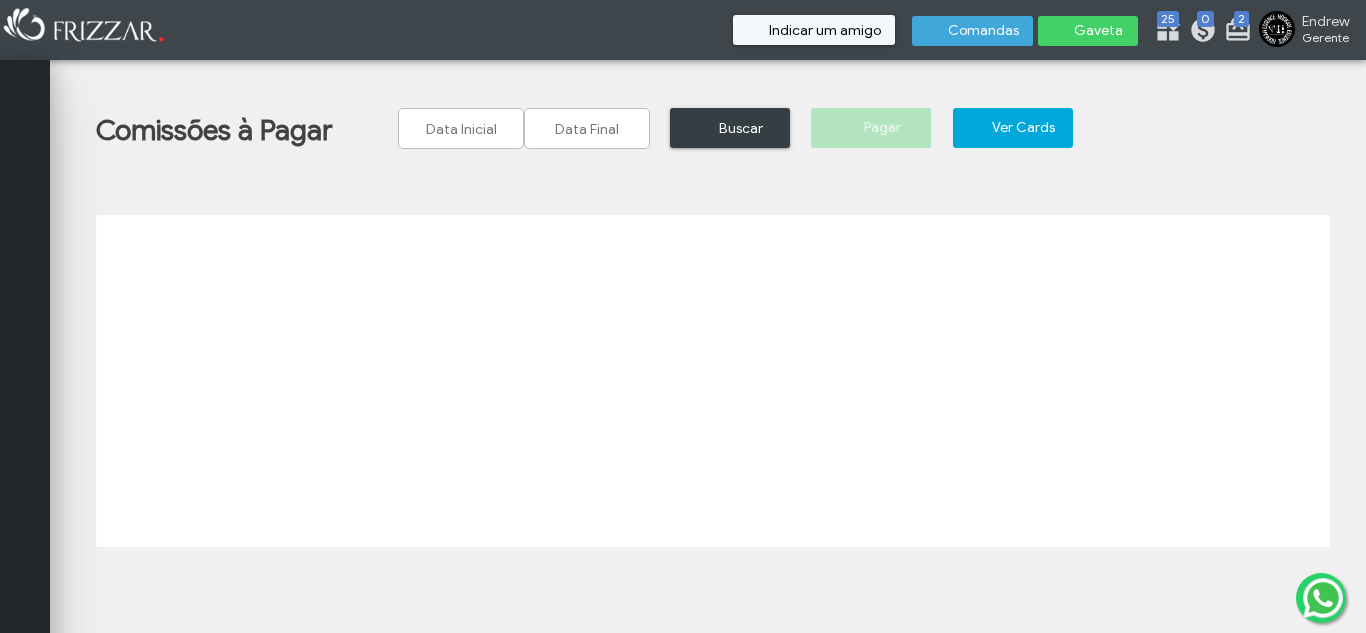 scroll, scrollTop: 0, scrollLeft: 0, axis: both 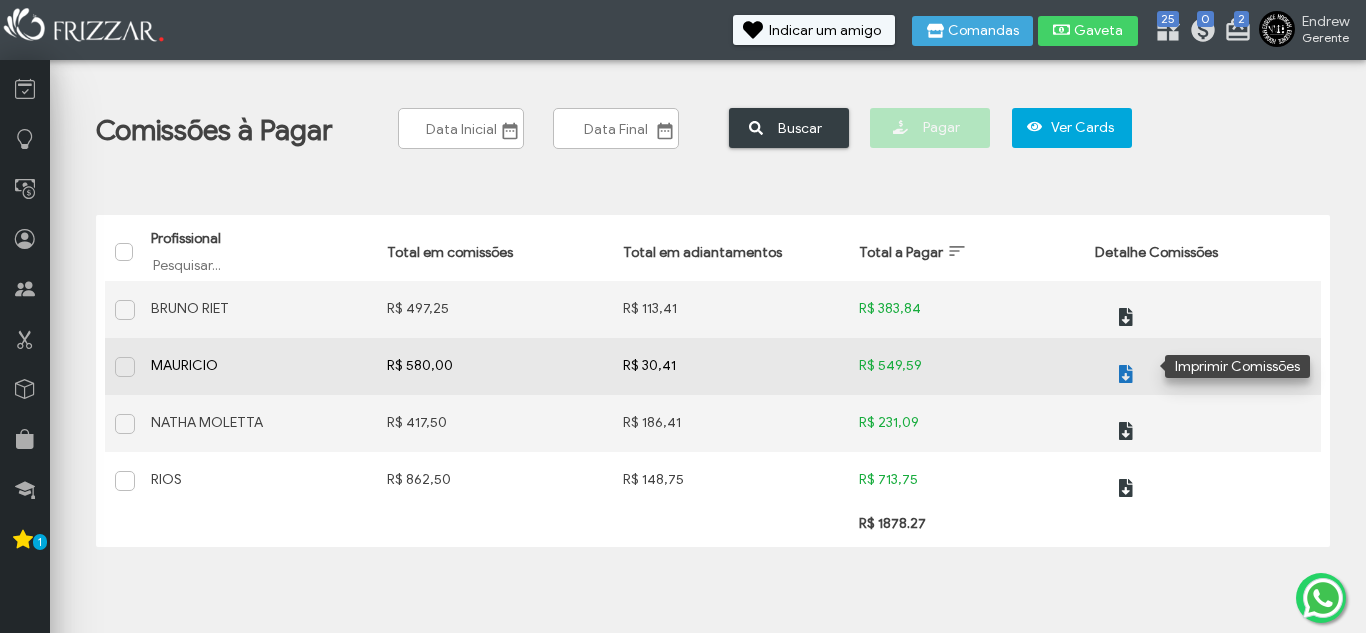 click at bounding box center (1126, 374) 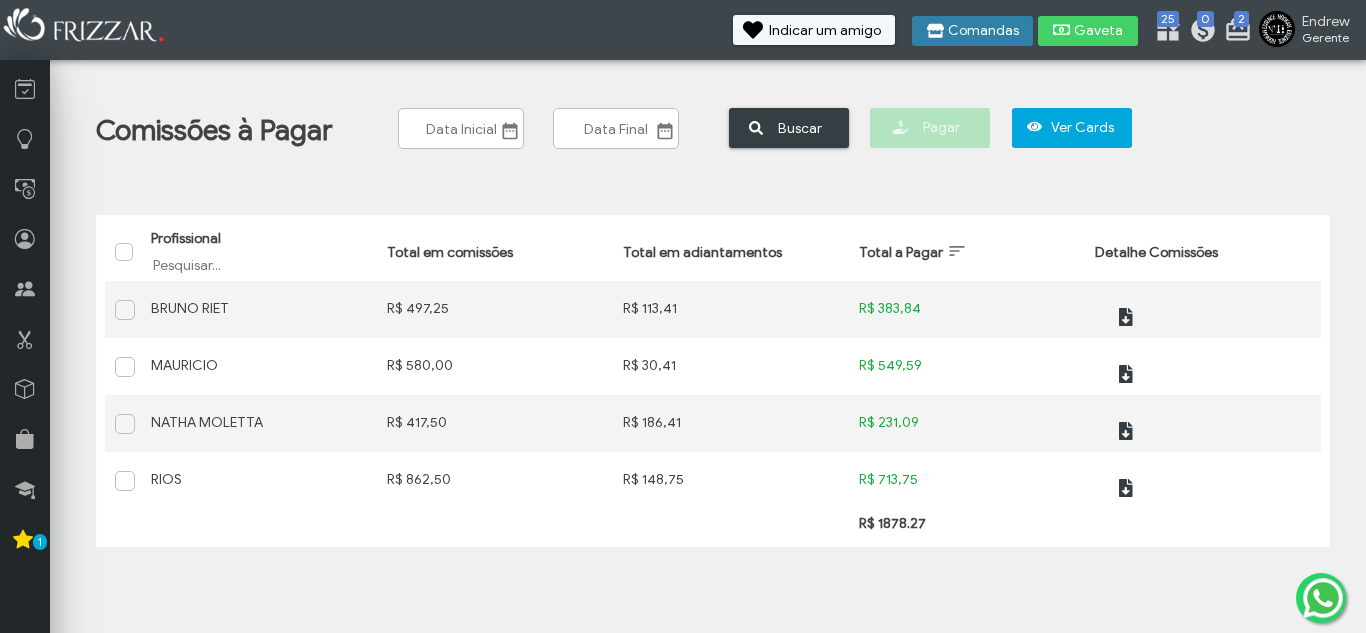 click on "Comandas" at bounding box center [972, 31] 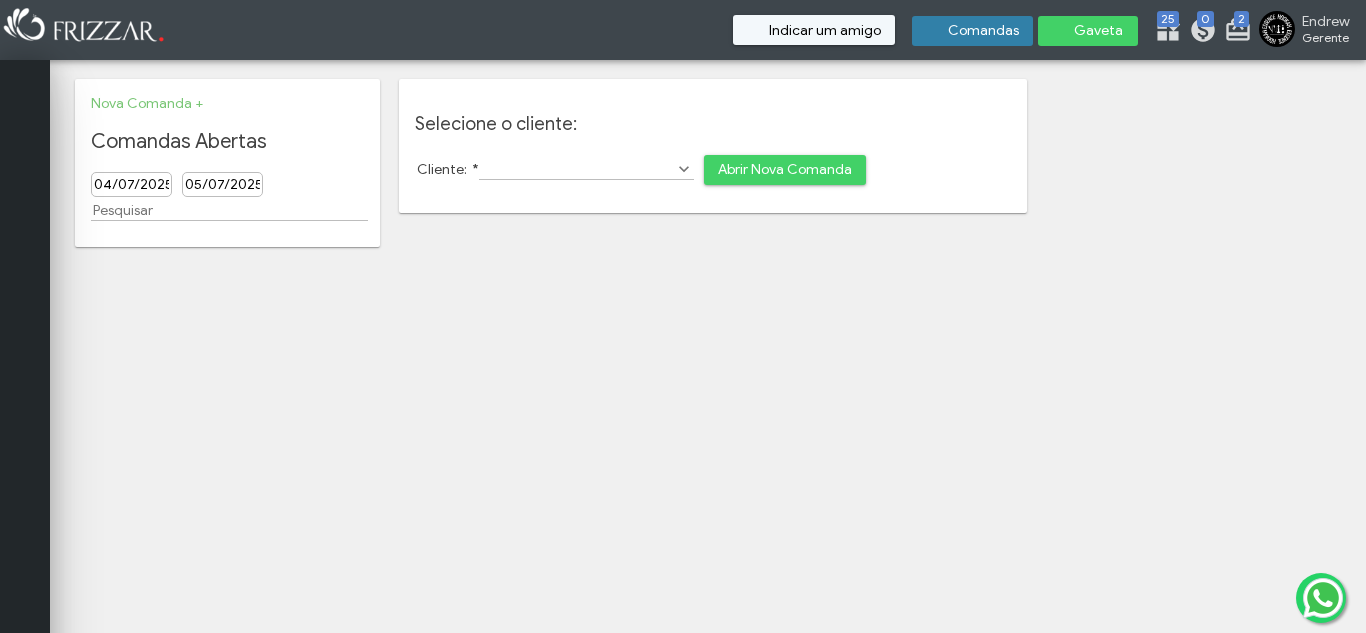 scroll, scrollTop: 0, scrollLeft: 0, axis: both 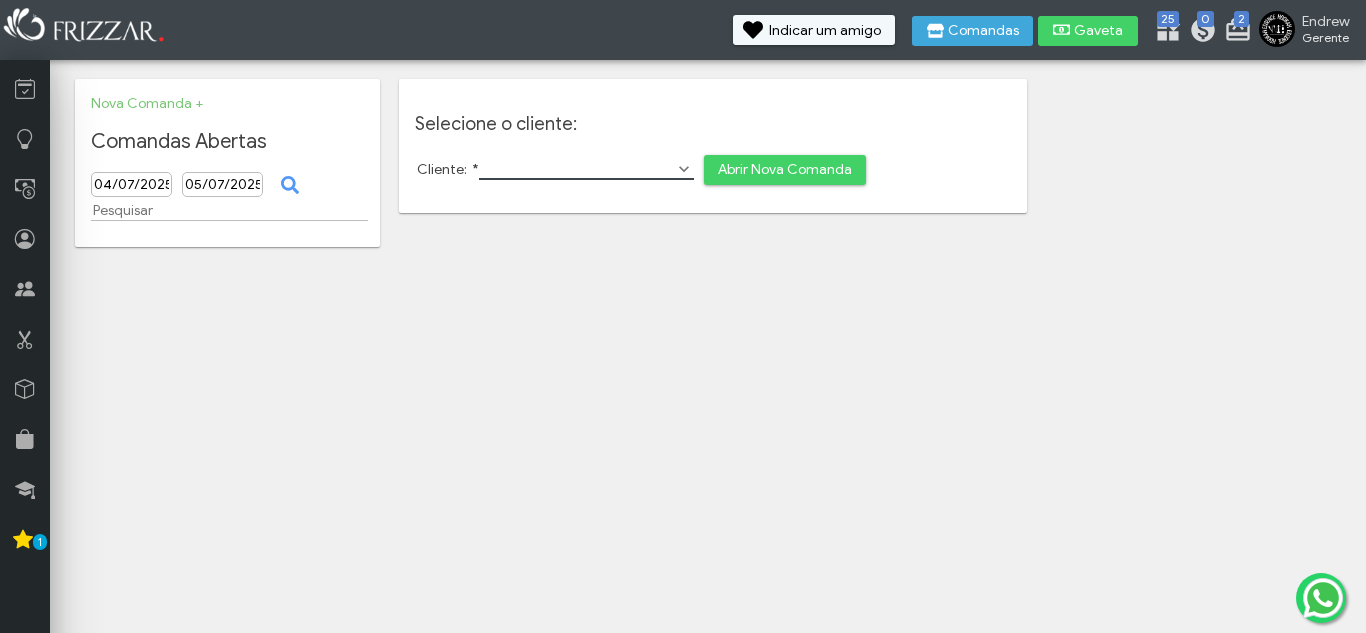 click on "Cliente: *" at bounding box center [586, 169] 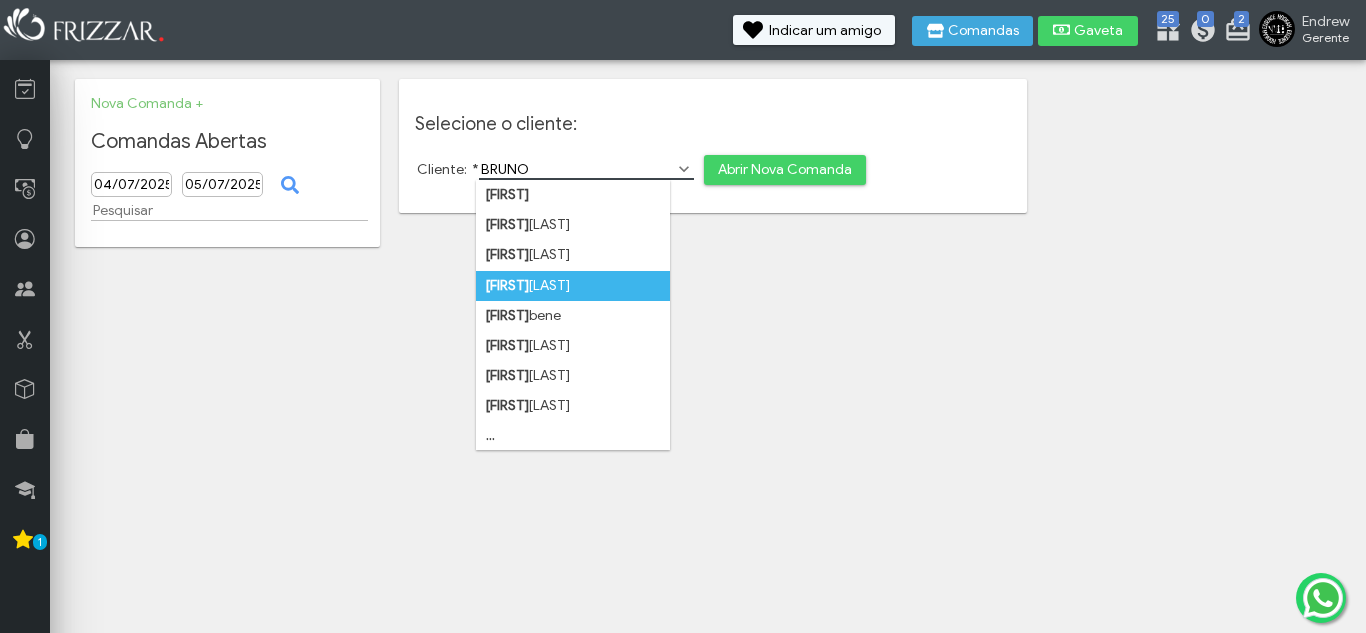 type on "BRUNO" 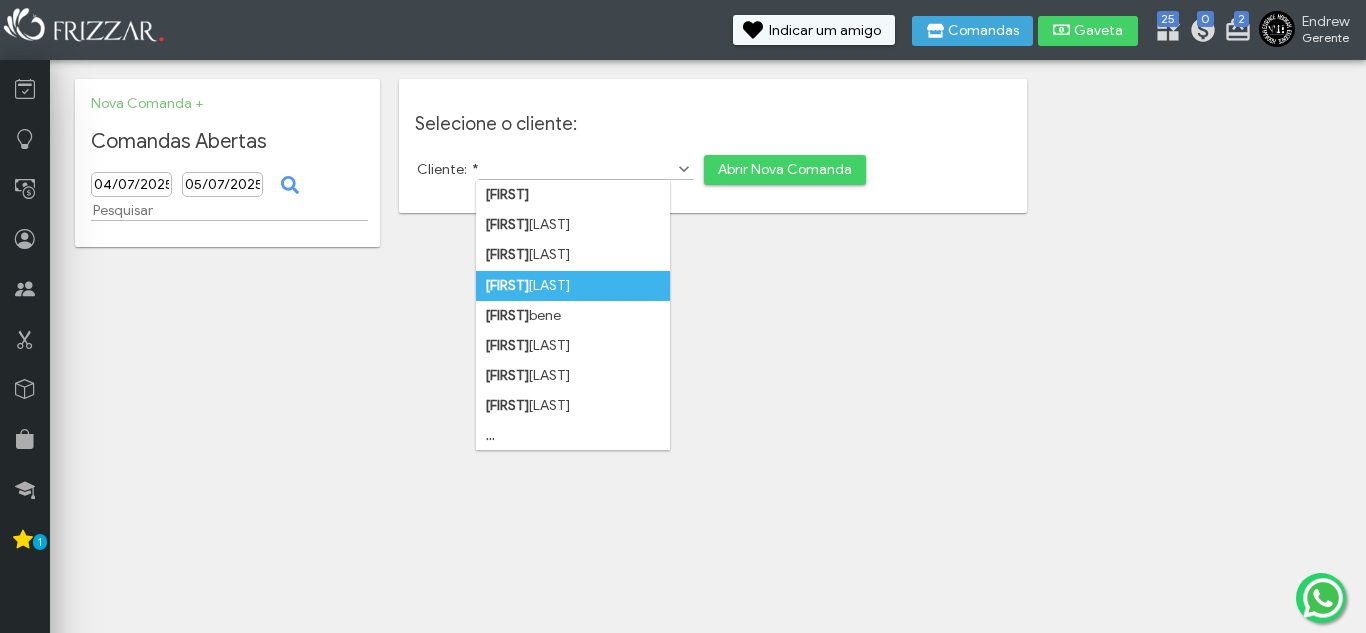 click on "Bruno  Barbosa" at bounding box center (573, 286) 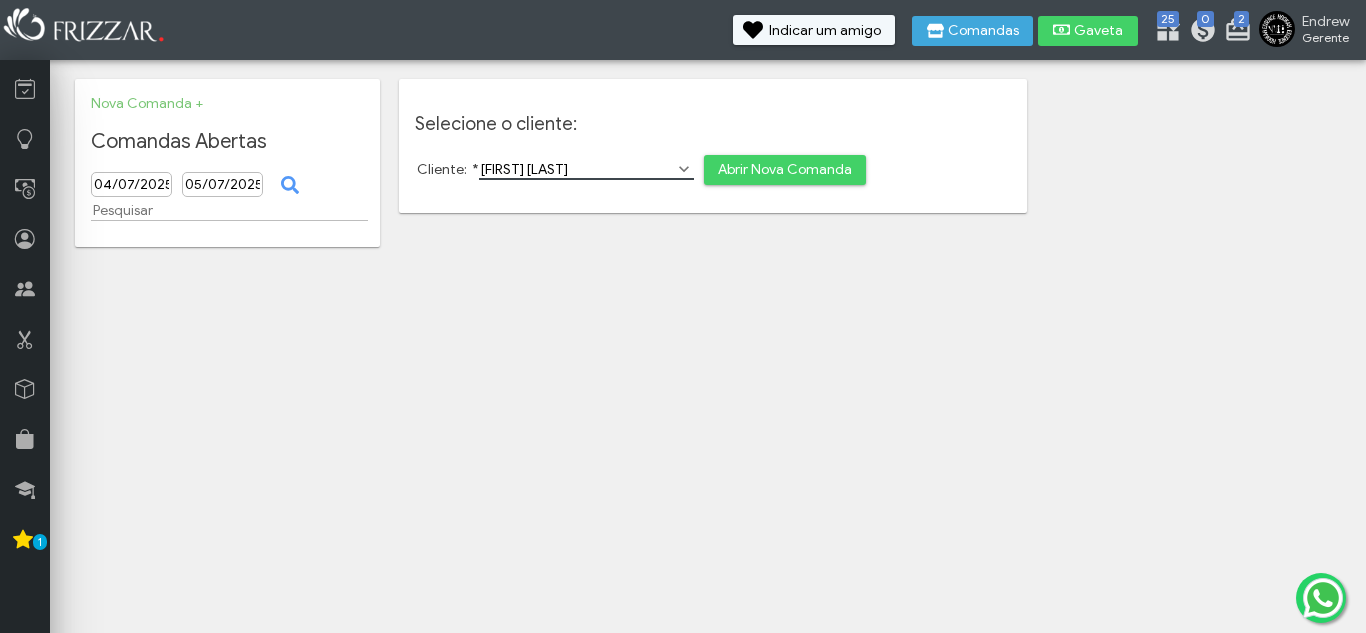 click on "Abrir Nova Comanda" at bounding box center (785, 170) 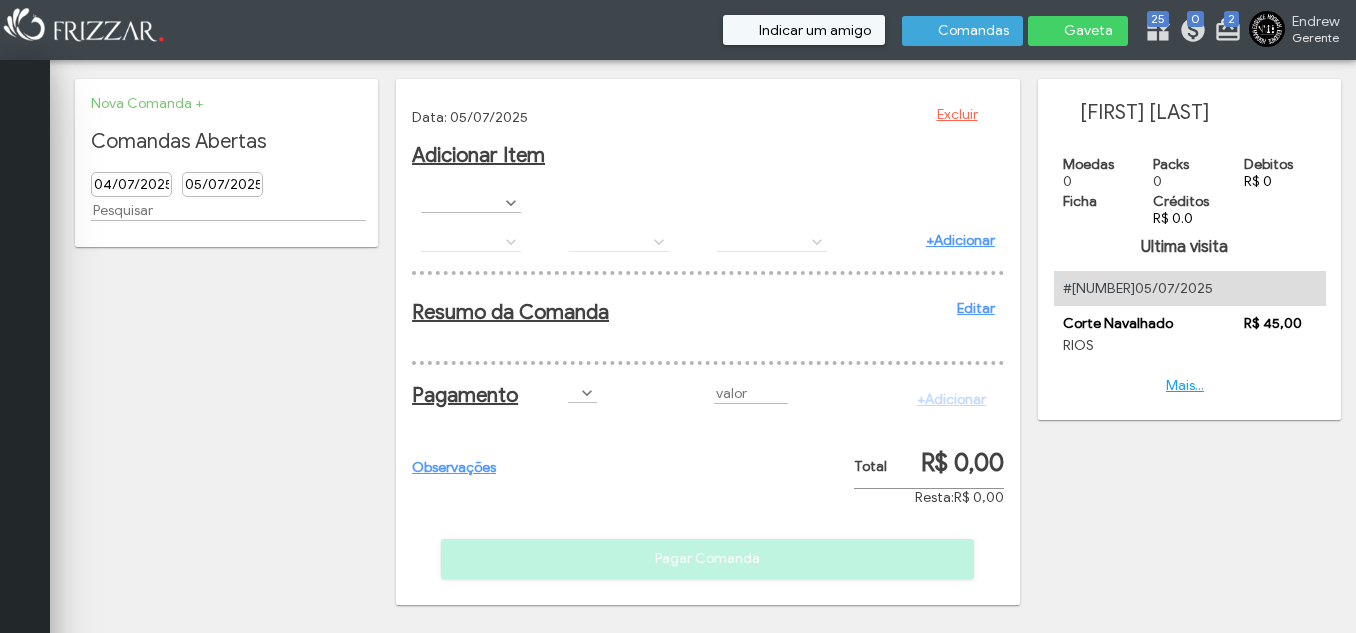 scroll, scrollTop: 0, scrollLeft: 0, axis: both 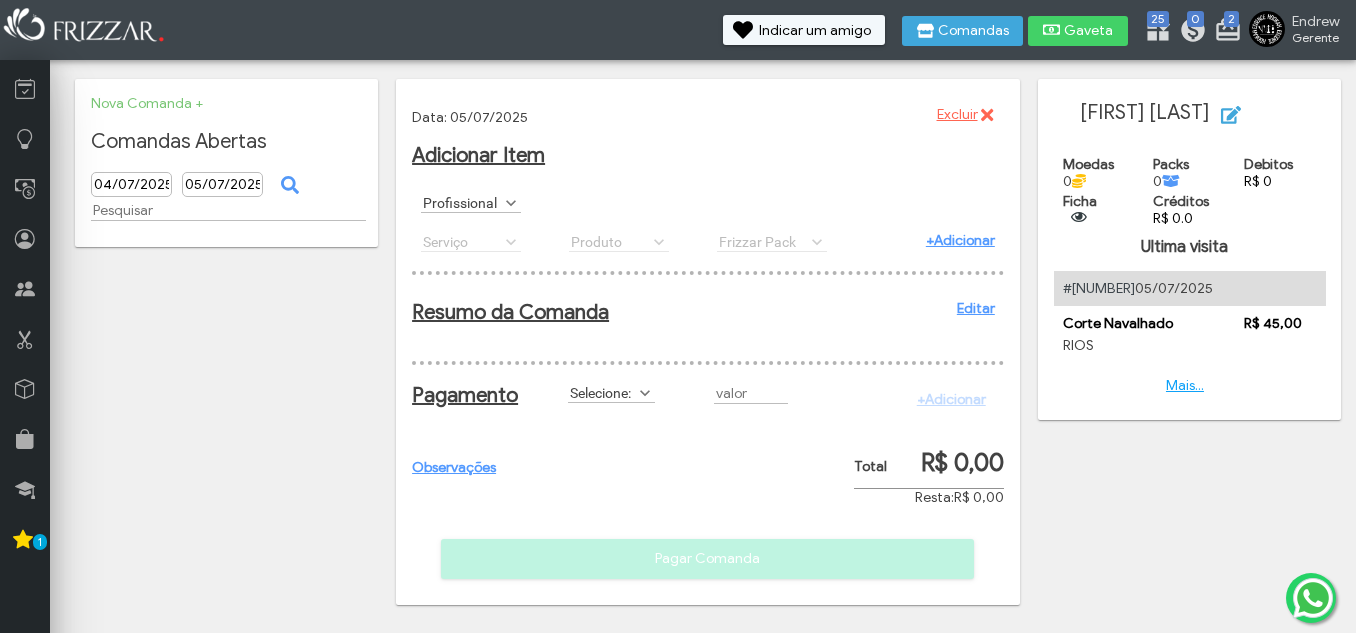 click at bounding box center (511, 203) 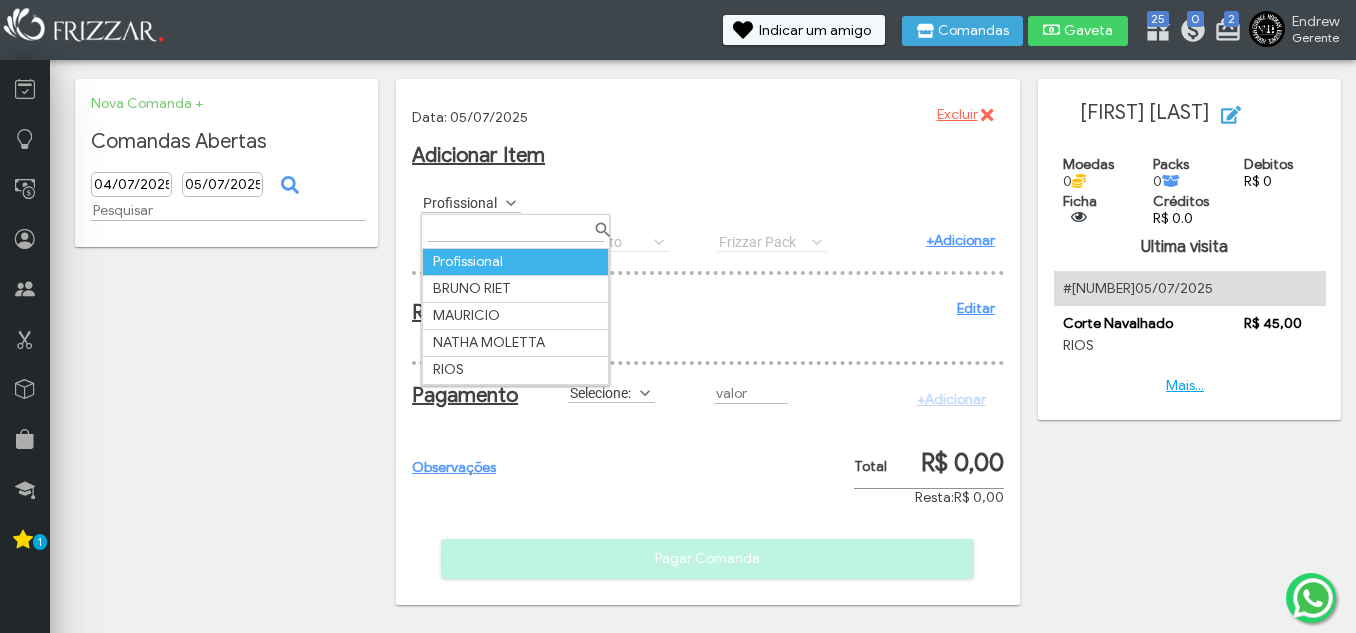 scroll, scrollTop: 11, scrollLeft: 89, axis: both 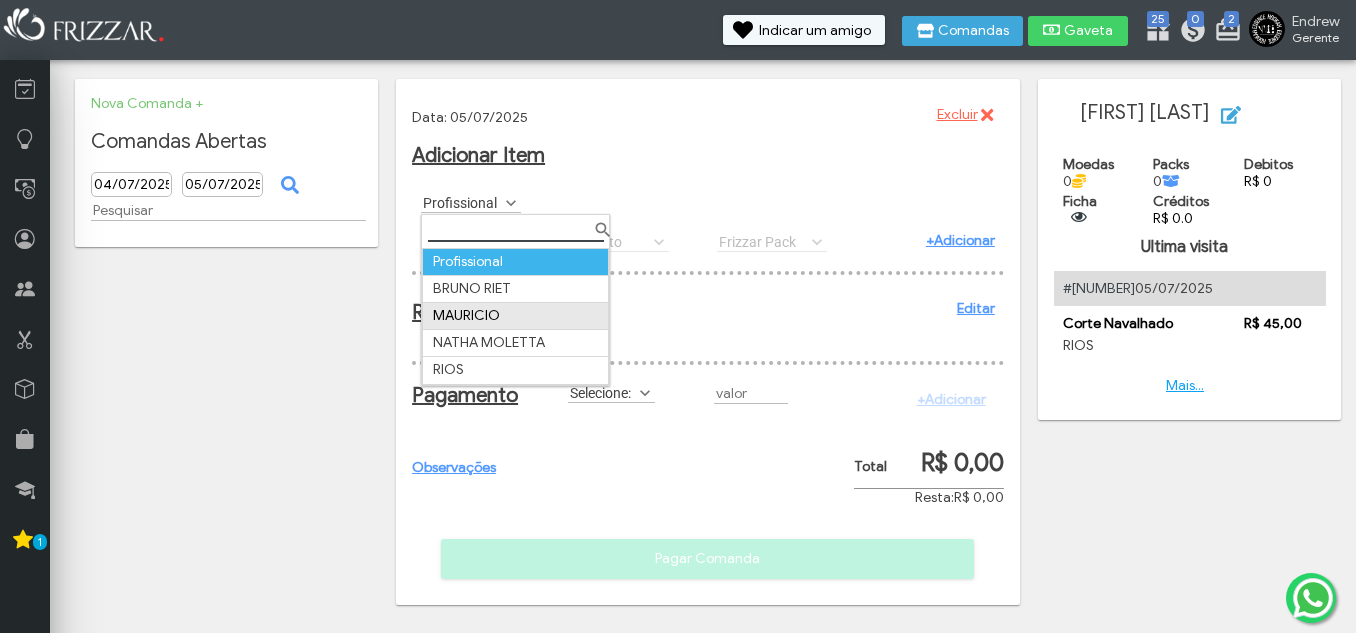 click on "MAURICIO" at bounding box center [516, 315] 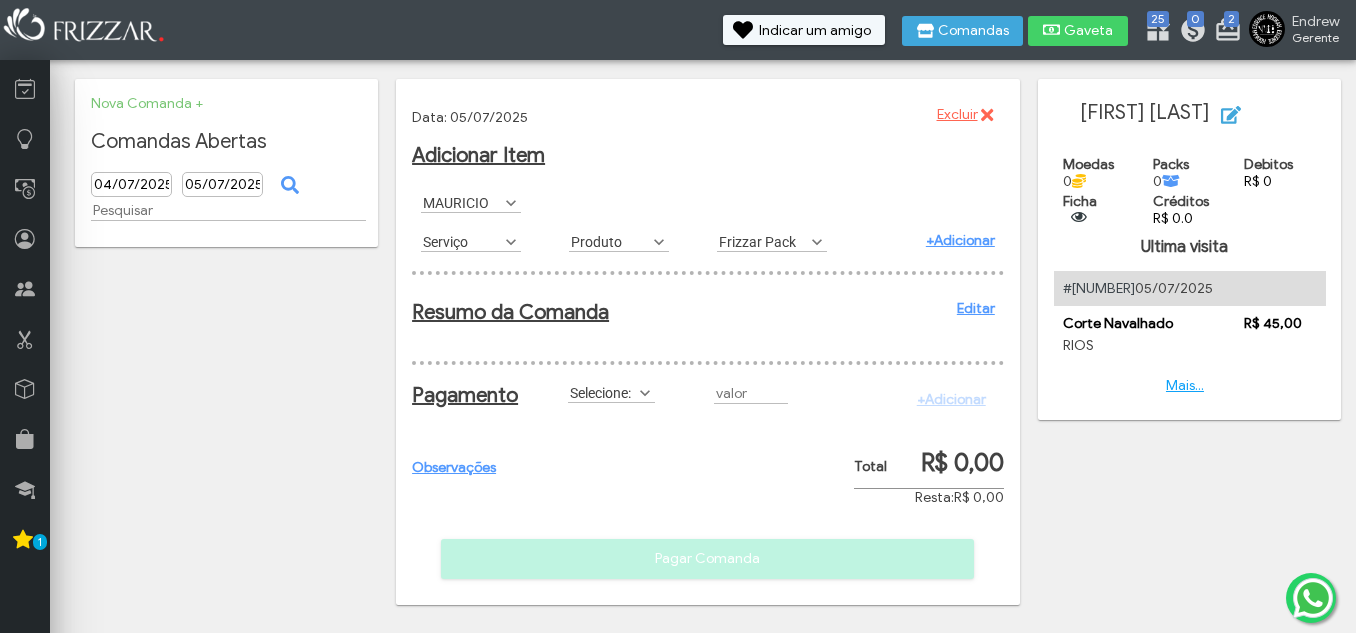 scroll, scrollTop: 11, scrollLeft: 89, axis: both 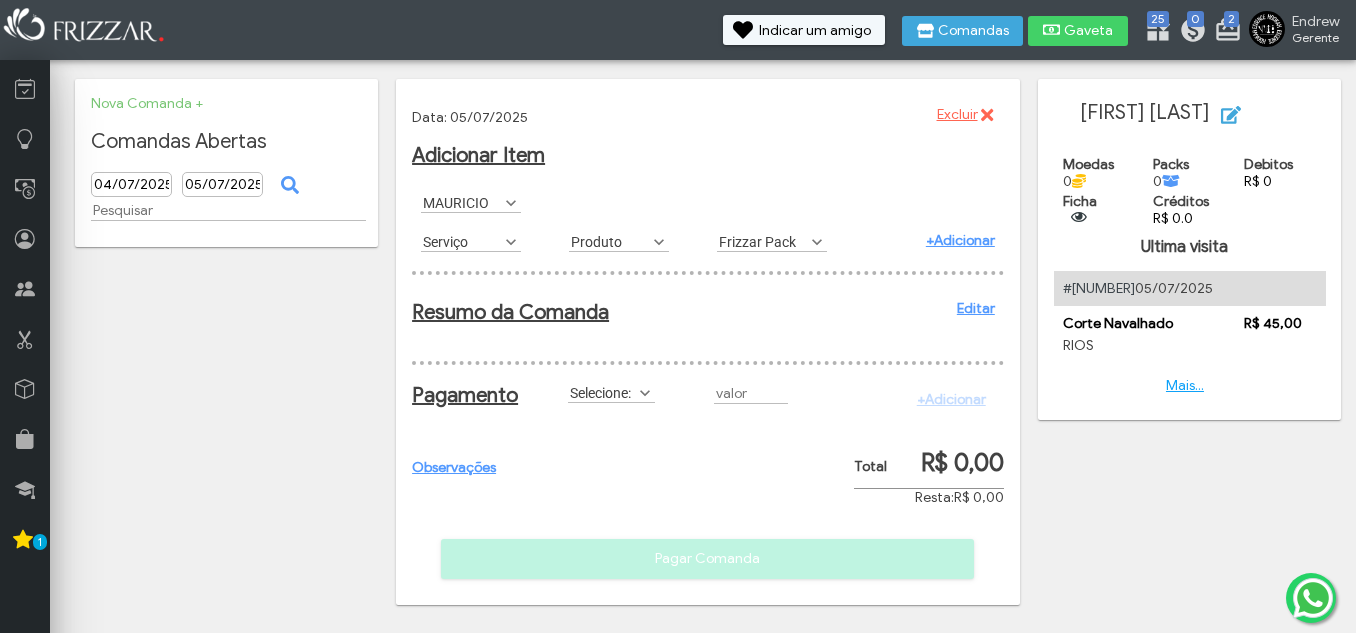 click on "Serviço" at bounding box center (462, 241) 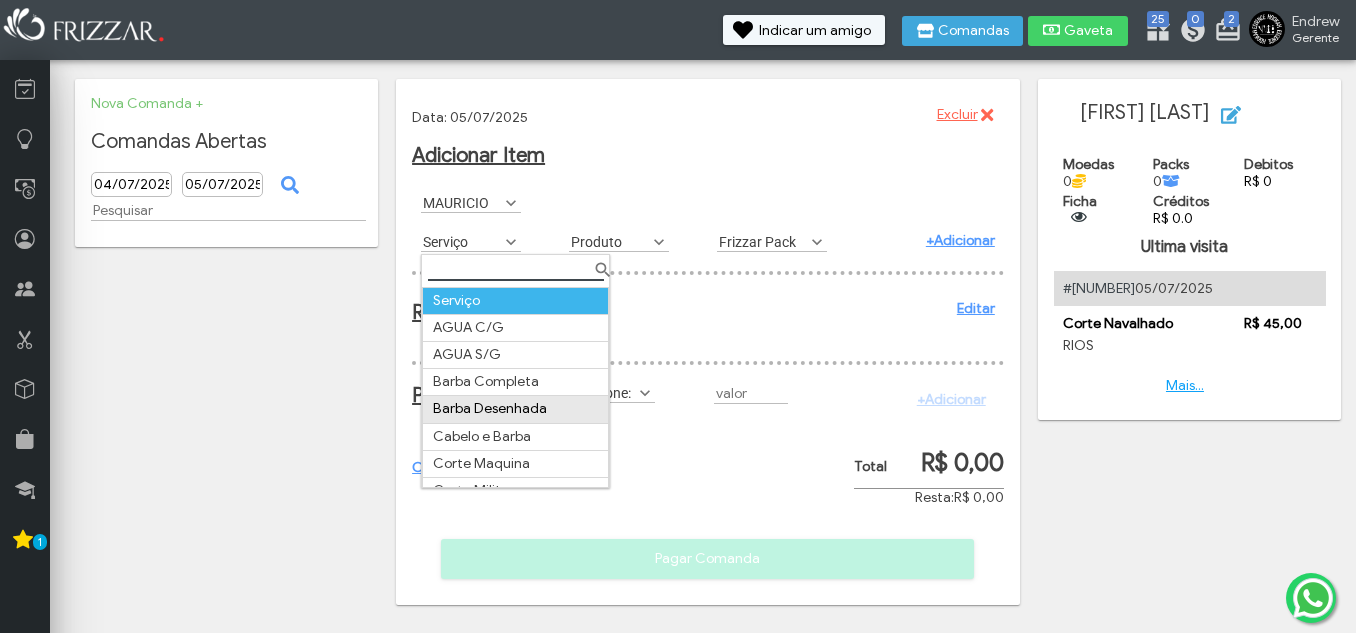scroll, scrollTop: 100, scrollLeft: 0, axis: vertical 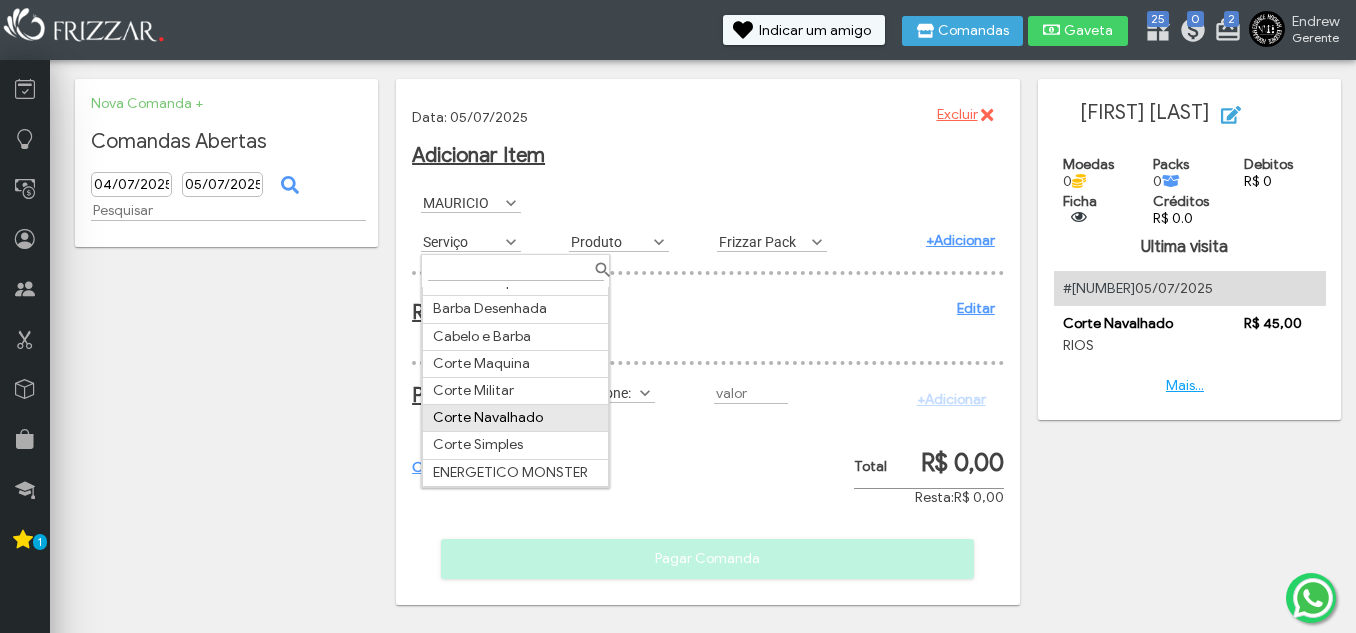 click on "Corte Navalhado" at bounding box center [516, 418] 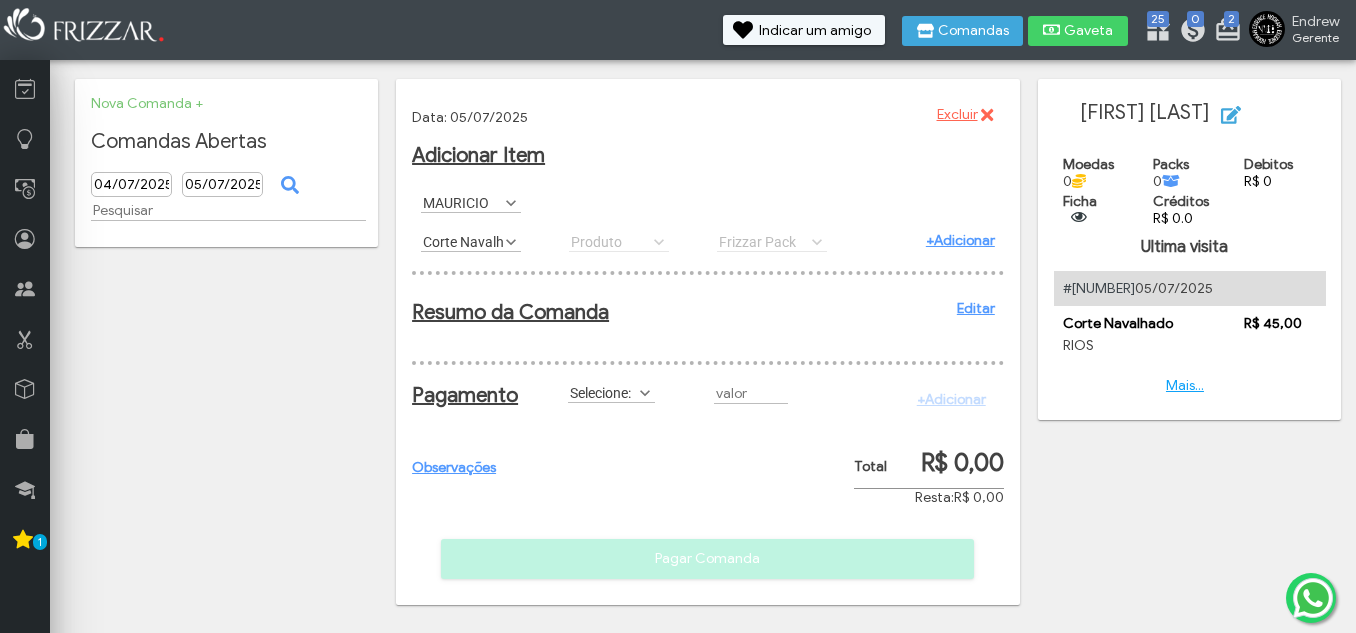click on "+Adicionar" at bounding box center [960, 240] 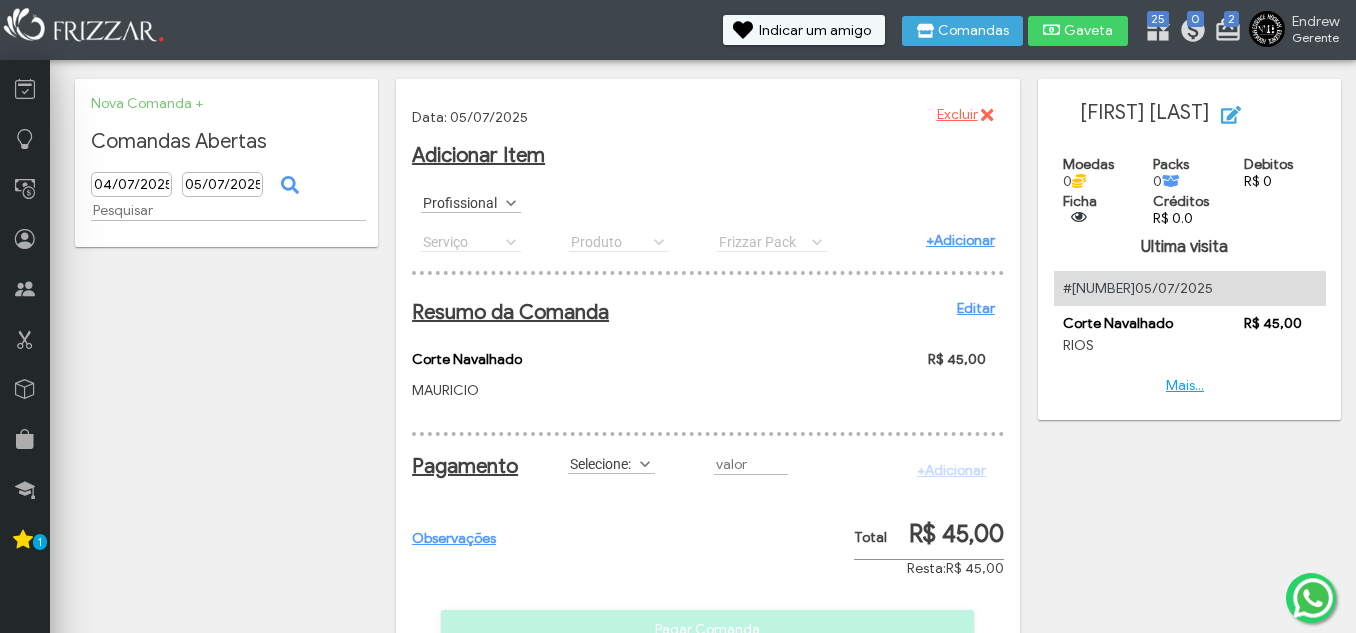 click at bounding box center [645, 464] 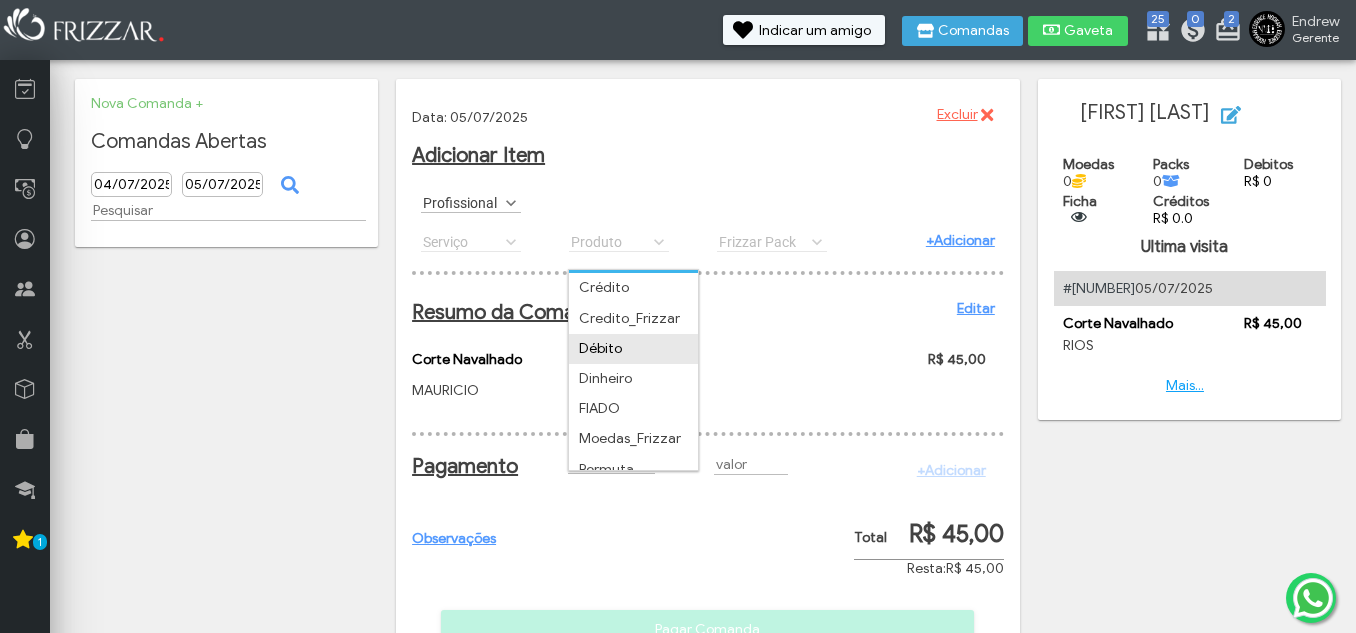 scroll, scrollTop: 72, scrollLeft: 0, axis: vertical 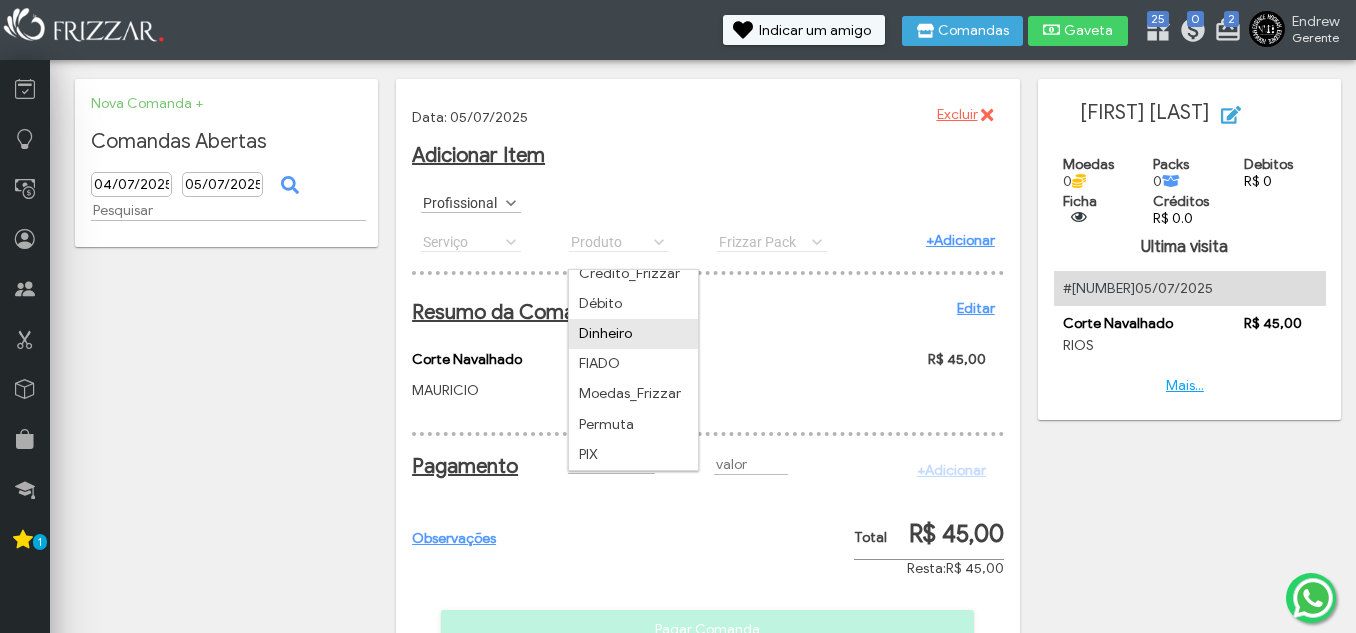 click on "Dinheiro" at bounding box center [633, 334] 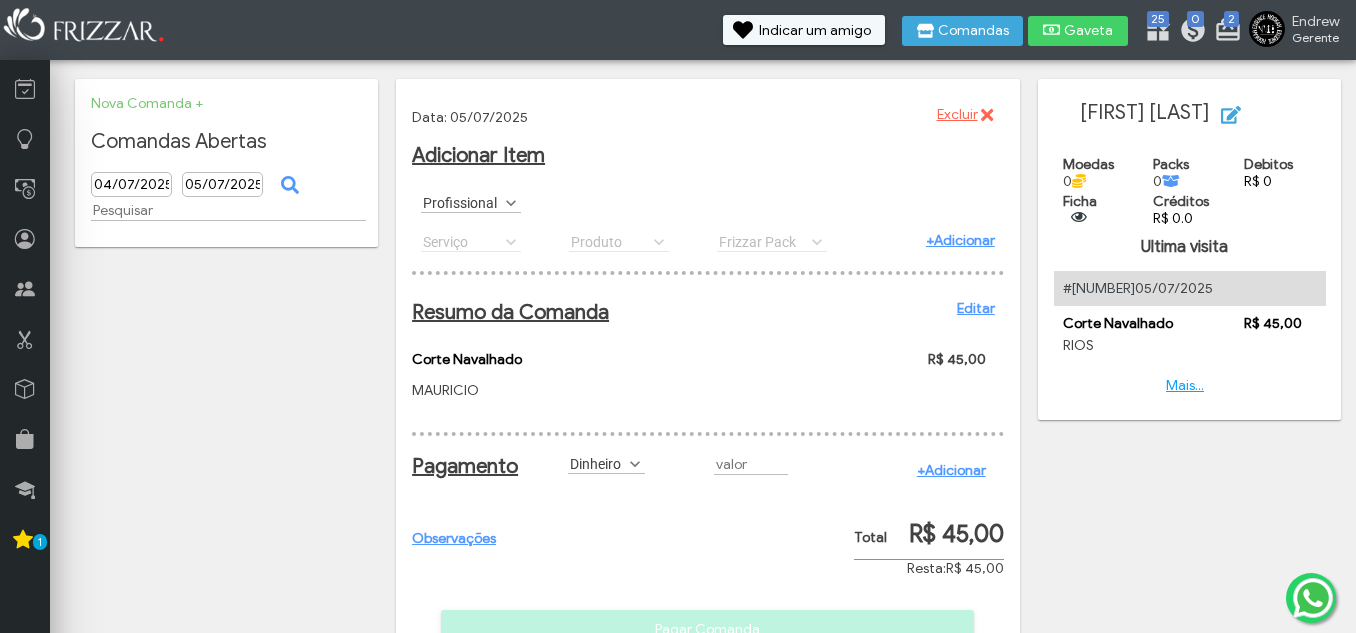 click on "+Adicionar" at bounding box center [951, 470] 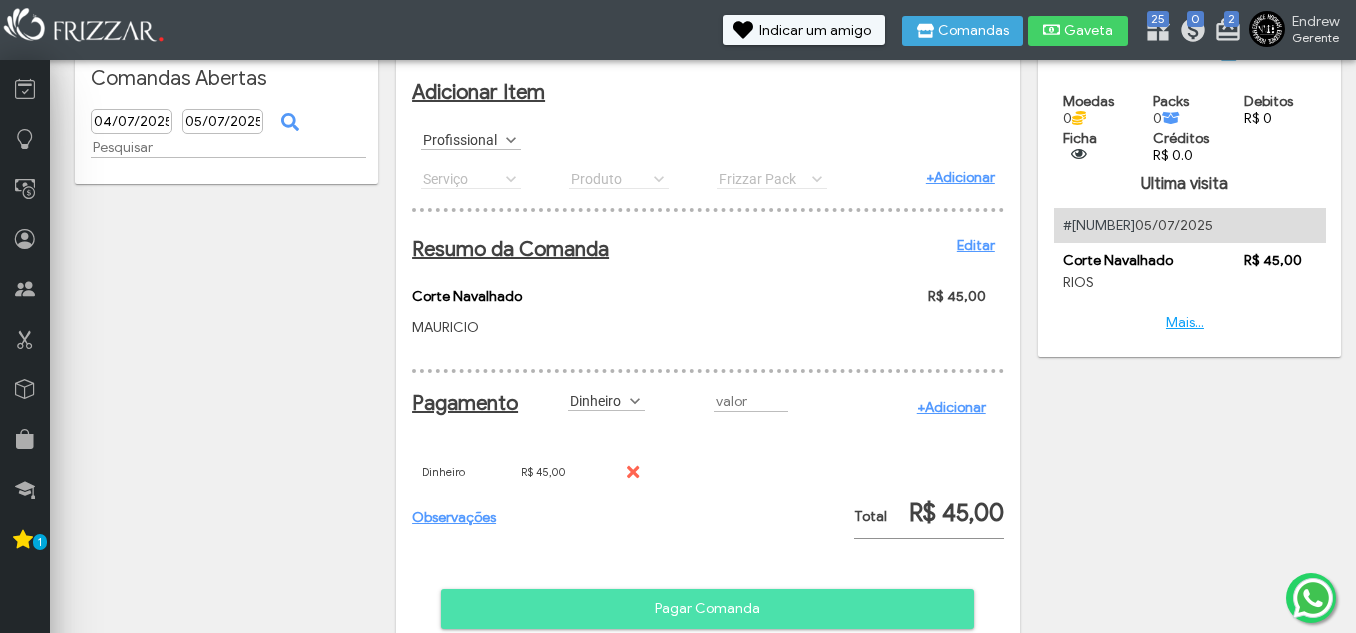 scroll, scrollTop: 127, scrollLeft: 0, axis: vertical 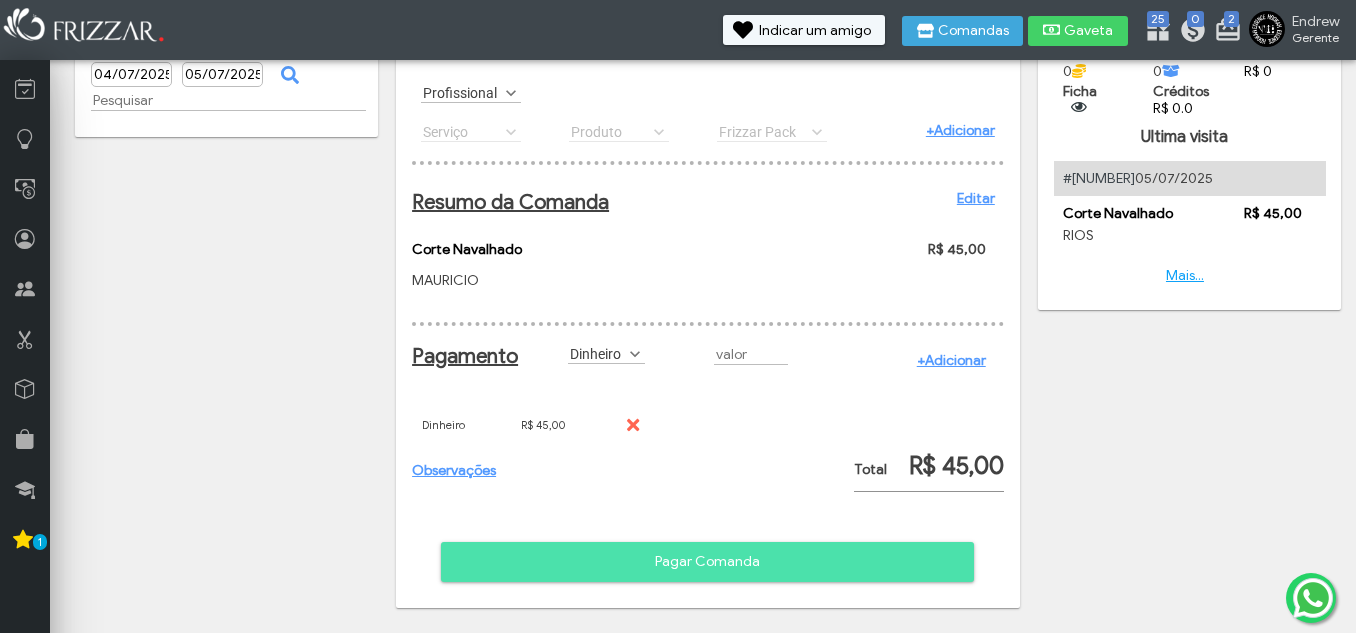 click on "Pagar Comanda" at bounding box center (707, 562) 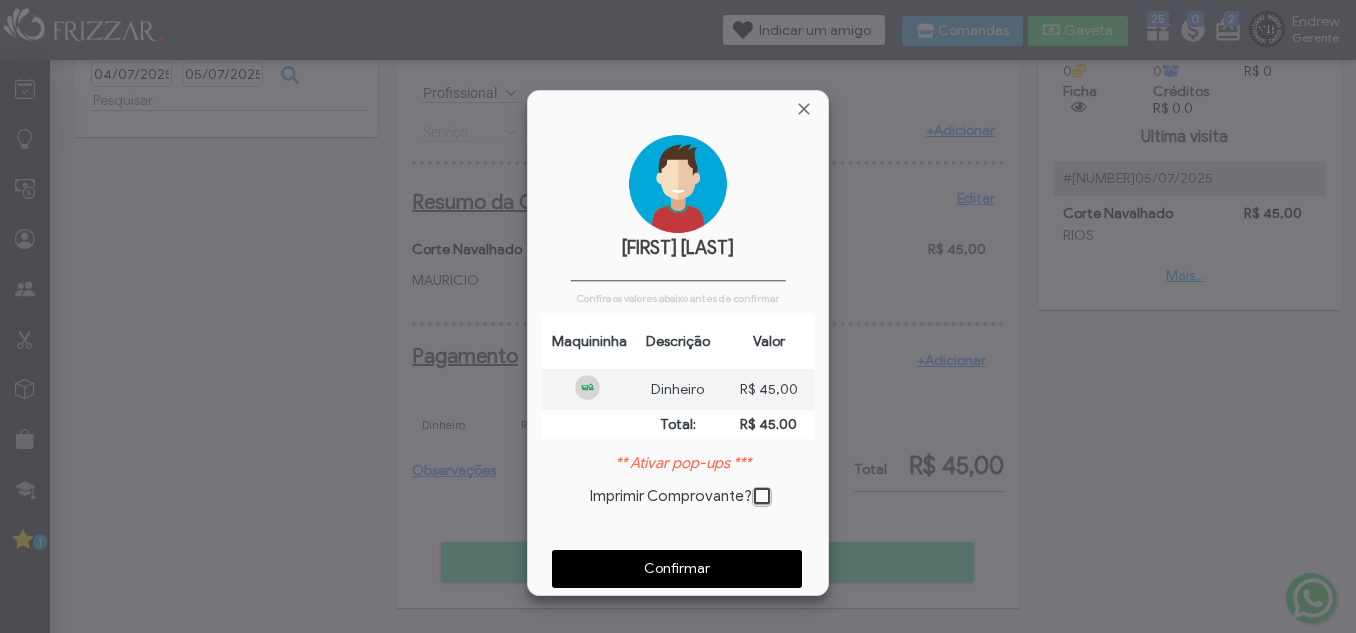 scroll, scrollTop: 10, scrollLeft: 11, axis: both 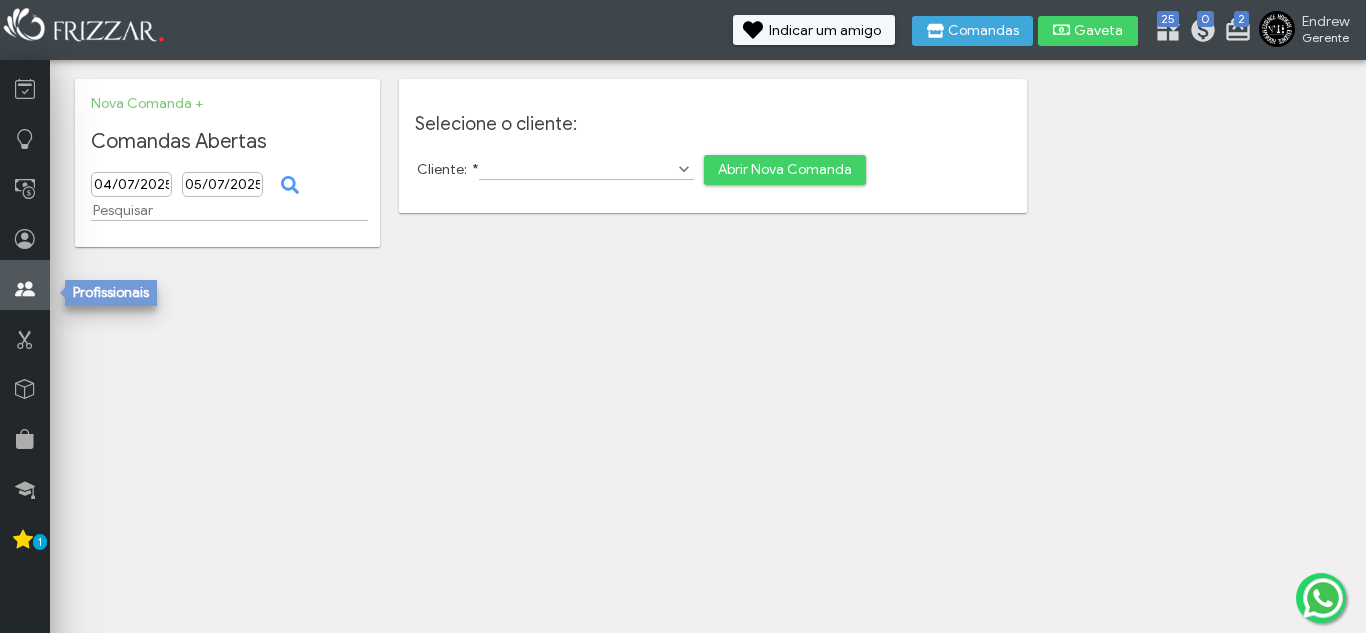 click at bounding box center (25, 285) 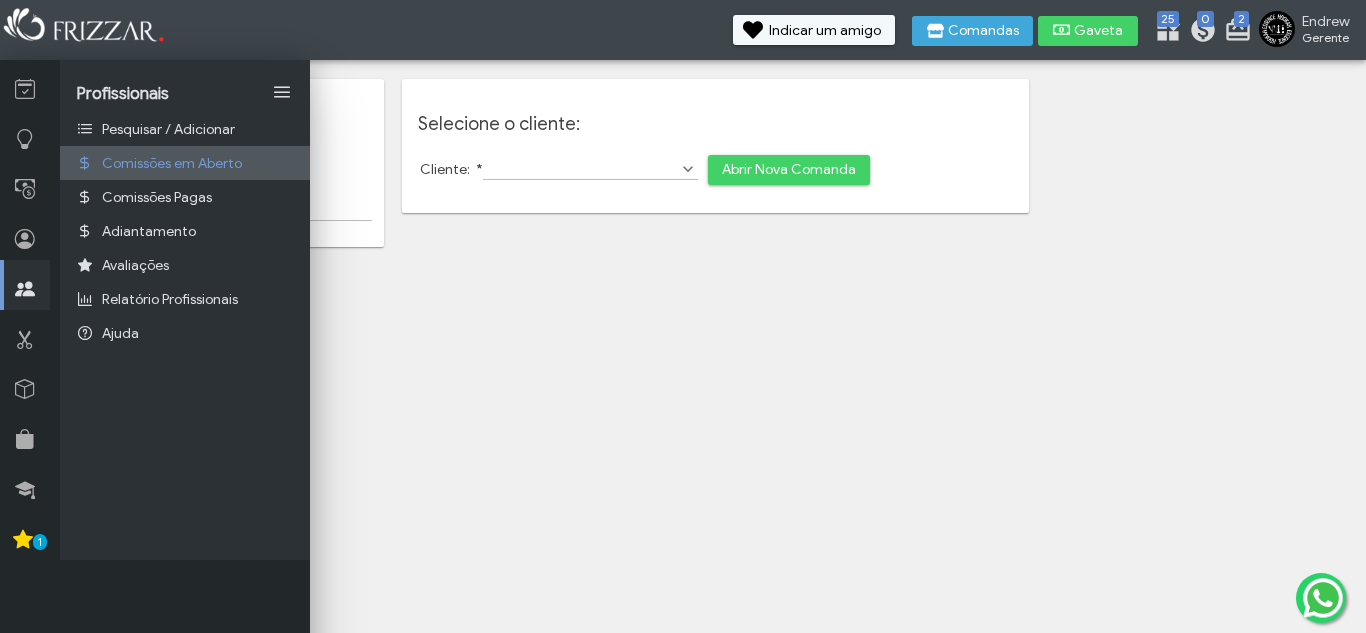 click on "Comissões em Aberto" at bounding box center [172, 163] 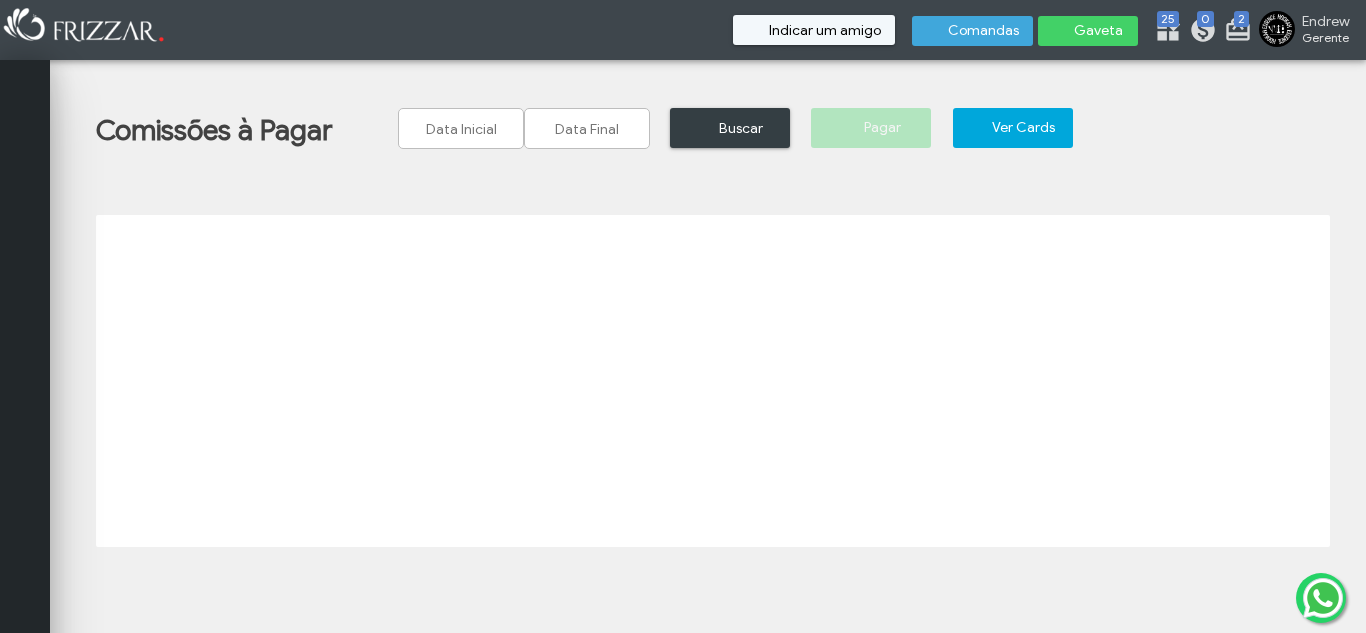 scroll, scrollTop: 0, scrollLeft: 0, axis: both 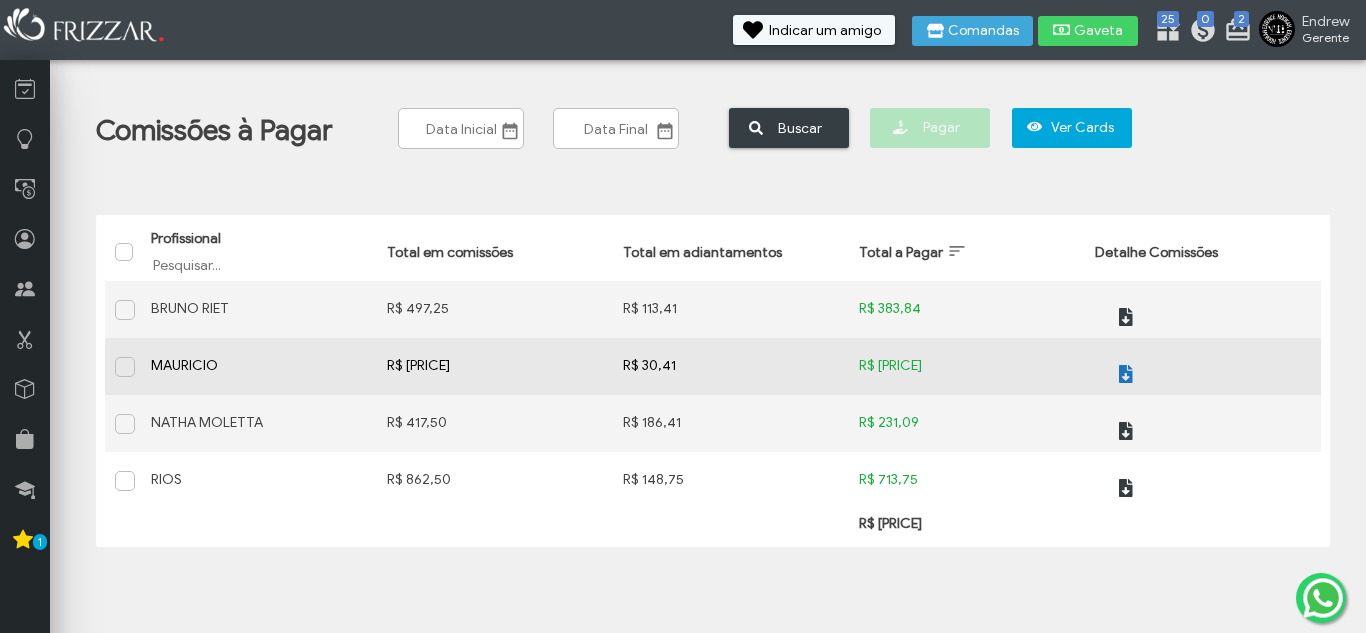 click at bounding box center [1126, 374] 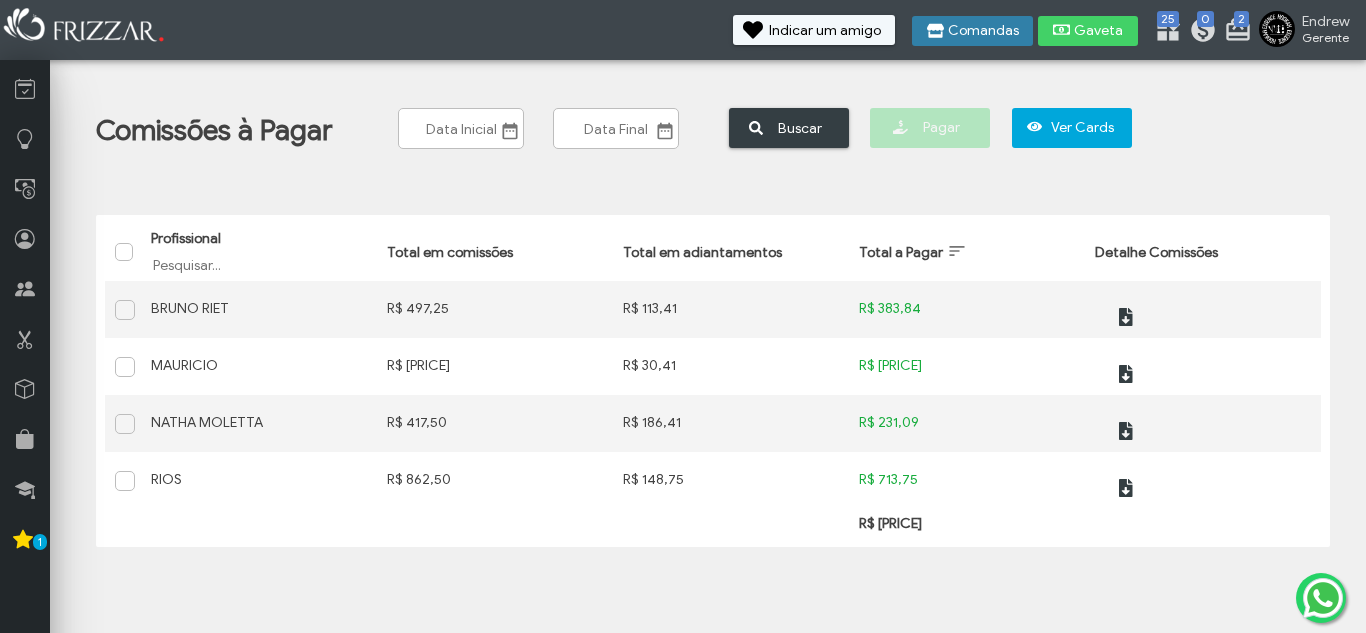 click on "Comandas" at bounding box center (972, 31) 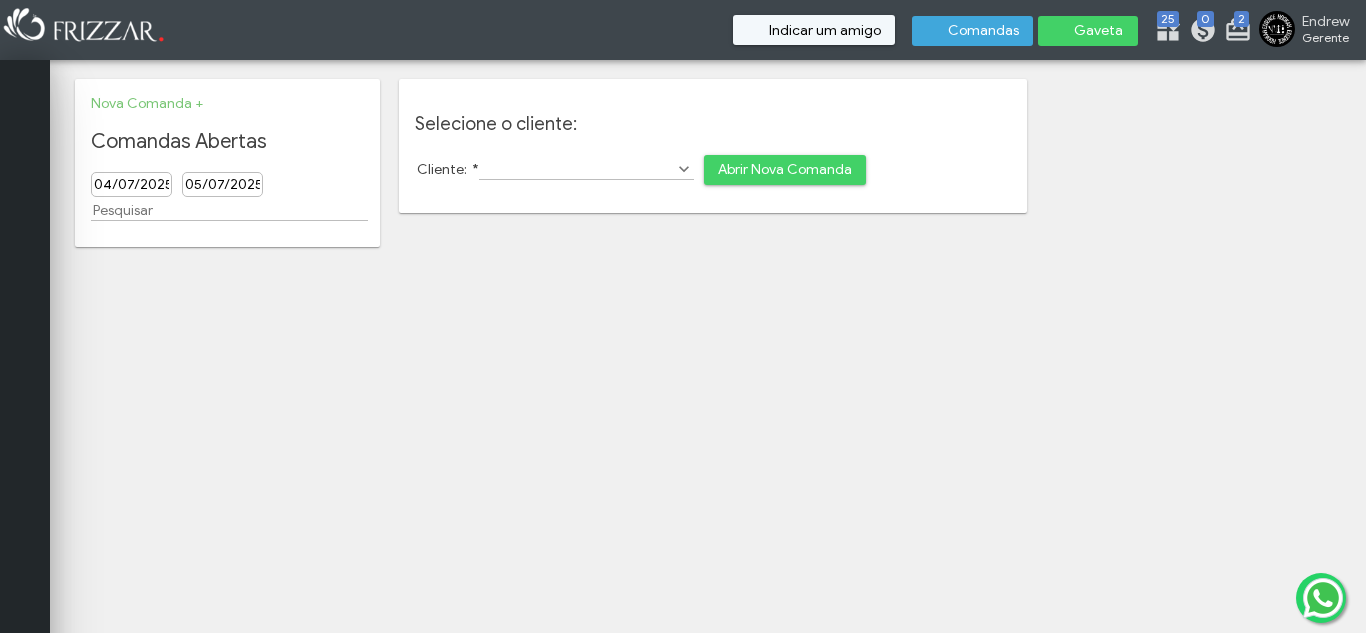 click on "Cliente: *" at bounding box center (586, 169) 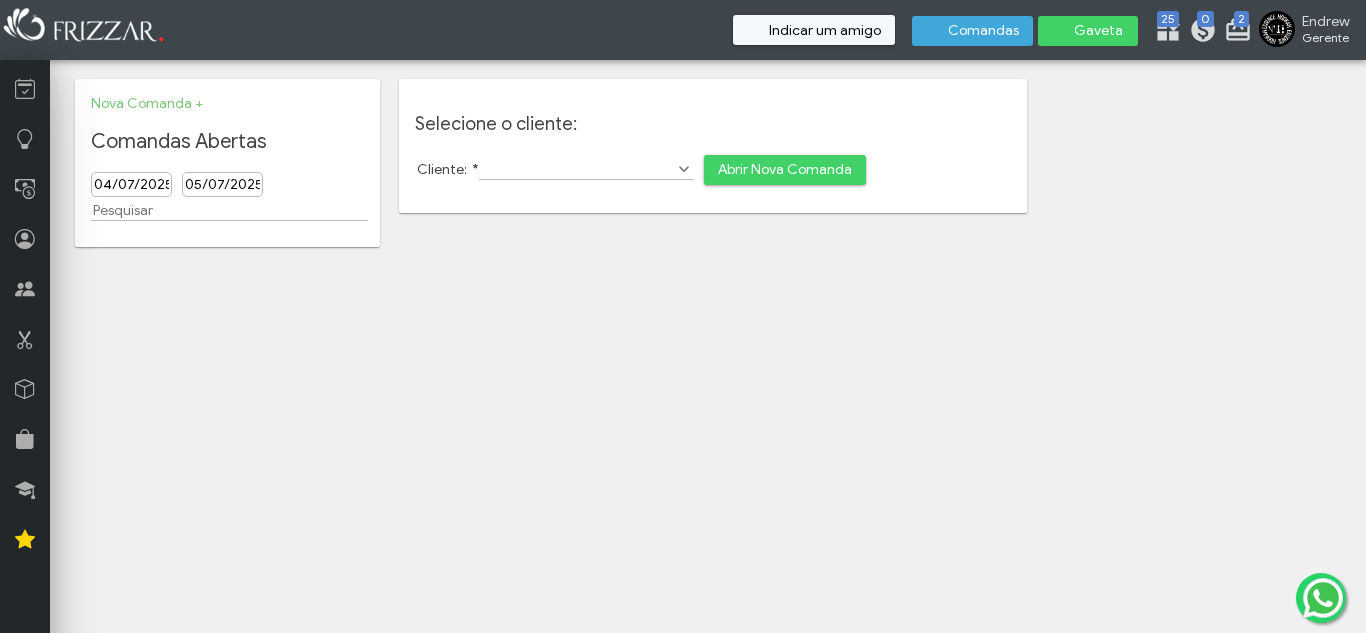 scroll, scrollTop: 0, scrollLeft: 0, axis: both 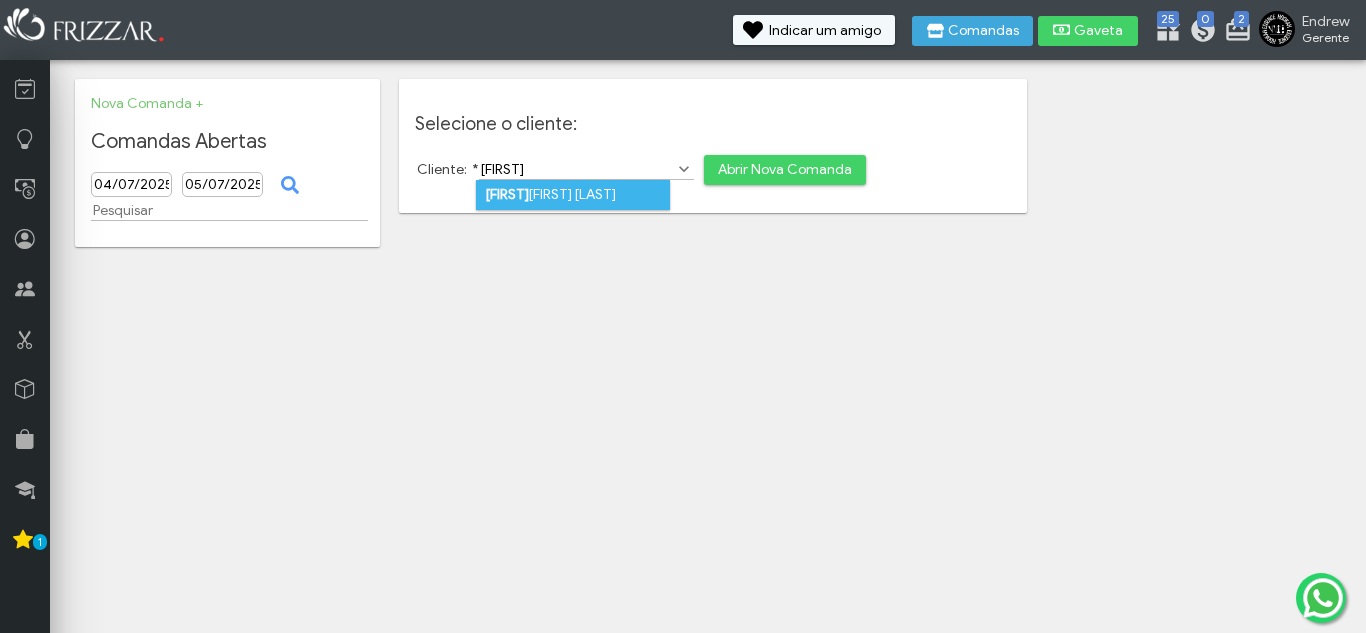 type on "[FIRST]" 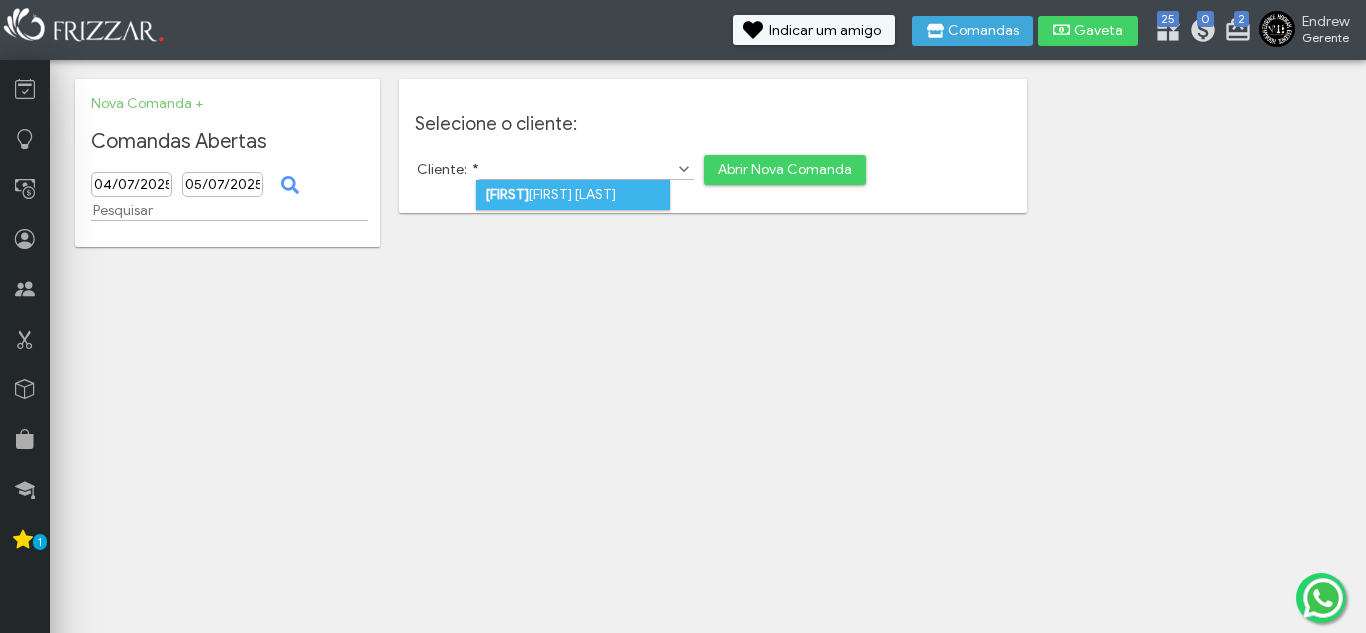 click on "[FIRST] [LAST]" at bounding box center [573, 195] 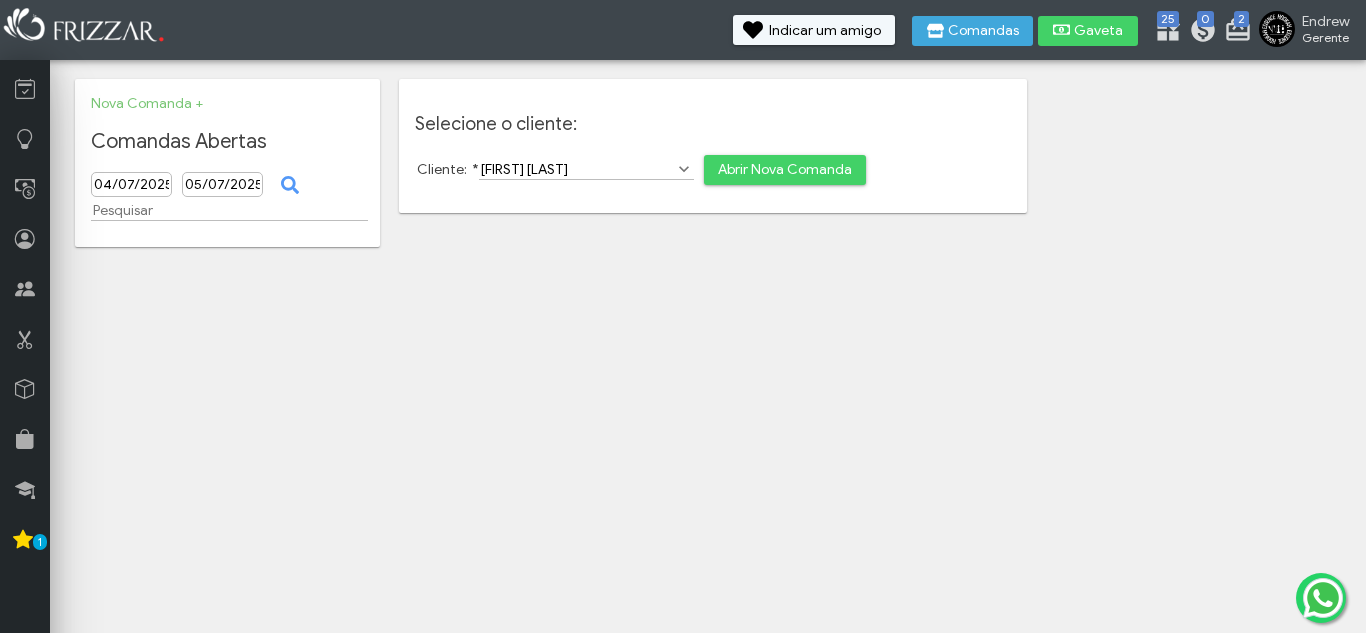 click on "Abrir Nova Comanda" at bounding box center (785, 170) 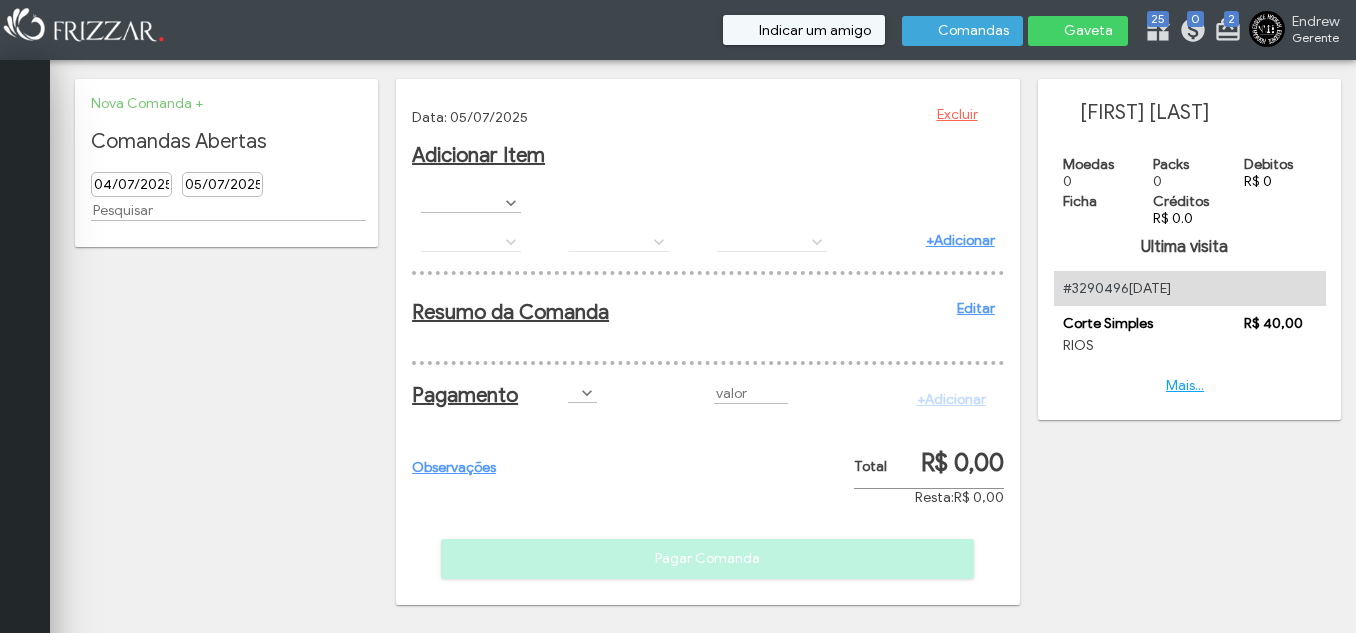 scroll, scrollTop: 0, scrollLeft: 0, axis: both 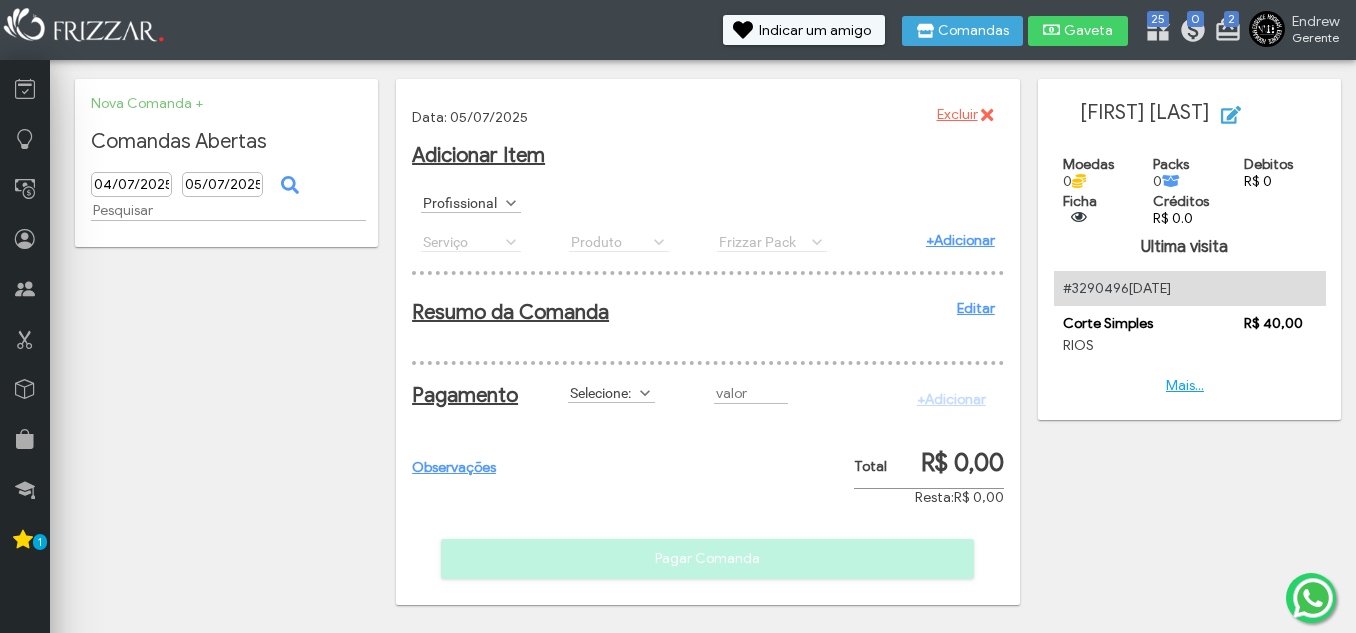 click at bounding box center [511, 203] 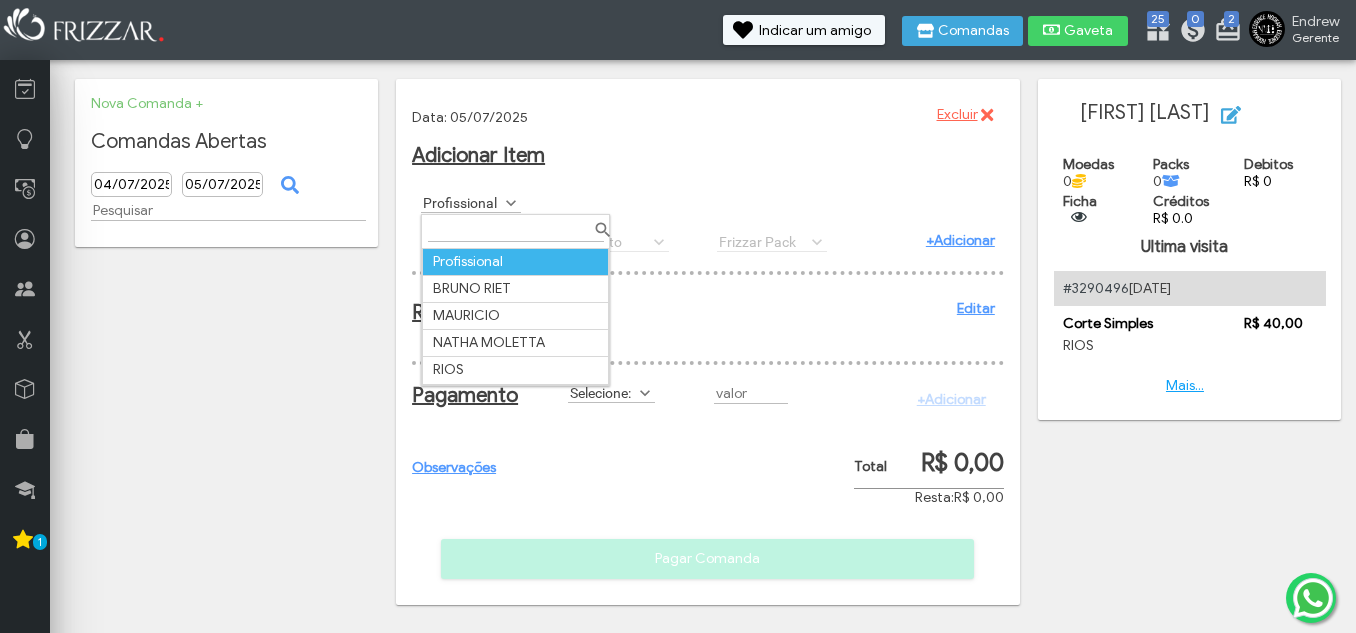 scroll, scrollTop: 11, scrollLeft: 89, axis: both 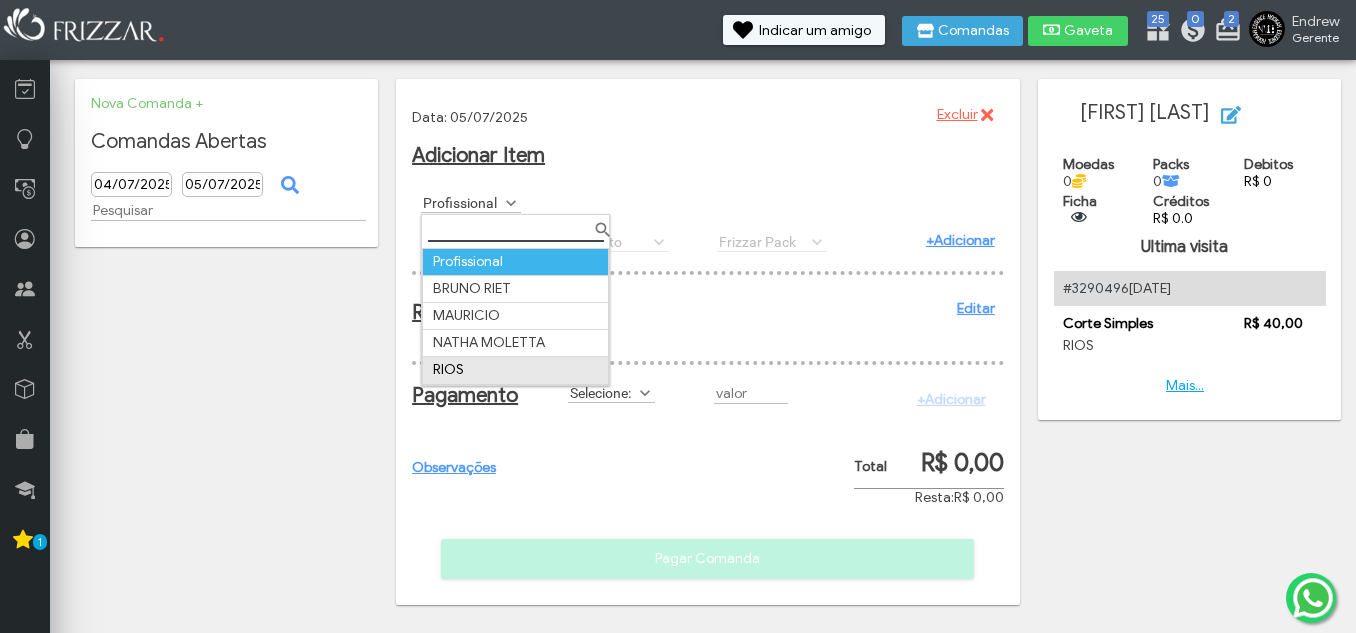 drag, startPoint x: 522, startPoint y: 372, endPoint x: 513, endPoint y: 360, distance: 15 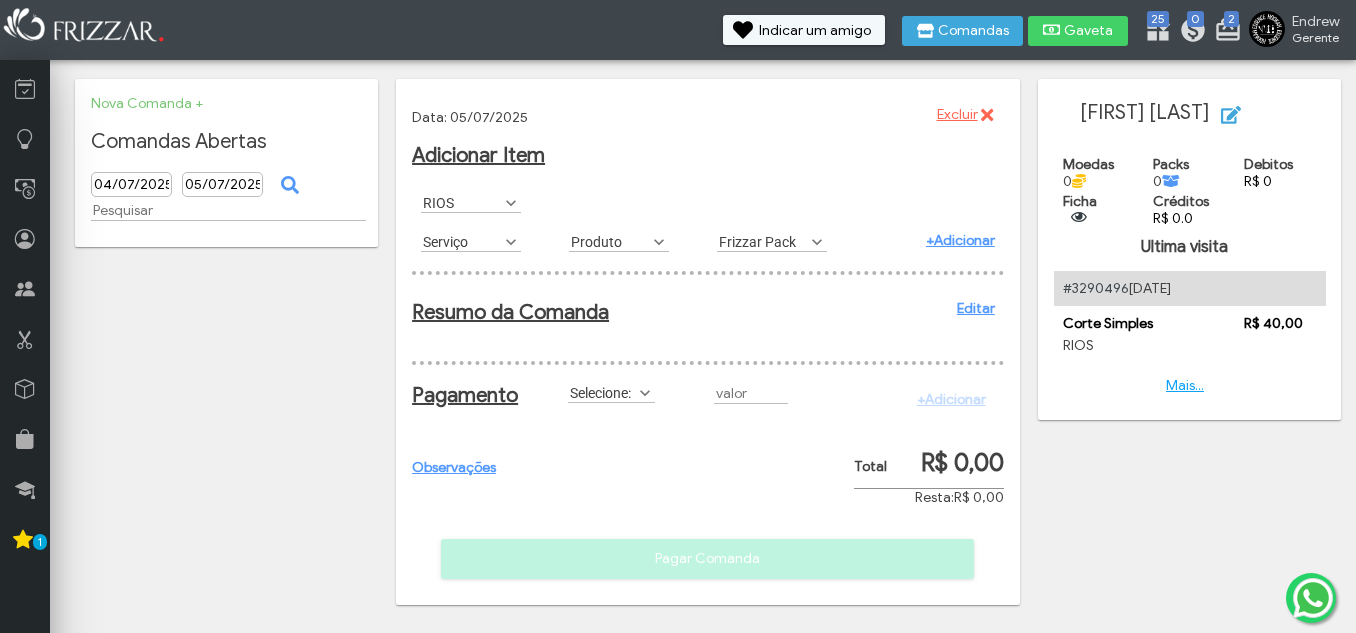 scroll, scrollTop: 11, scrollLeft: 89, axis: both 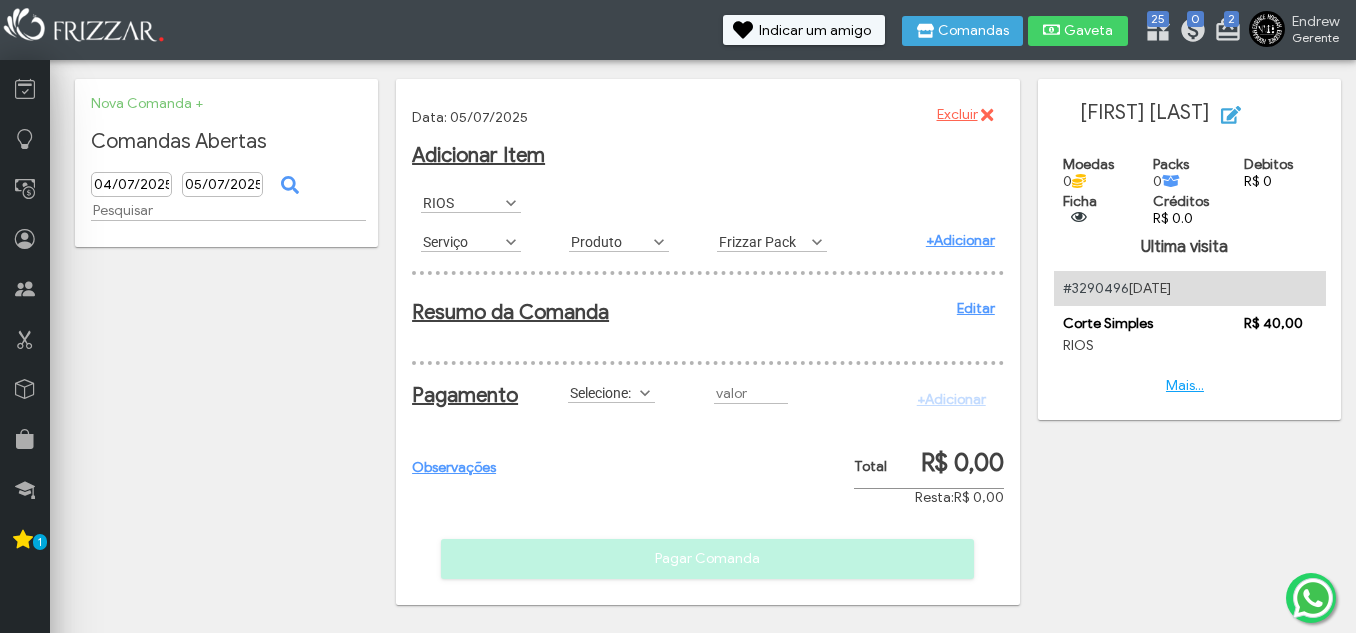 click at bounding box center [511, 242] 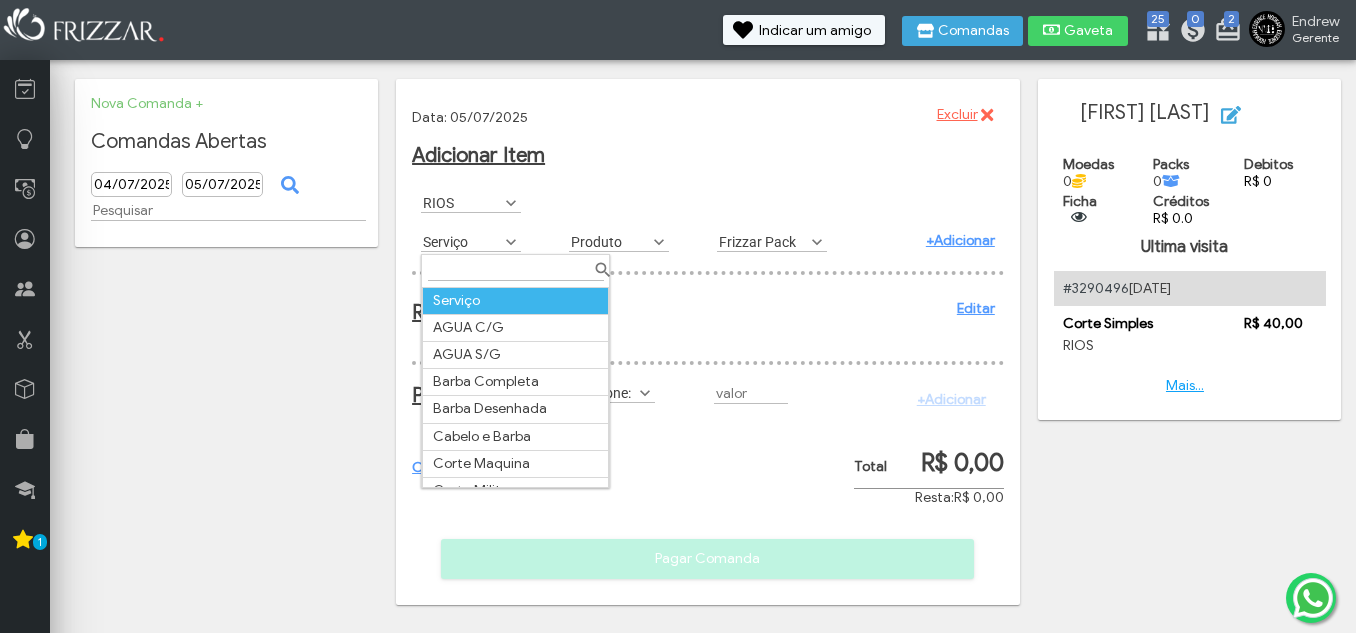 scroll, scrollTop: 11, scrollLeft: 89, axis: both 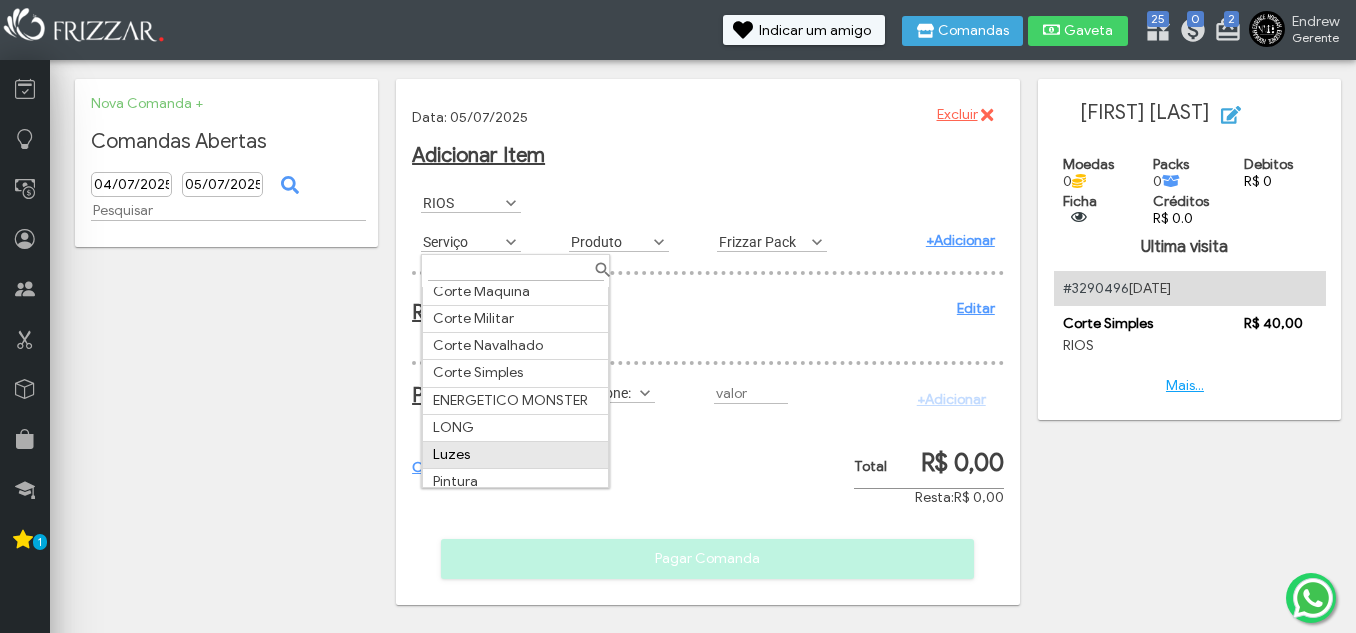 click on "Luzes" at bounding box center [516, 454] 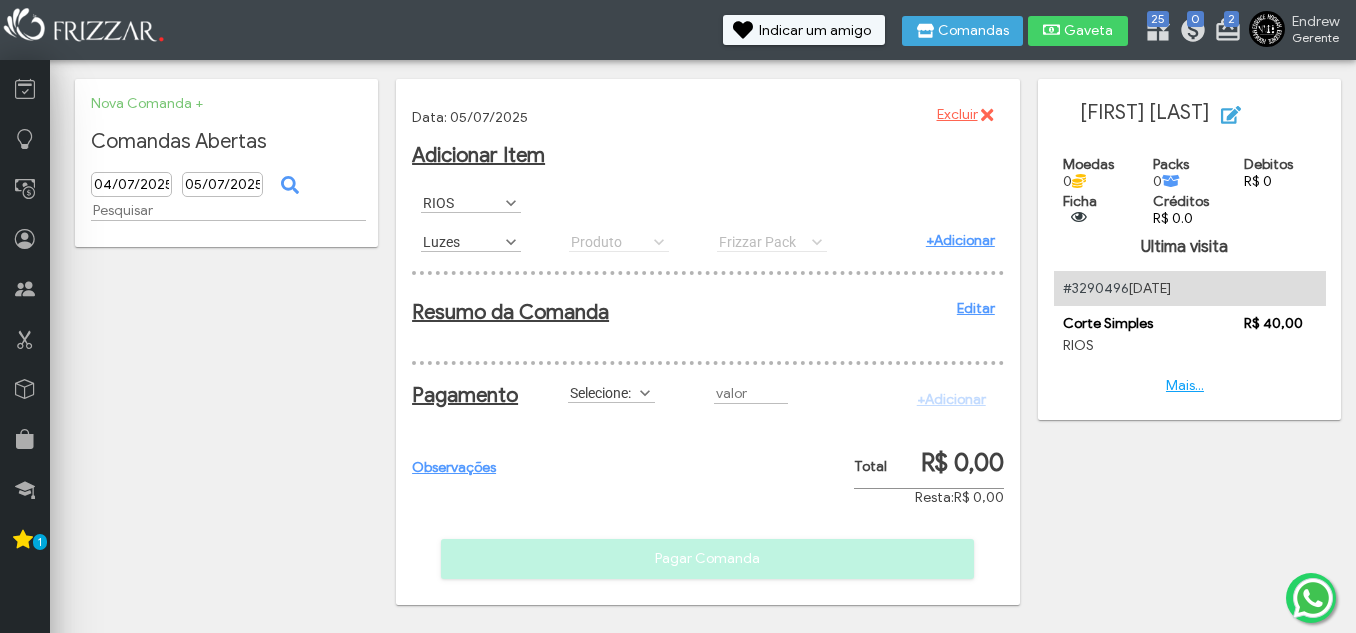 click on "+Adicionar" at bounding box center (960, 240) 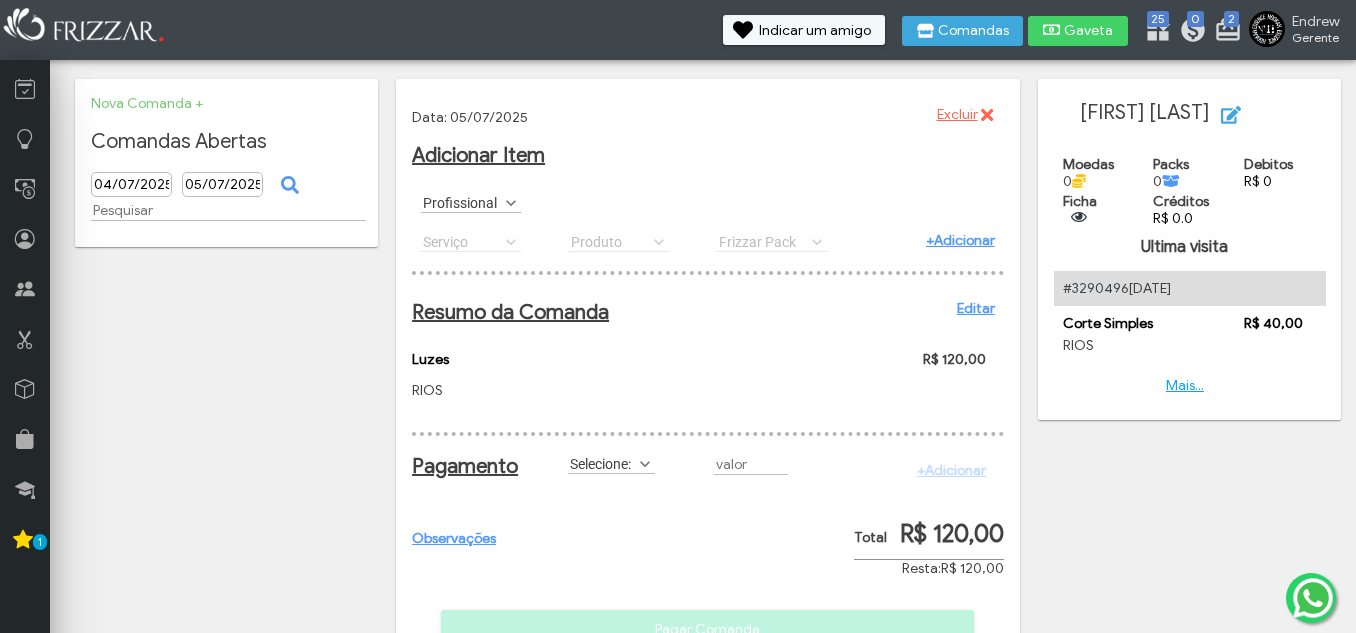 click on "Profissional" at bounding box center (462, 202) 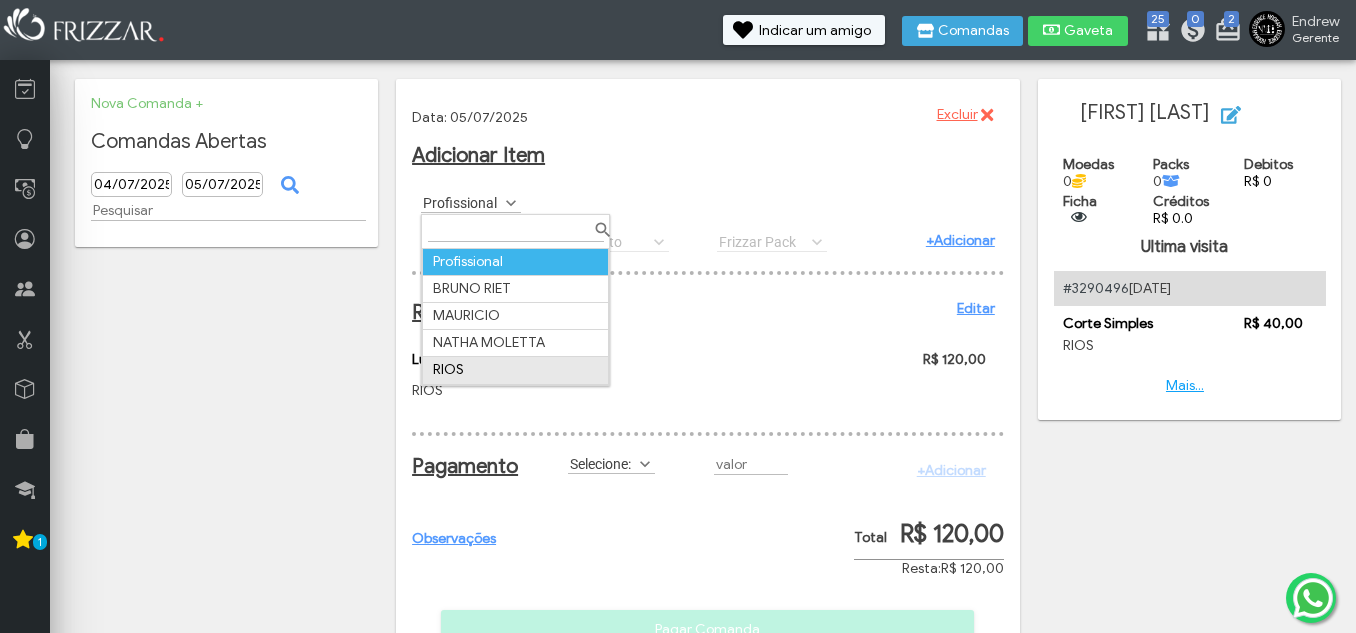 click on "RIOS" at bounding box center [516, 370] 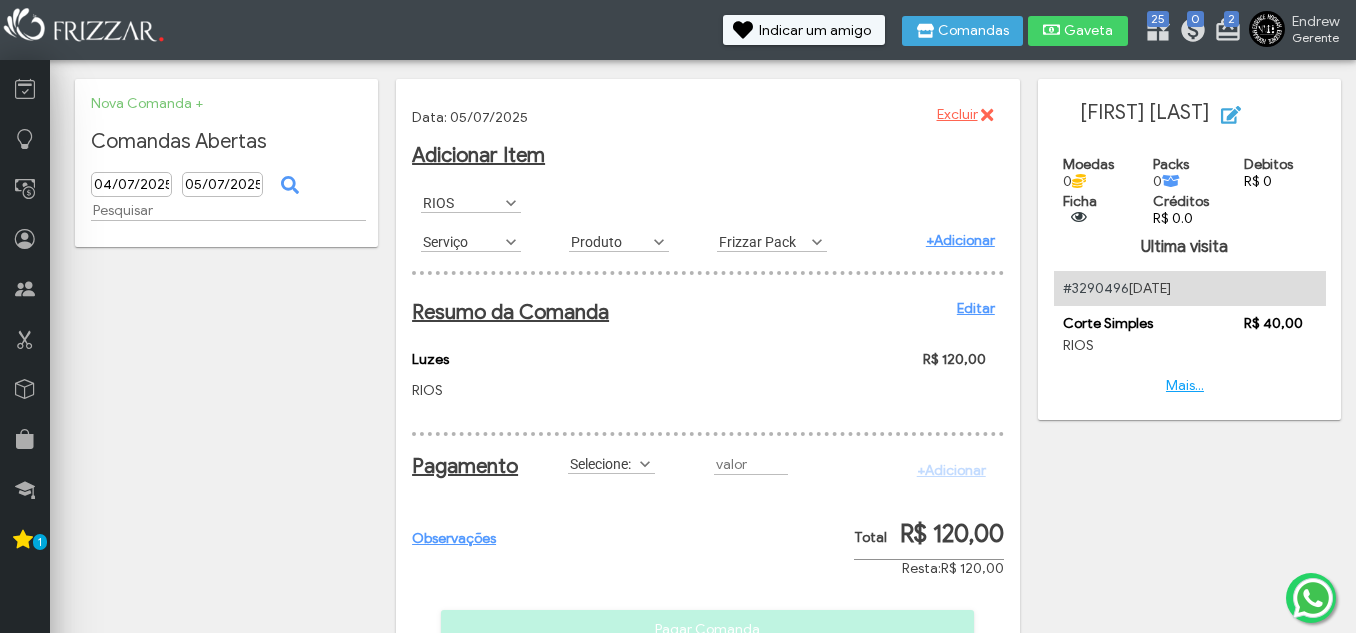 scroll, scrollTop: 11, scrollLeft: 89, axis: both 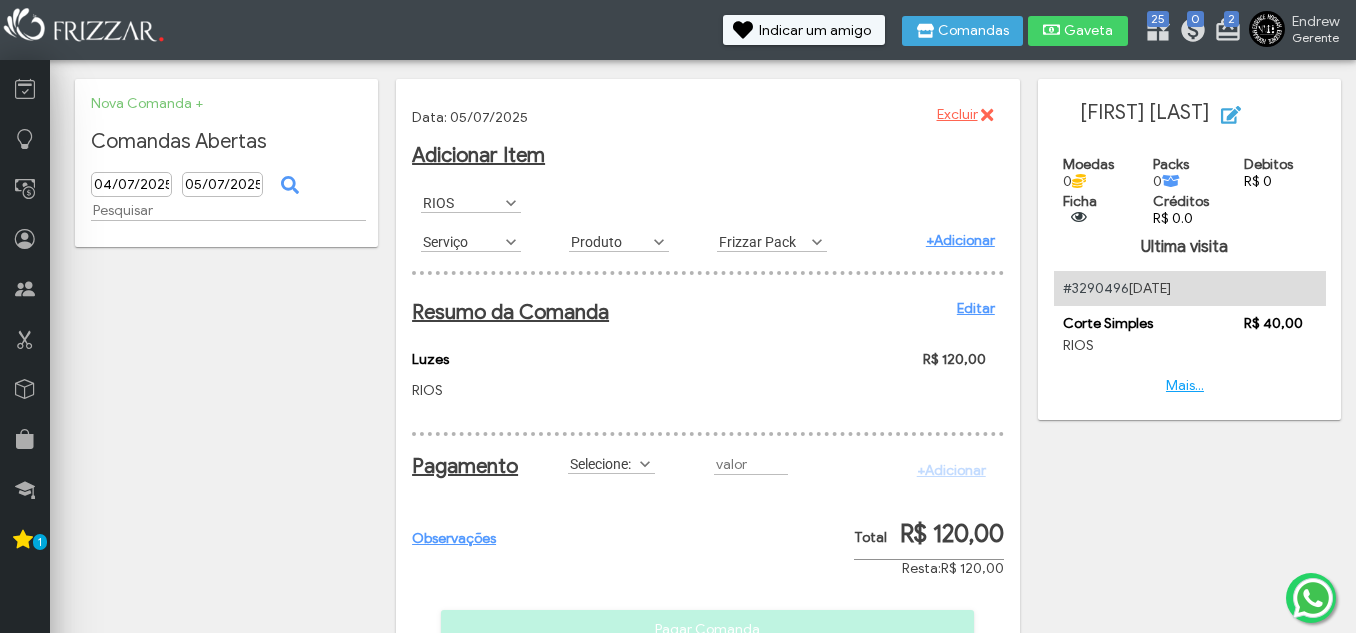 click at bounding box center [511, 242] 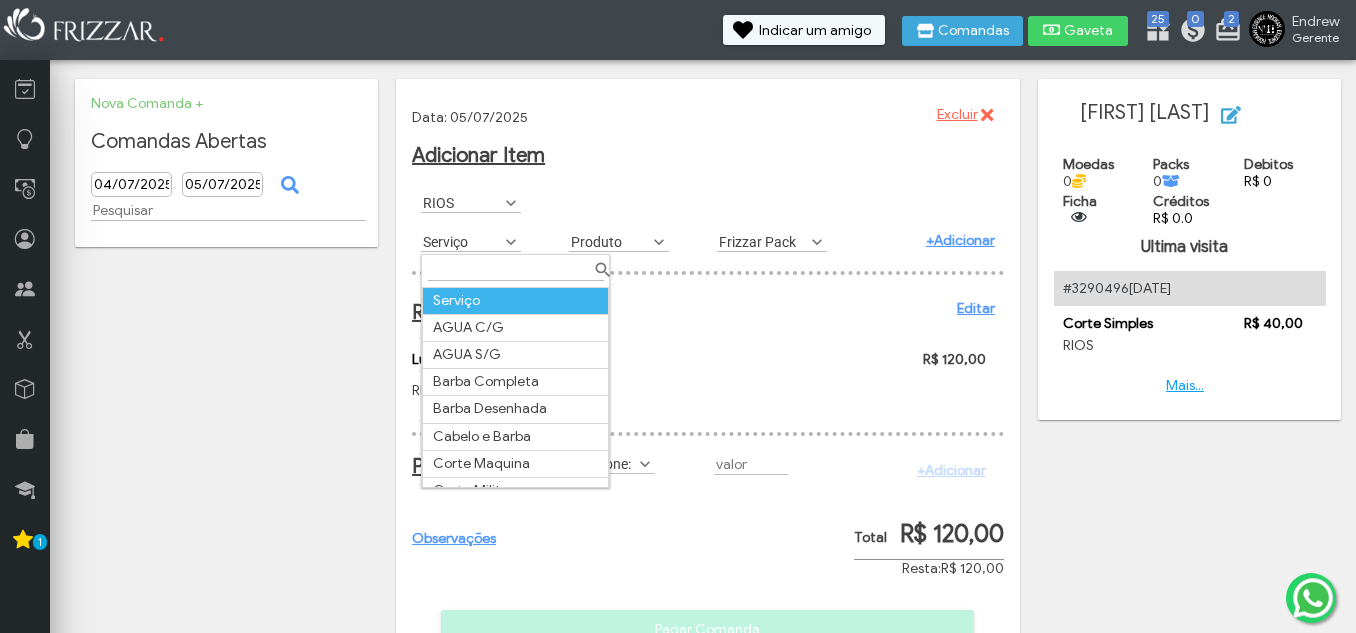 scroll, scrollTop: 11, scrollLeft: 89, axis: both 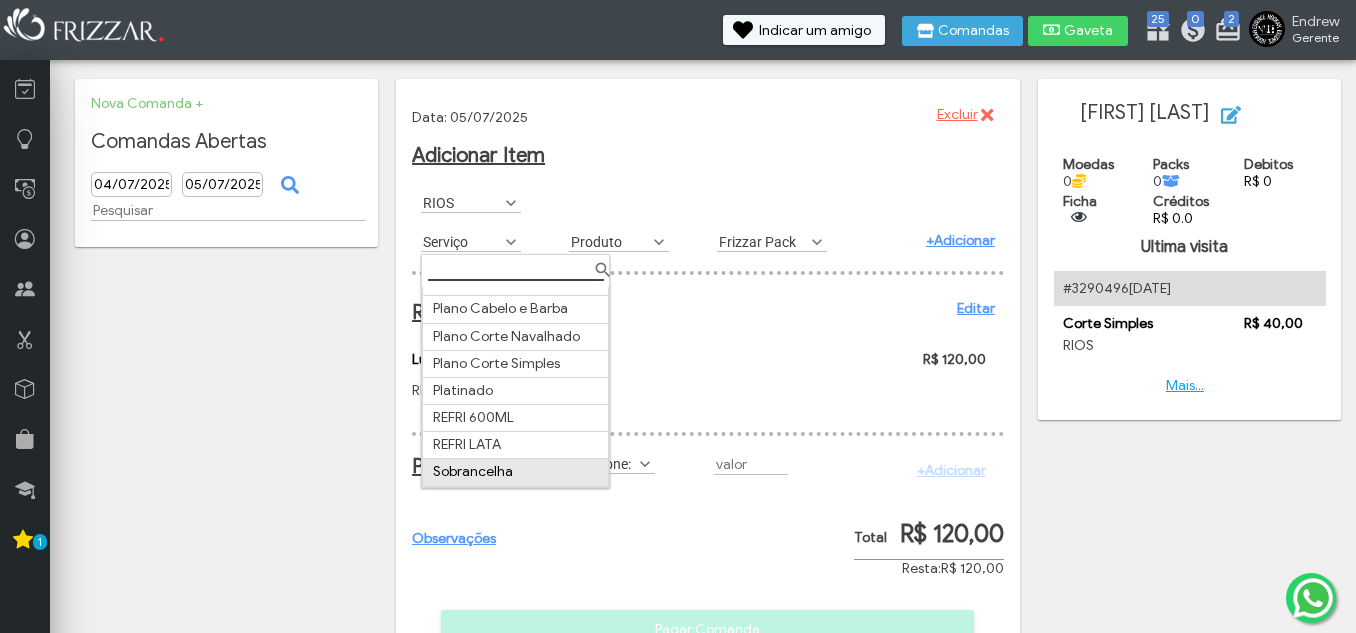 click on "Sobrancelha" at bounding box center [516, 472] 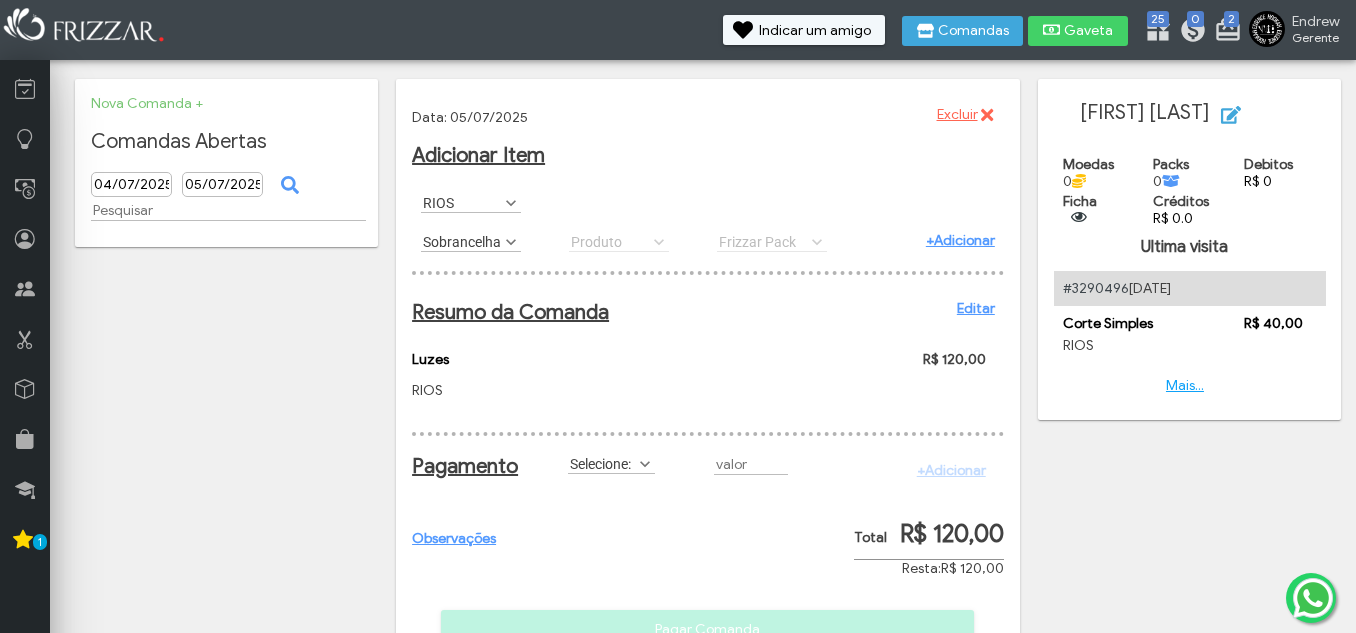 click on "+Adicionar" at bounding box center (960, 240) 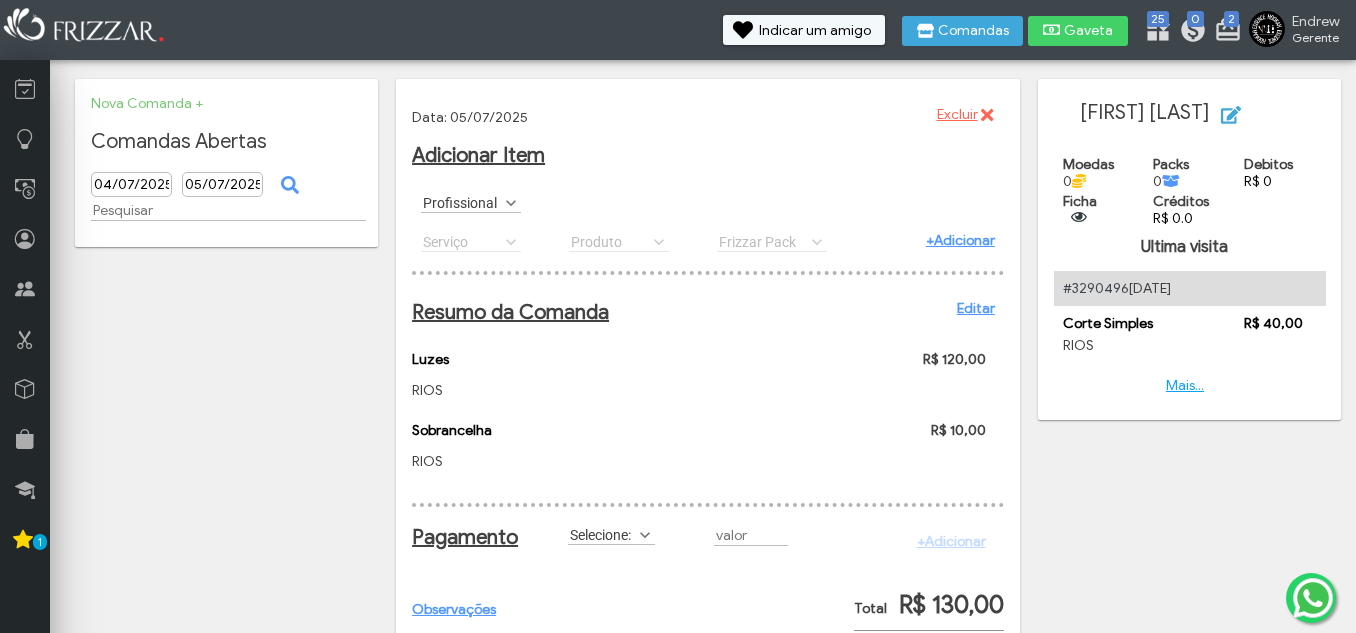click on "Profissional" at bounding box center [462, 202] 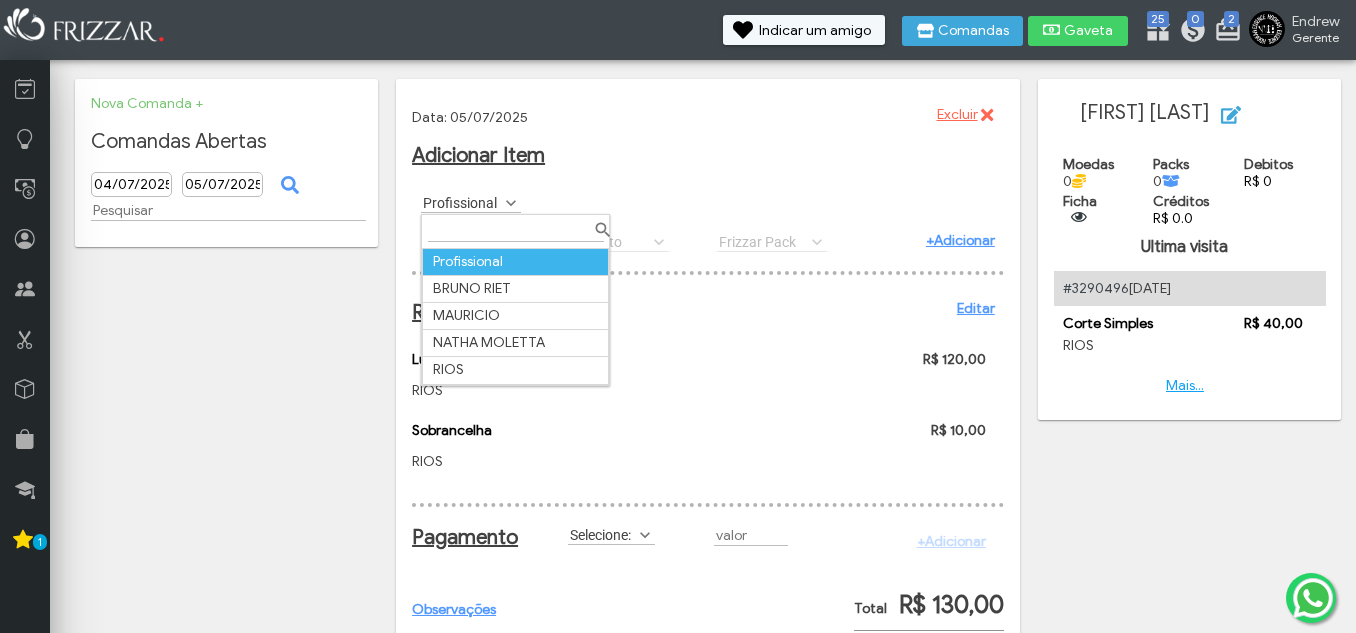 scroll, scrollTop: 11, scrollLeft: 89, axis: both 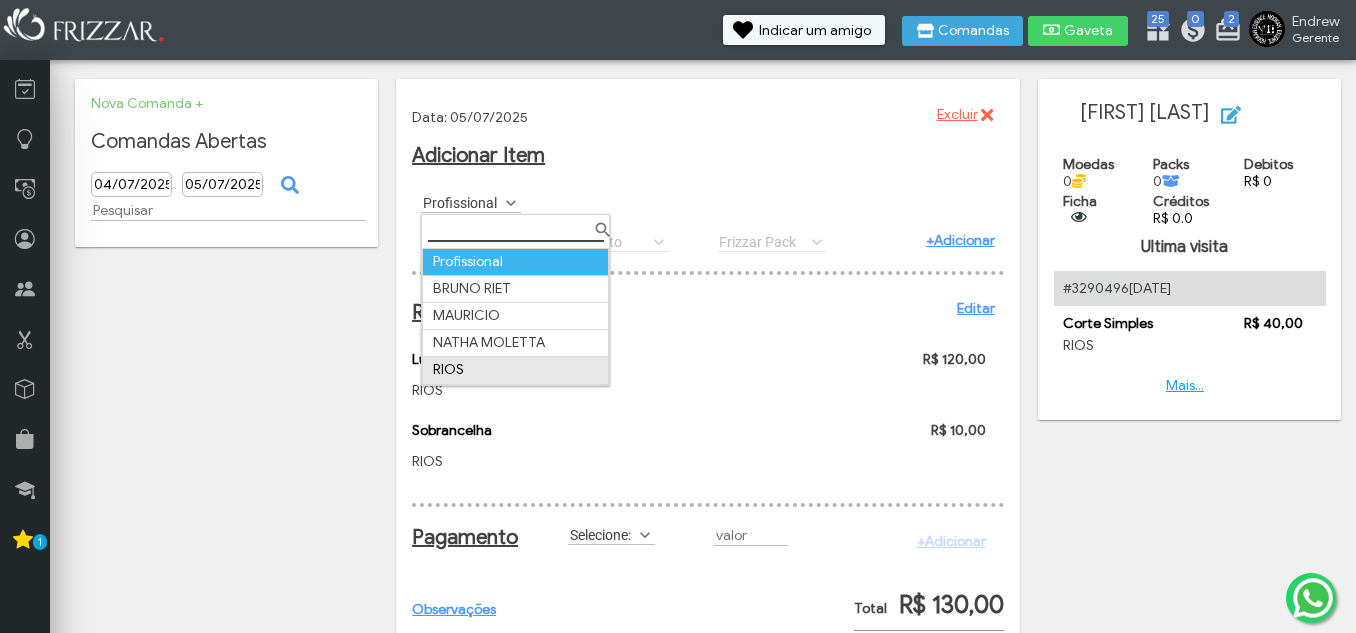 click on "RIOS" at bounding box center [516, 370] 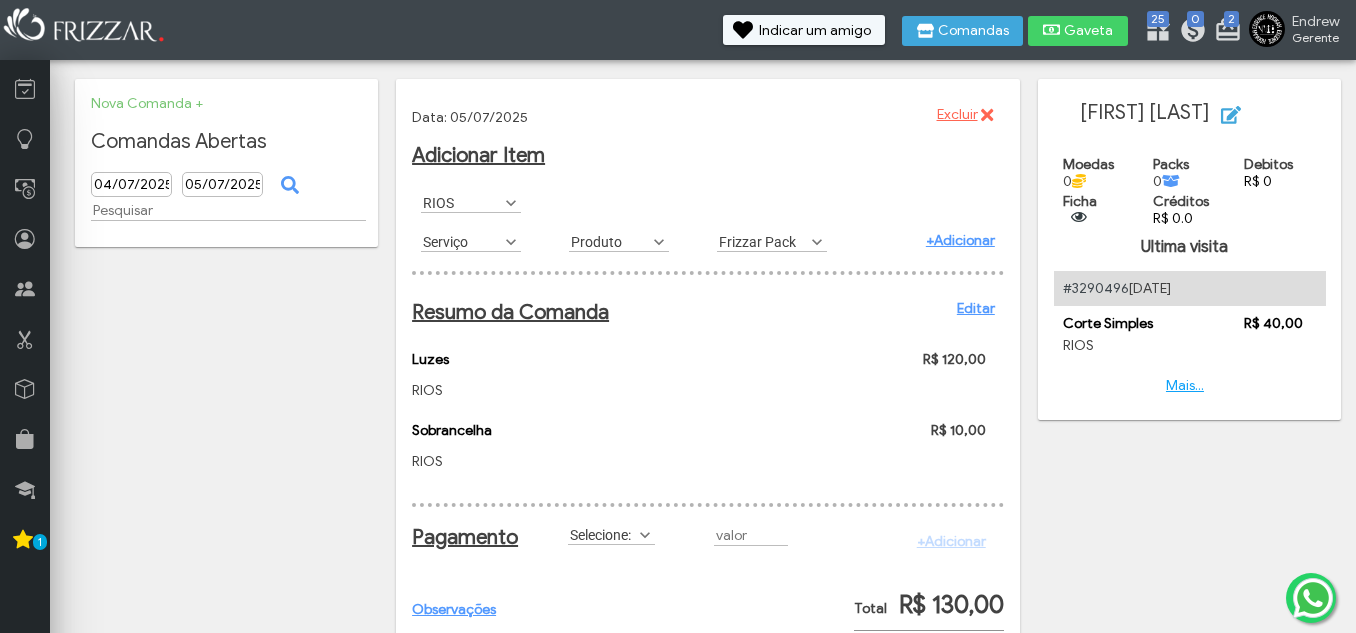 scroll, scrollTop: 11, scrollLeft: 89, axis: both 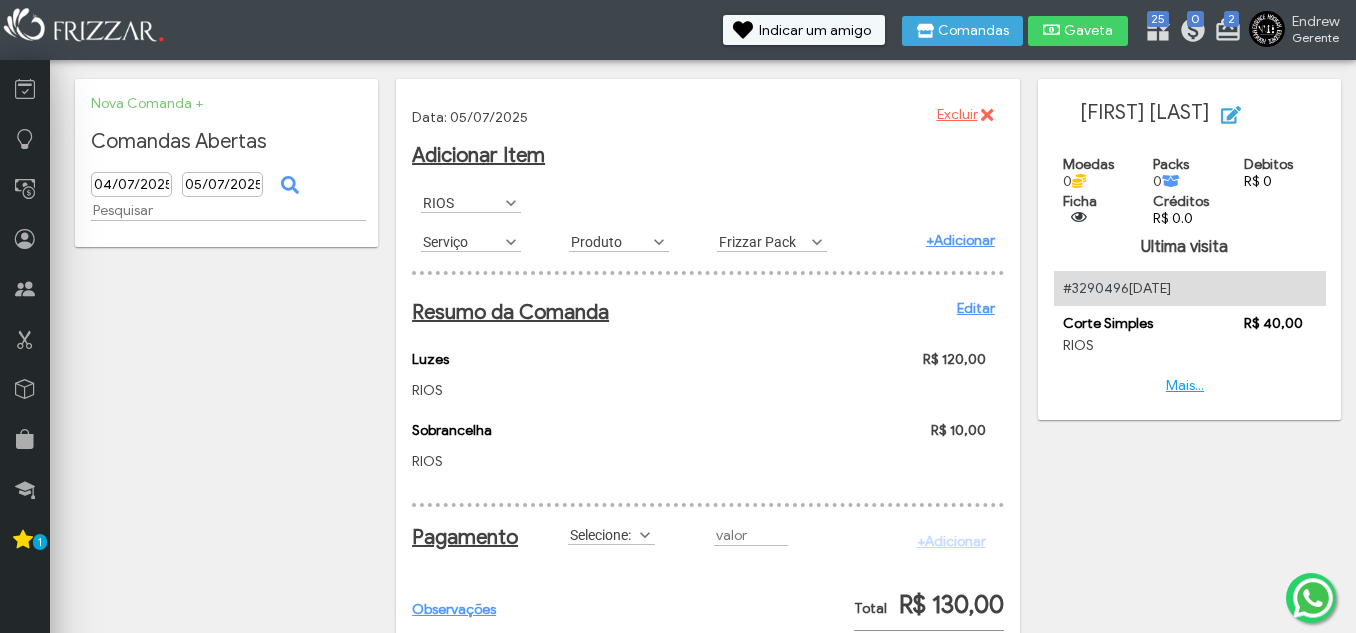 click at bounding box center [511, 242] 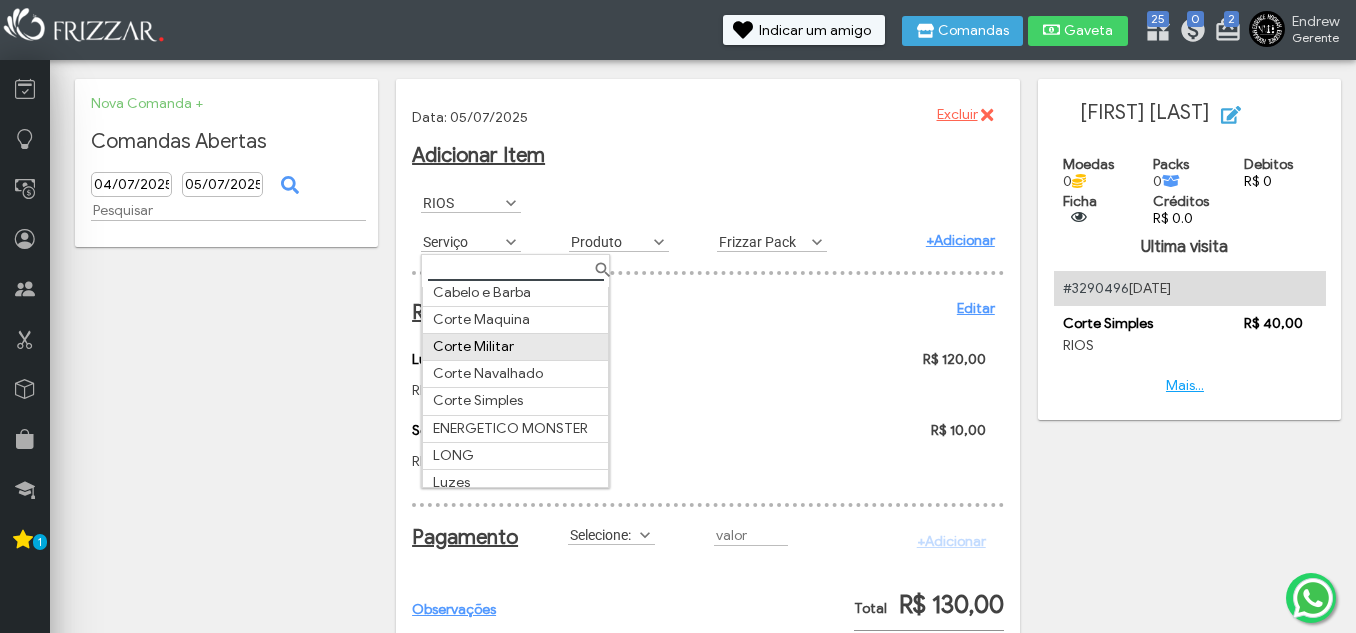 scroll, scrollTop: 372, scrollLeft: 0, axis: vertical 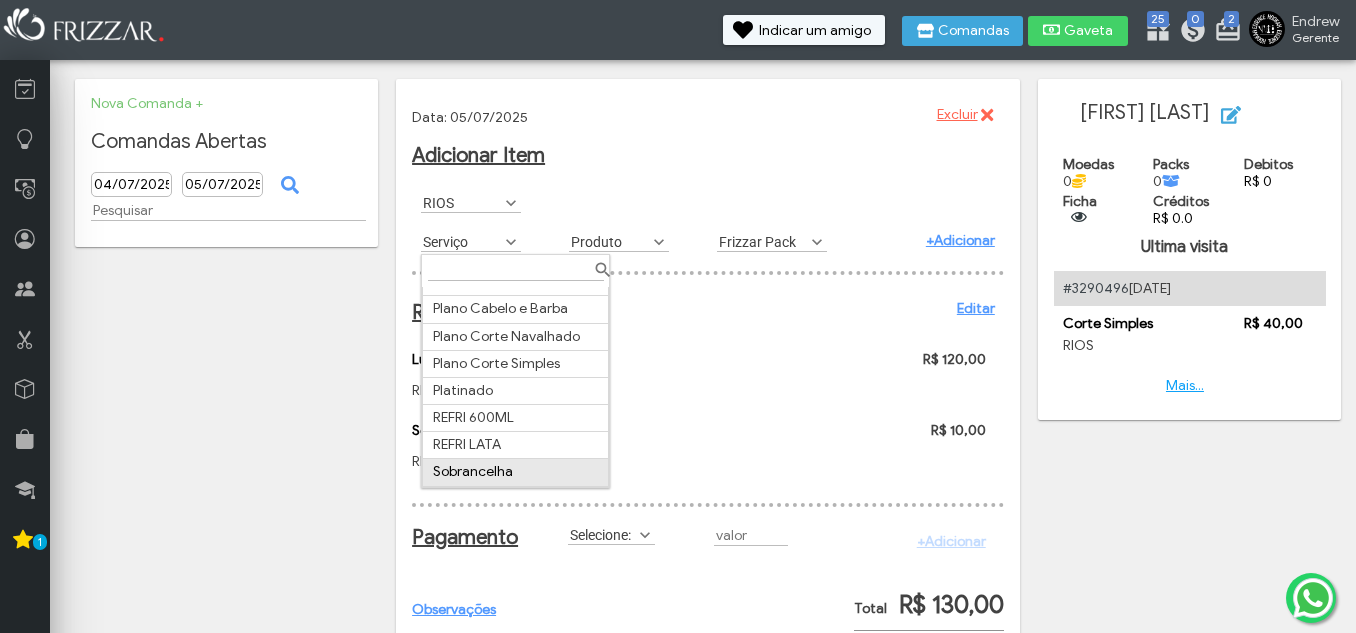 click on "Sobrancelha" at bounding box center [516, 472] 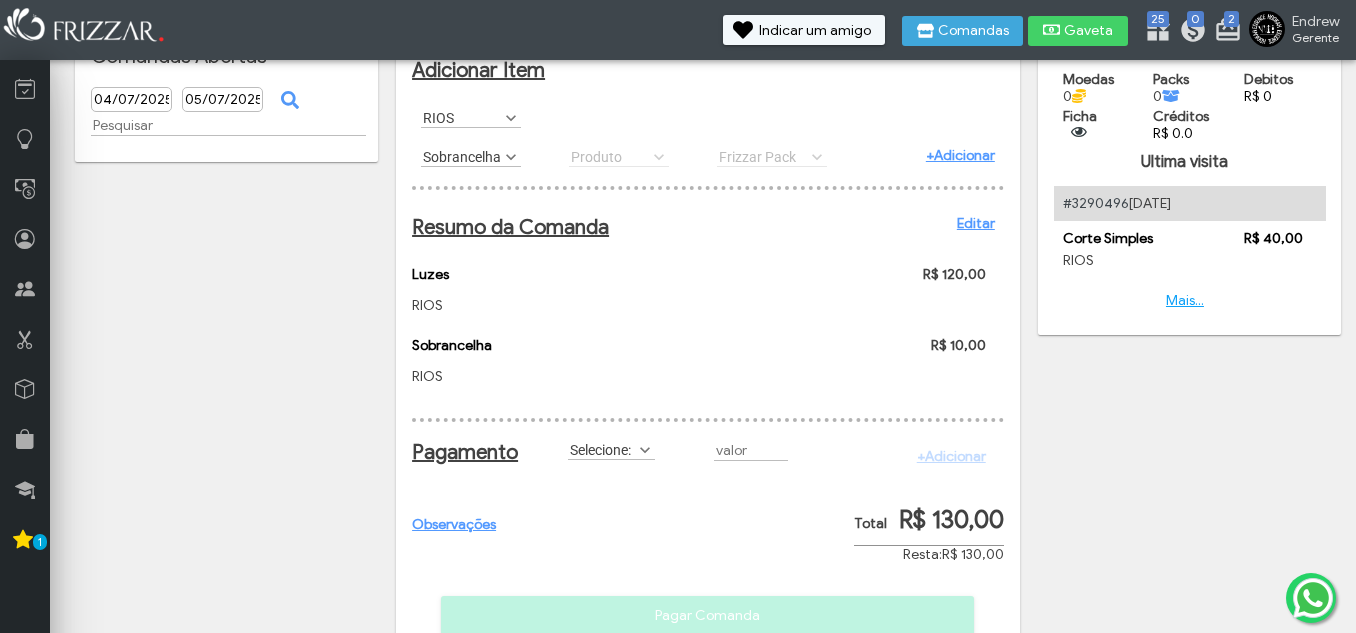 scroll, scrollTop: 0, scrollLeft: 0, axis: both 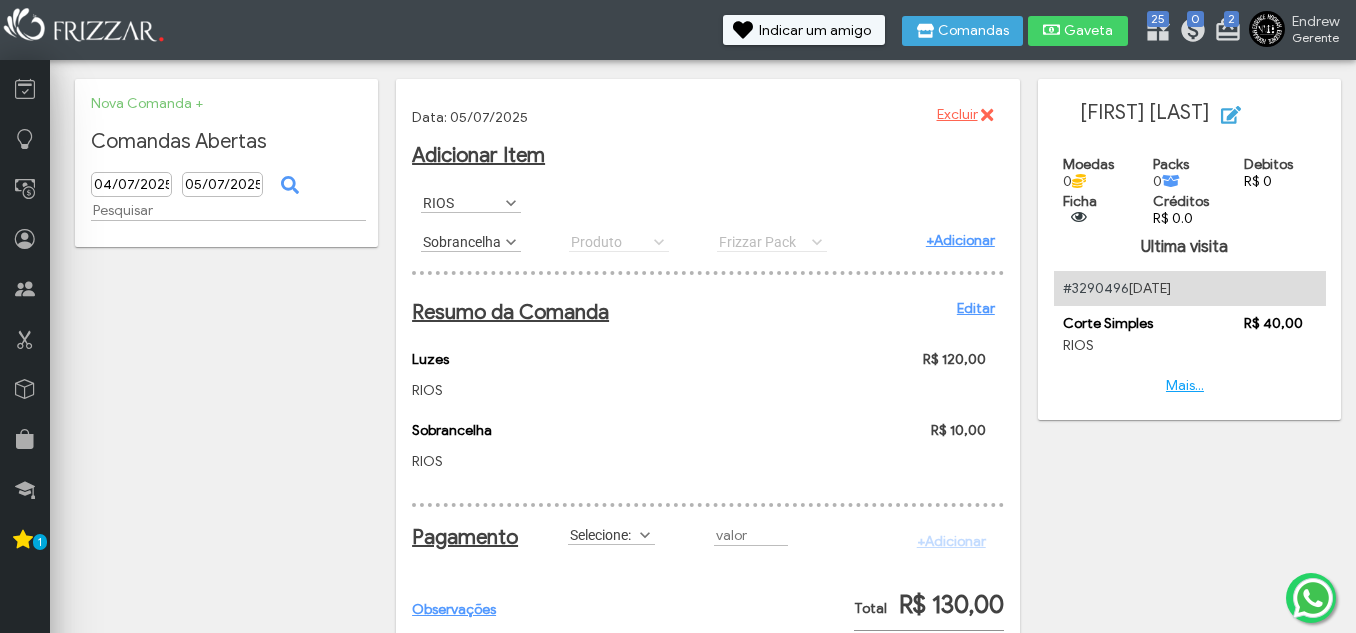 click on "+Adicionar" at bounding box center (960, 240) 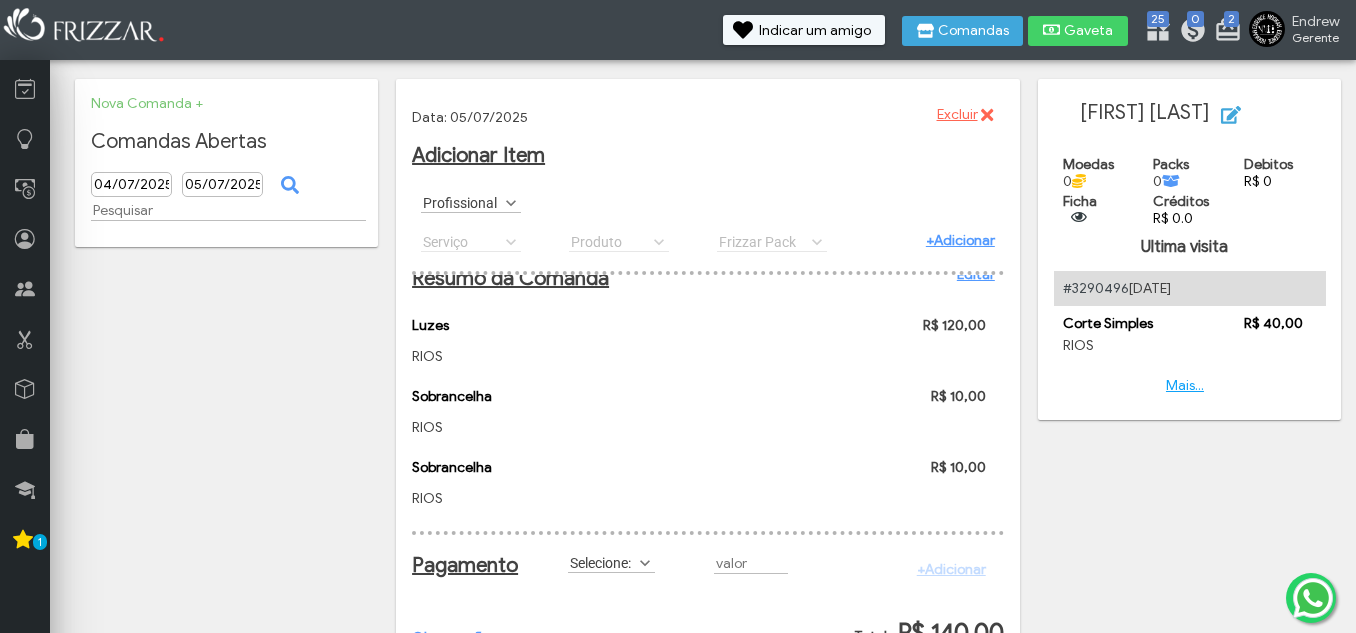 scroll, scrollTop: 49, scrollLeft: 0, axis: vertical 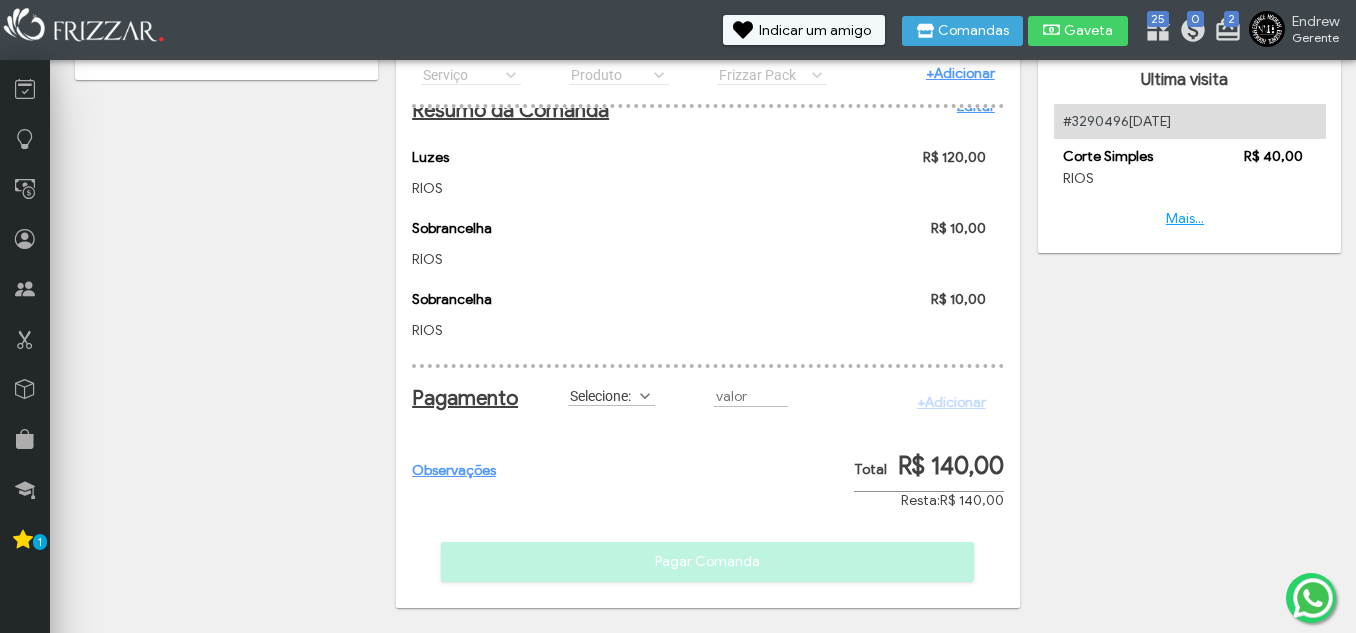 click on "Selecione:" at bounding box center (602, 395) 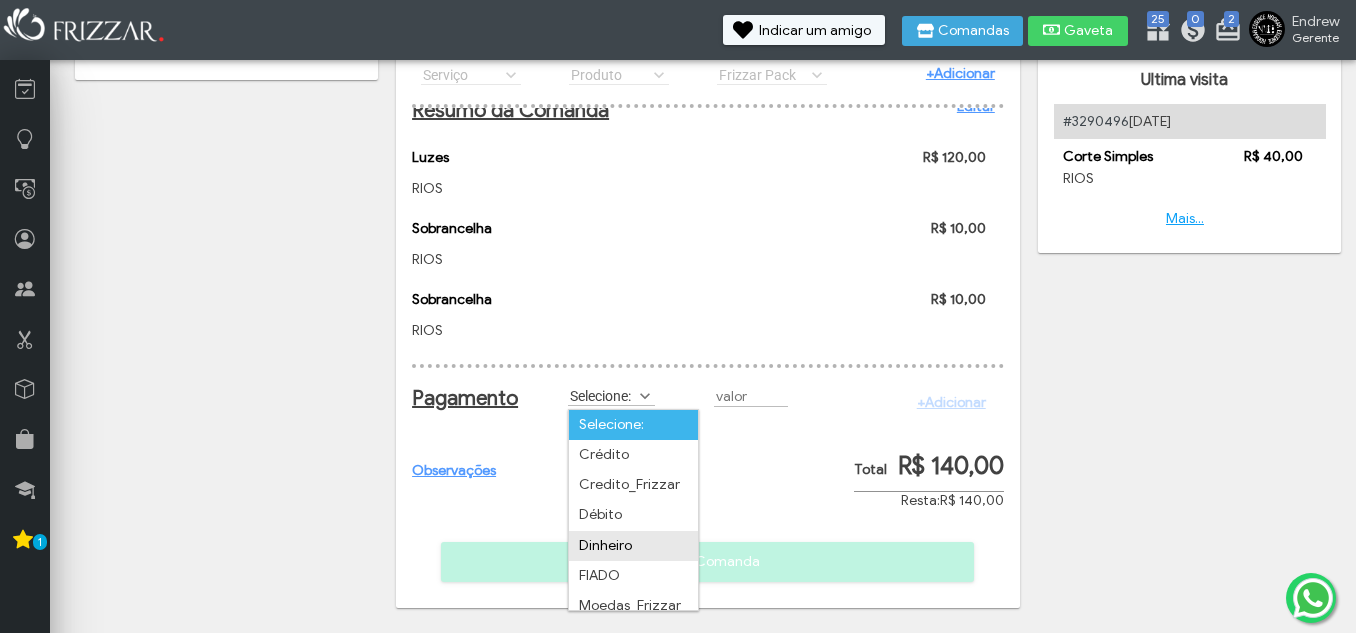 drag, startPoint x: 627, startPoint y: 541, endPoint x: 806, endPoint y: 461, distance: 196.06377 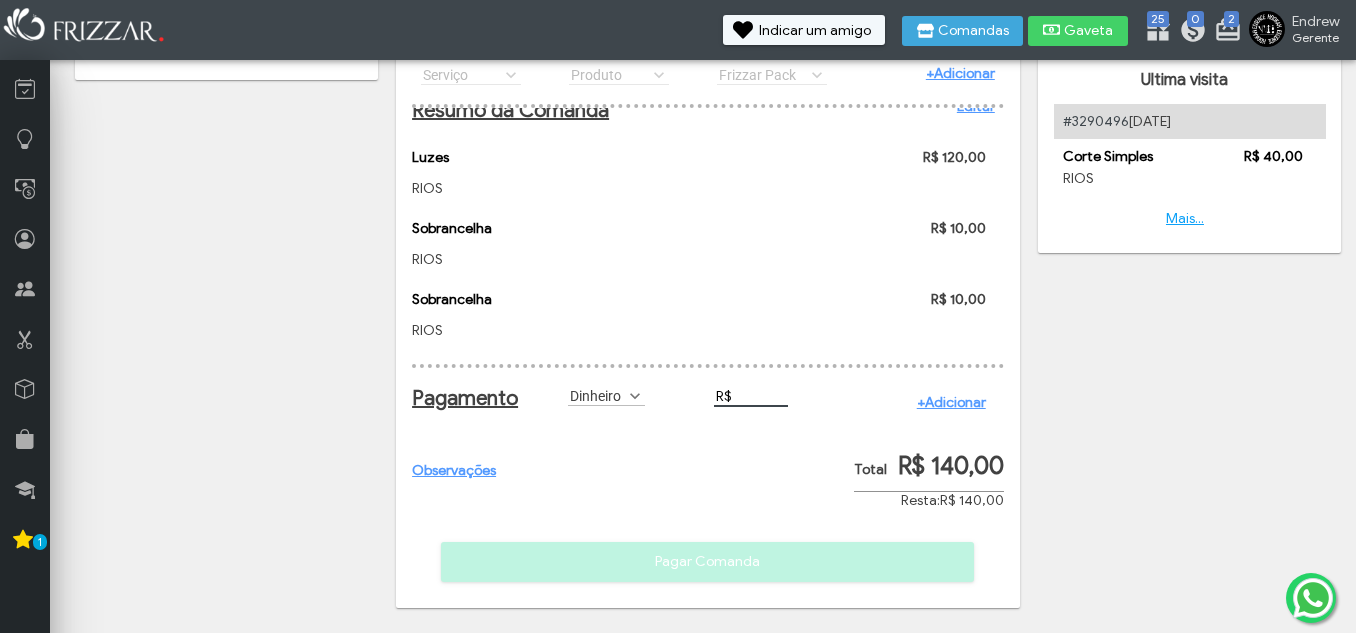 click on "R$" at bounding box center [751, 396] 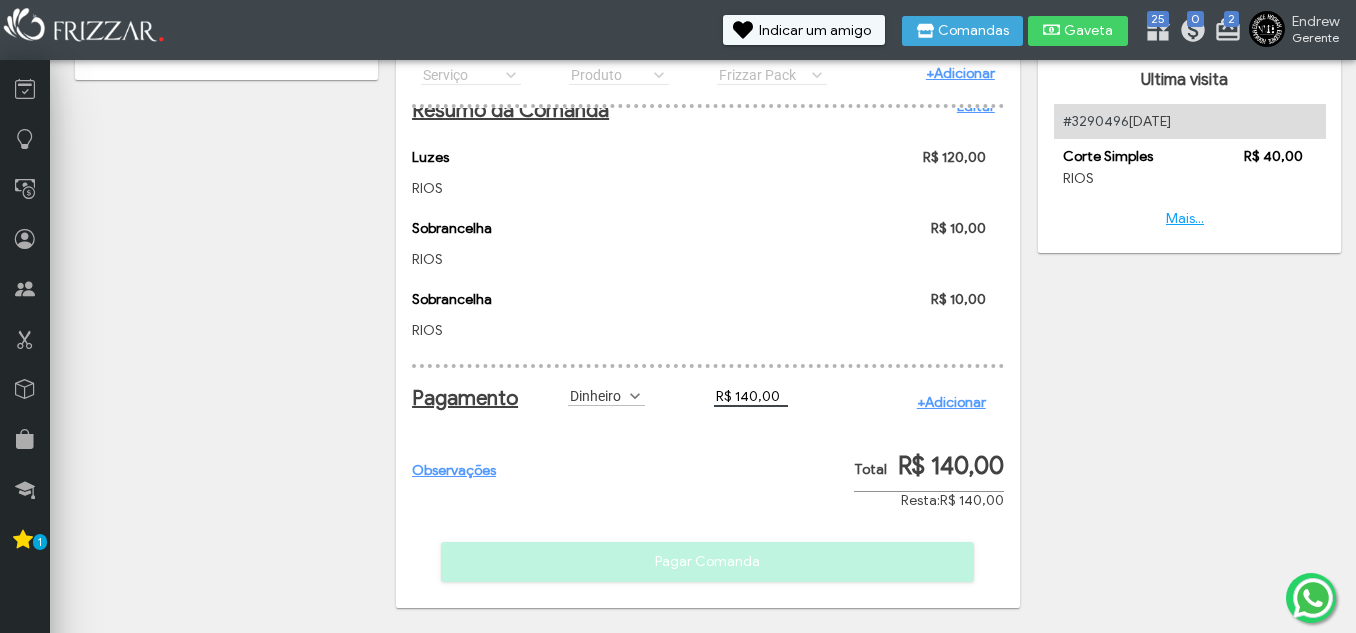 click on "+Adicionar" at bounding box center (951, 402) 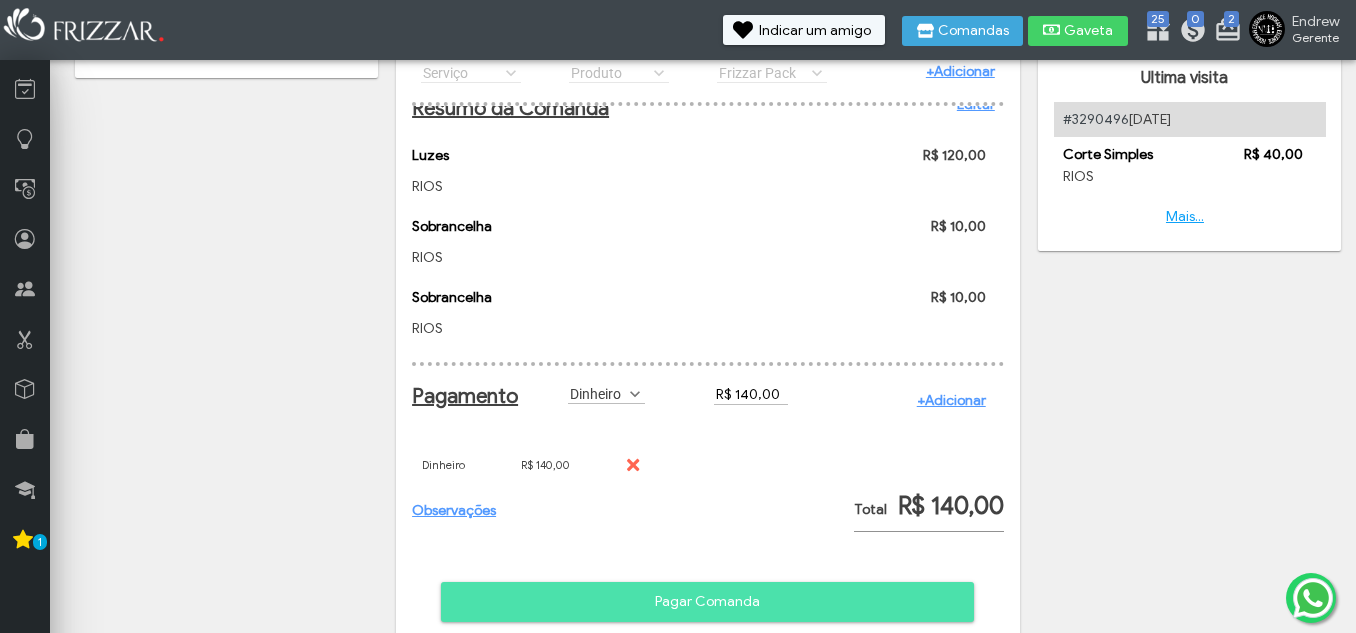 click on "Pagar Comanda" at bounding box center [707, 602] 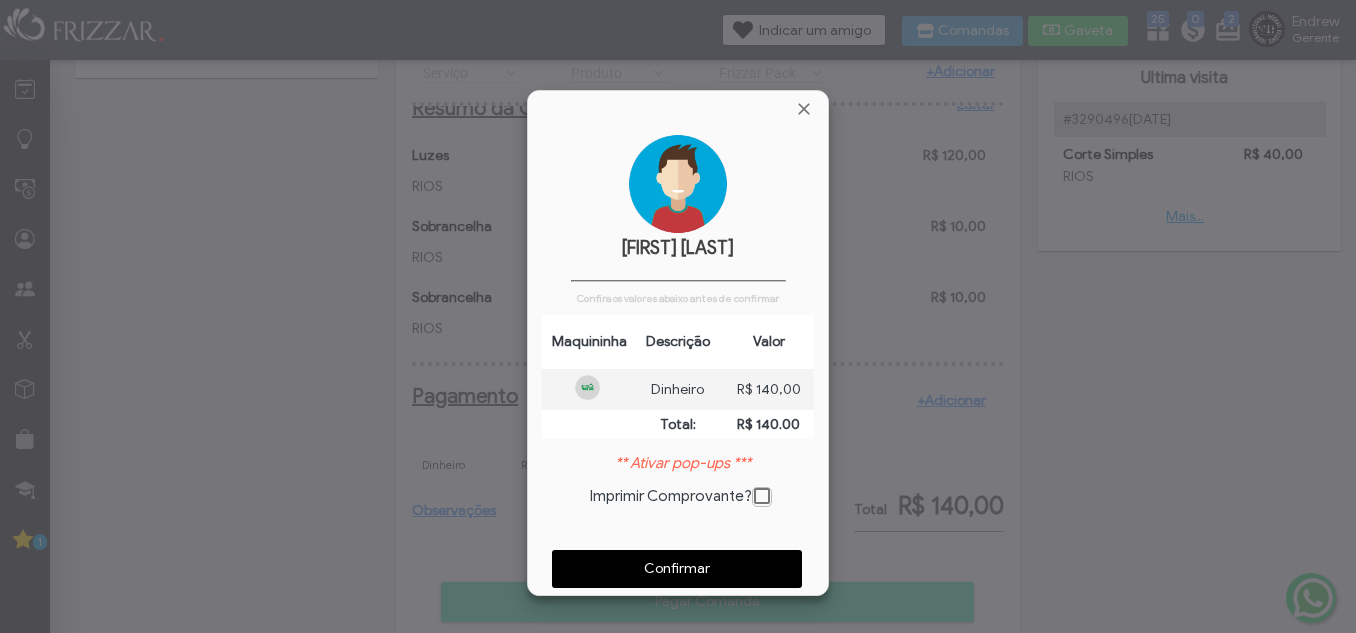 scroll, scrollTop: 10, scrollLeft: 11, axis: both 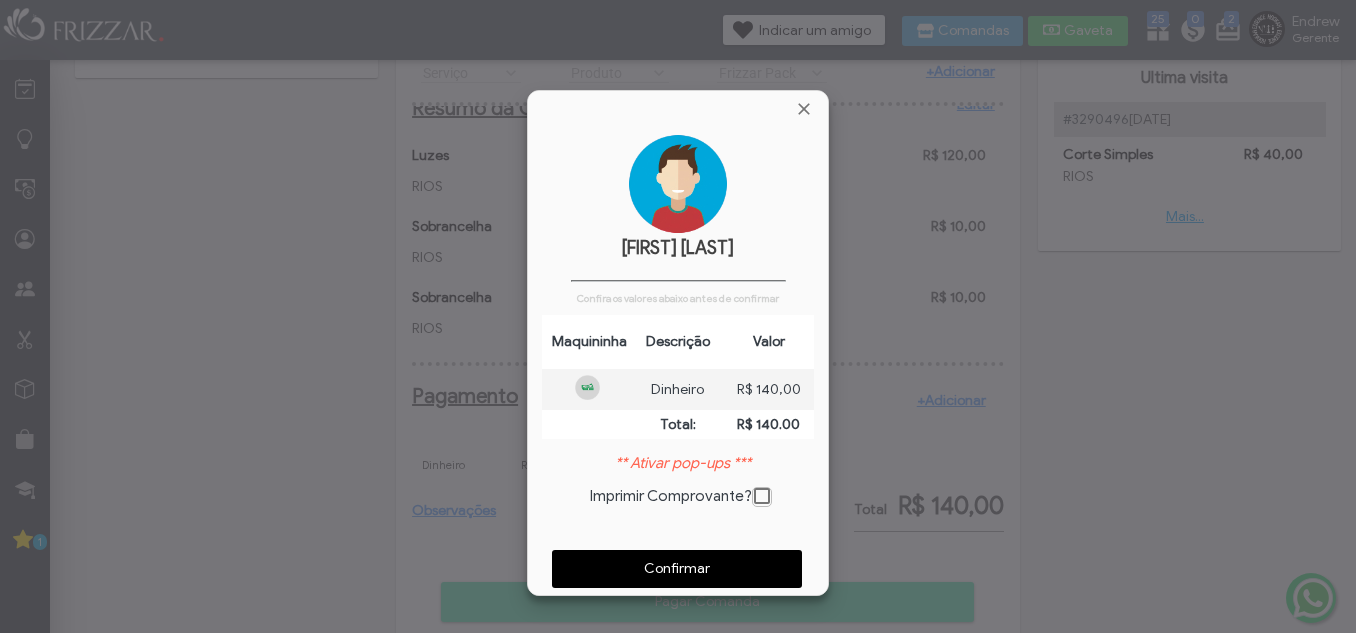 click on "Confirmar" at bounding box center (677, 569) 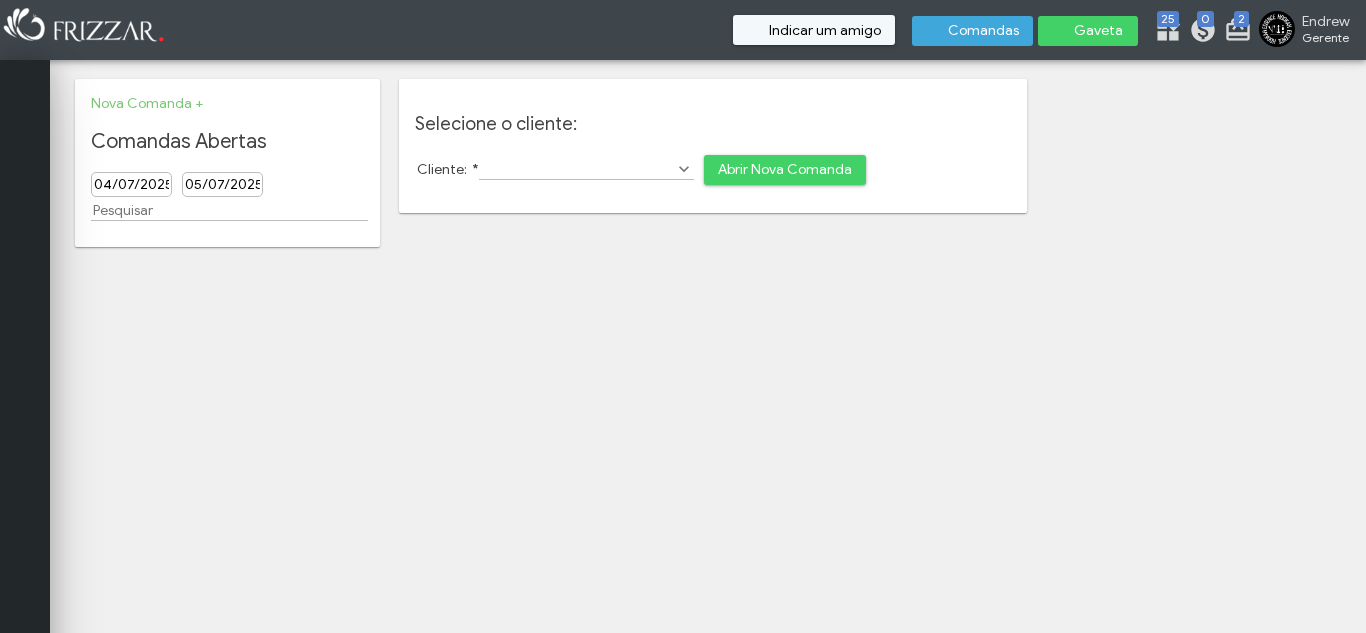 scroll, scrollTop: 0, scrollLeft: 0, axis: both 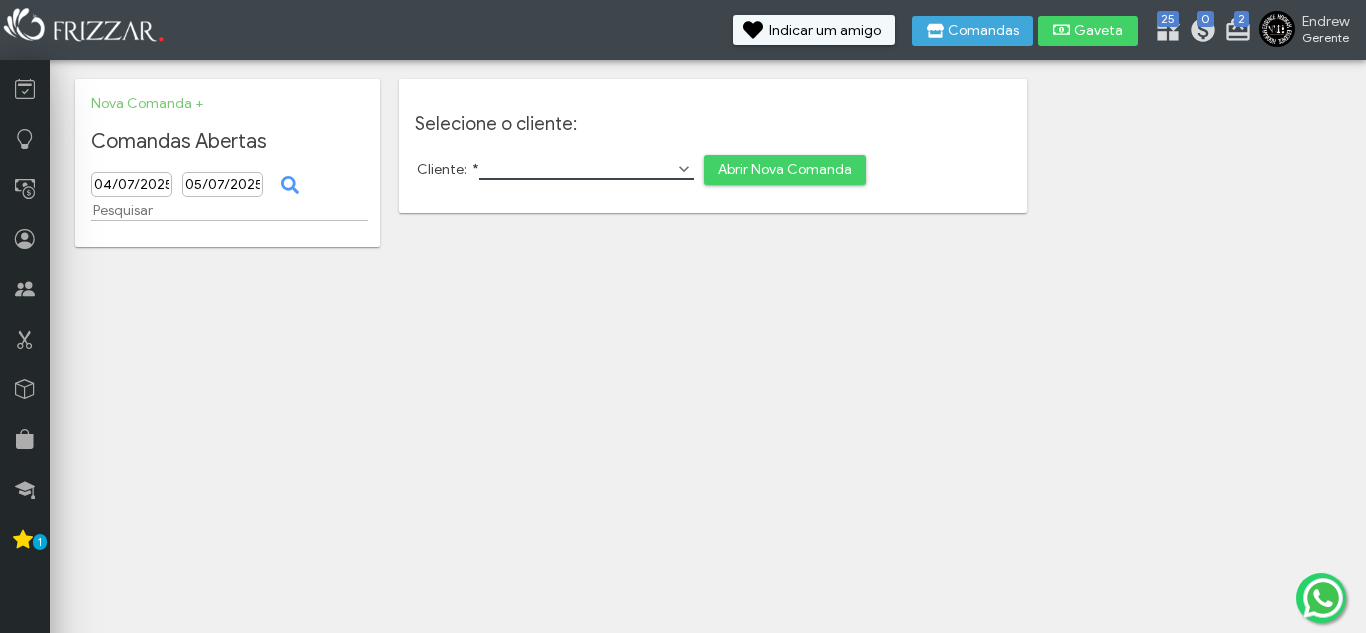 click on "Cliente: *" at bounding box center (586, 169) 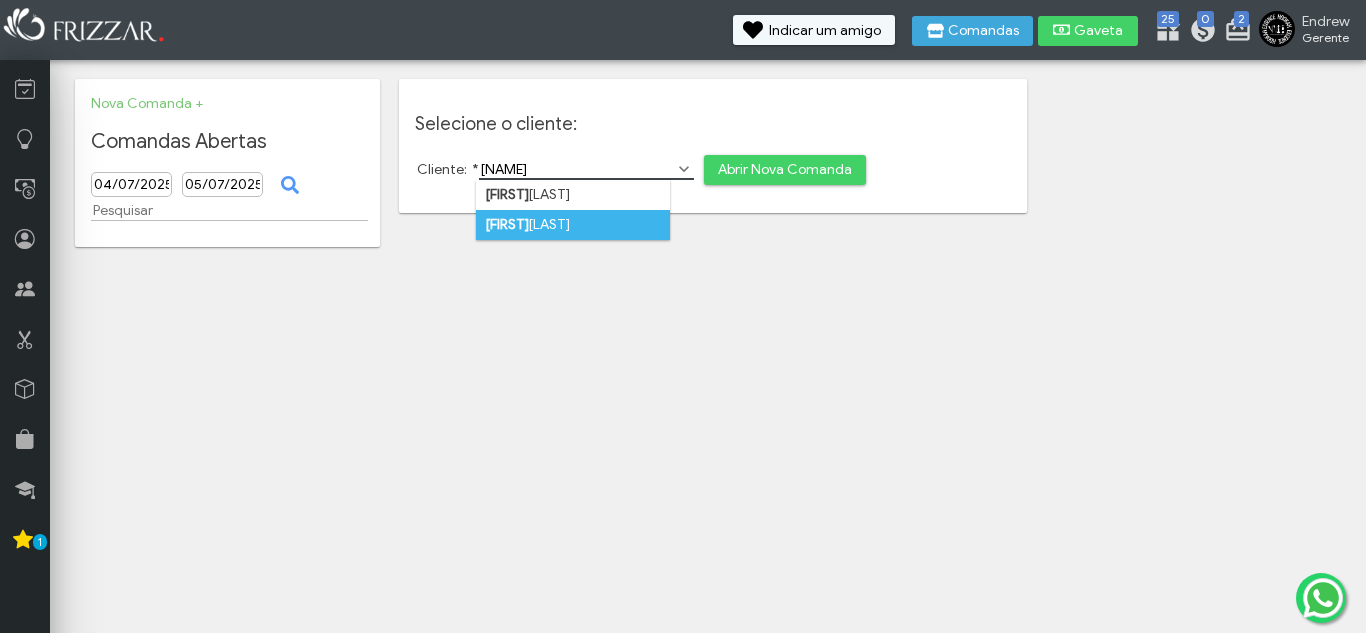 type on "[NAME]" 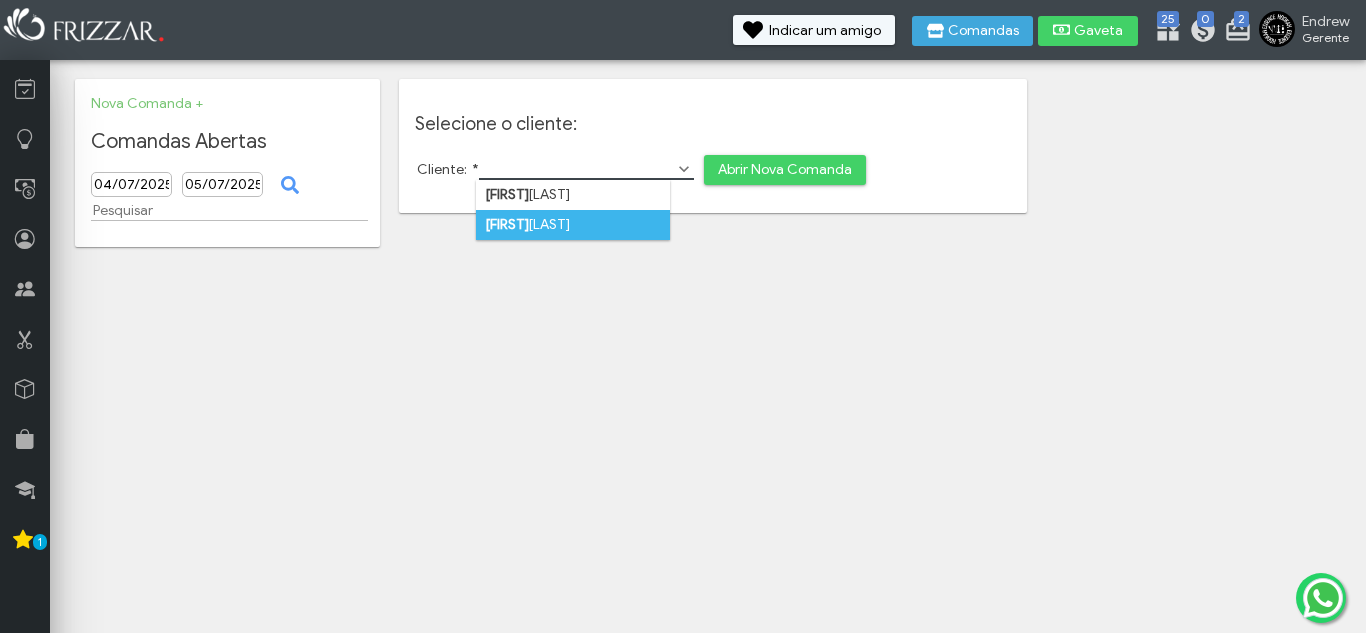 click on "isaque  nery" at bounding box center (573, 225) 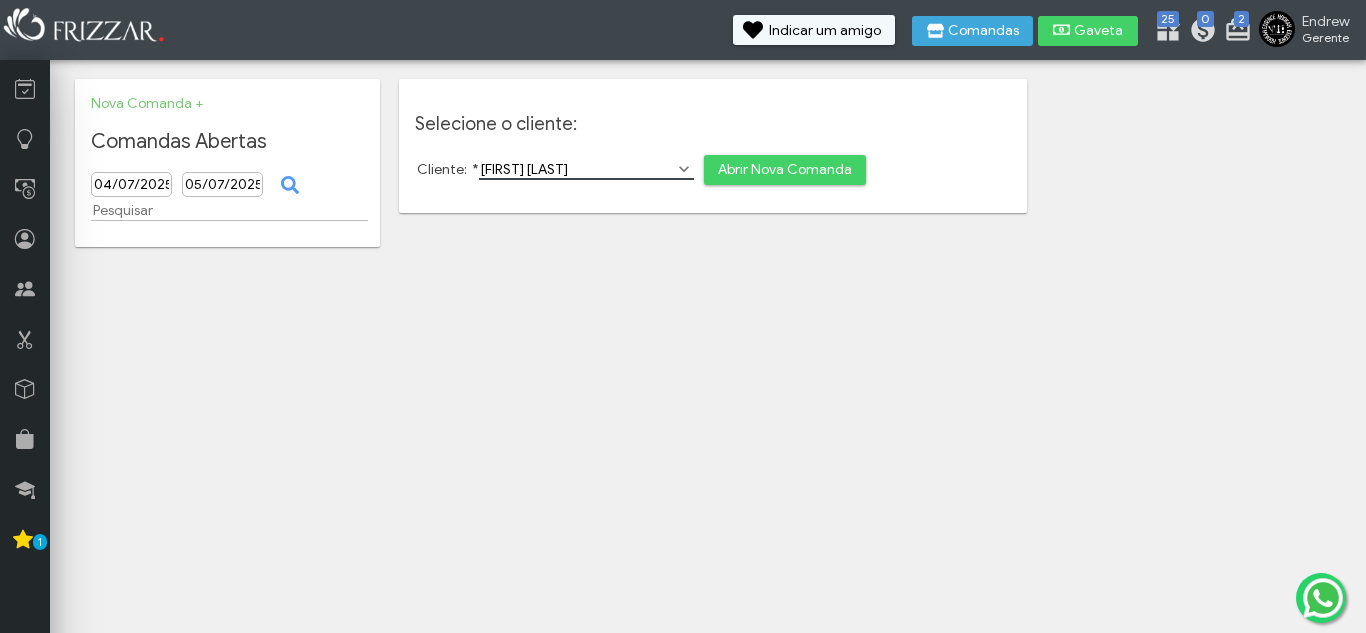 click on "Abrir Nova Comanda" at bounding box center (785, 170) 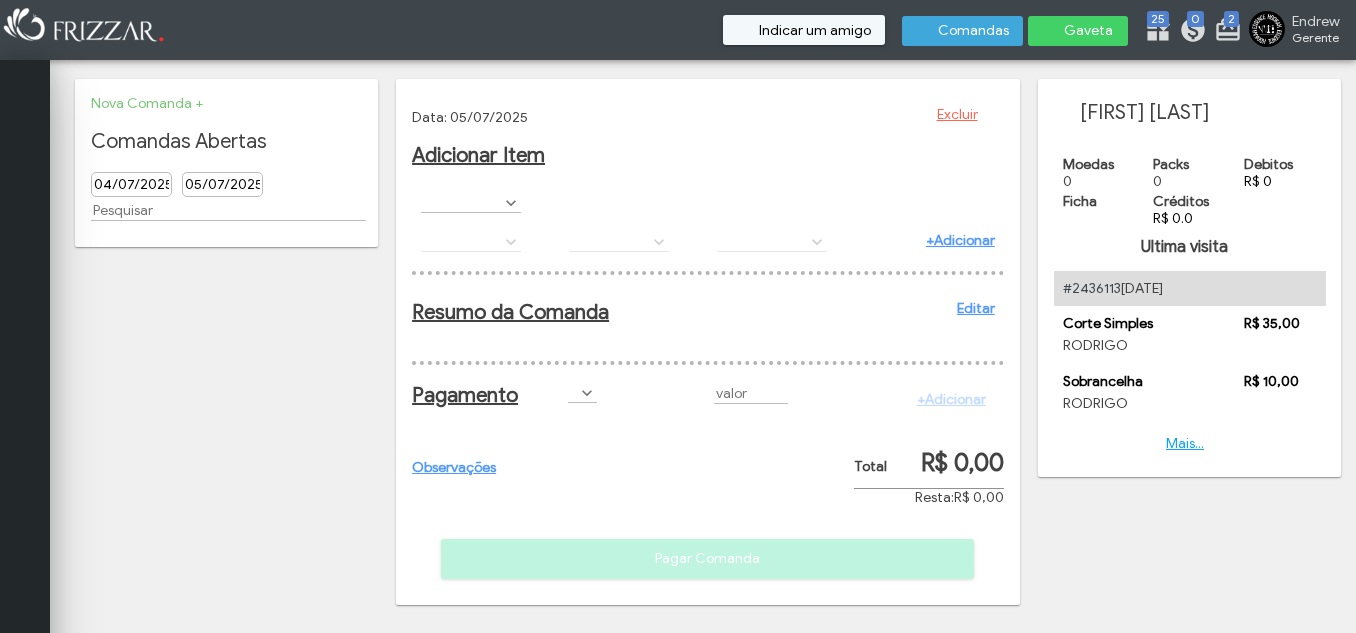 scroll, scrollTop: 0, scrollLeft: 0, axis: both 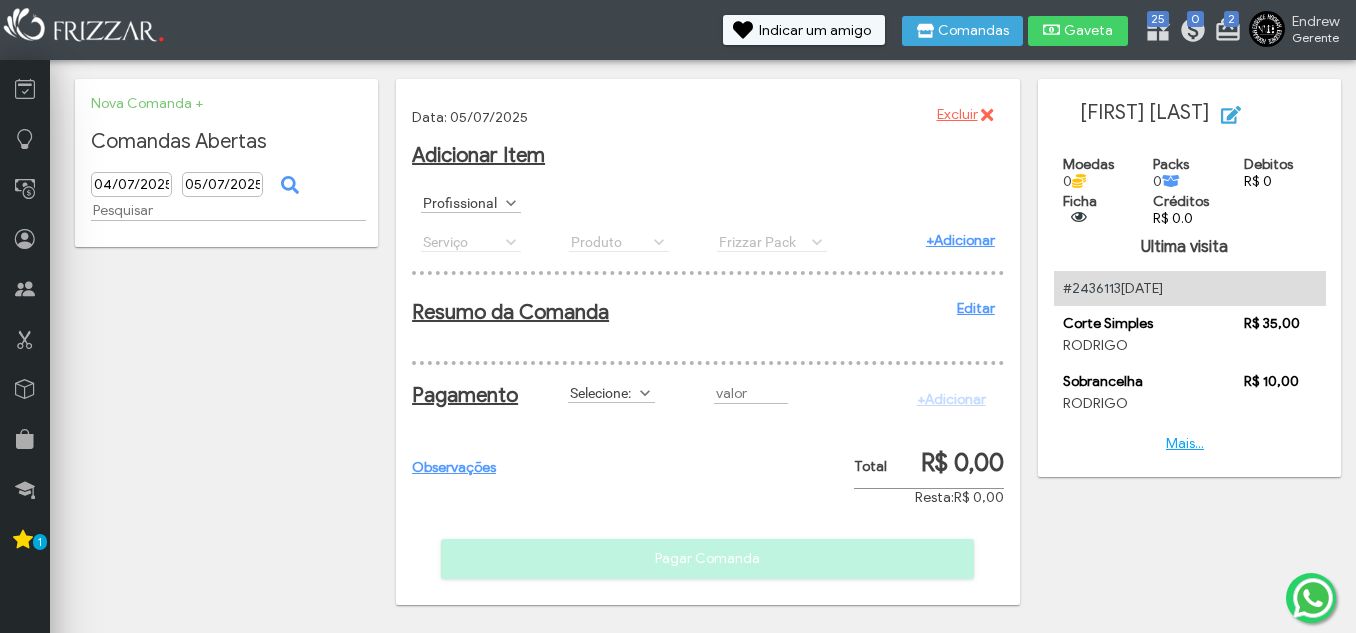 click on "Profissional" at bounding box center (462, 202) 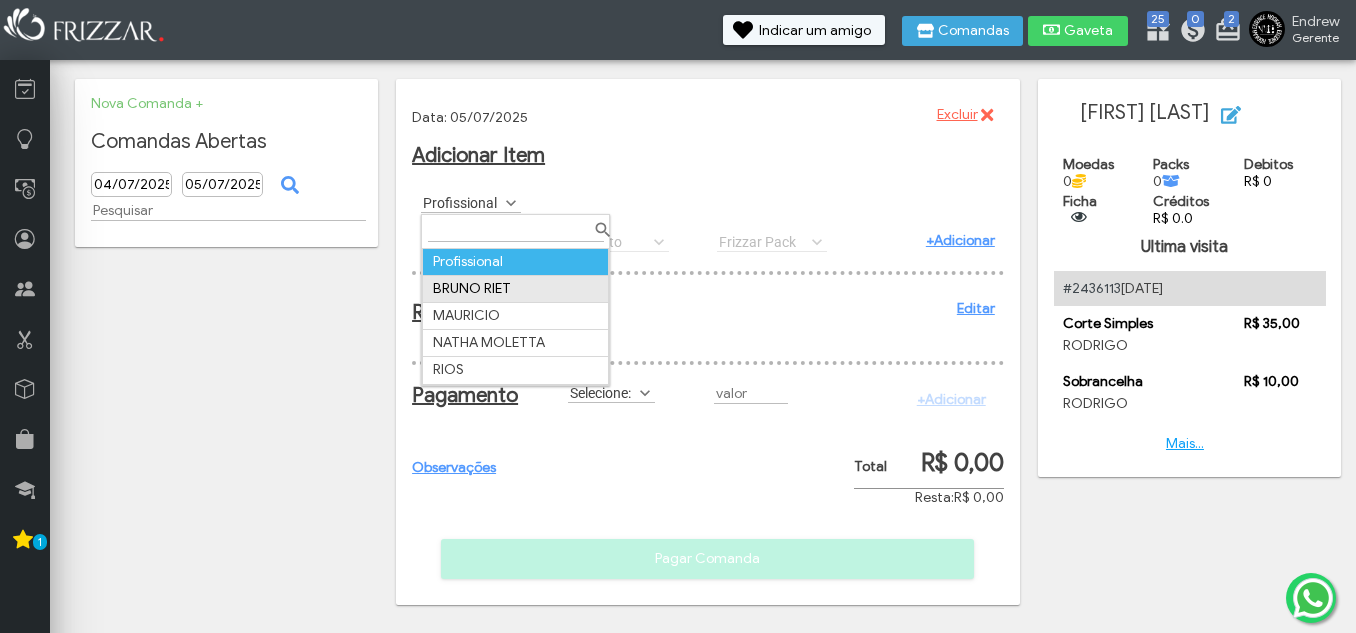 click on "BRUNO RIET" at bounding box center (516, 288) 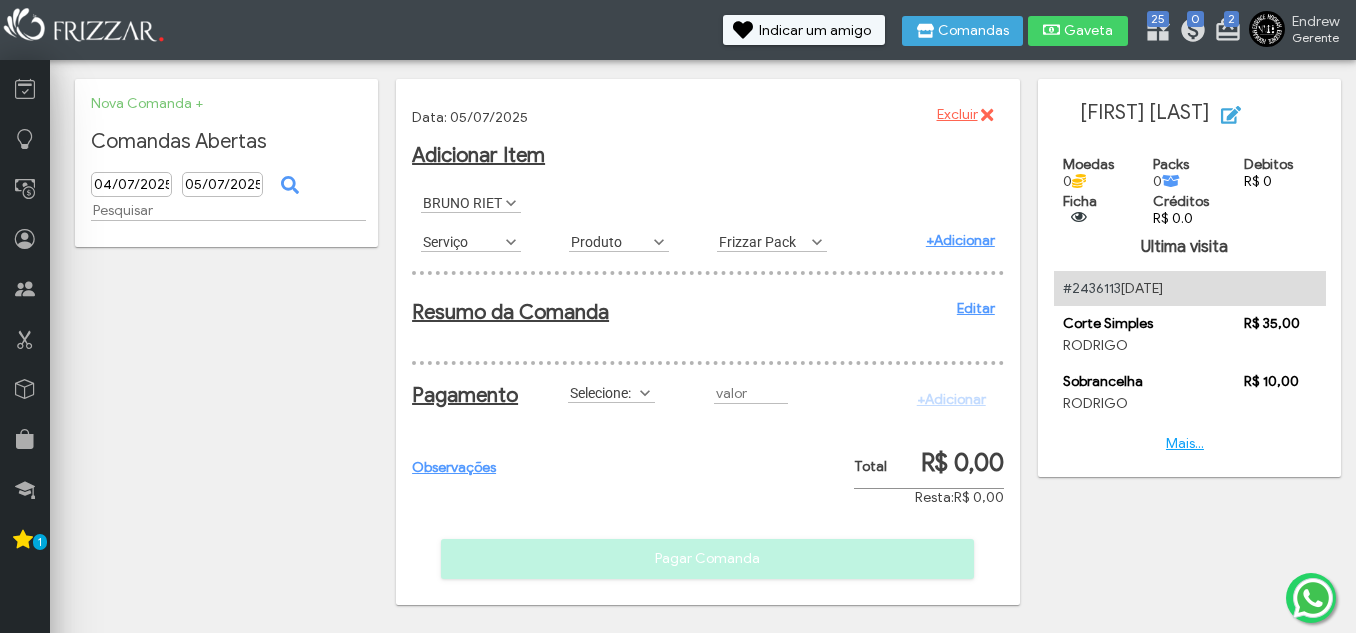 scroll, scrollTop: 11, scrollLeft: 89, axis: both 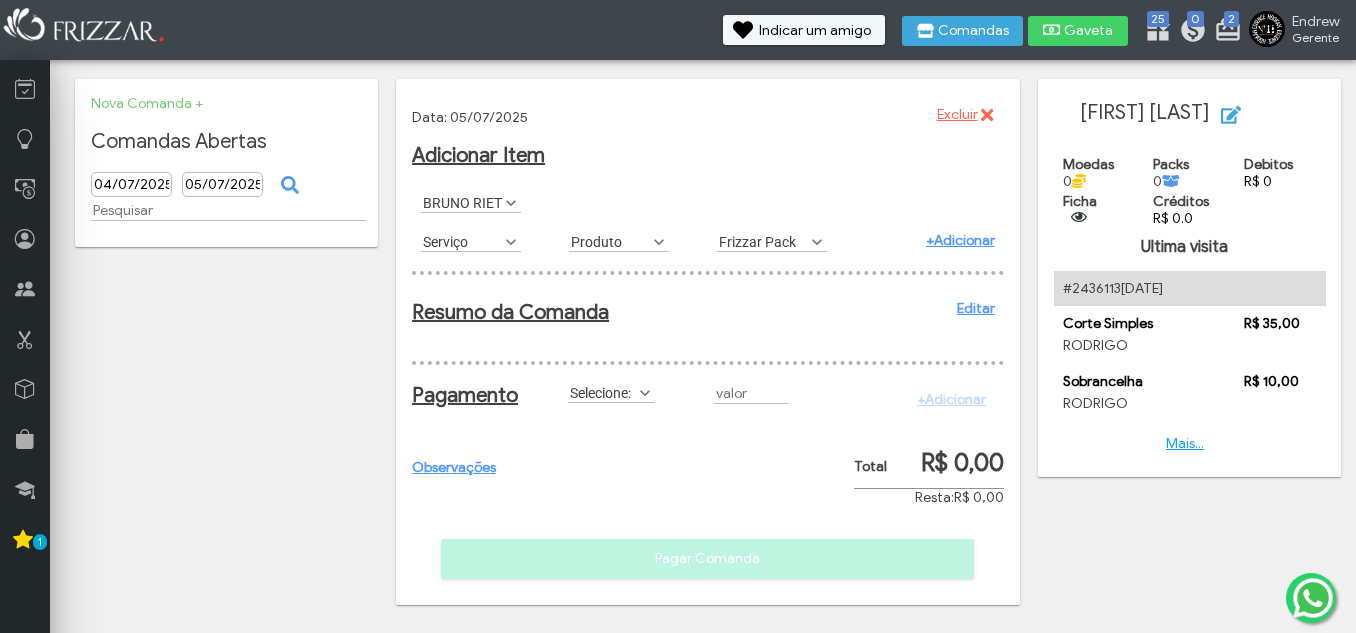 click on "Serviço" at bounding box center (462, 241) 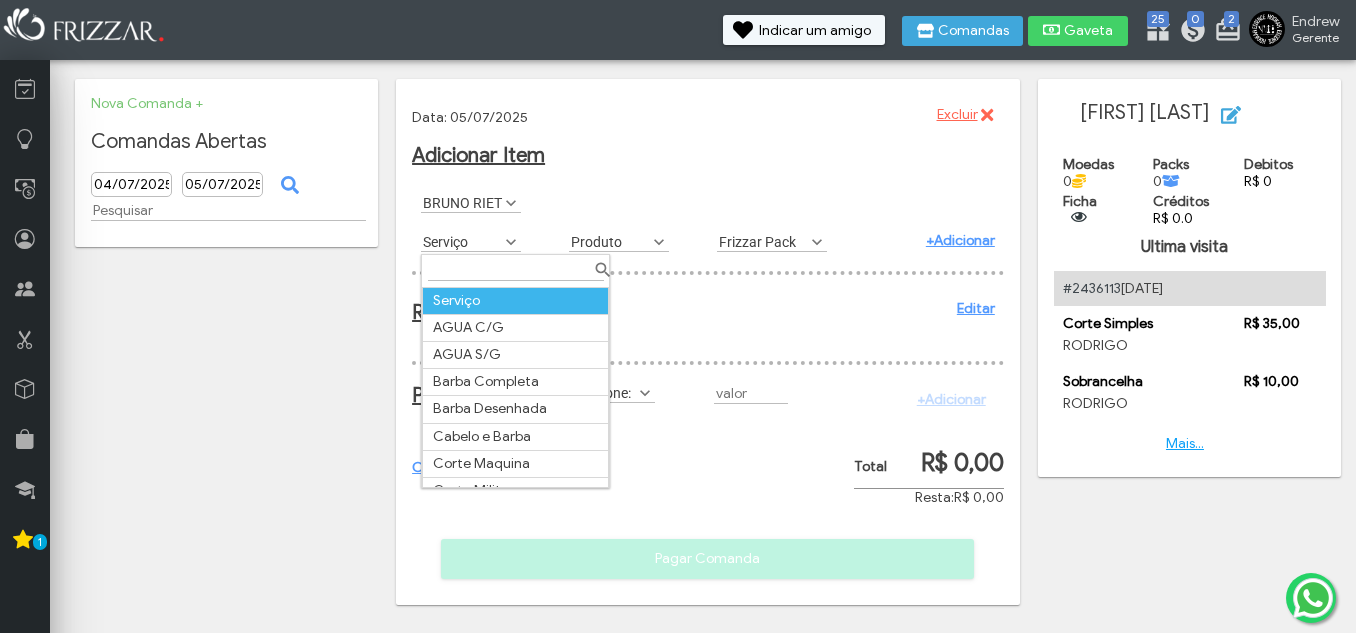 scroll, scrollTop: 11, scrollLeft: 89, axis: both 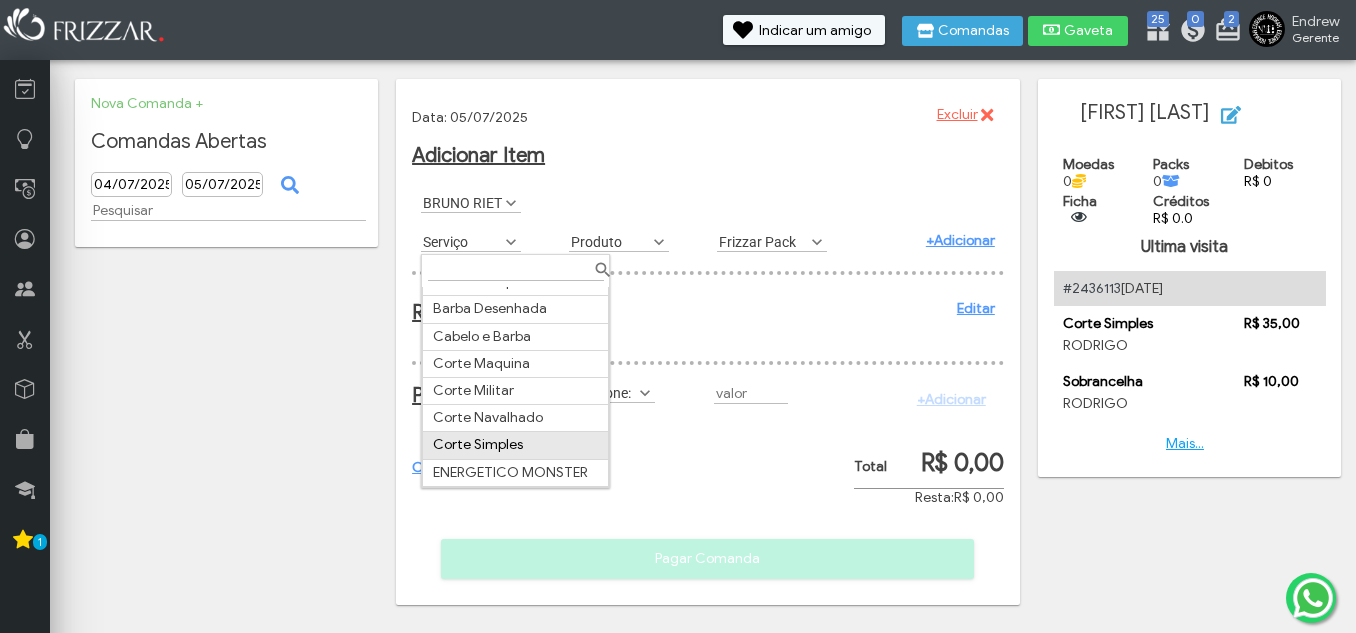 click on "Corte Simples" at bounding box center (516, 445) 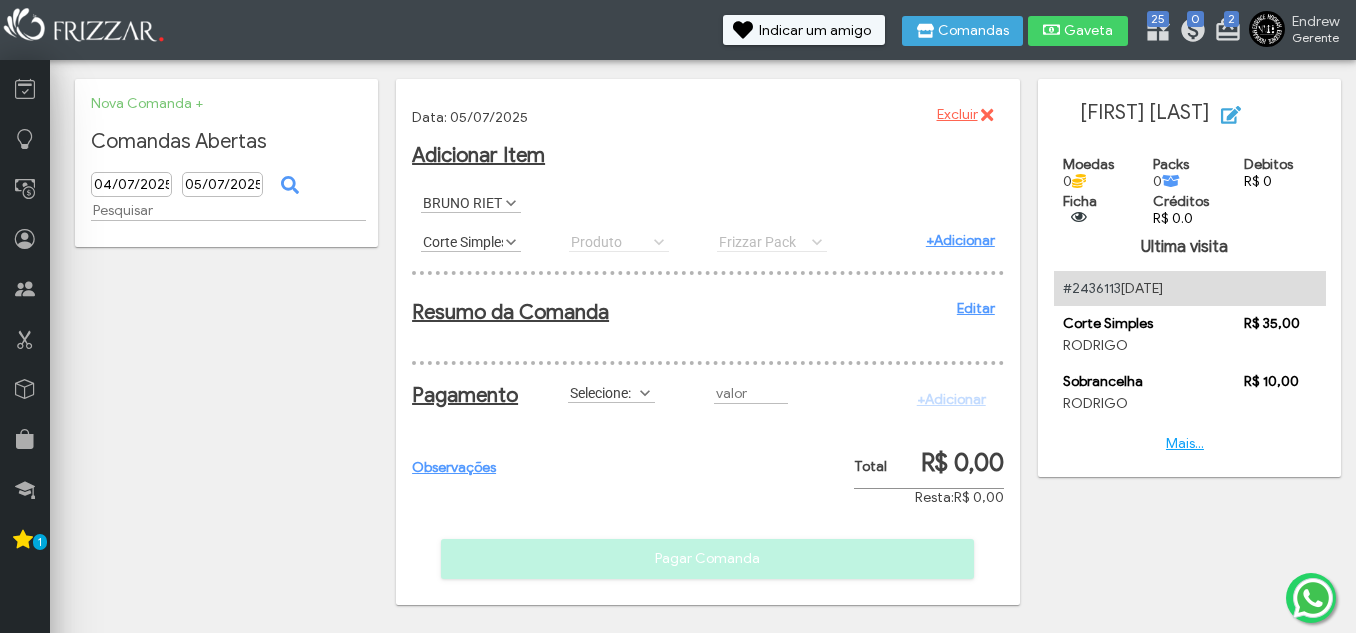 click on "+Adicionar" at bounding box center [960, 240] 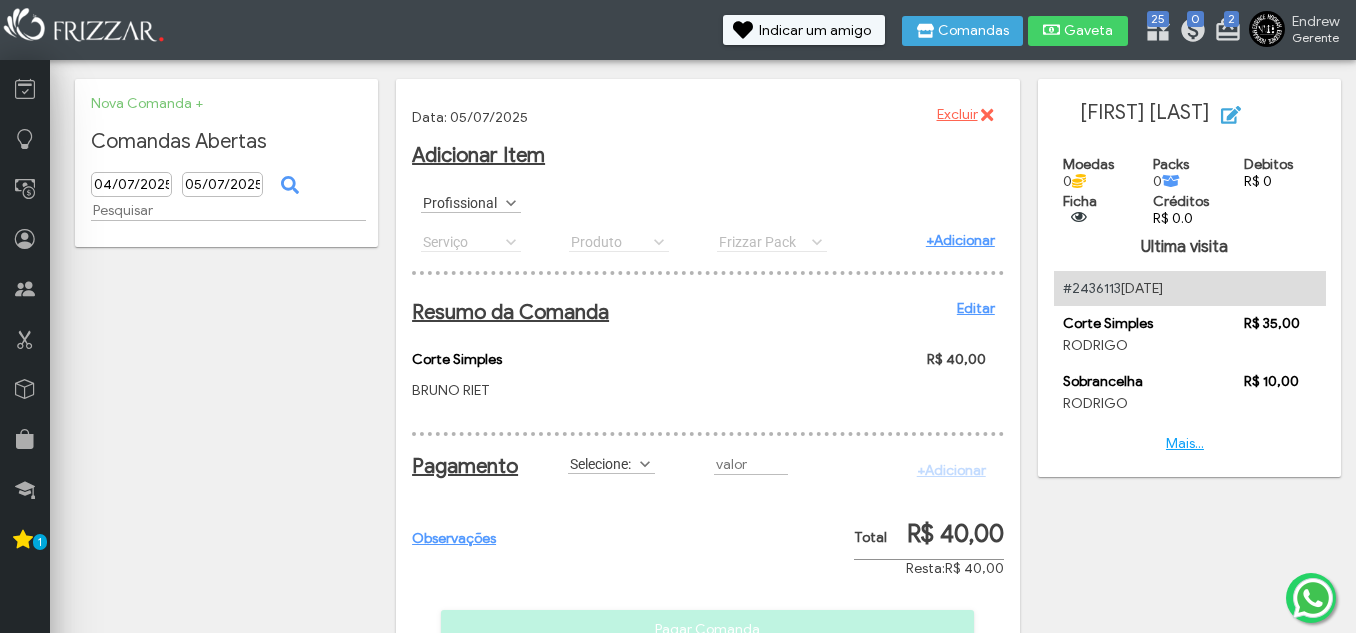 click on "Profissional" at bounding box center [462, 202] 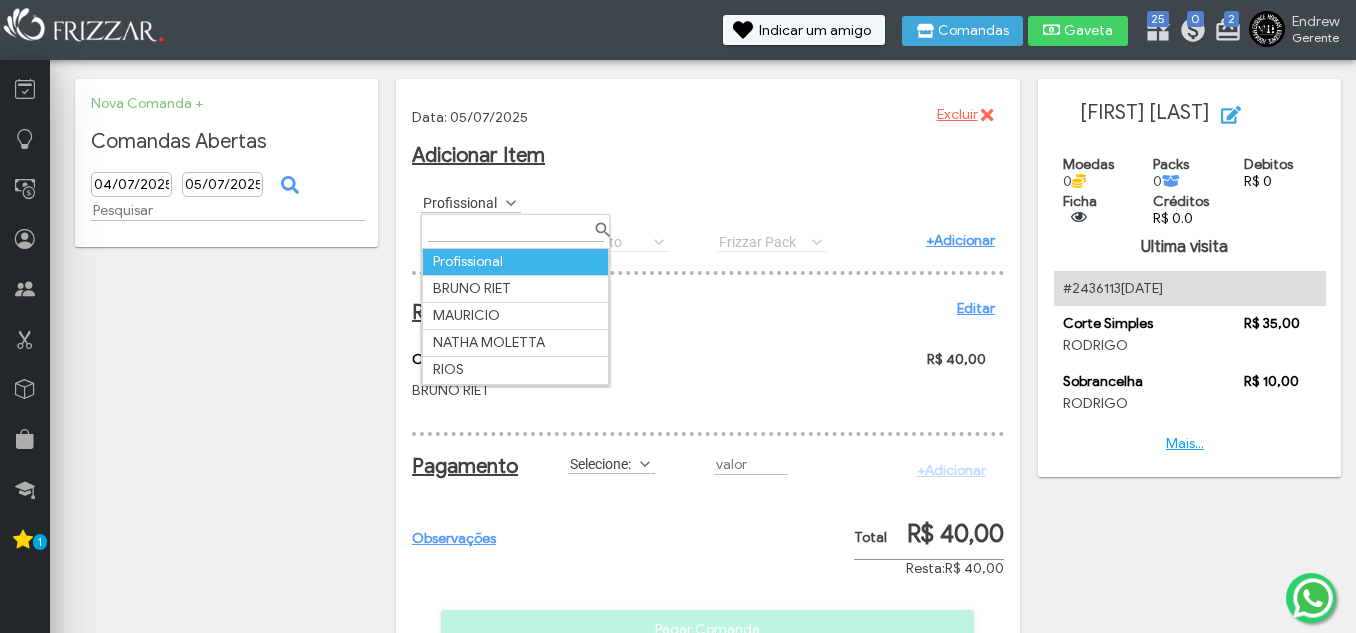 scroll, scrollTop: 11, scrollLeft: 89, axis: both 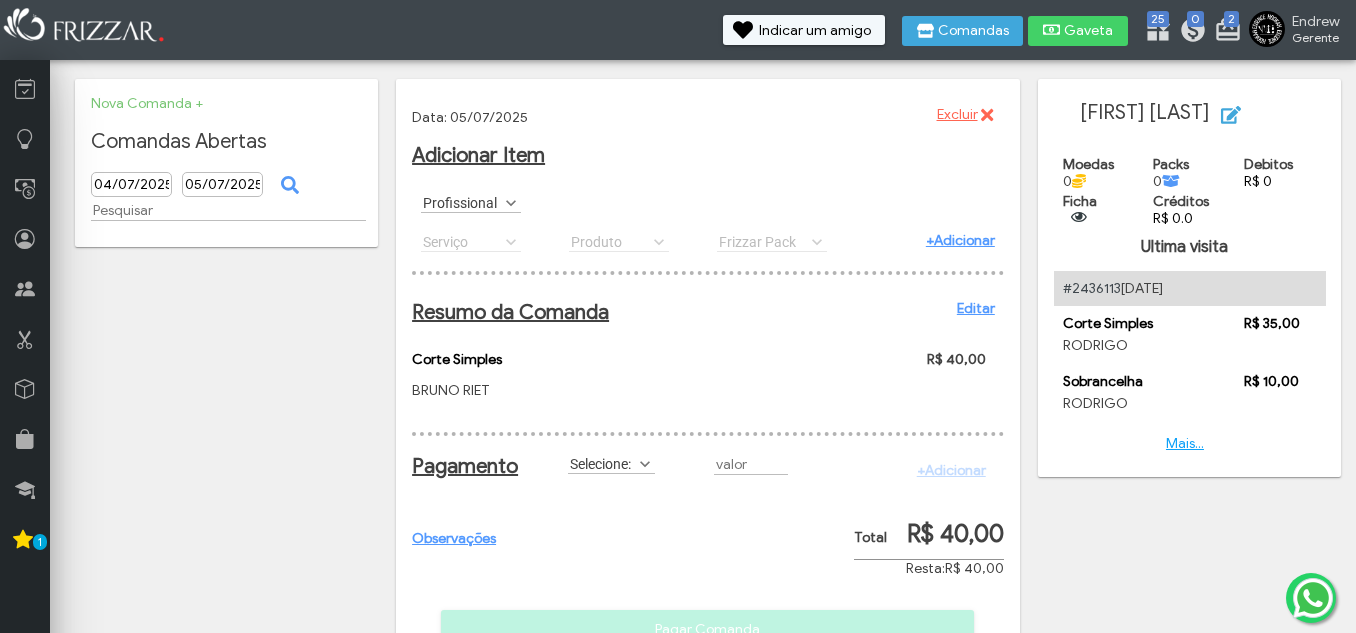 click on "Profissional" at bounding box center (462, 202) 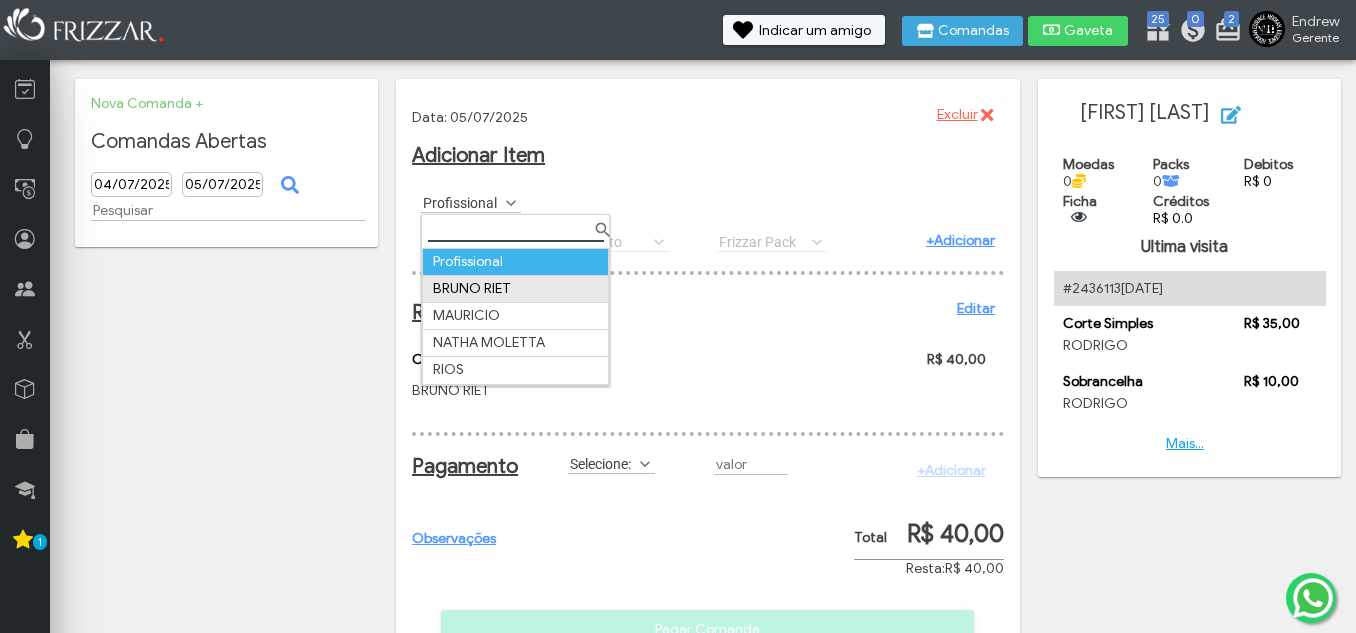 click on "BRUNO RIET" at bounding box center [516, 288] 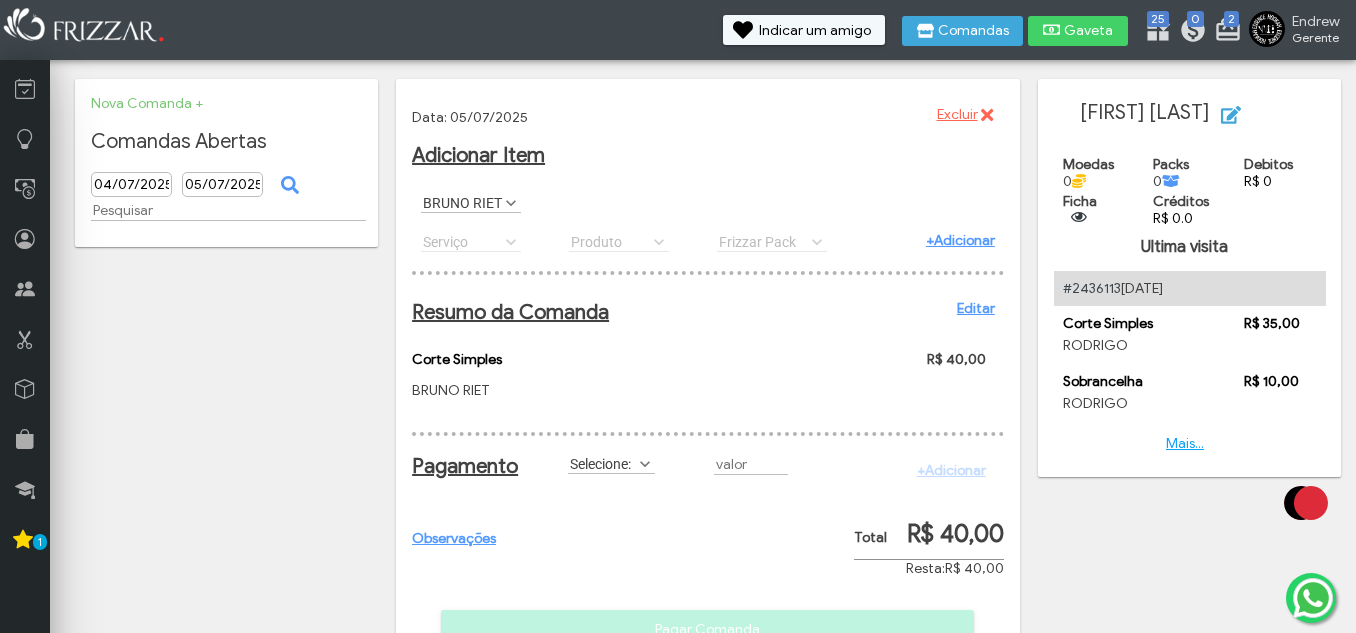 click on "Serviço AGUA C/G AGUA S/G Barba Completa Barba Desenhada  Cabelo e Barba Corte Maquina Corte Militar  Corte Navalhado Corte Simples ENERGETICO MONSTER  LONG  Luzes  Pintura  Plano Cabelo e Barba  Plano Corte Navalhado Plano Corte Simples Platinado  REFRI 600ML REFRI LATA  Sobrancelha  Serviço Serviço AGUA C/G AGUA S/G Barba Completa Barba Desenhada  Cabelo e Barba Corte Maquina Corte Militar  Corte Navalhado Corte Simples ENERGETICO MONSTER  LONG  Luzes  Pintura  Plano Cabelo e Barba  Plano Corte Navalhado Plano Corte Simples Platinado  REFRI 600ML REFRI LATA  Sobrancelha" at bounding box center [486, 241] 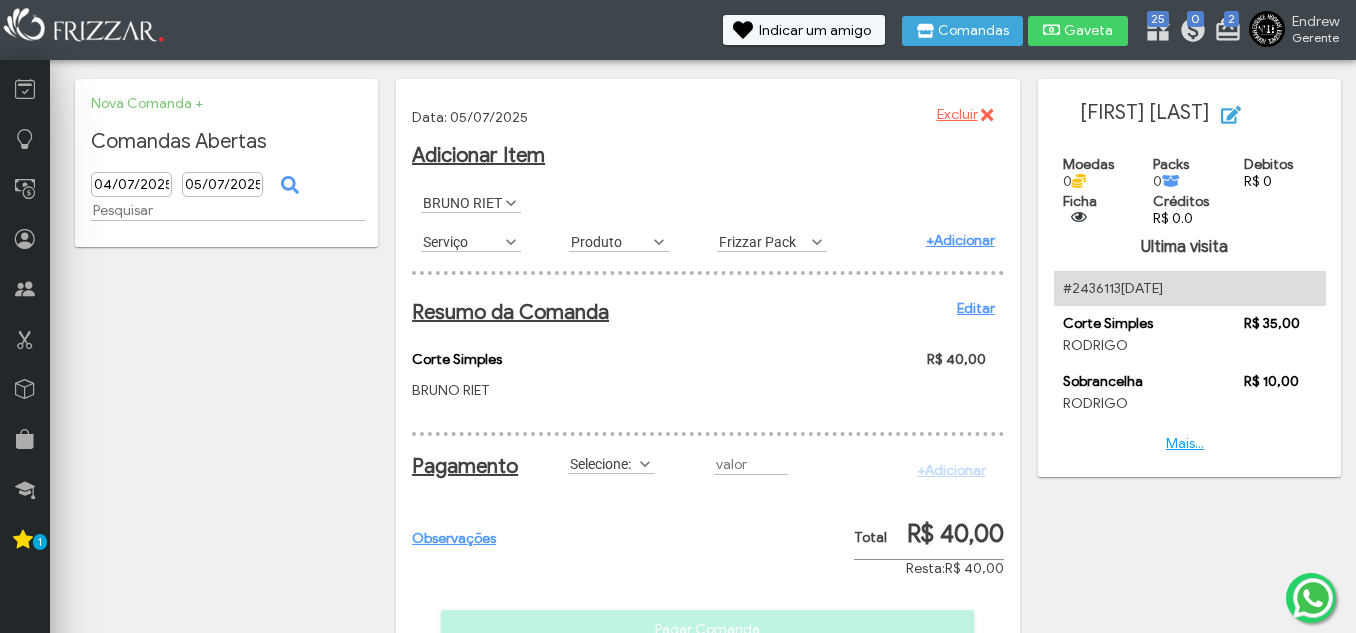 click on "Serviço" at bounding box center (462, 241) 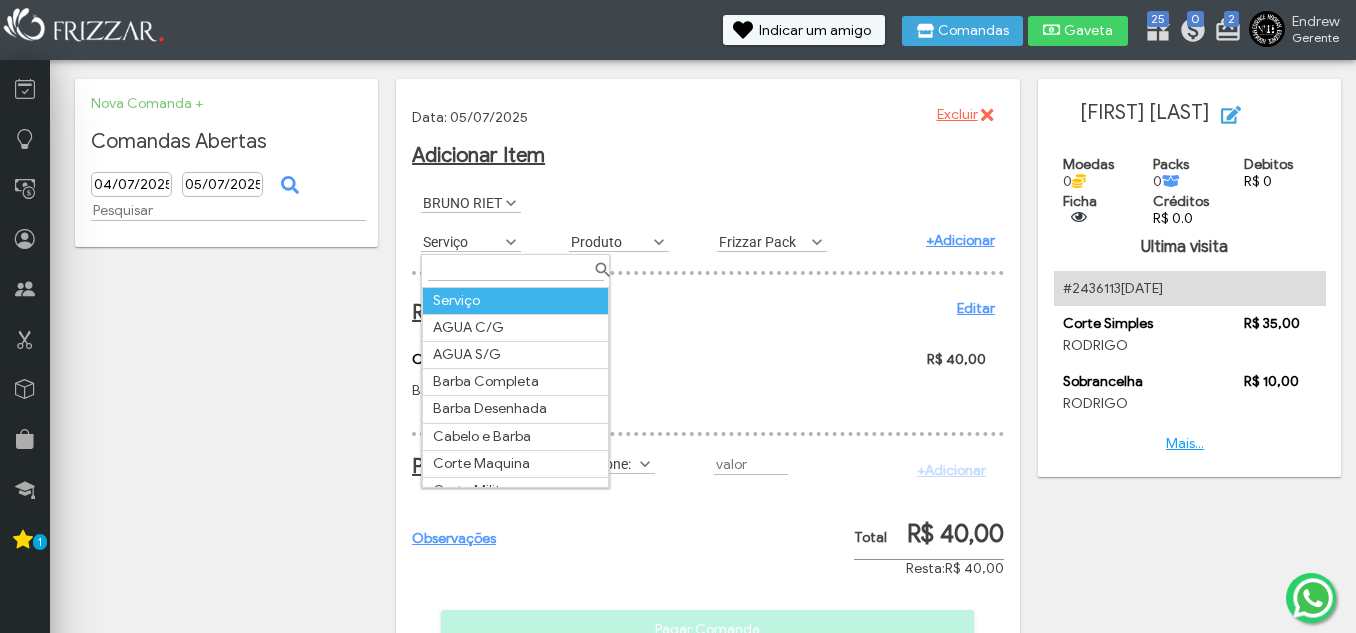 scroll, scrollTop: 11, scrollLeft: 89, axis: both 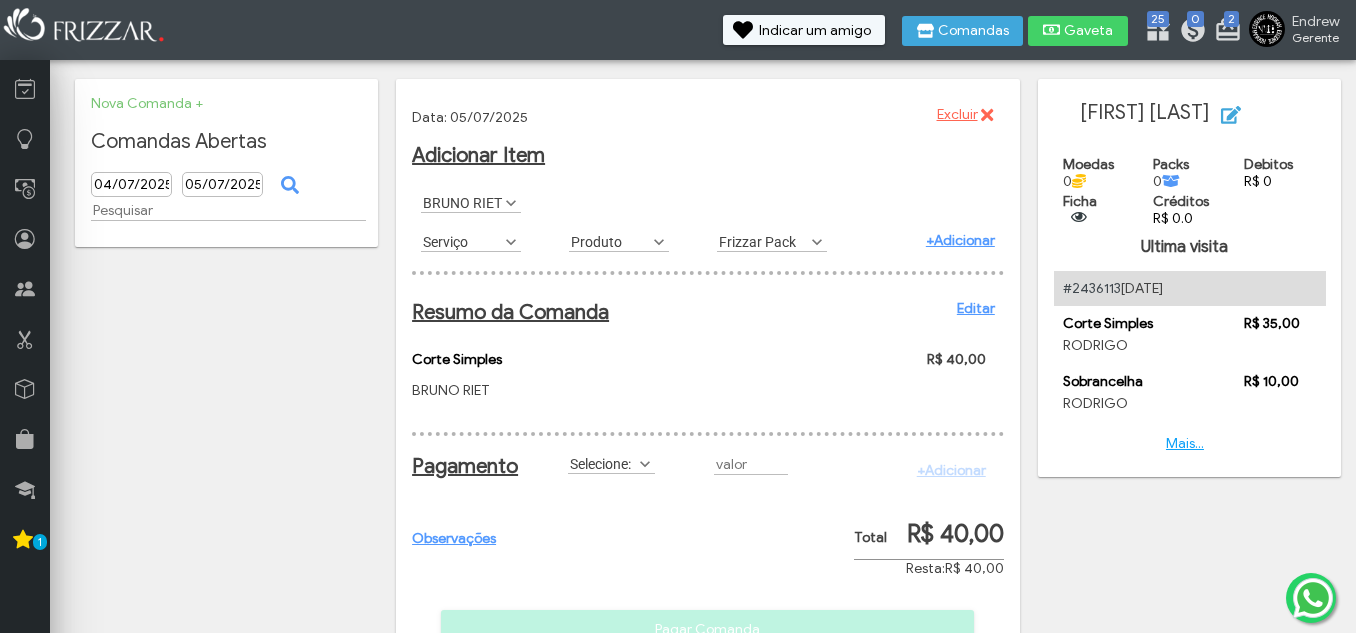 click on "Serviço" at bounding box center (462, 241) 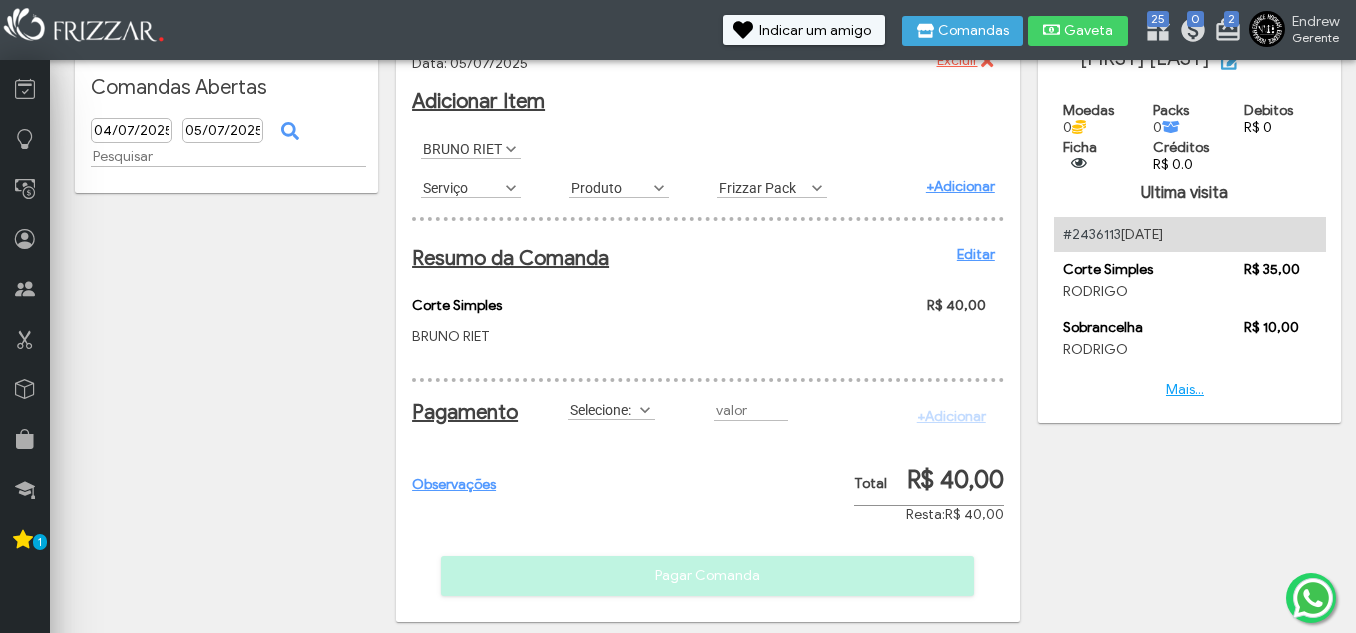 scroll, scrollTop: 0, scrollLeft: 0, axis: both 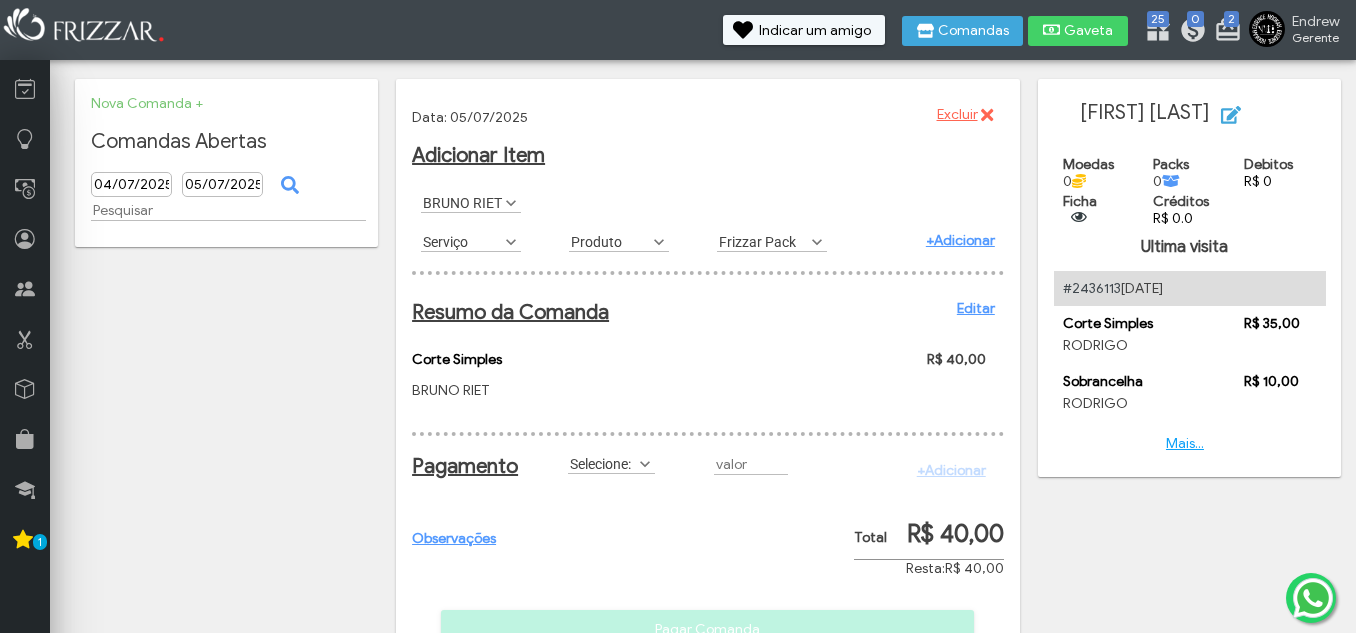 click on "Serviço" at bounding box center [462, 241] 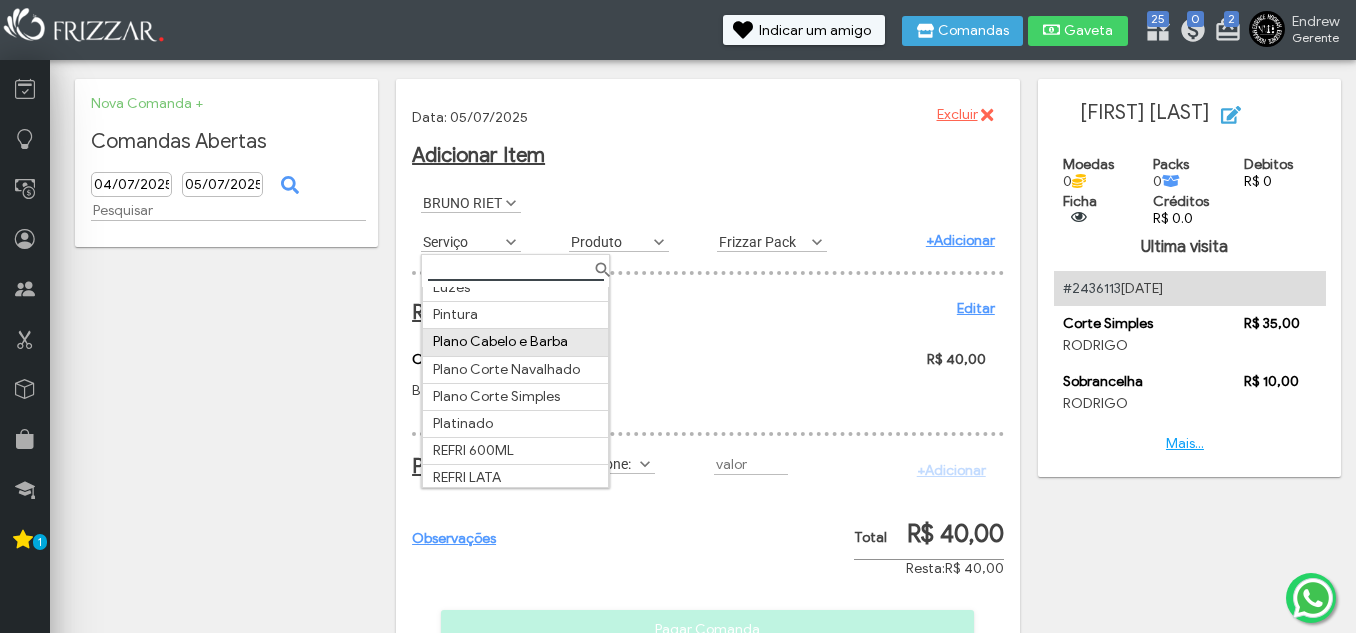 scroll, scrollTop: 372, scrollLeft: 0, axis: vertical 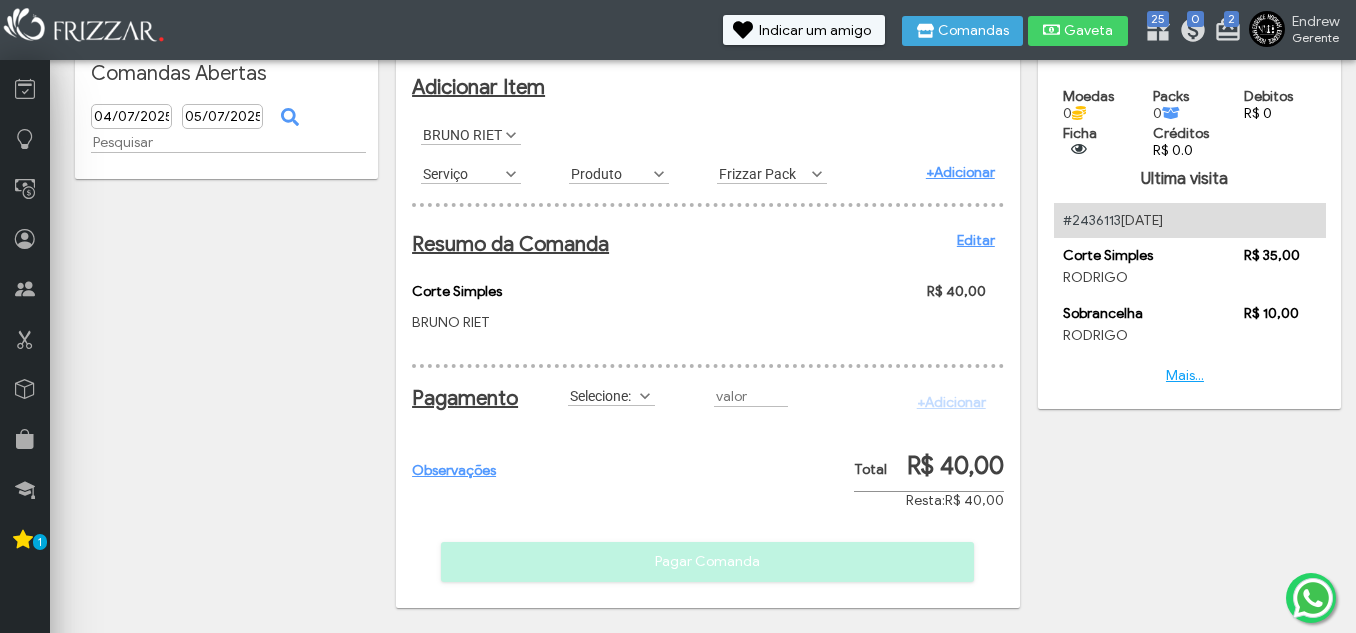 click on "Serviço" at bounding box center [462, 173] 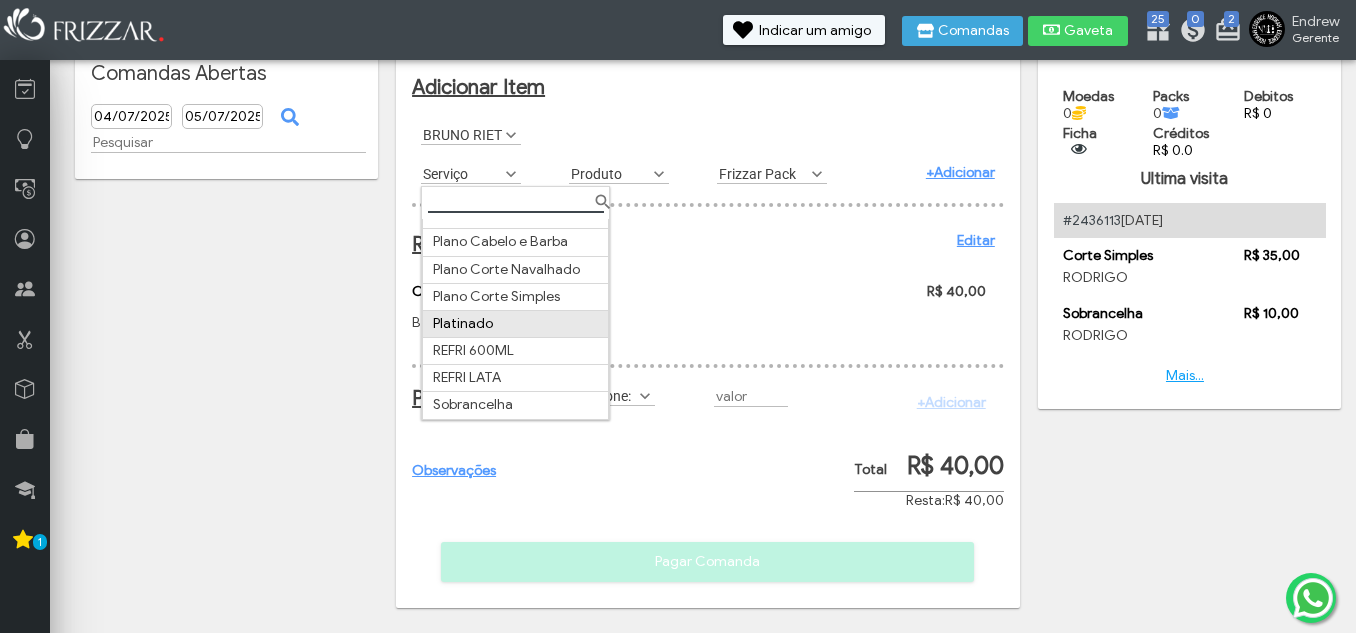scroll, scrollTop: 372, scrollLeft: 0, axis: vertical 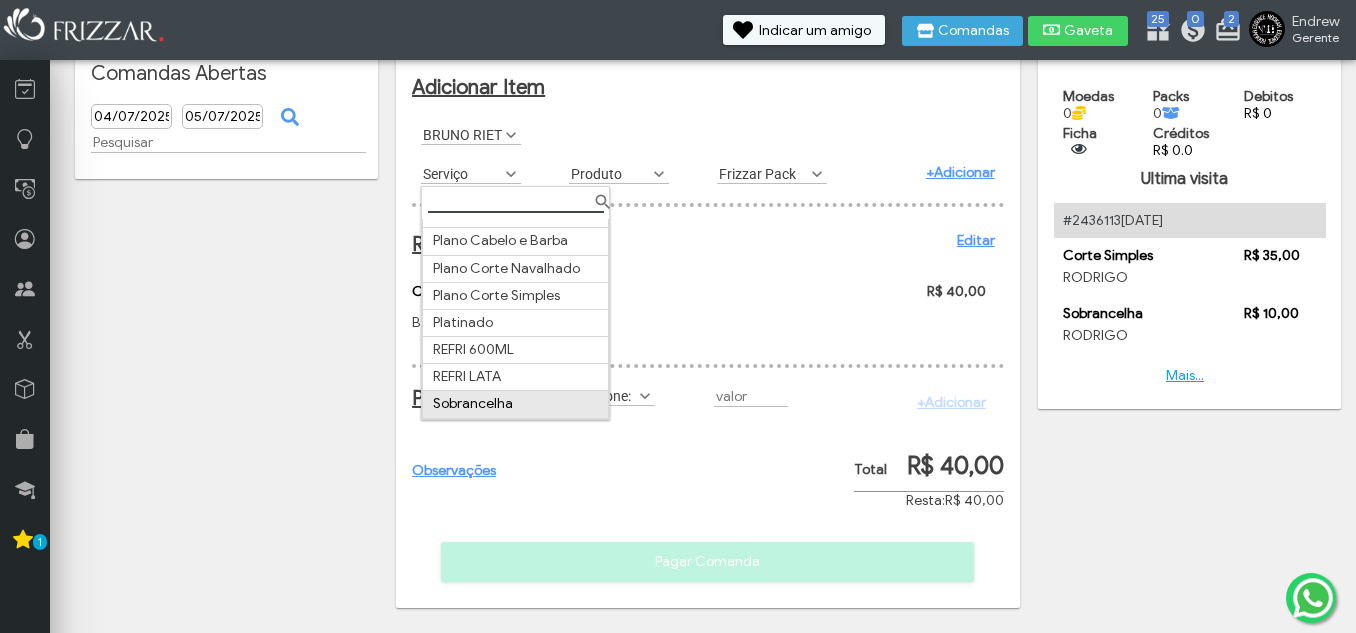 click on "Sobrancelha" at bounding box center [516, 404] 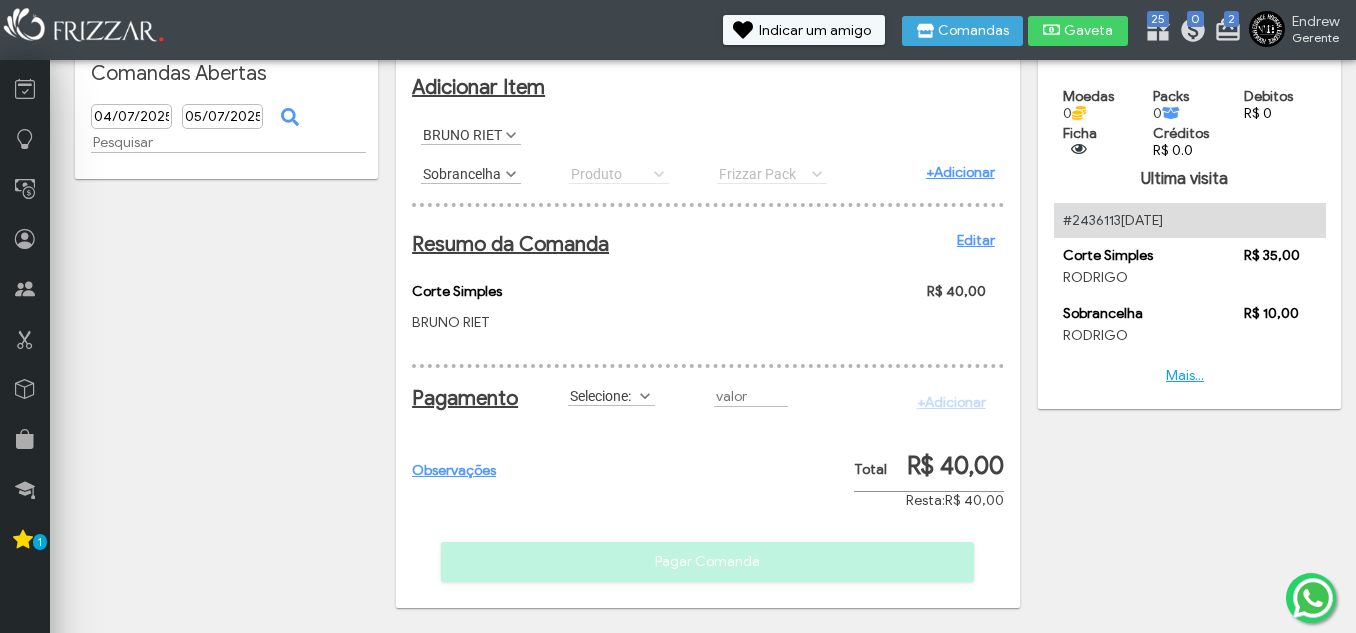 click on "+Adicionar" at bounding box center [960, 172] 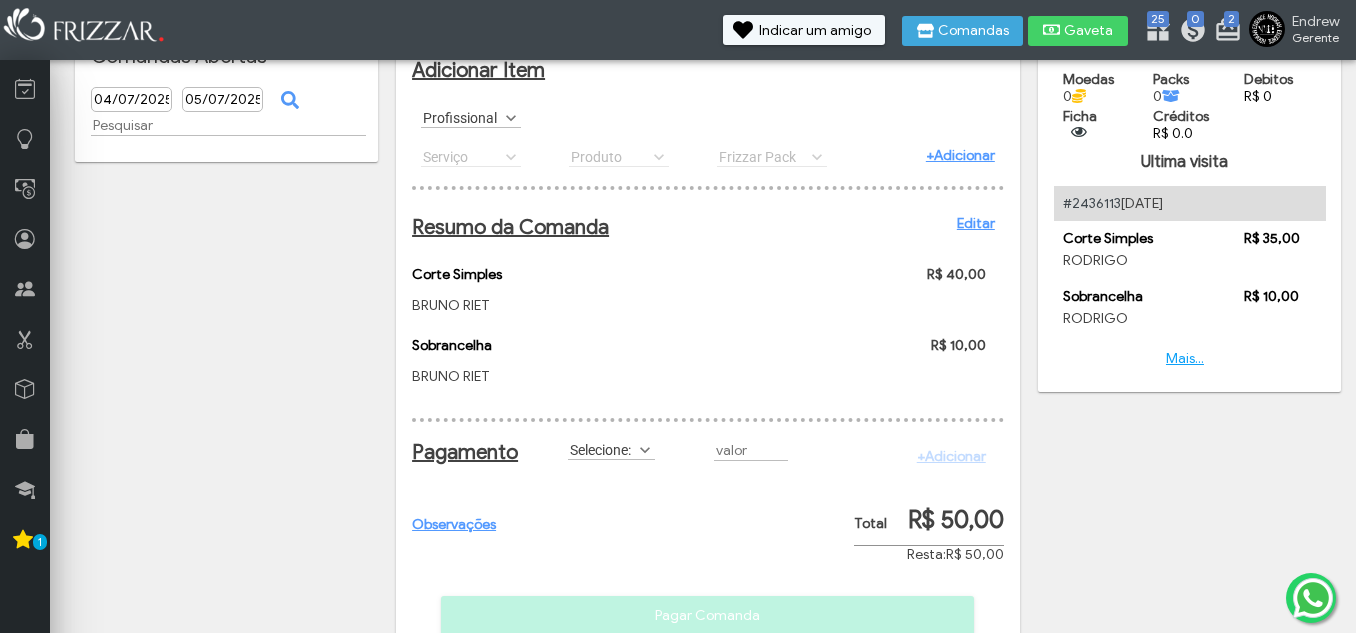 click on "Selecione:" at bounding box center [602, 449] 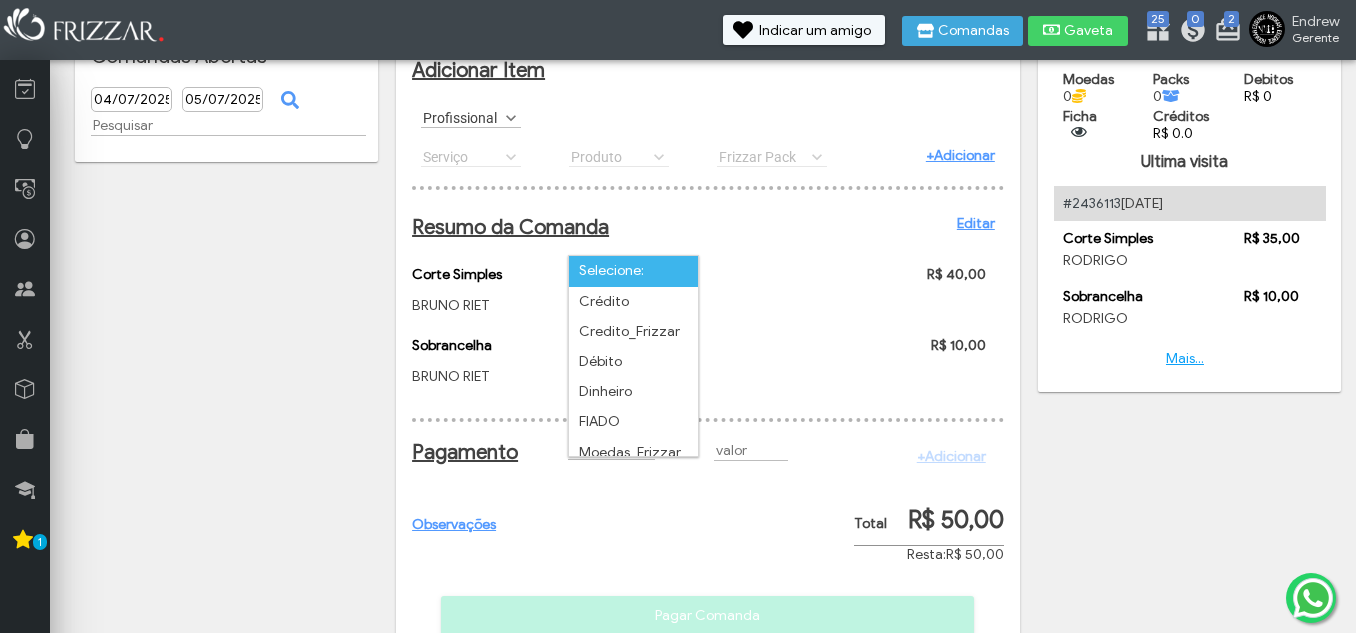 scroll, scrollTop: 11, scrollLeft: 89, axis: both 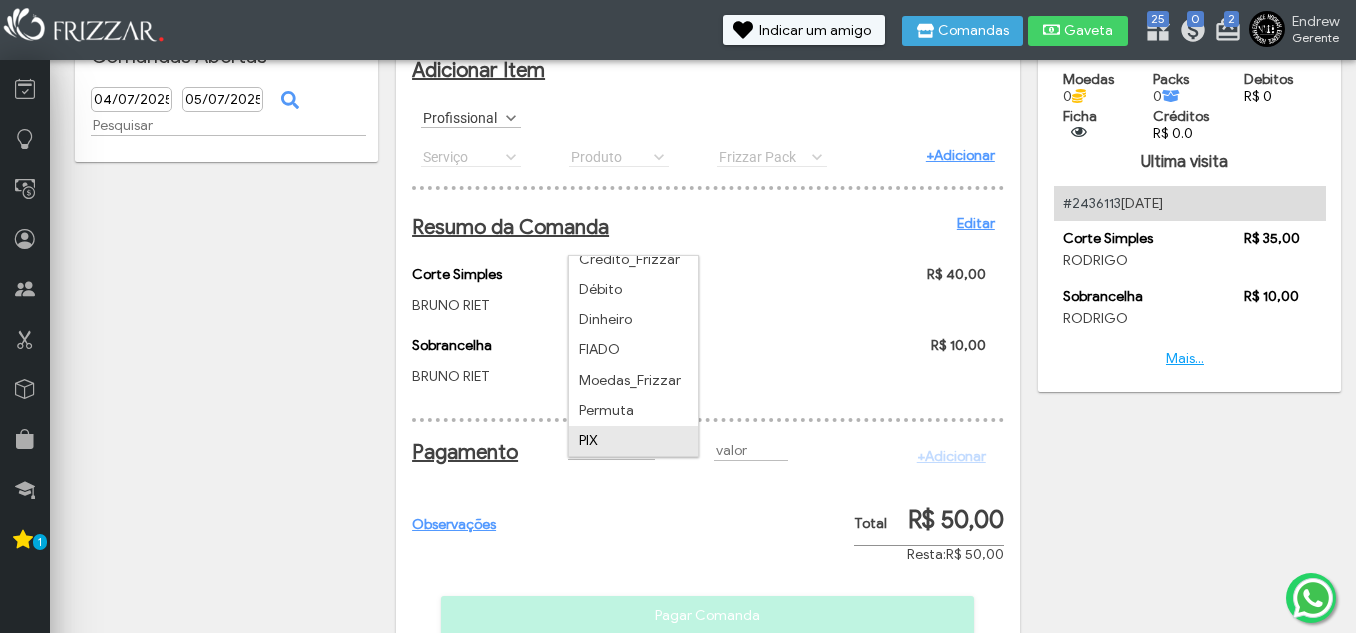 click on "PIX" at bounding box center (633, 441) 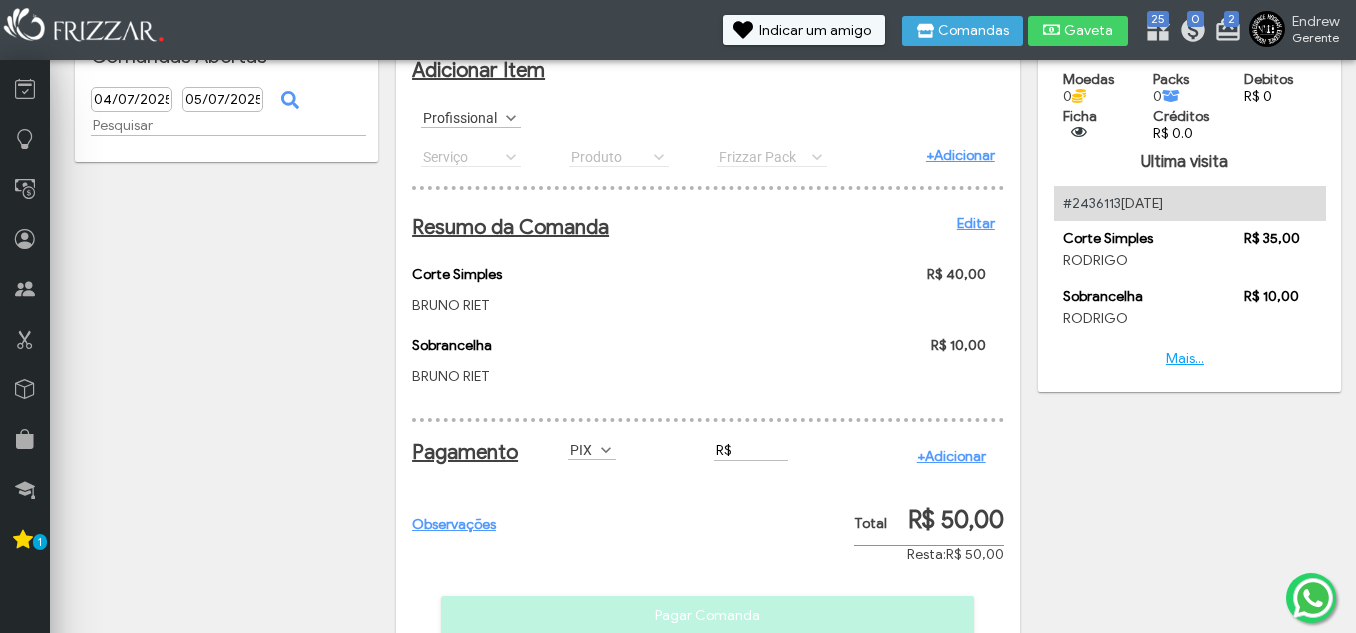 click on "R$" at bounding box center [751, 450] 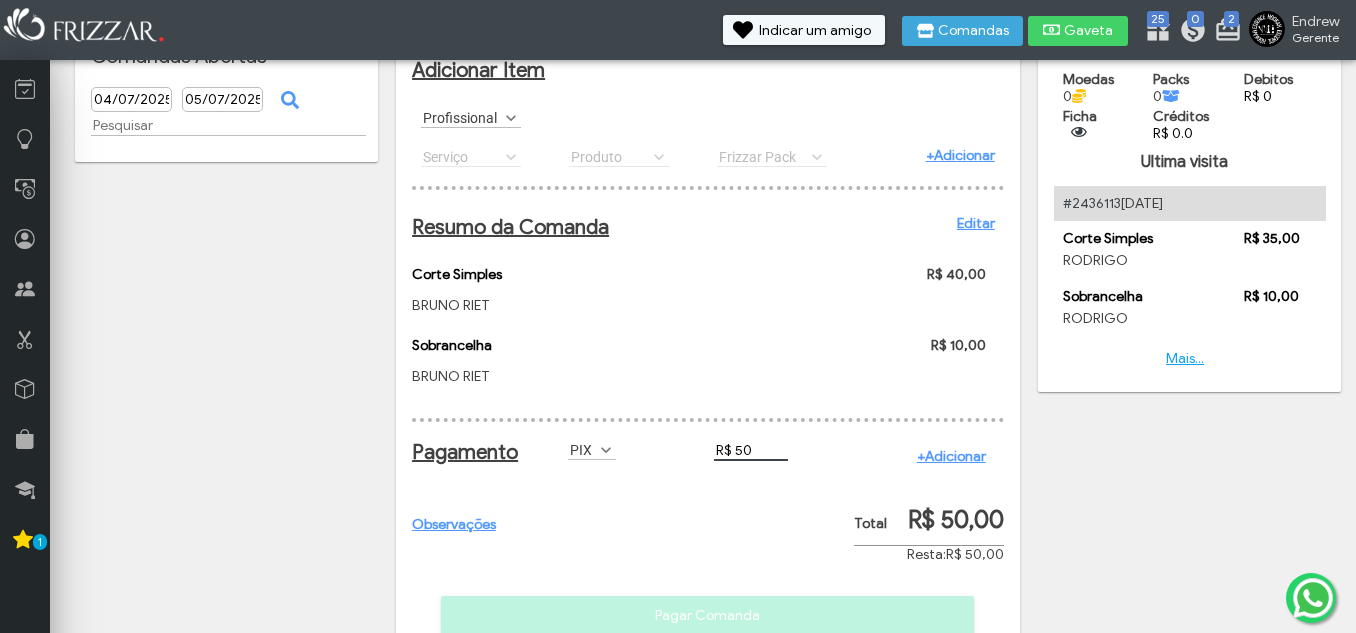 scroll, scrollTop: 156, scrollLeft: 0, axis: vertical 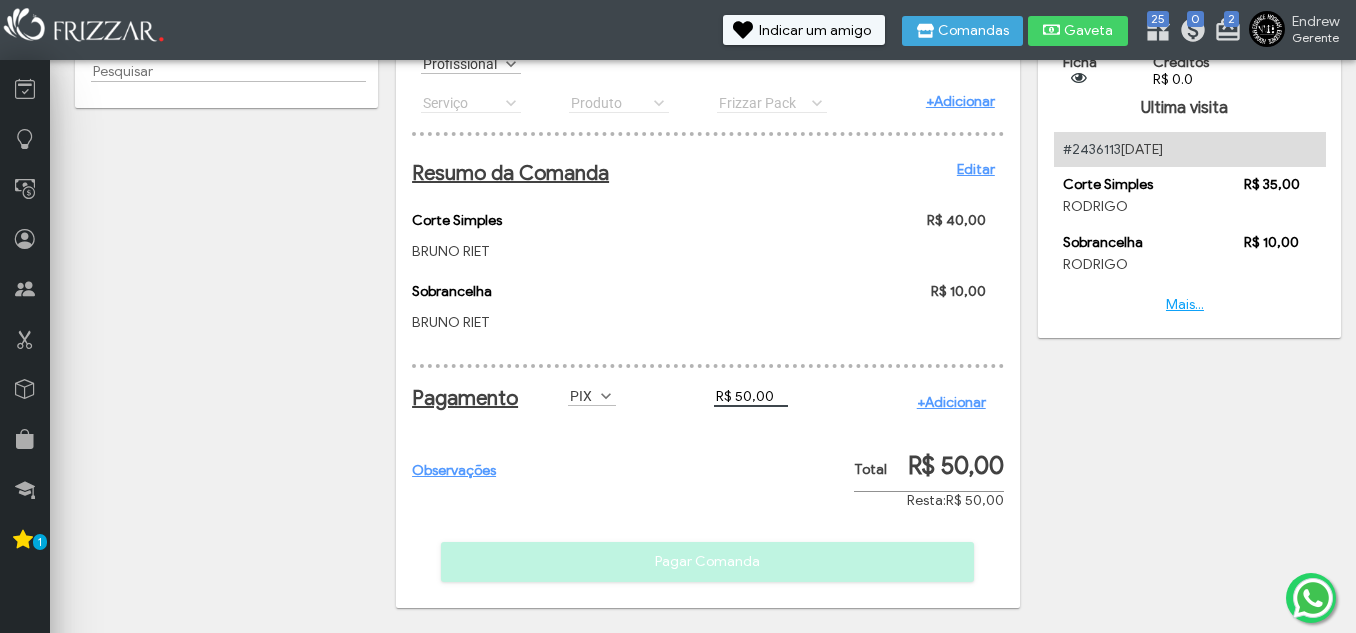 click on "+Adicionar" at bounding box center (951, 402) 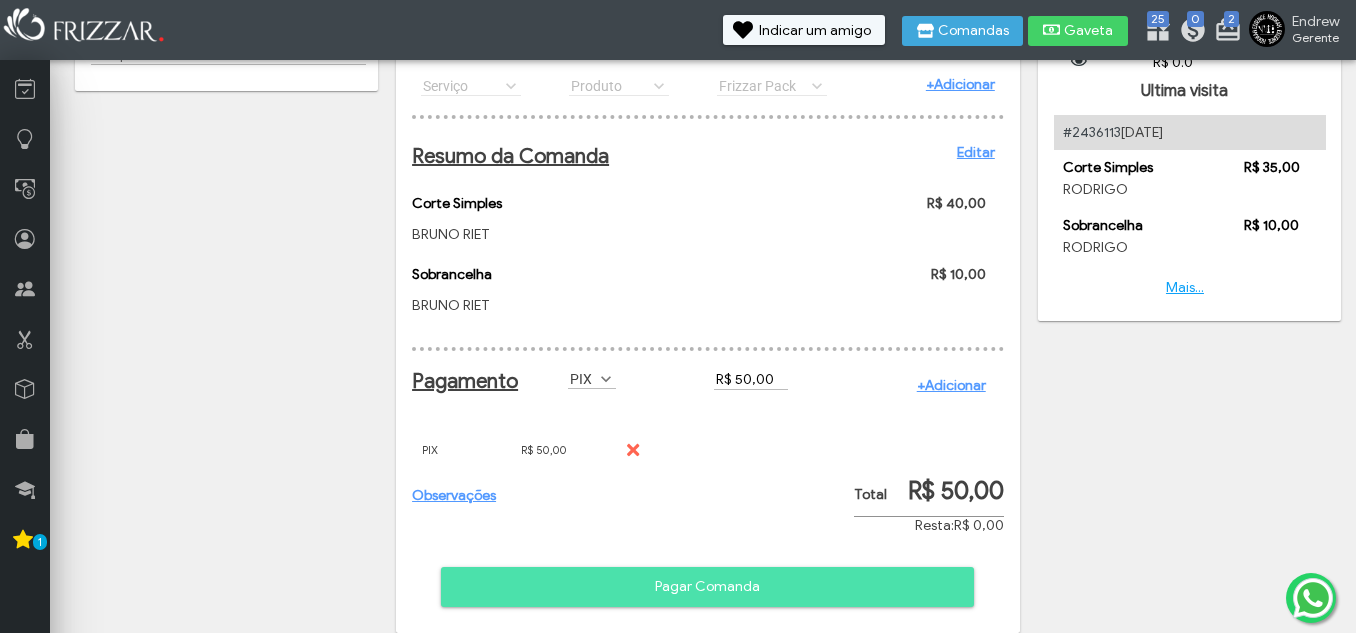 click on "Pagar Comanda" at bounding box center (707, 587) 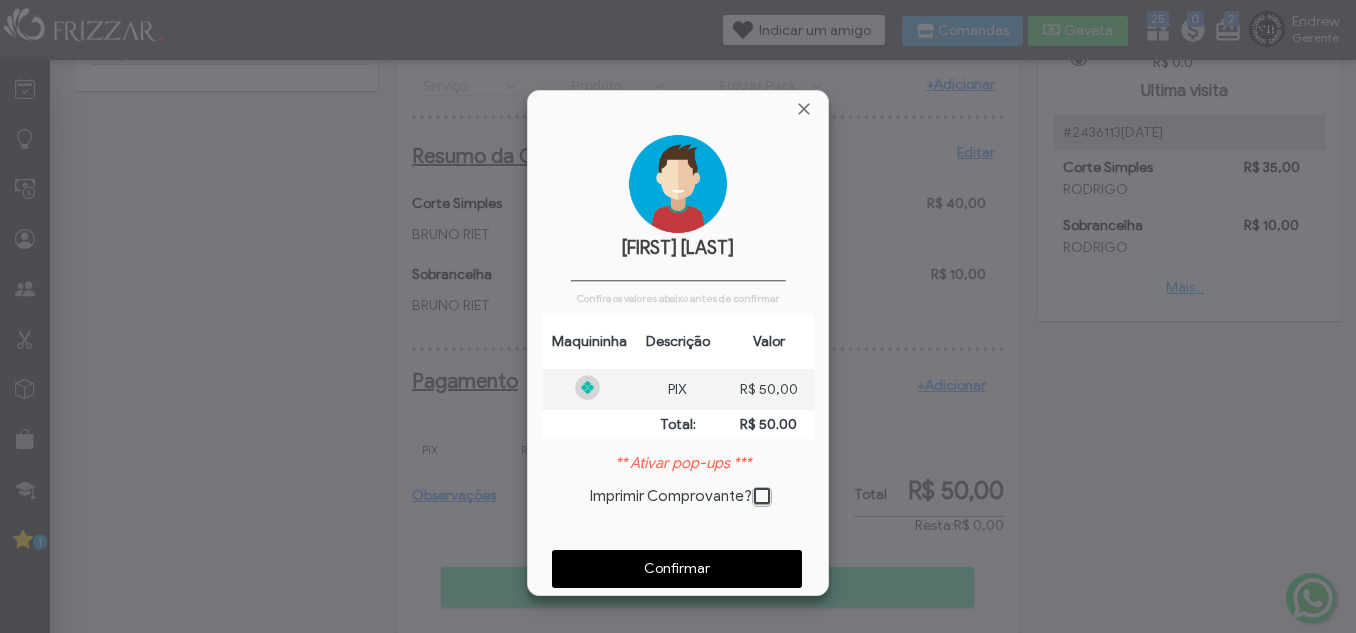 scroll, scrollTop: 10, scrollLeft: 11, axis: both 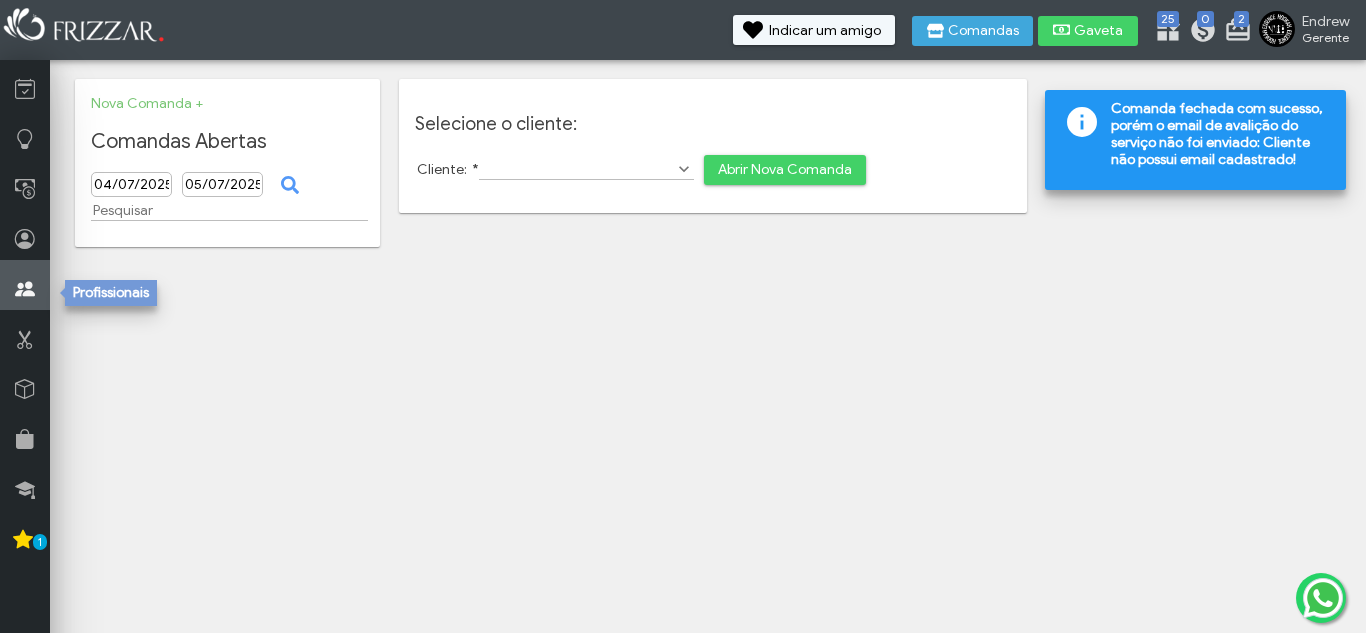 click at bounding box center (25, 289) 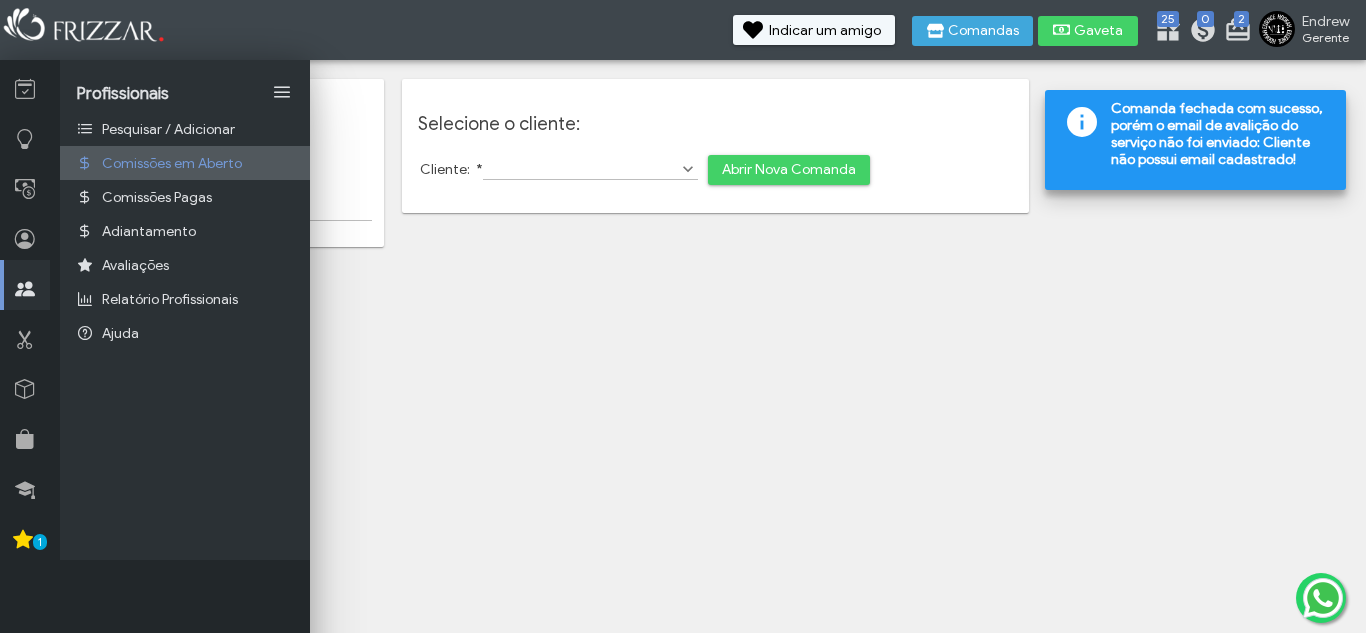 click on "Comissões em Aberto" at bounding box center (185, 163) 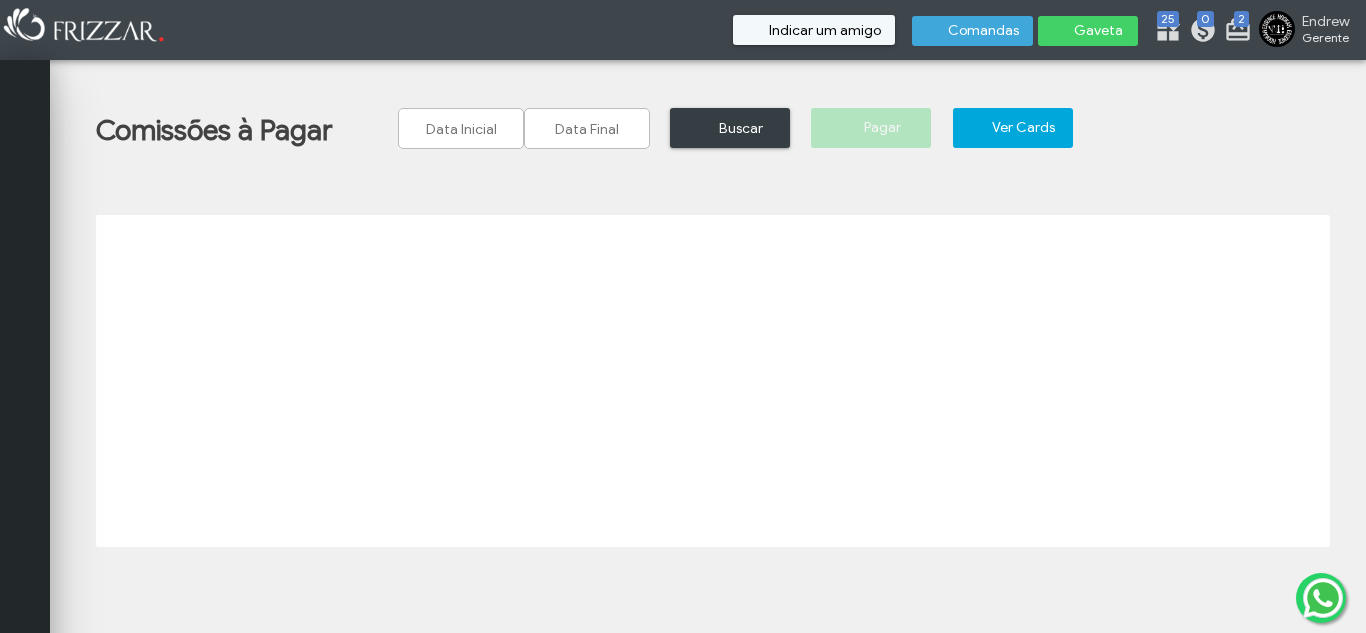 scroll, scrollTop: 0, scrollLeft: 0, axis: both 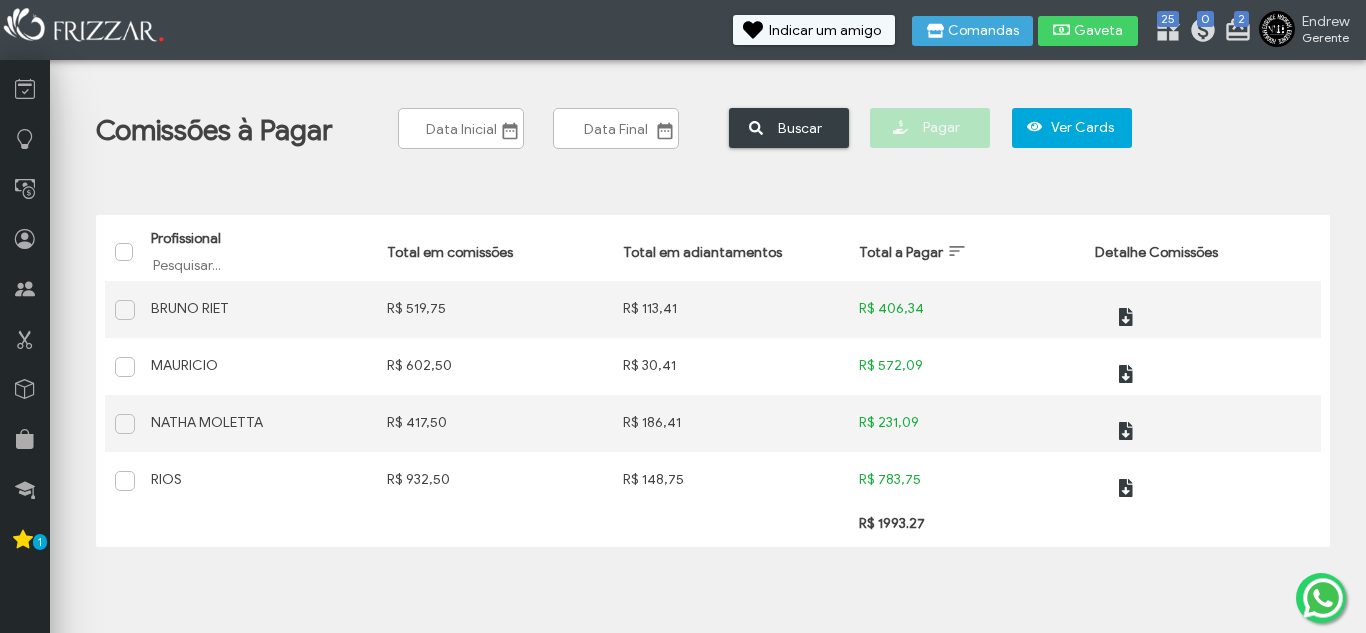 click at bounding box center (85, 27) 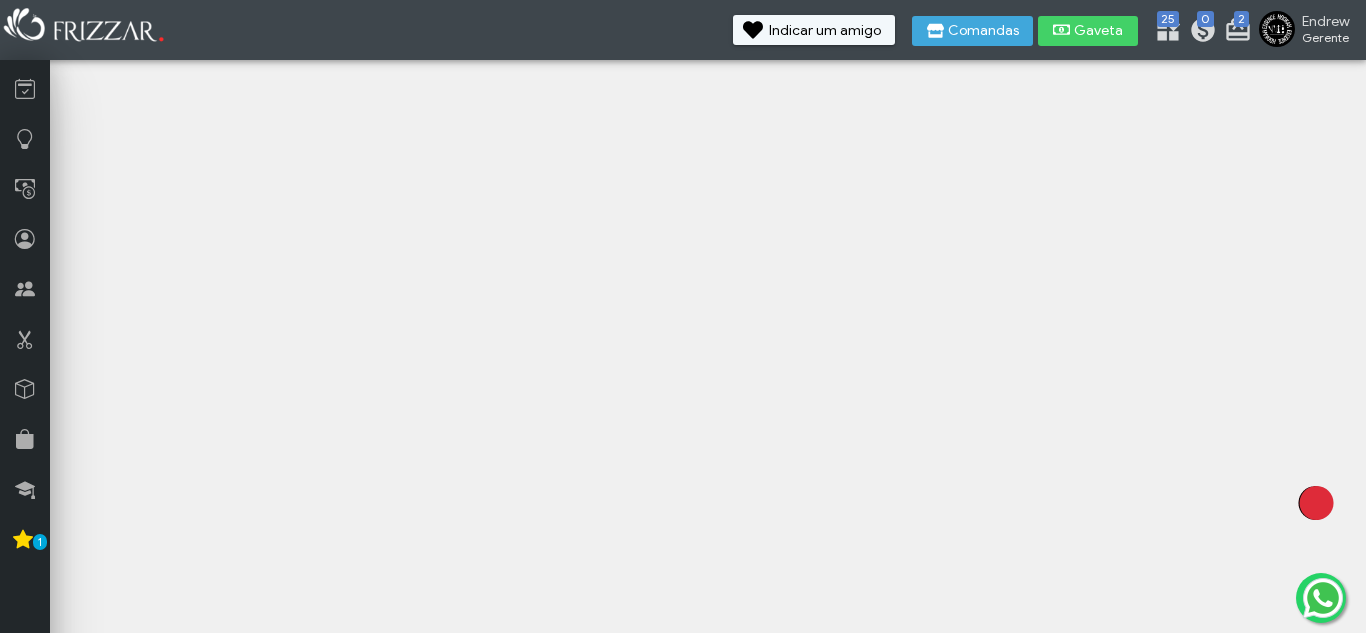 scroll, scrollTop: 0, scrollLeft: 0, axis: both 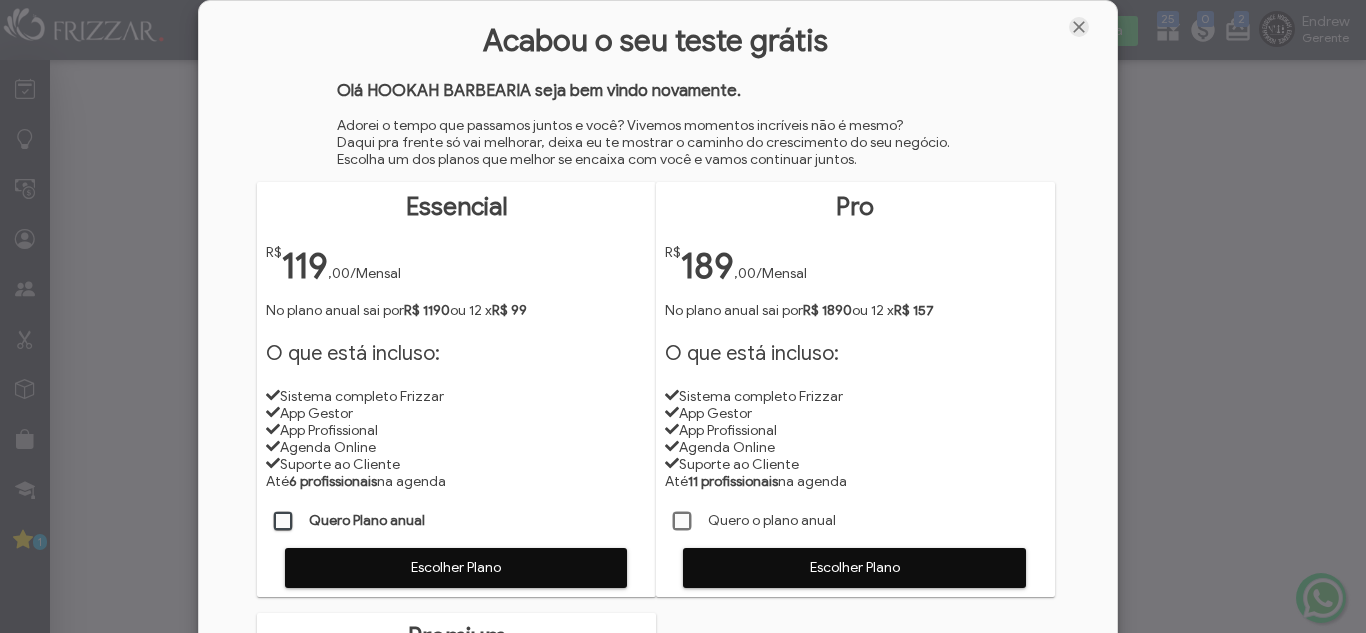 click at bounding box center [1079, 27] 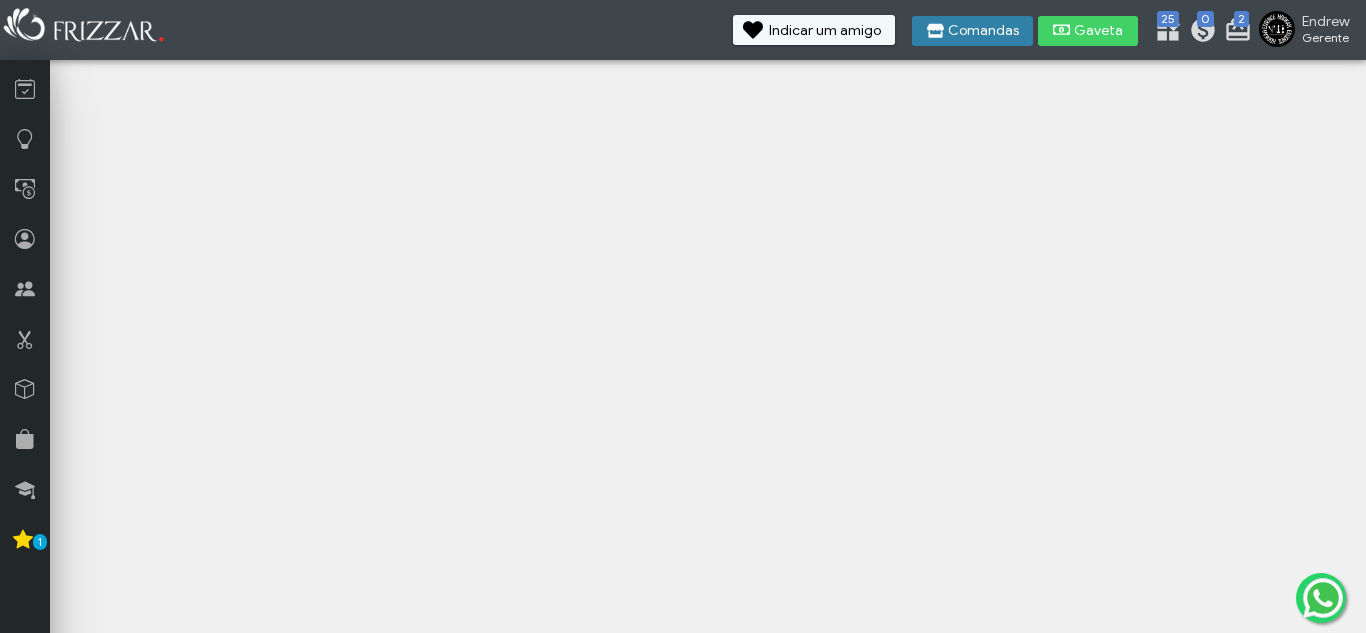 click on "Comandas" at bounding box center [983, 31] 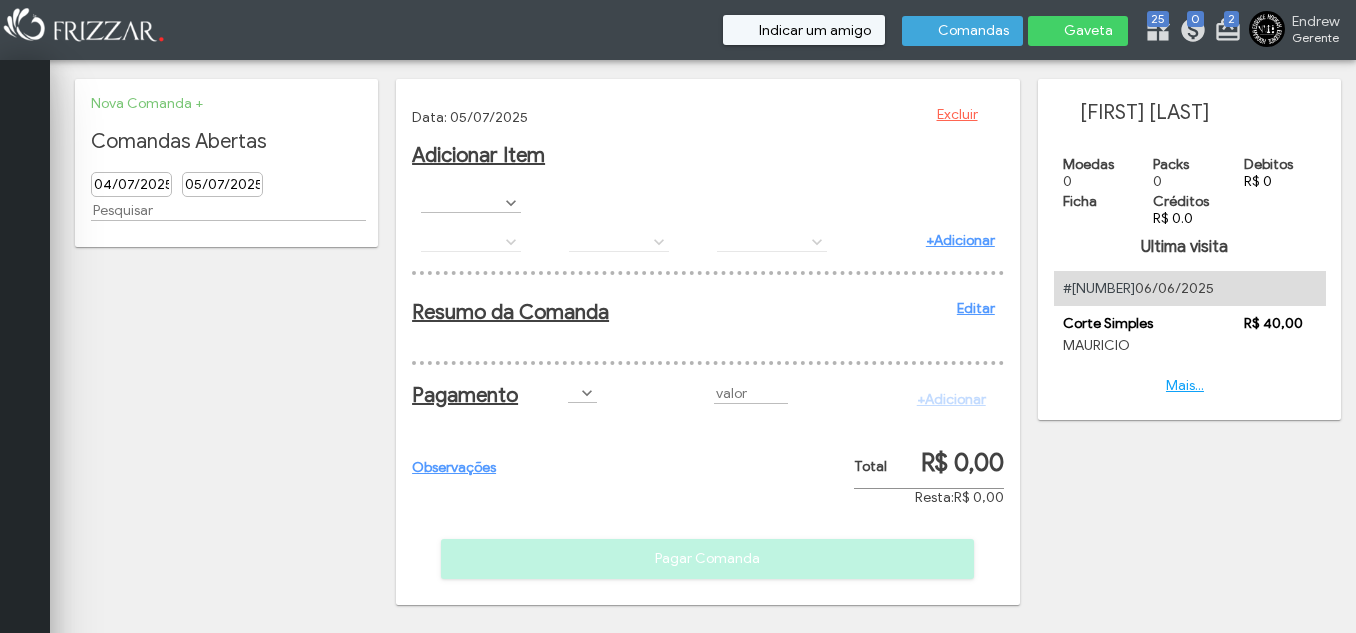scroll, scrollTop: 0, scrollLeft: 0, axis: both 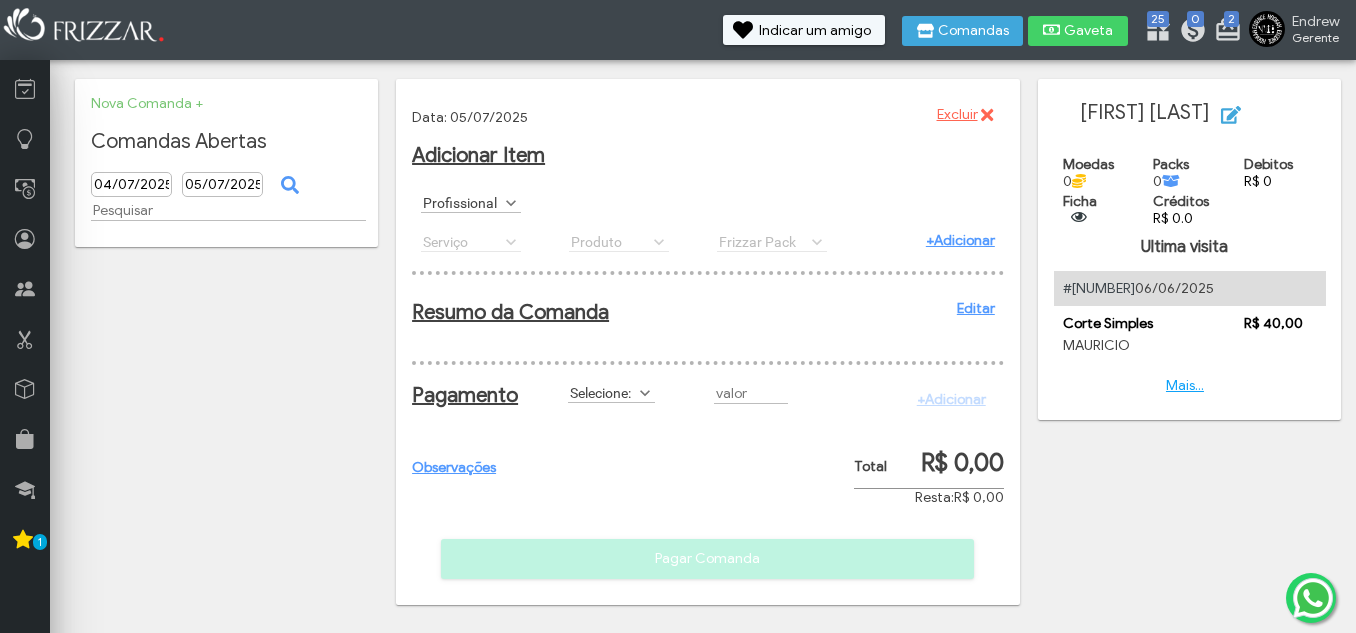 click on "Profissional" at bounding box center (462, 202) 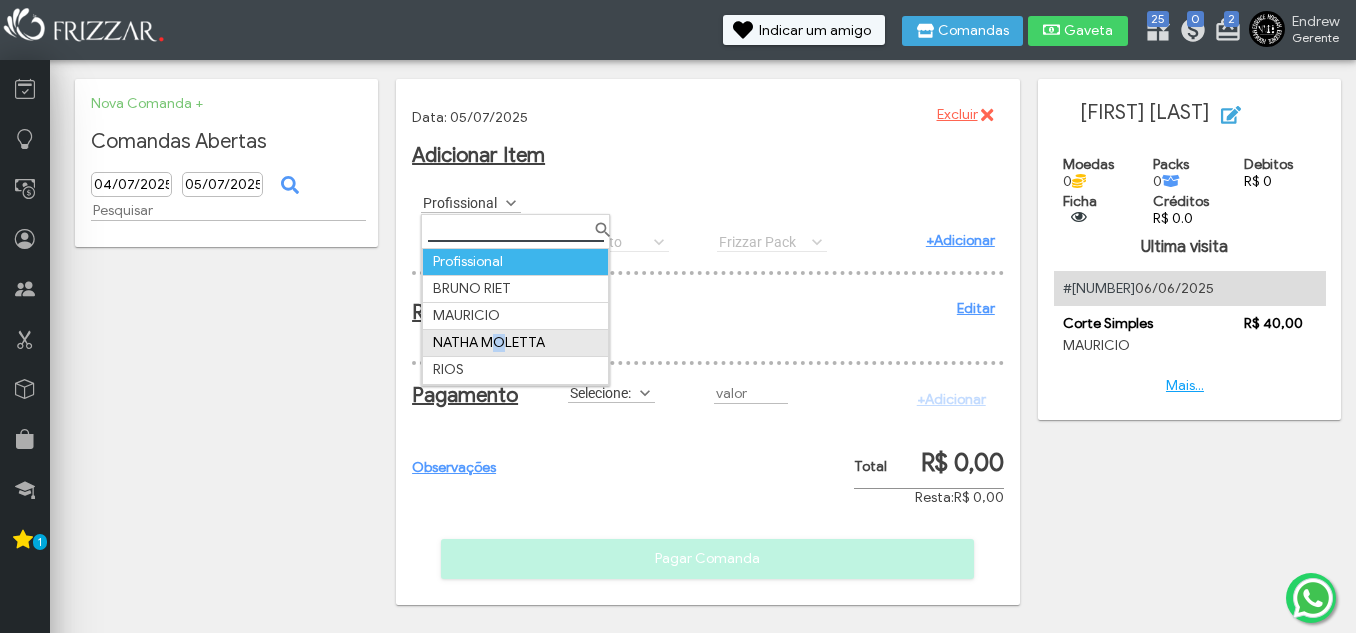 click on "NATHA MOLETTA" at bounding box center (516, 343) 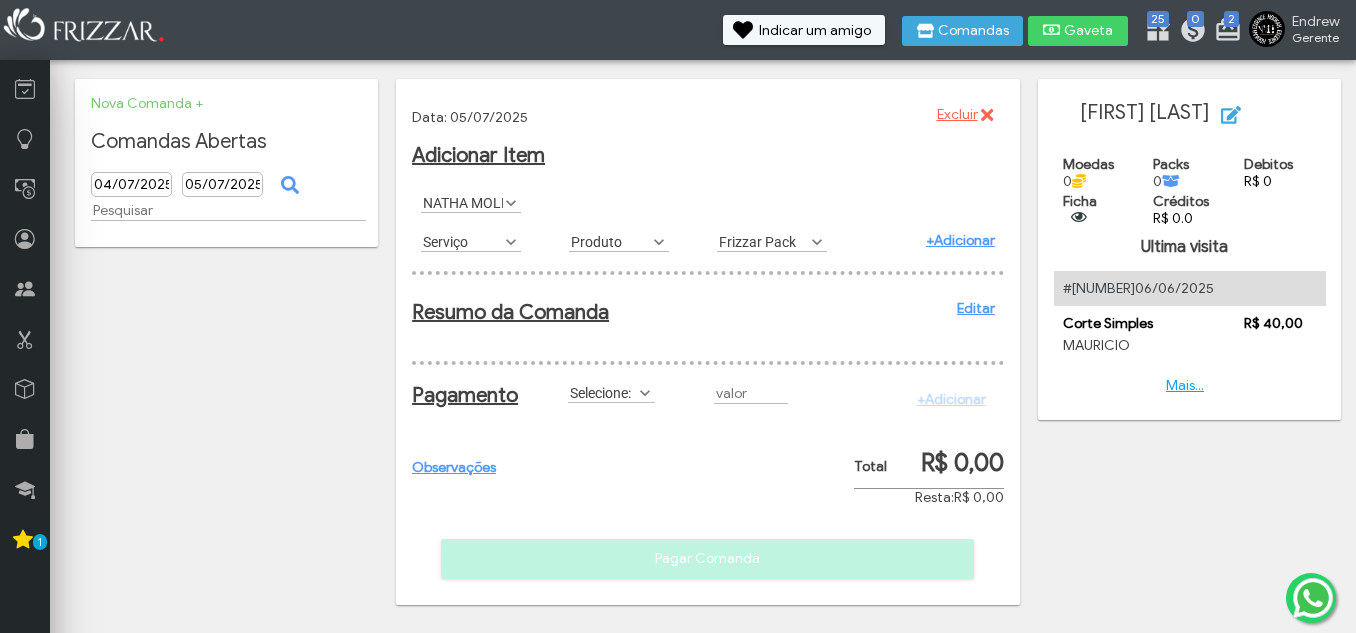 scroll, scrollTop: 11, scrollLeft: 89, axis: both 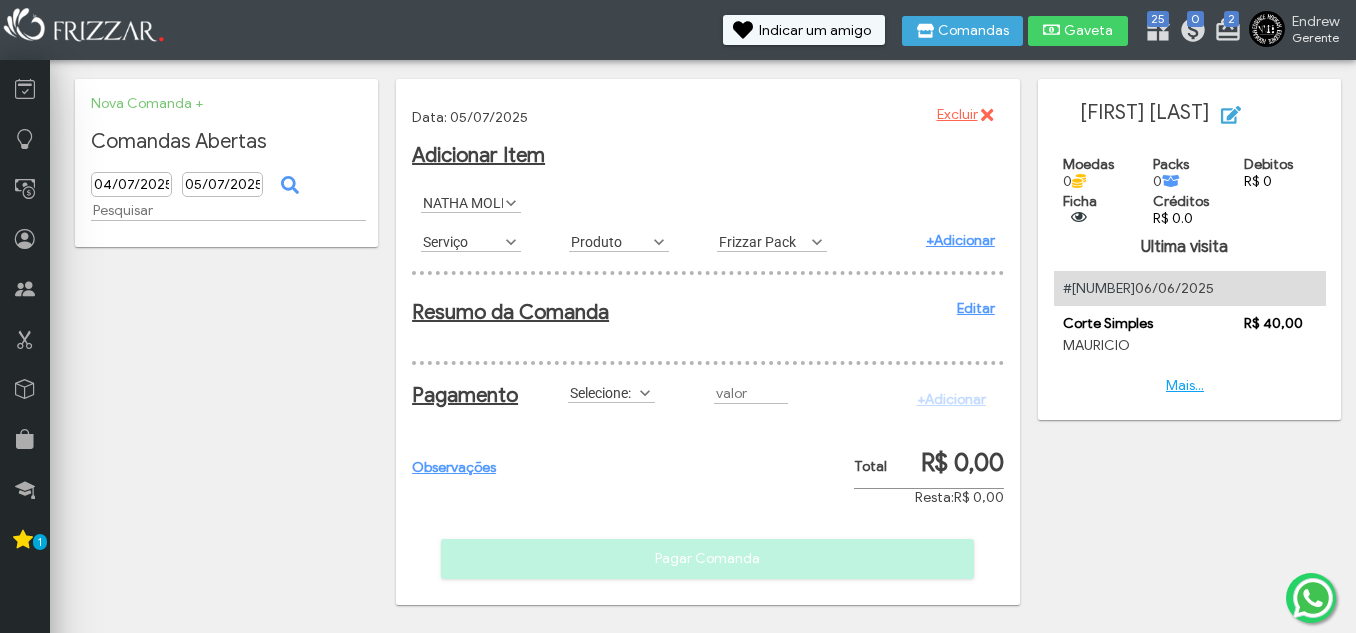click on "Serviço" at bounding box center [462, 241] 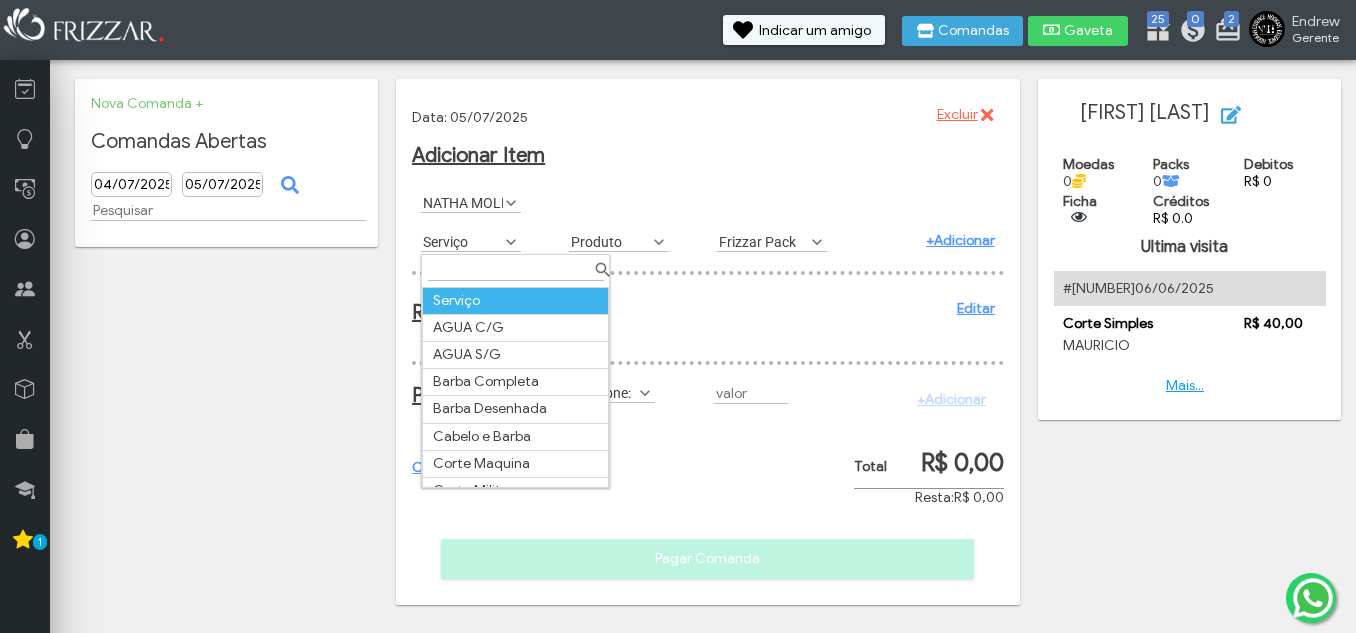 scroll, scrollTop: 11, scrollLeft: 89, axis: both 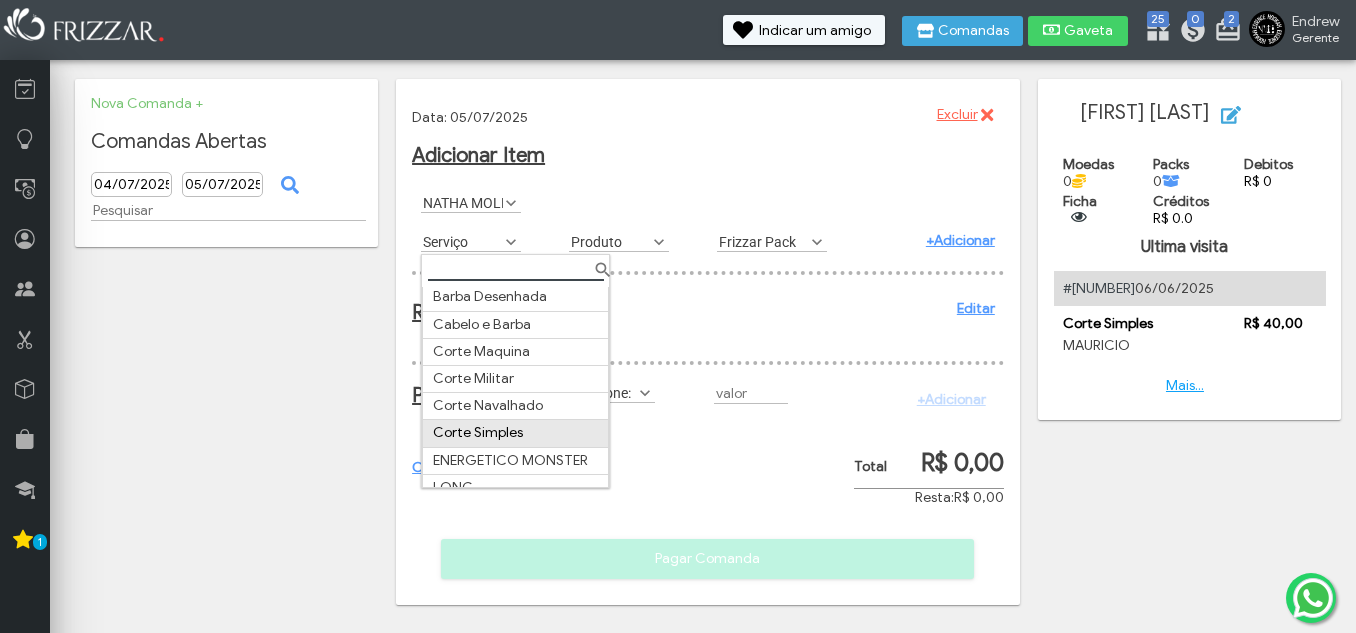 click on "Corte Simples" at bounding box center (516, 433) 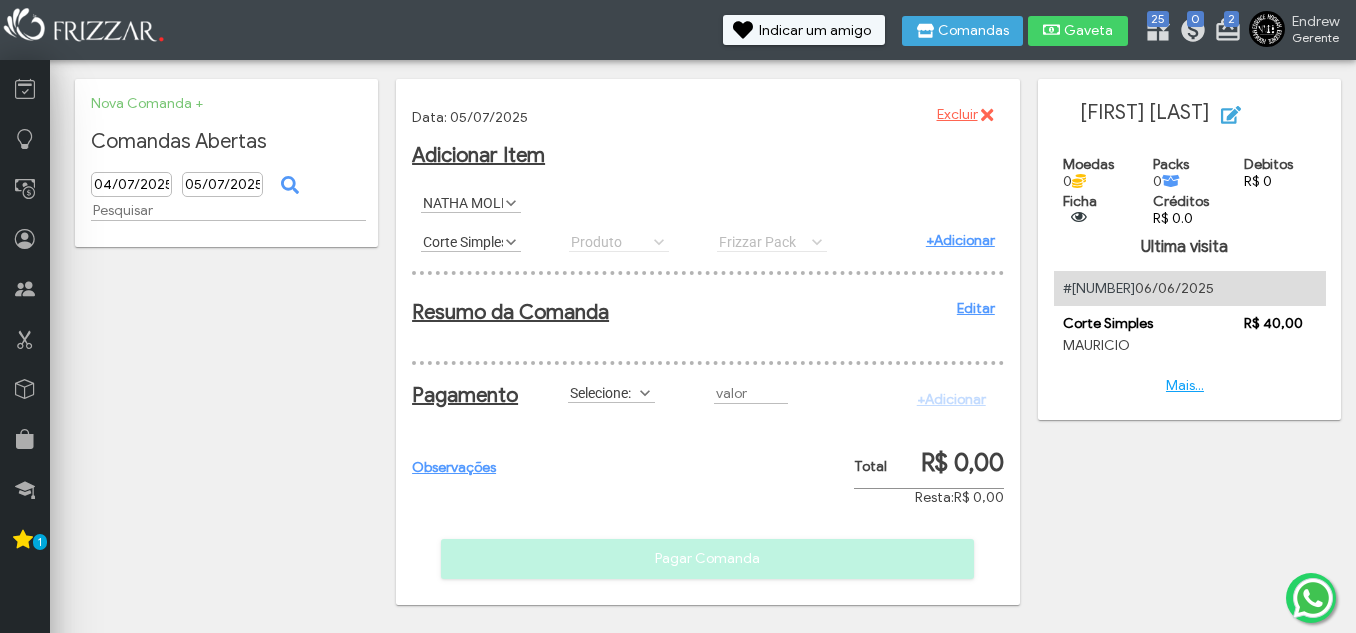 click on "+Adicionar" at bounding box center [960, 240] 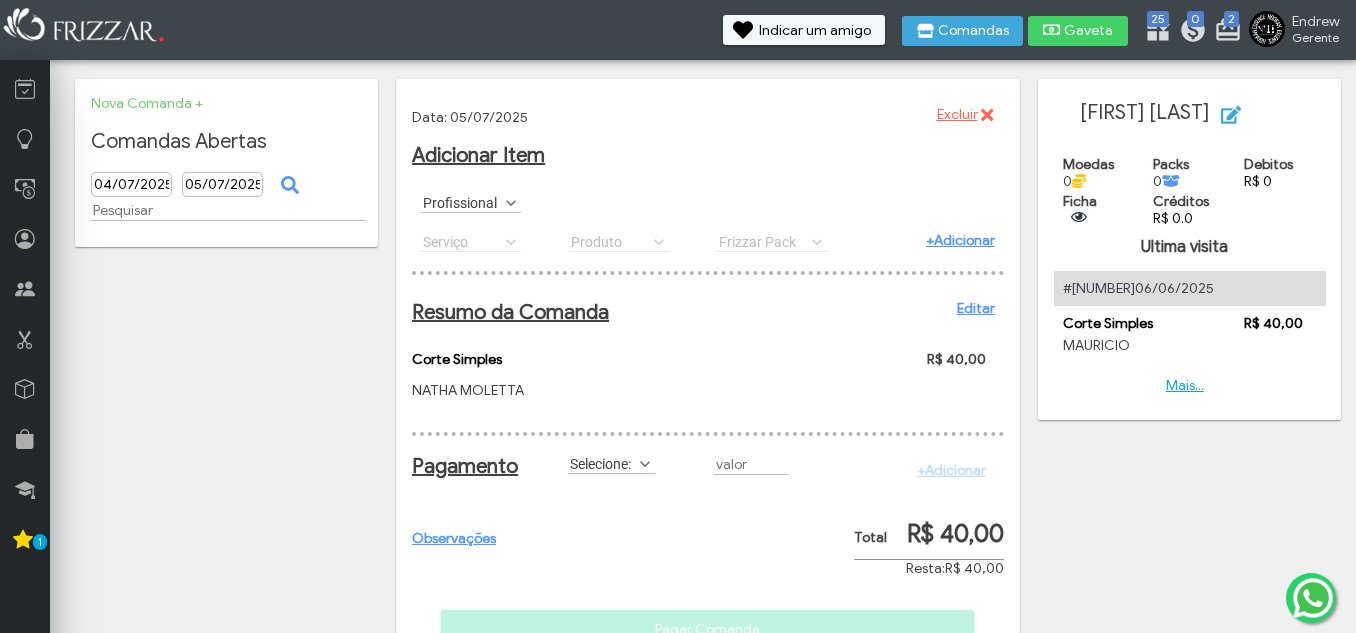 click on "Selecione:" at bounding box center [602, 463] 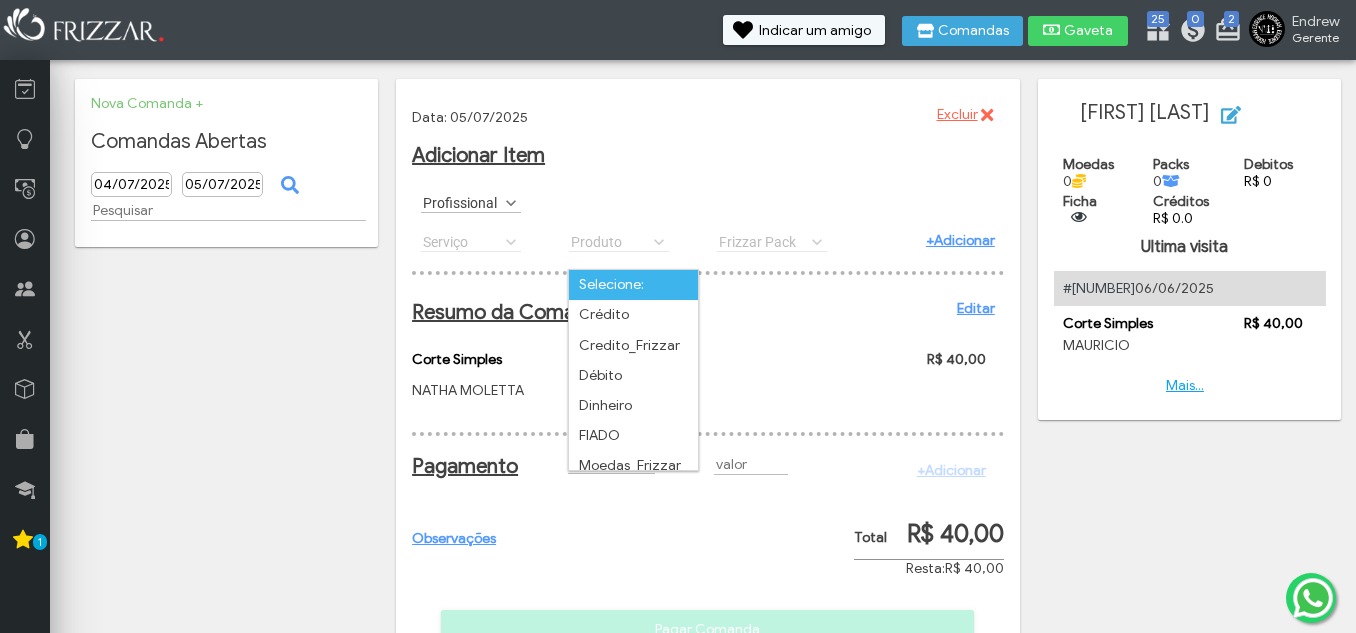 scroll, scrollTop: 11, scrollLeft: 89, axis: both 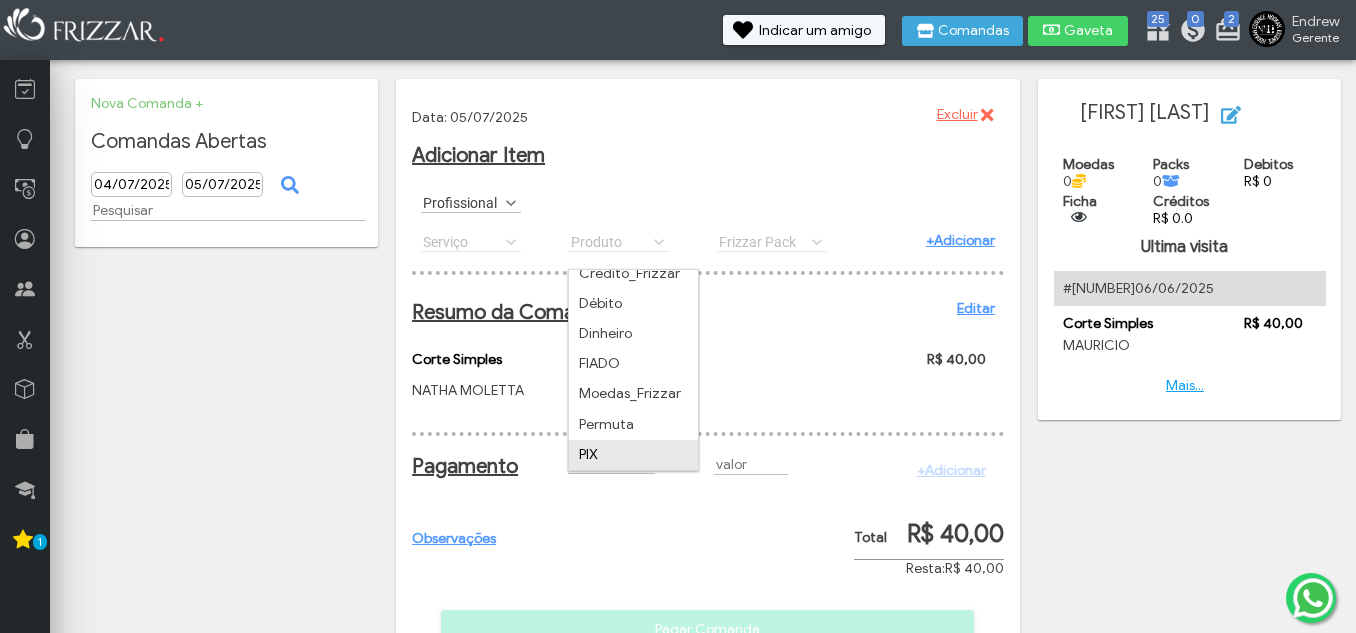 click on "PIX" at bounding box center (633, 455) 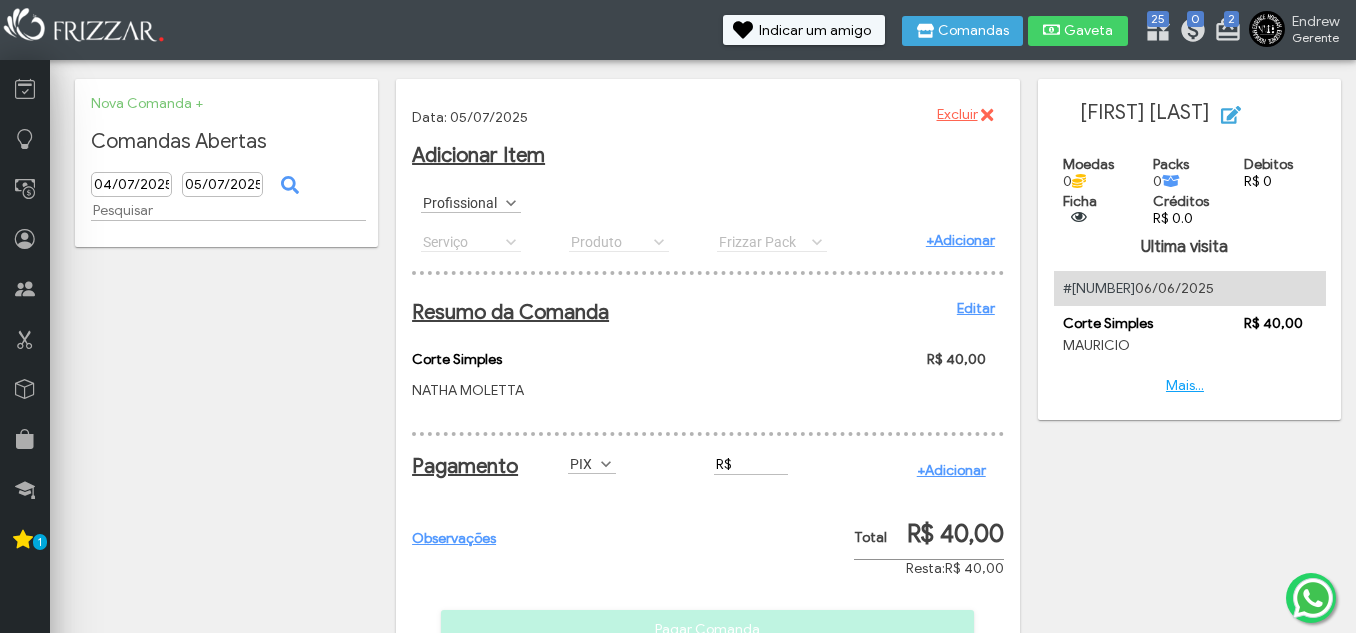 click on "R$" at bounding box center [751, 464] 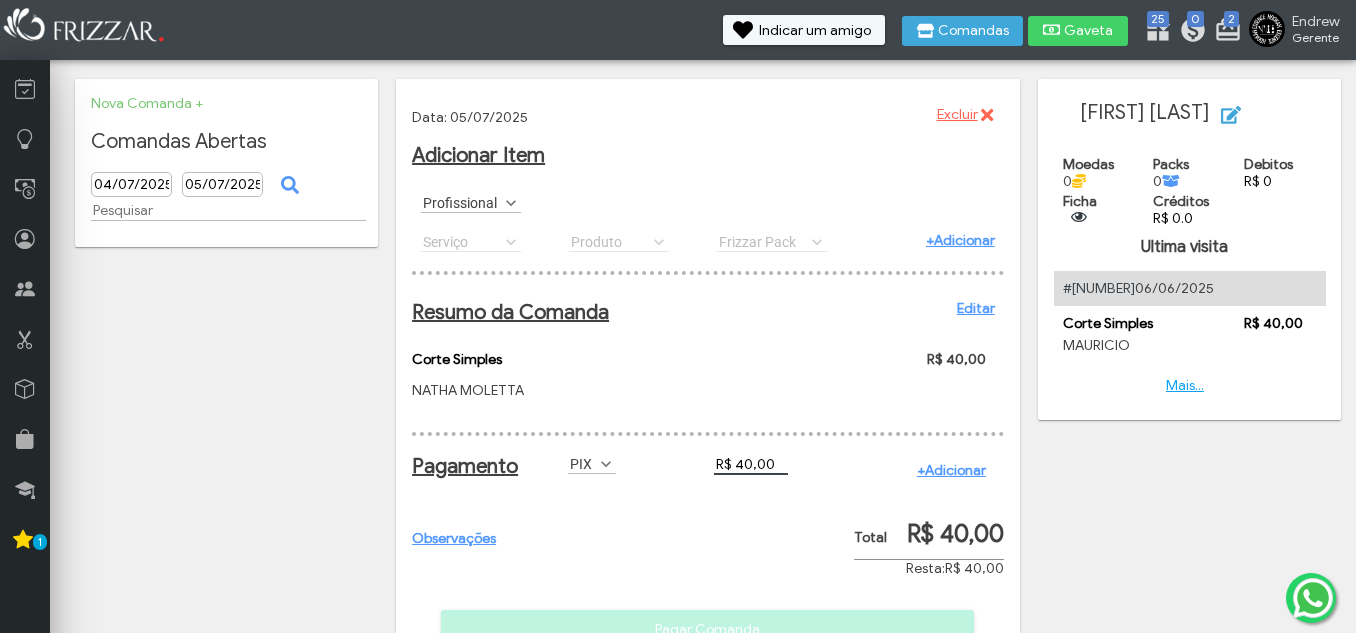 click on "+Adicionar" at bounding box center [951, 470] 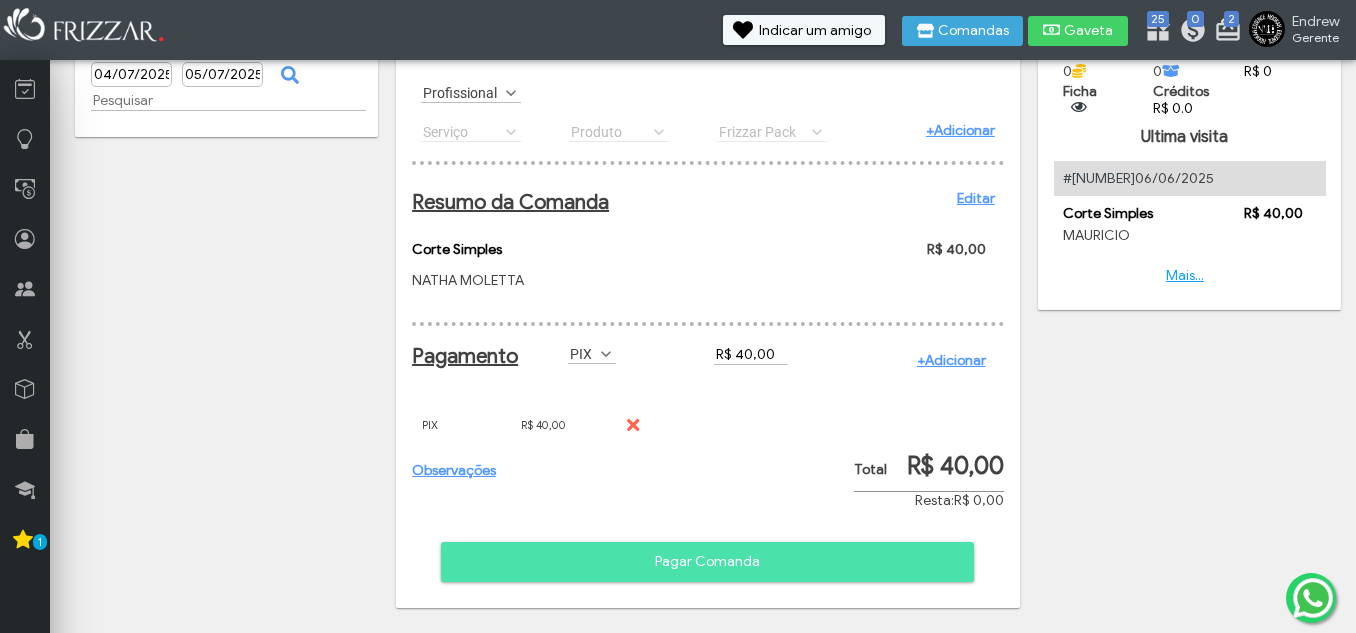 scroll, scrollTop: 127, scrollLeft: 0, axis: vertical 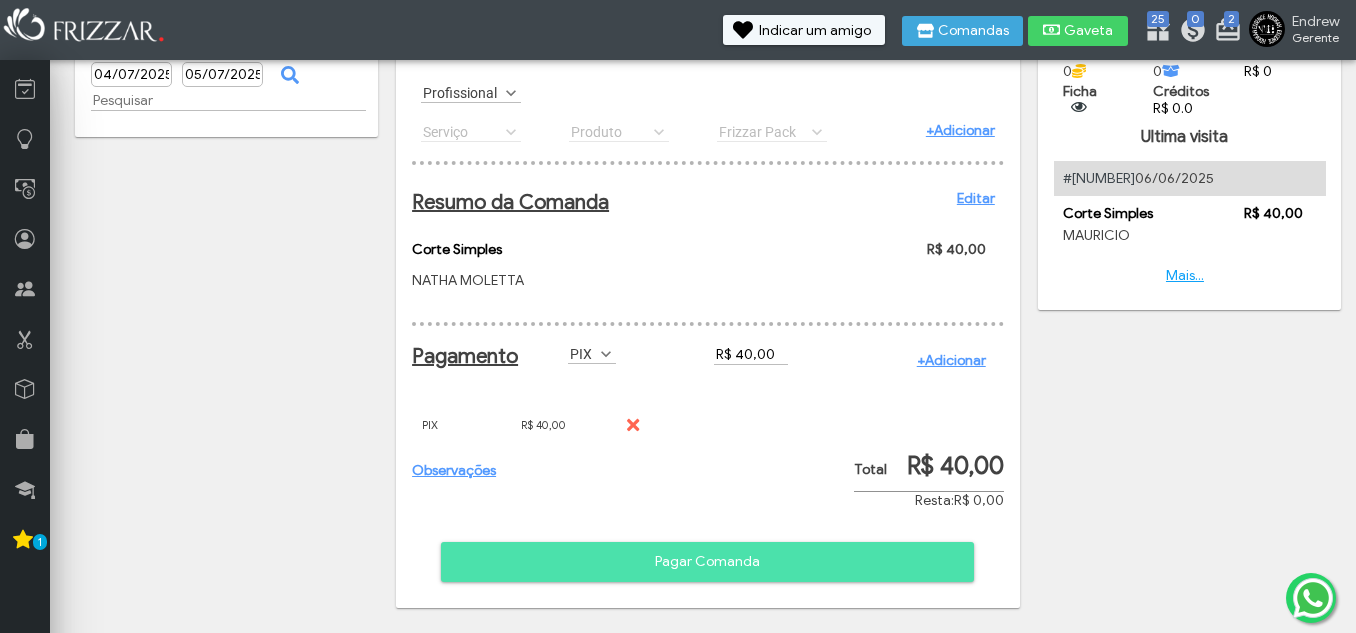 click on "Pagar Comanda" at bounding box center (707, 562) 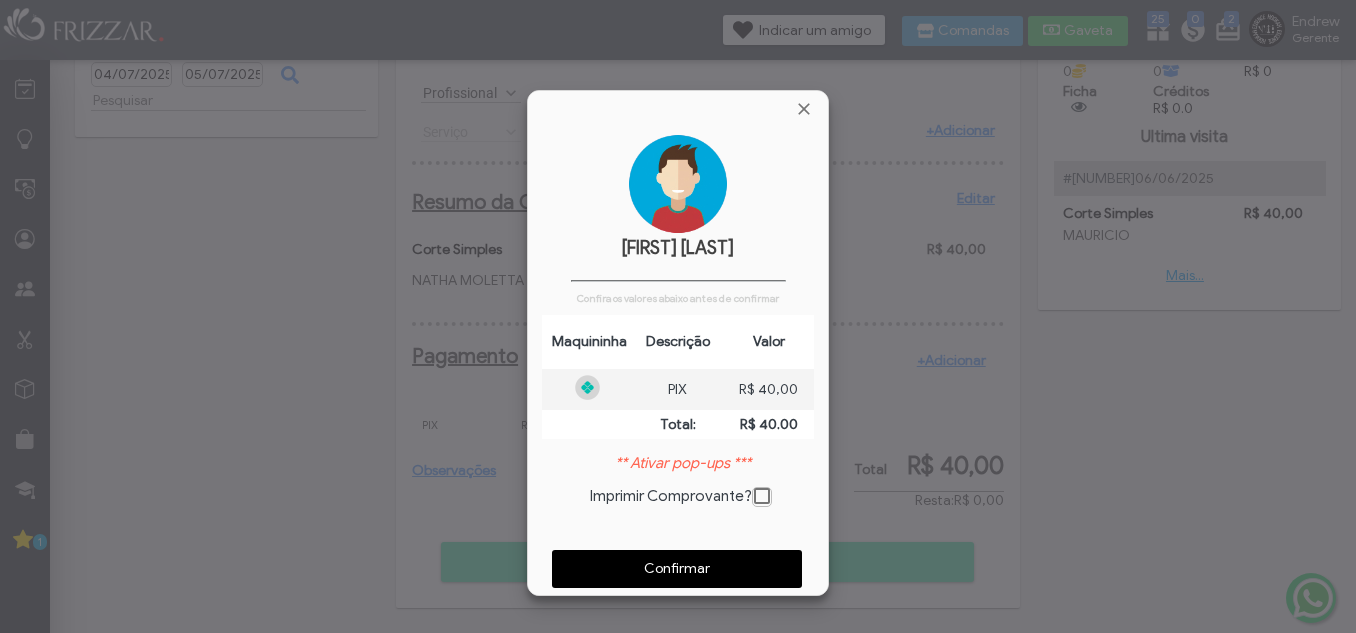 scroll, scrollTop: 10, scrollLeft: 11, axis: both 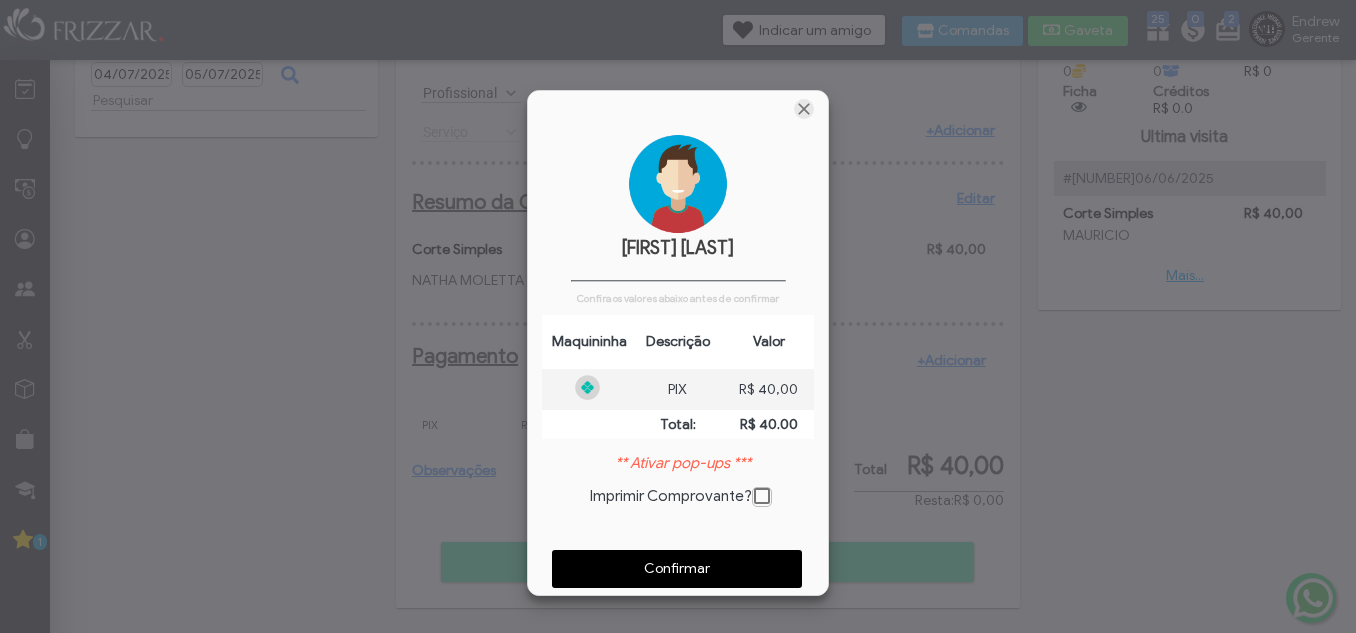 click at bounding box center (804, 109) 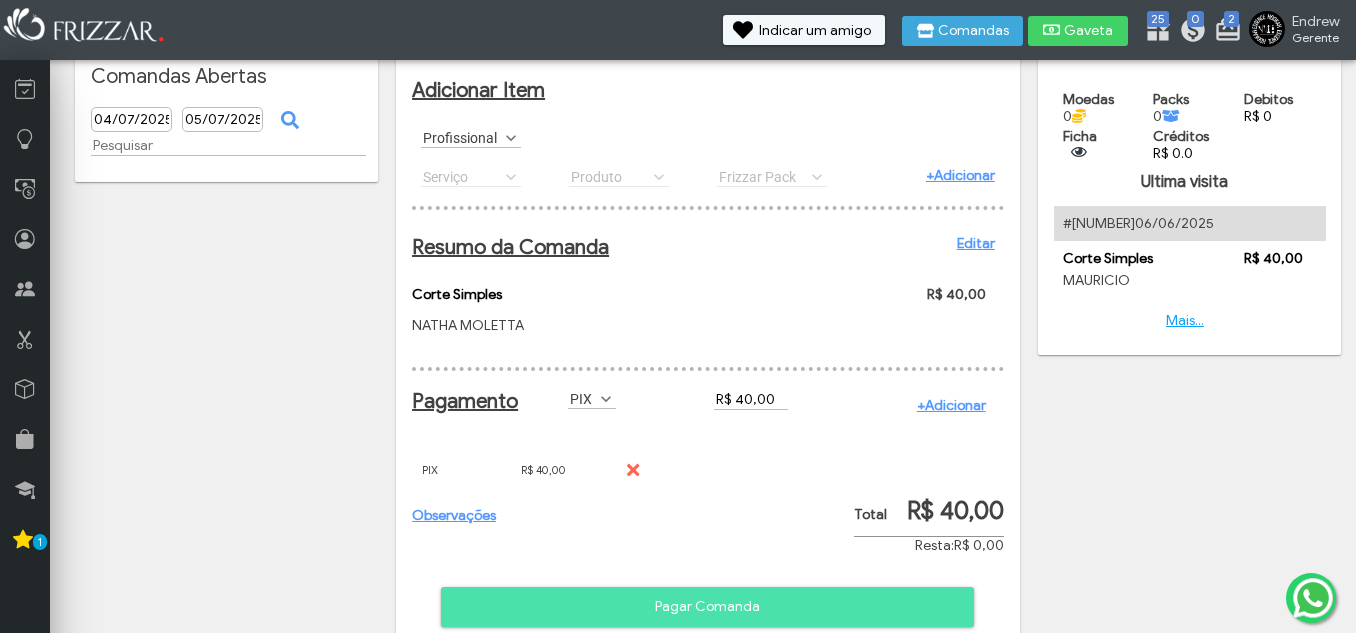 scroll, scrollTop: 0, scrollLeft: 0, axis: both 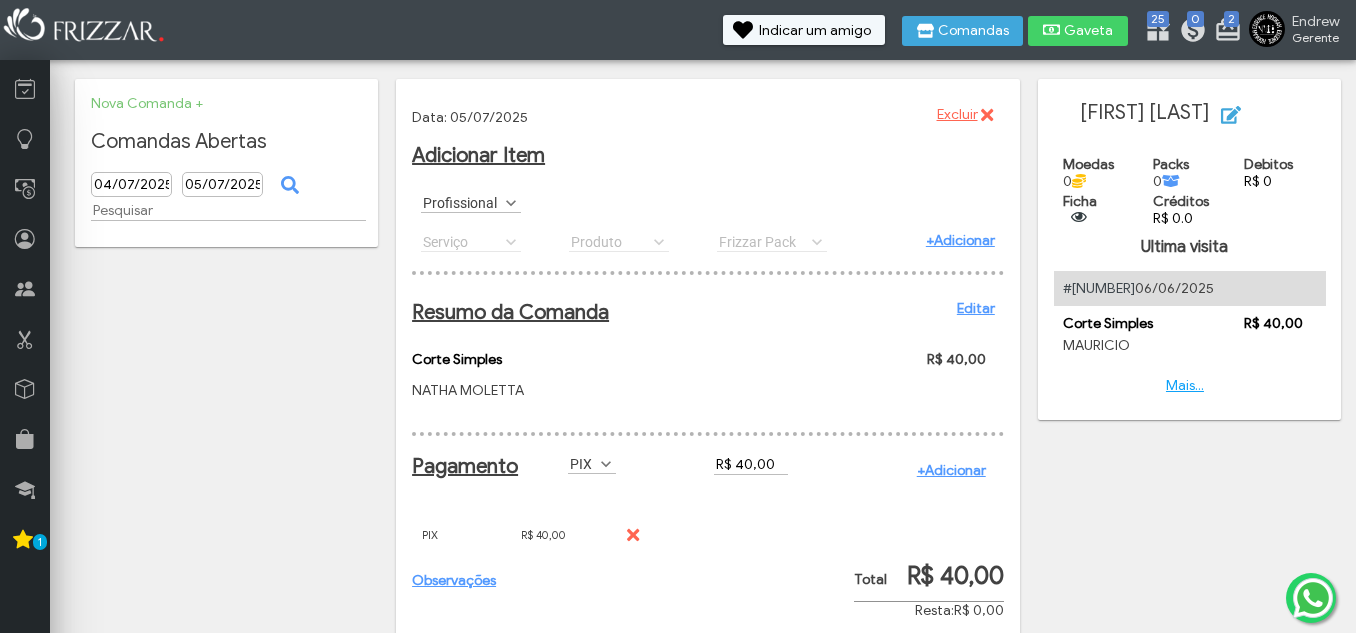 click on "Mais..." at bounding box center (1185, 385) 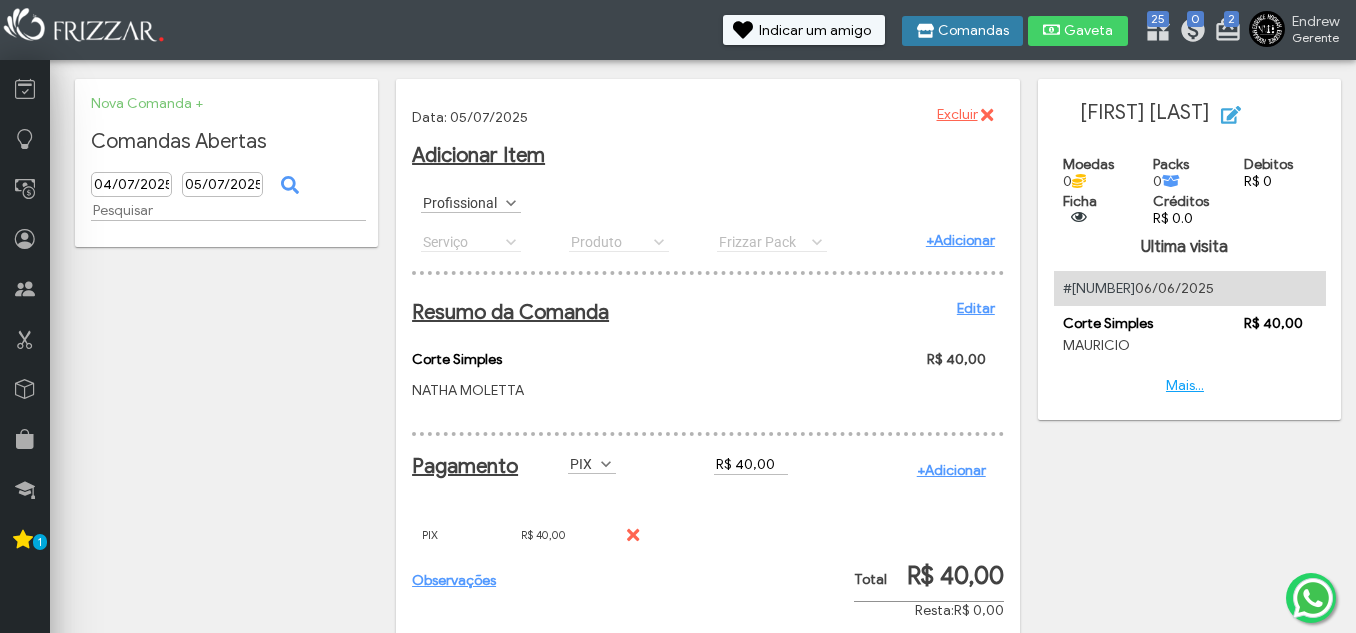 click on "Comandas" at bounding box center [973, 31] 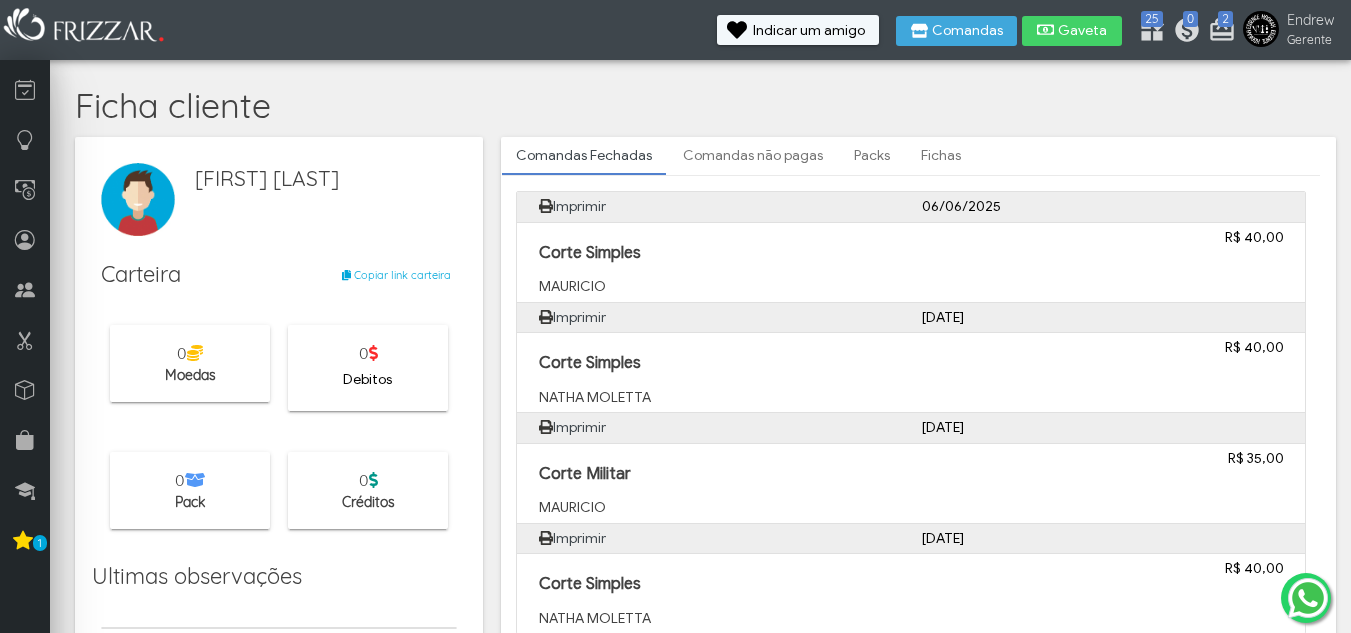 scroll, scrollTop: 0, scrollLeft: 0, axis: both 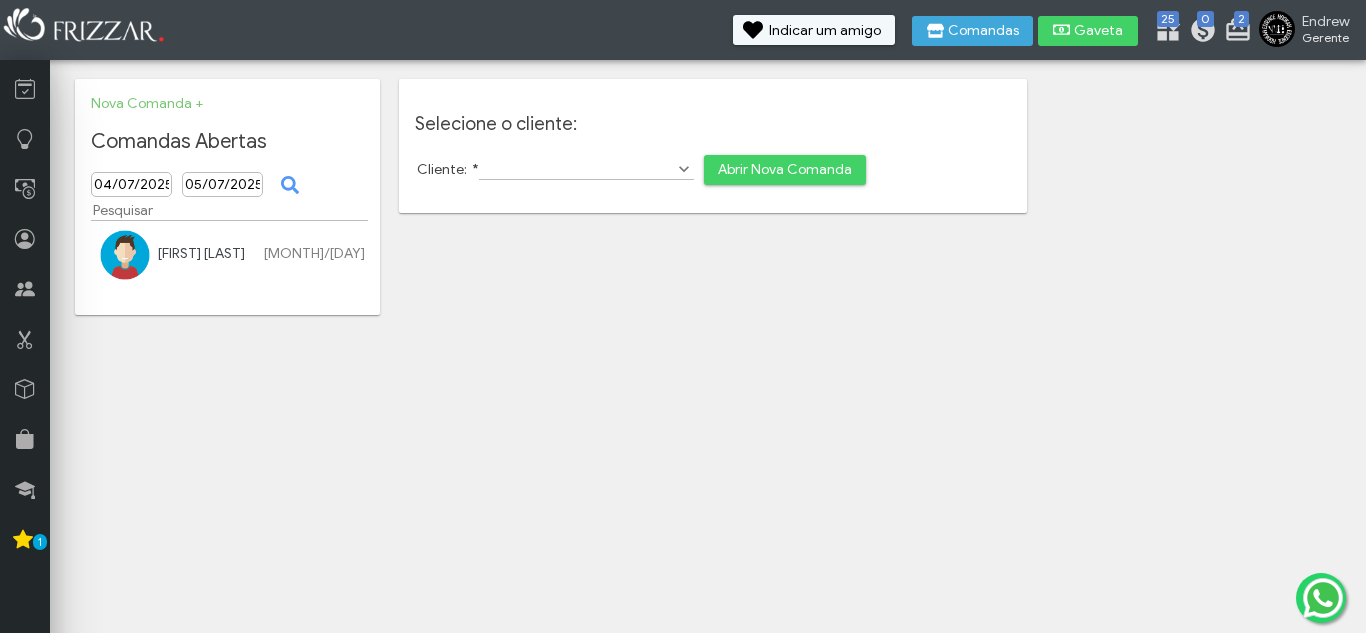 click on "Cliente: *" at bounding box center (586, 169) 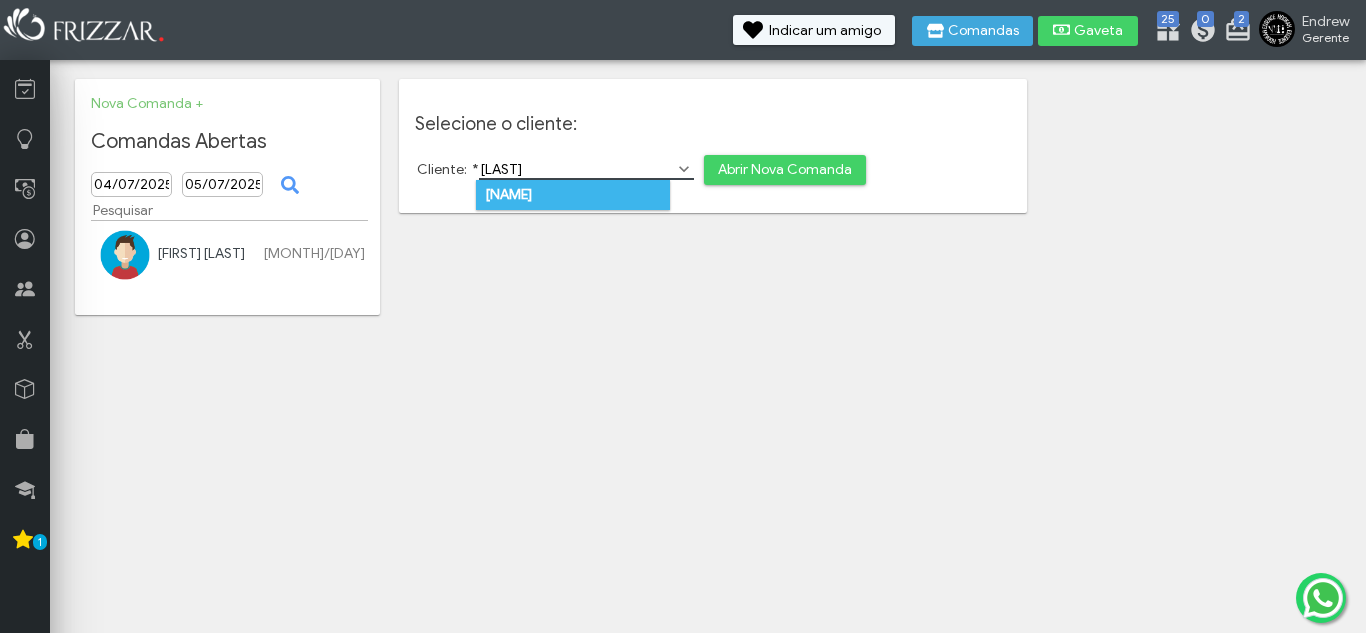 type on "[LAST]" 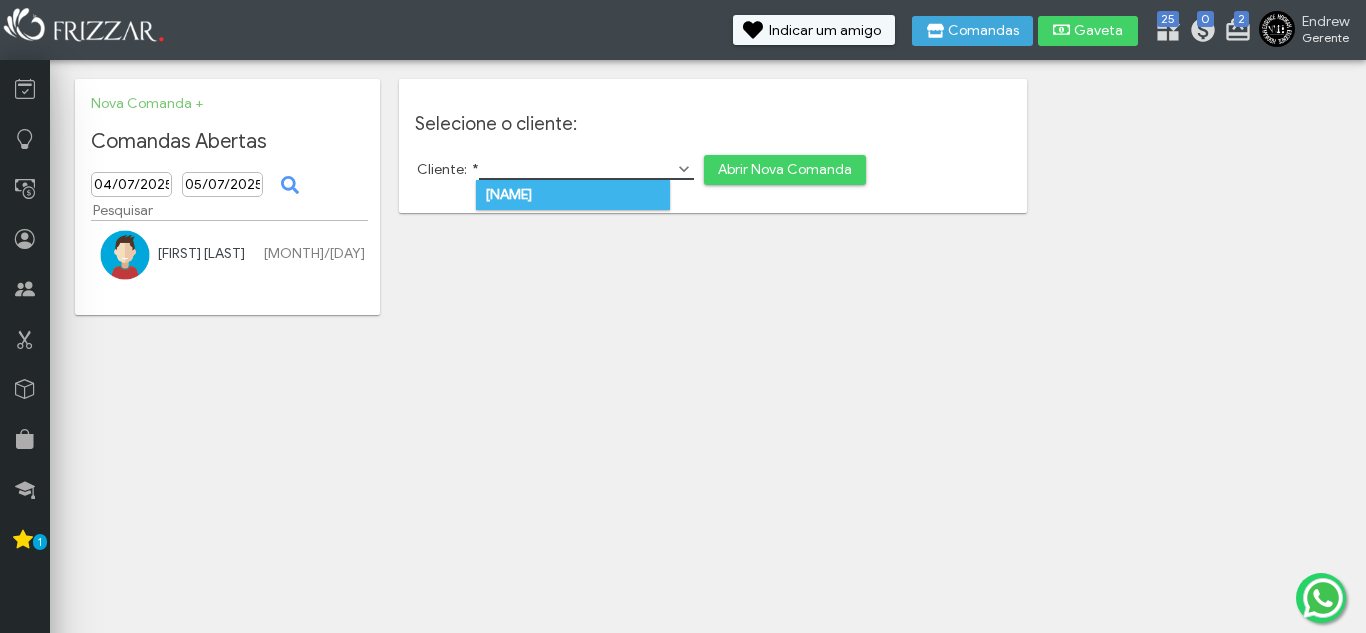 drag, startPoint x: 573, startPoint y: 186, endPoint x: 580, endPoint y: 171, distance: 16.552946 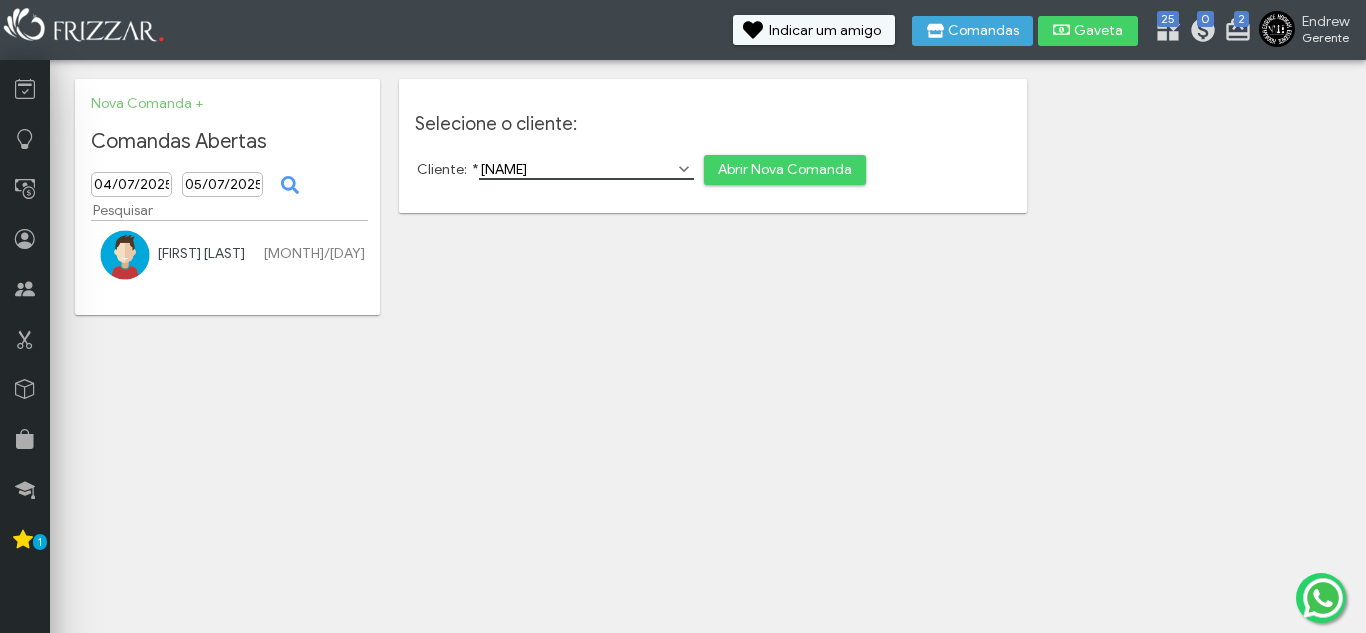 click on "Abrir Nova Comanda" at bounding box center [785, 170] 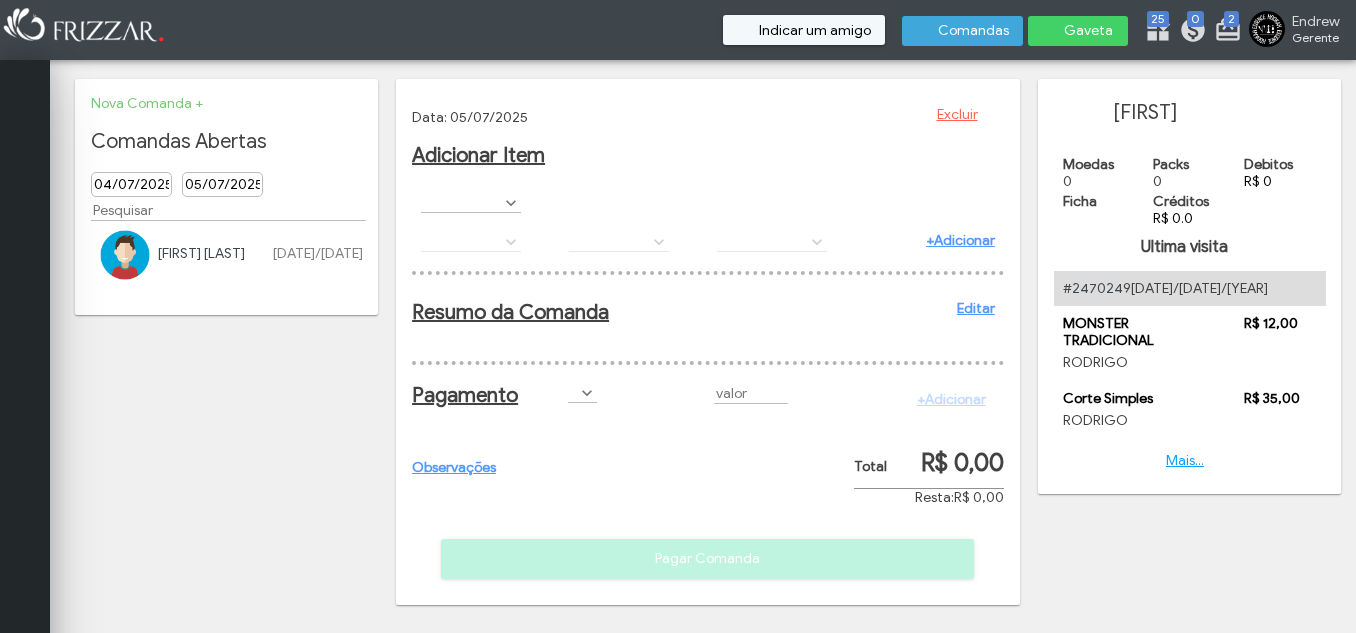 scroll, scrollTop: 0, scrollLeft: 0, axis: both 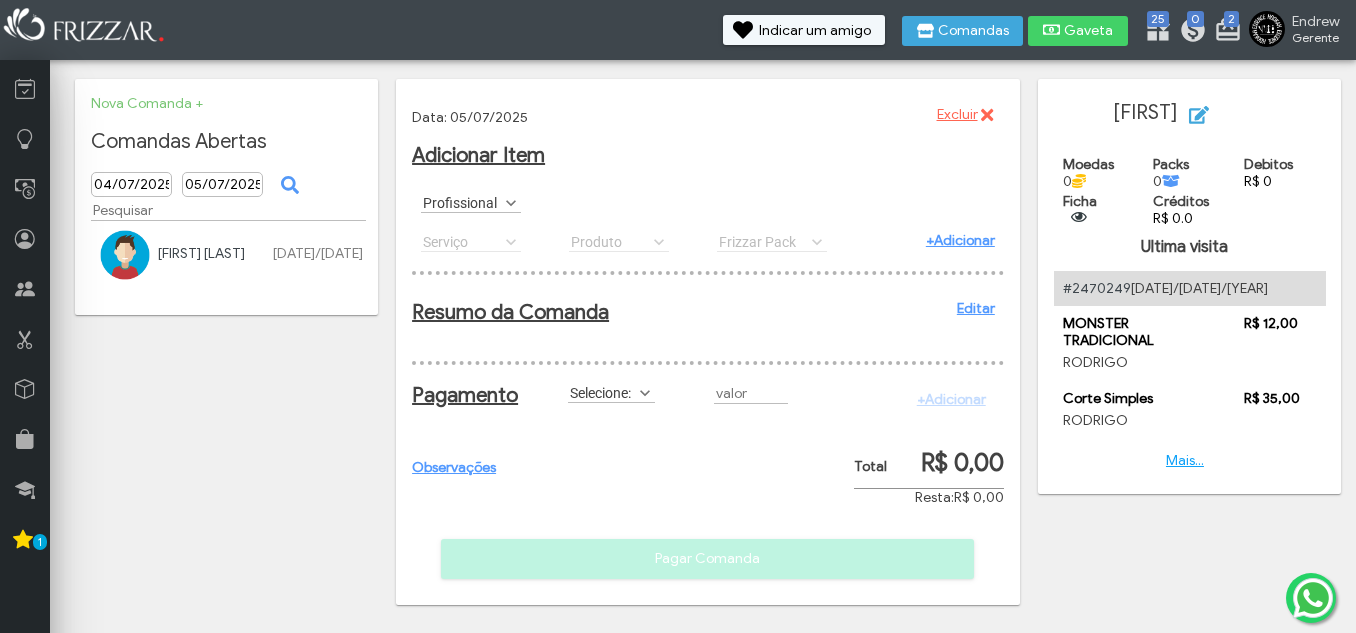 click at bounding box center [511, 203] 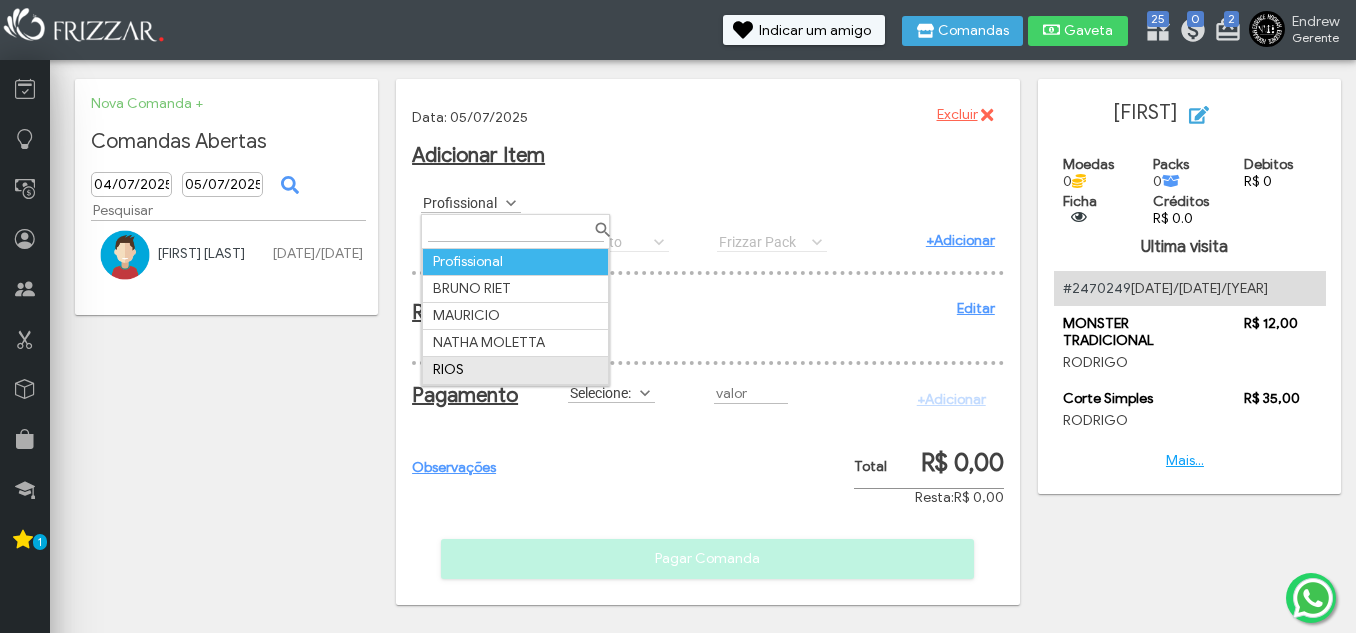 click on "RIOS" at bounding box center [516, 370] 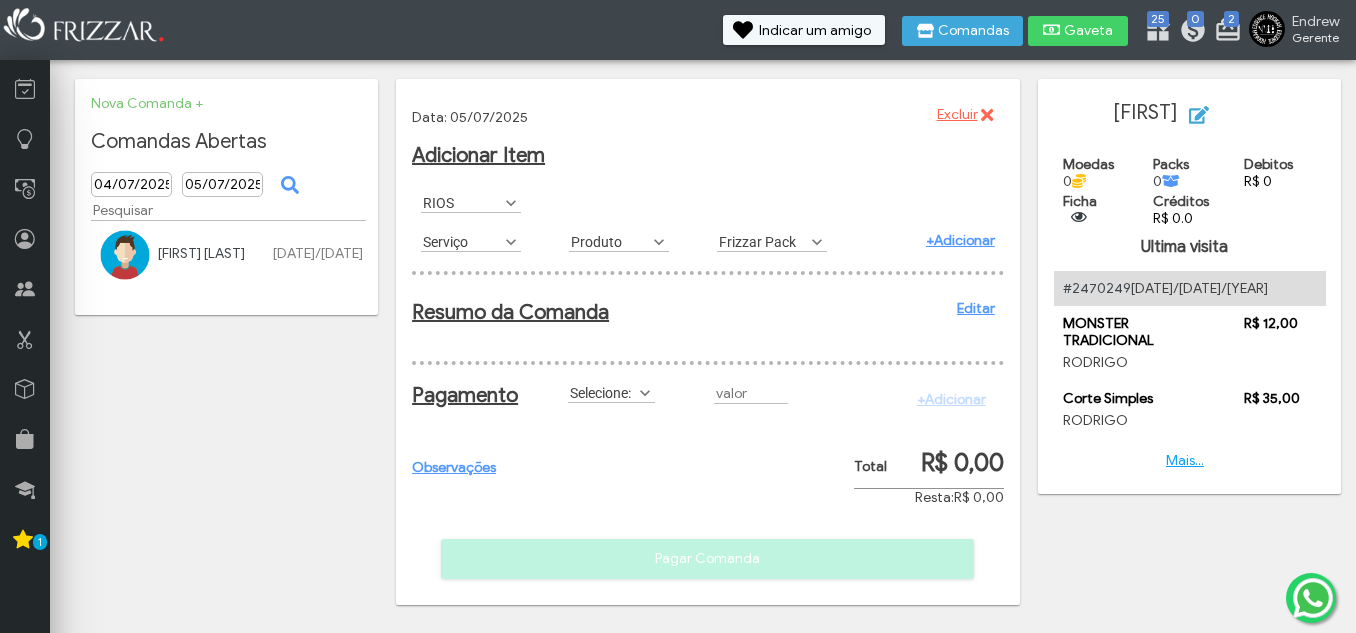 scroll, scrollTop: 11, scrollLeft: 89, axis: both 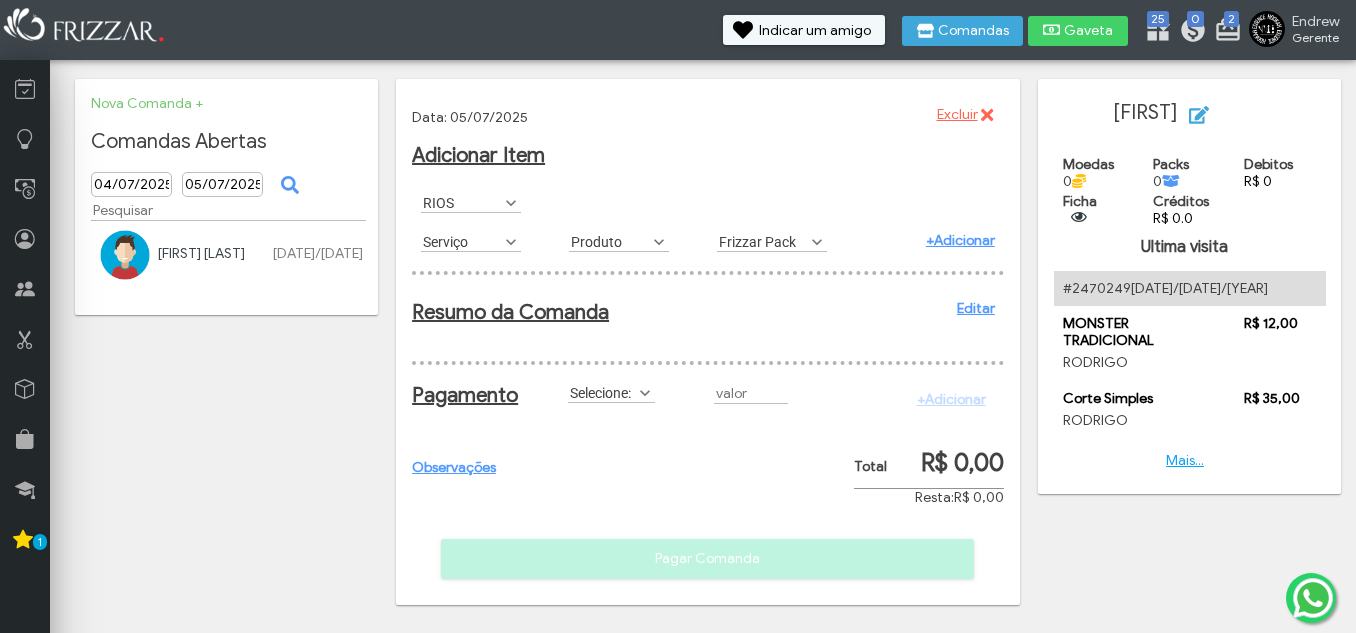 click at bounding box center (511, 242) 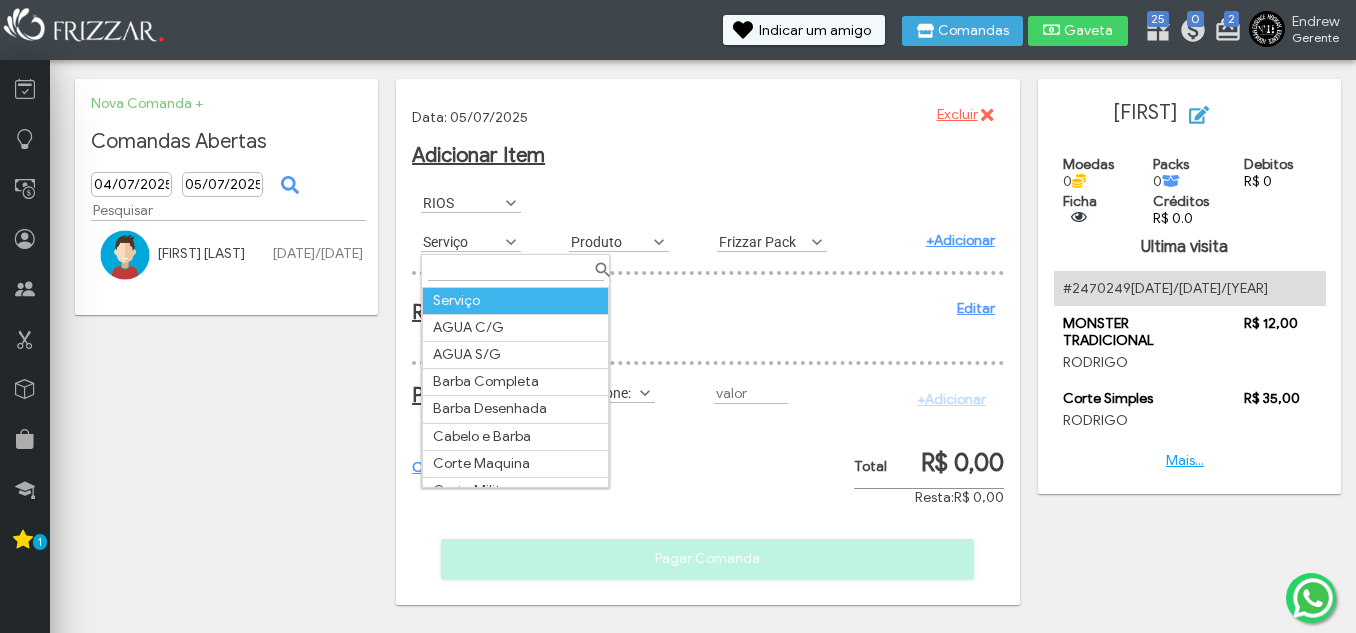 scroll, scrollTop: 11, scrollLeft: 89, axis: both 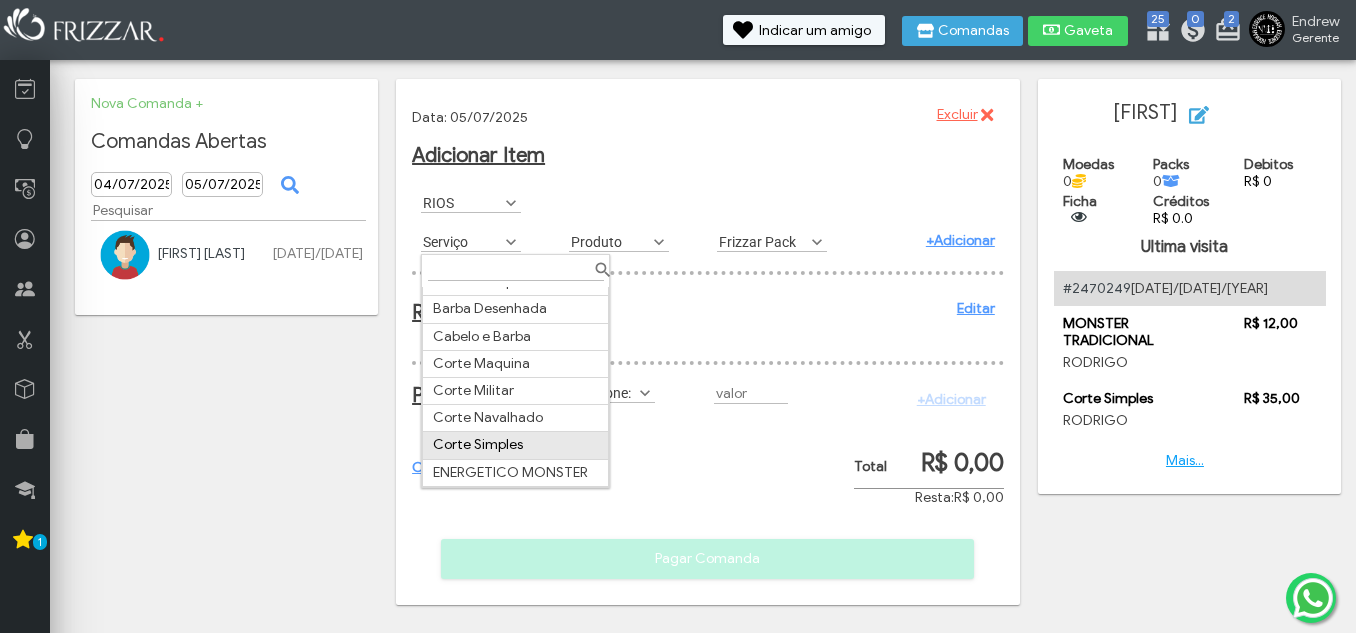 click on "Corte Simples" at bounding box center [516, 445] 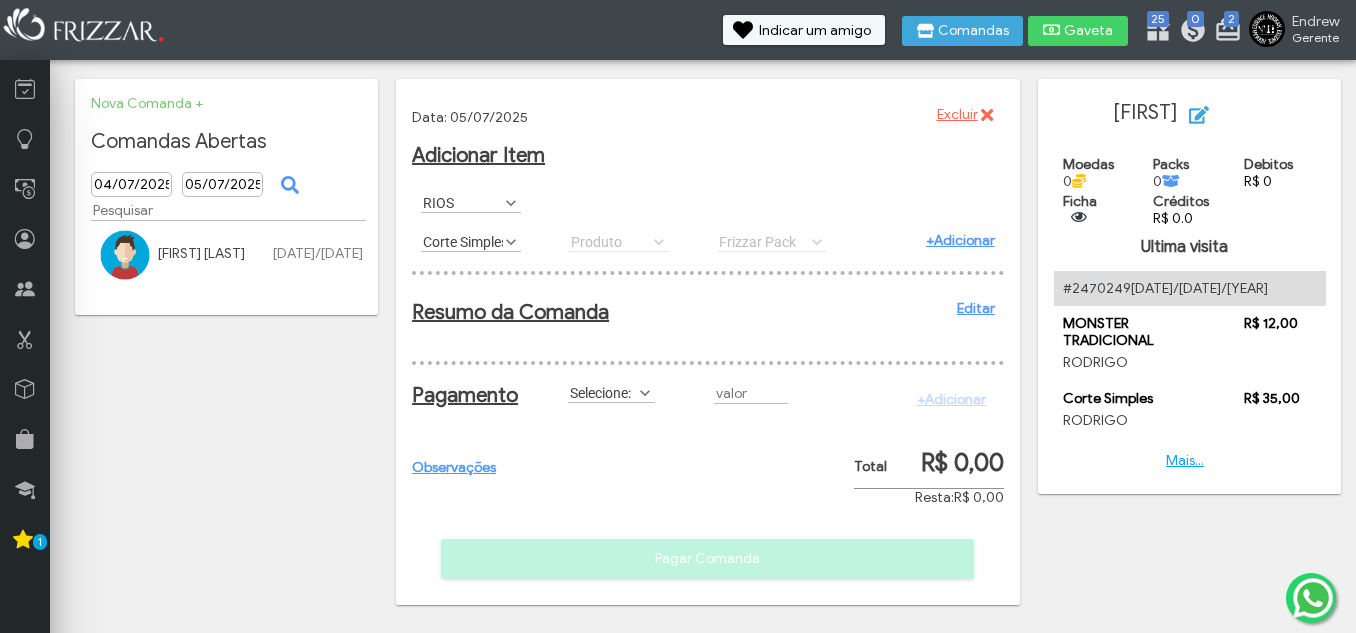 click on "+Adicionar" at bounding box center (960, 240) 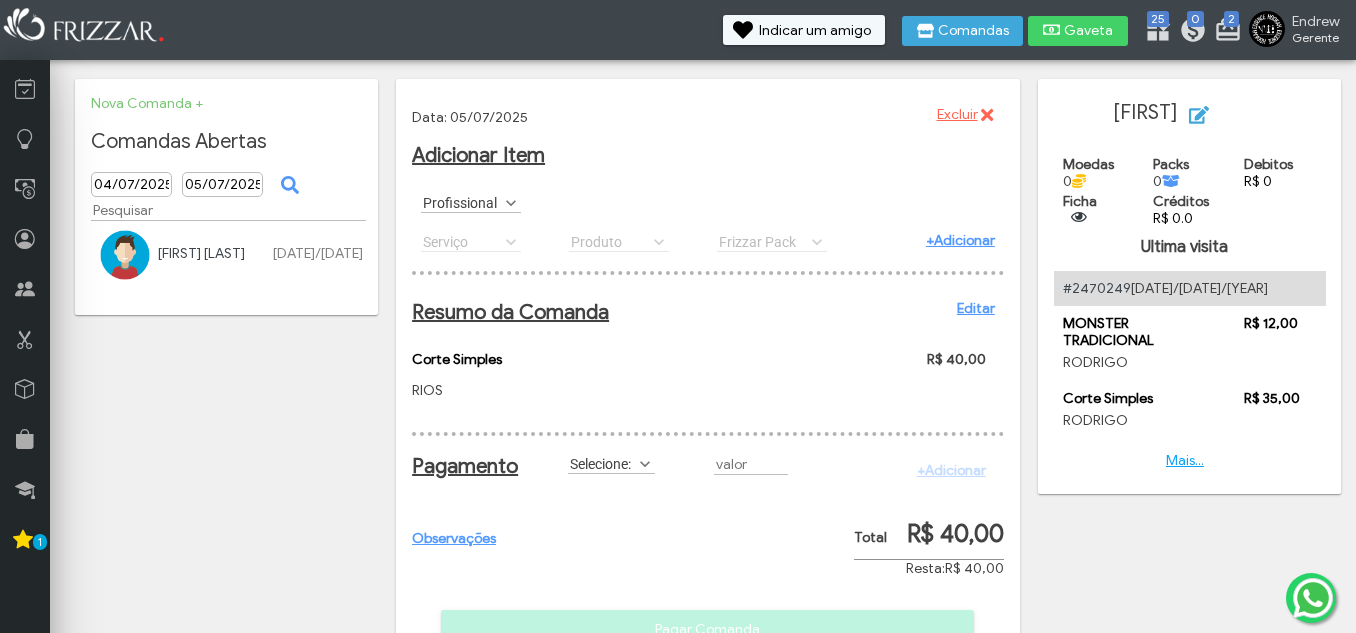 click on "Selecione:" at bounding box center [602, 463] 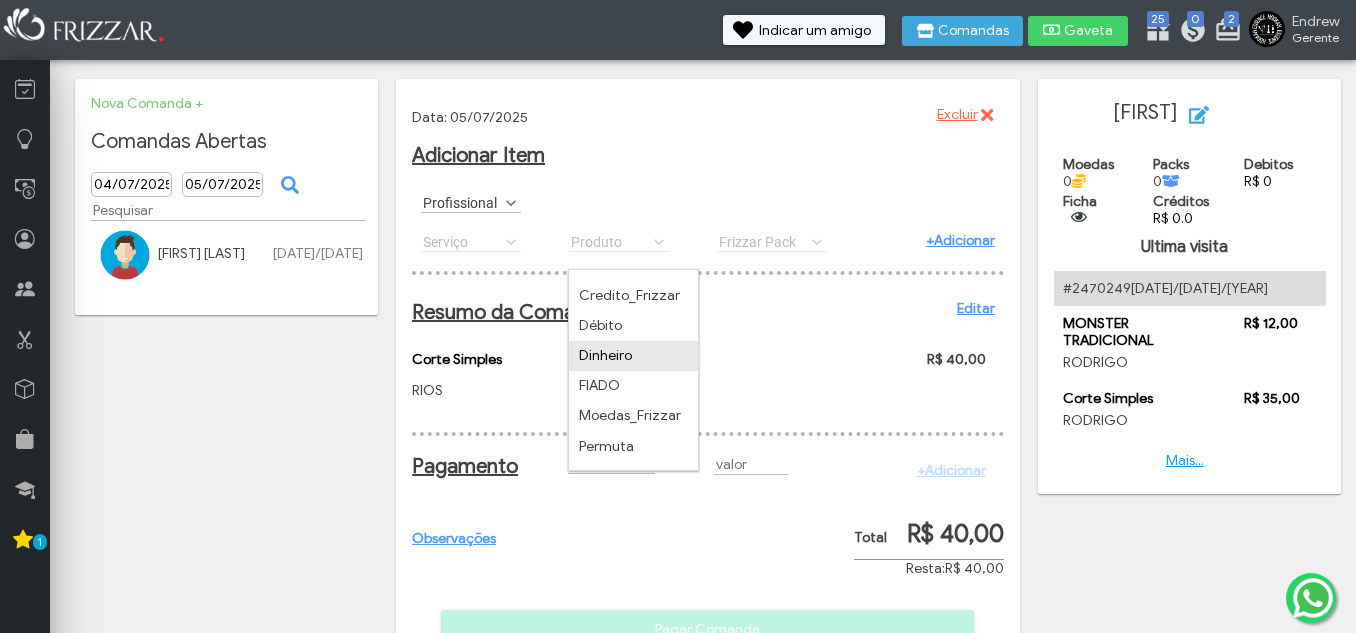 scroll, scrollTop: 72, scrollLeft: 0, axis: vertical 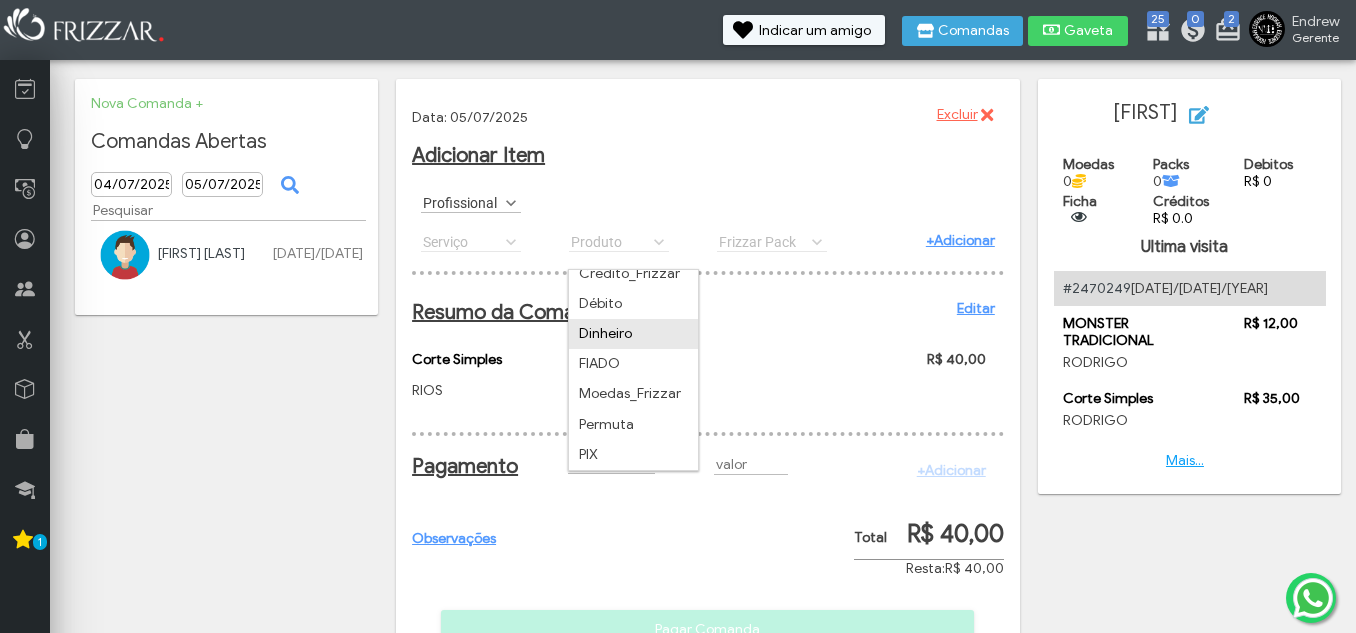 click on "Dinheiro" at bounding box center [633, 334] 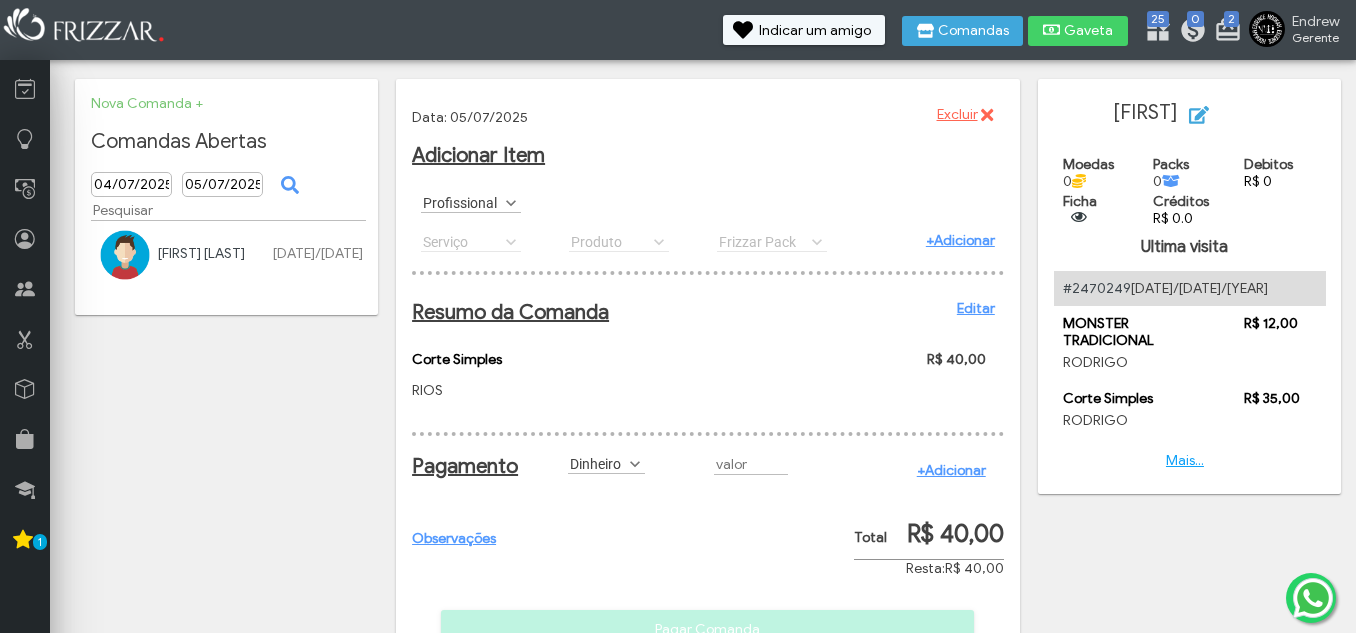 click at bounding box center (635, 464) 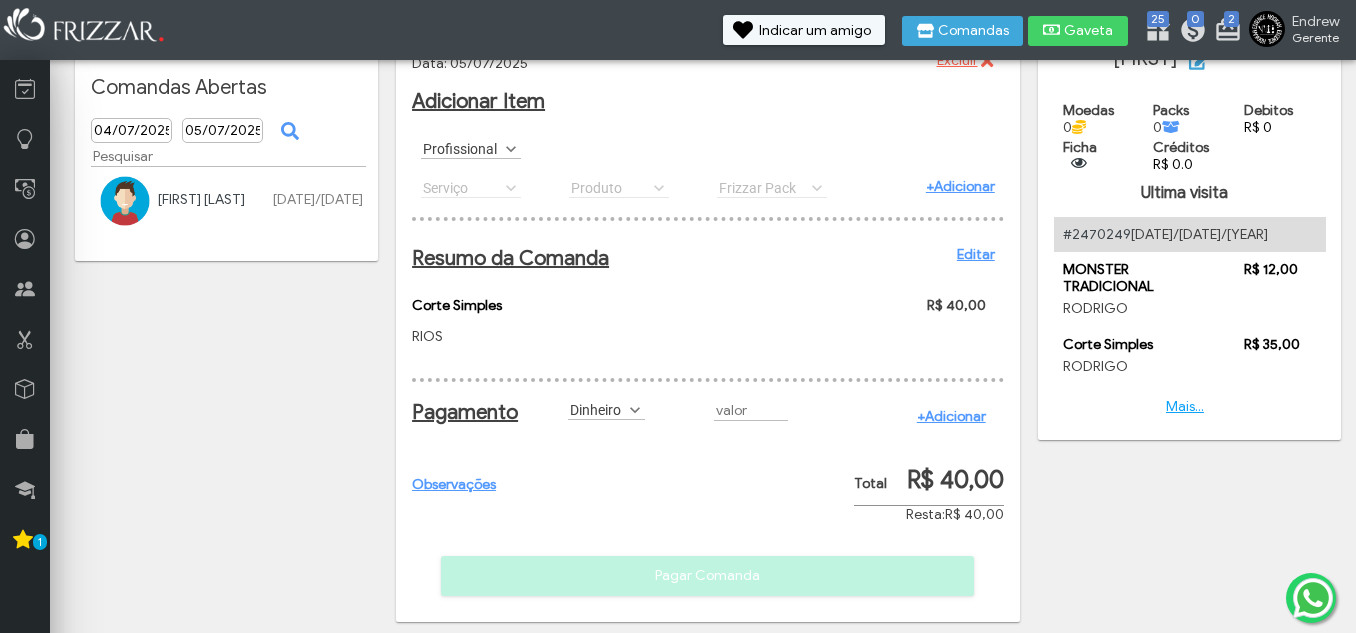 scroll, scrollTop: 85, scrollLeft: 0, axis: vertical 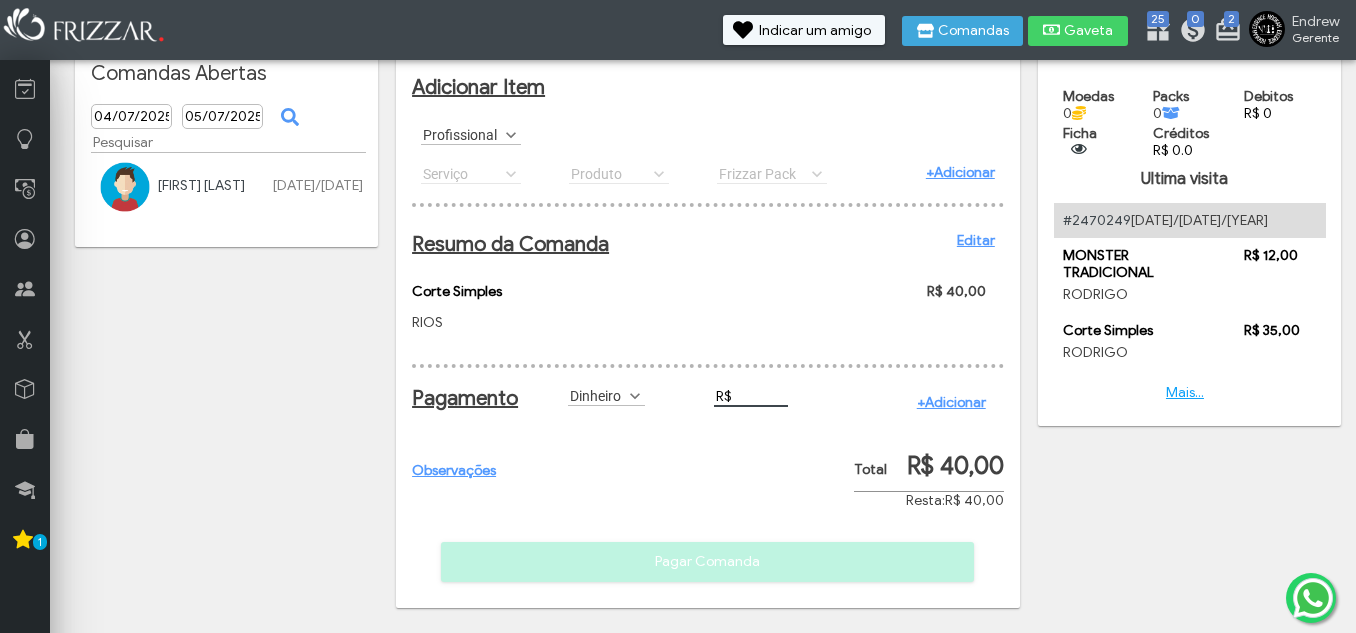 click on "R$" at bounding box center [751, 396] 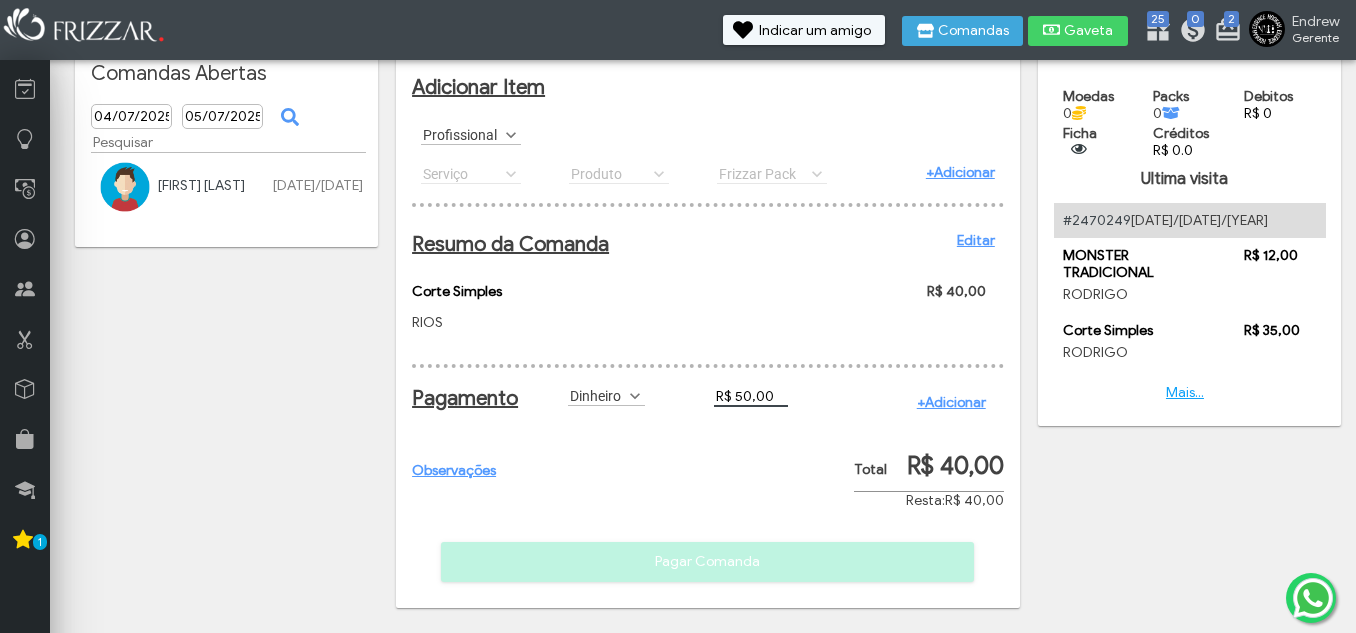 click on "+Adicionar" at bounding box center (951, 402) 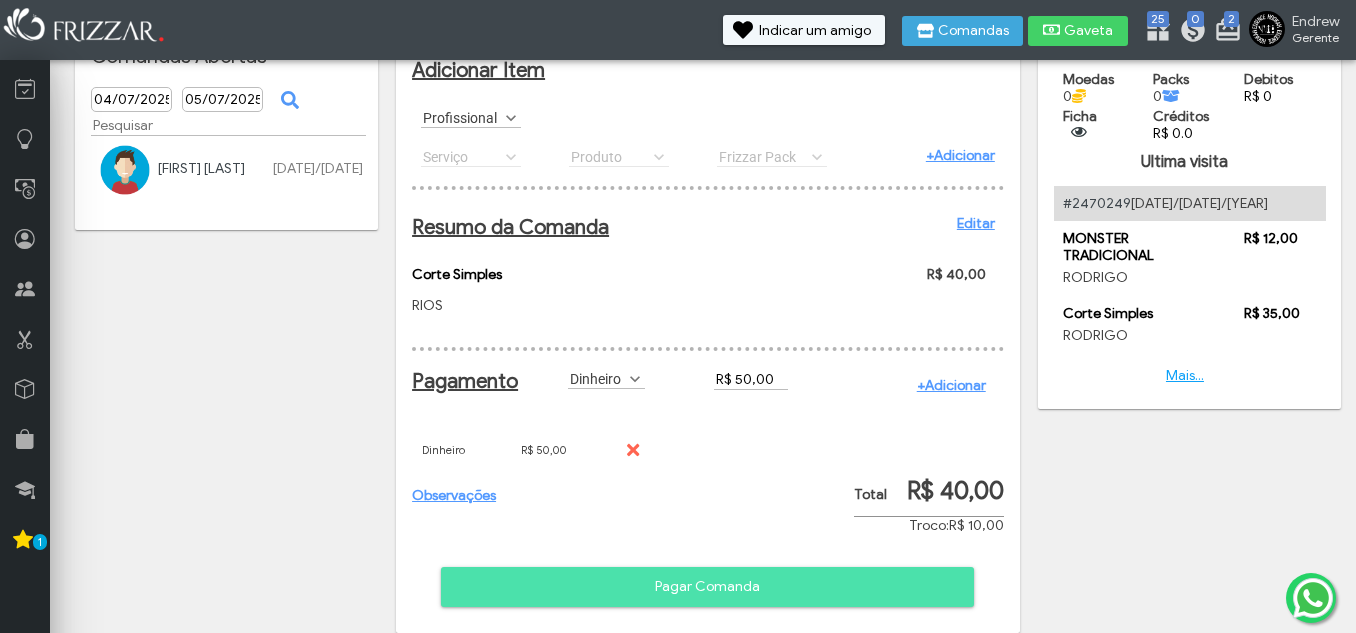 click on "Pagar Comanda" at bounding box center (707, 587) 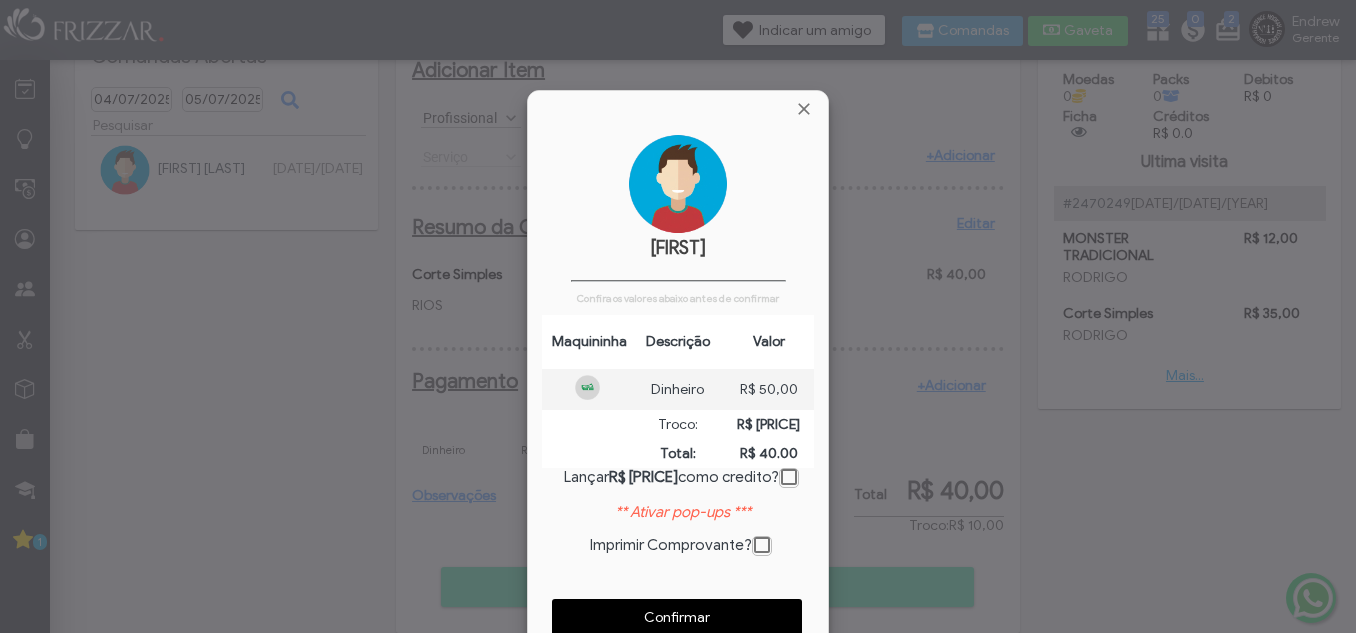 scroll, scrollTop: 10, scrollLeft: 11, axis: both 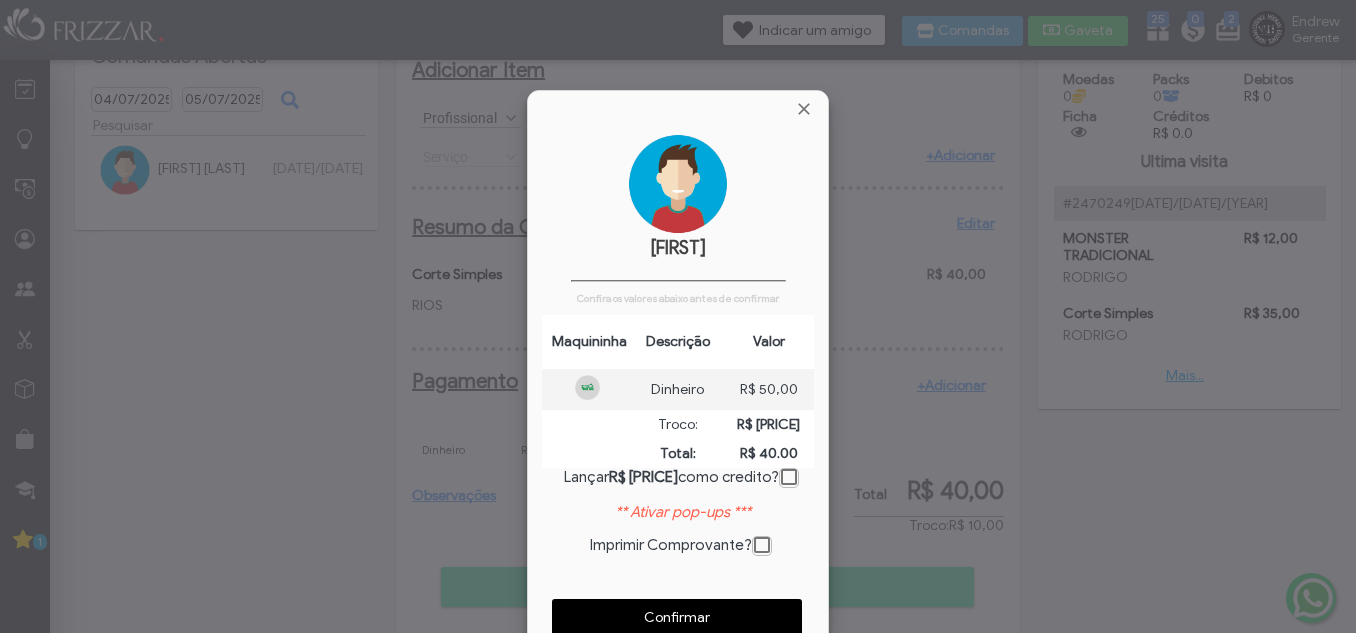 click at bounding box center (678, 109) 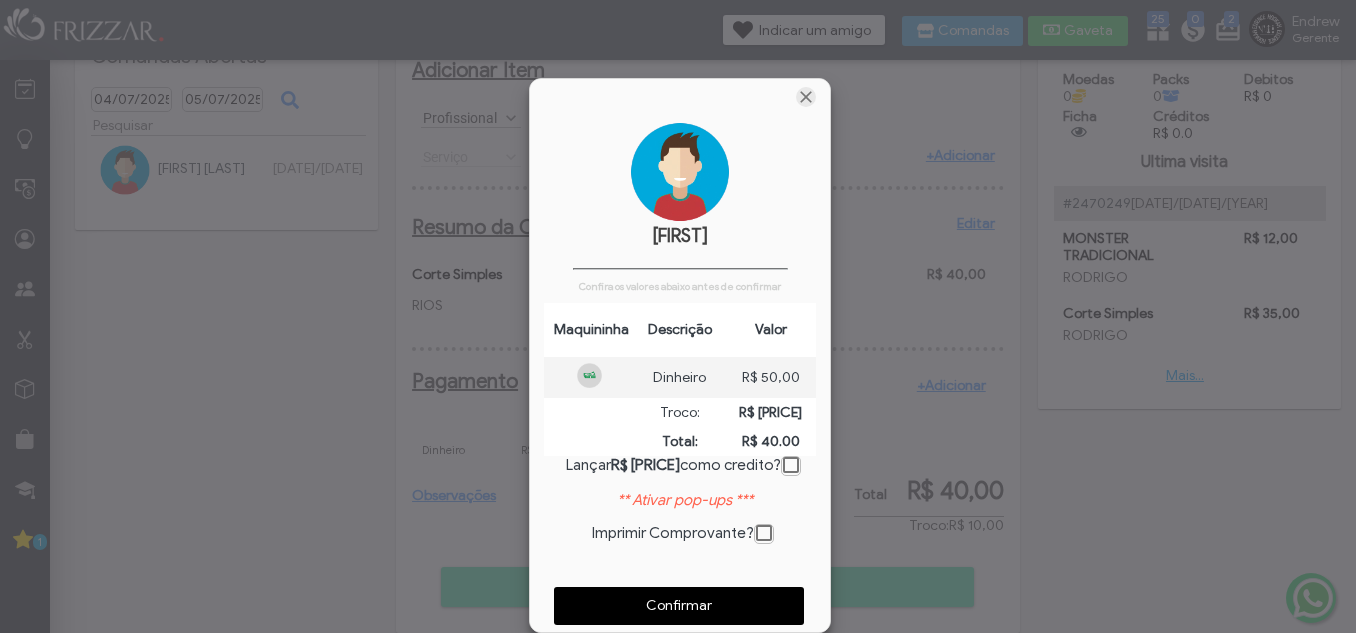 click at bounding box center [806, 97] 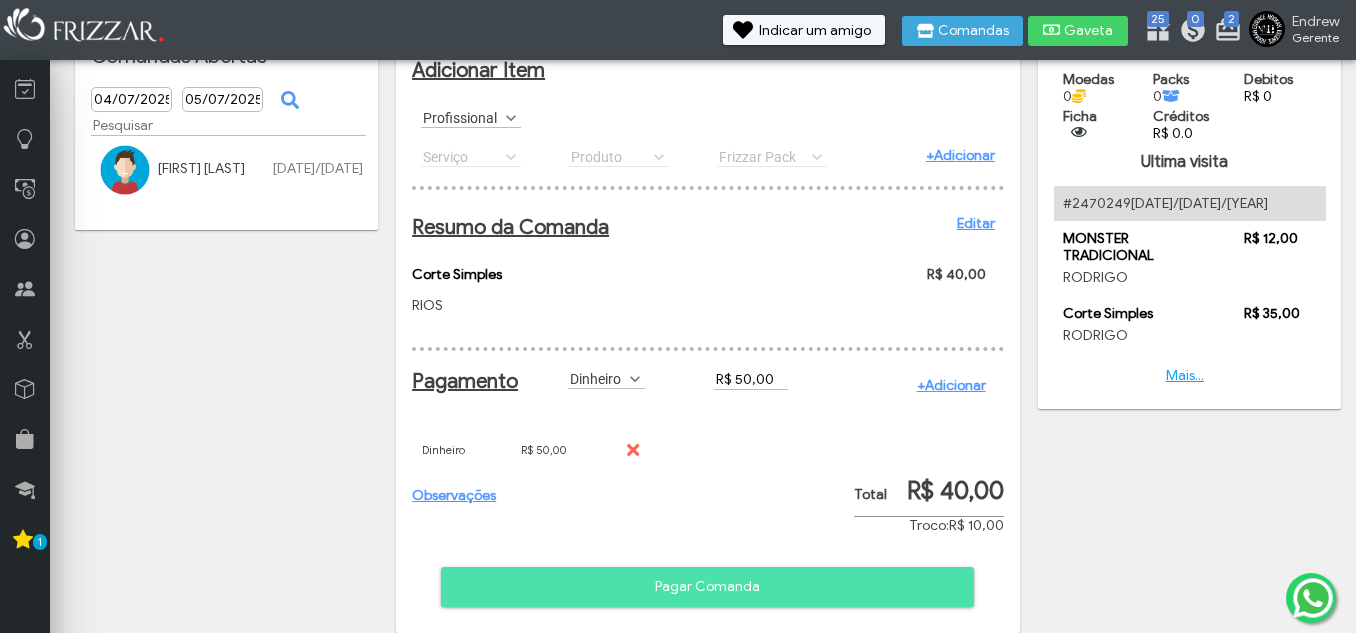 click on "R$ 50,00" at bounding box center (751, 379) 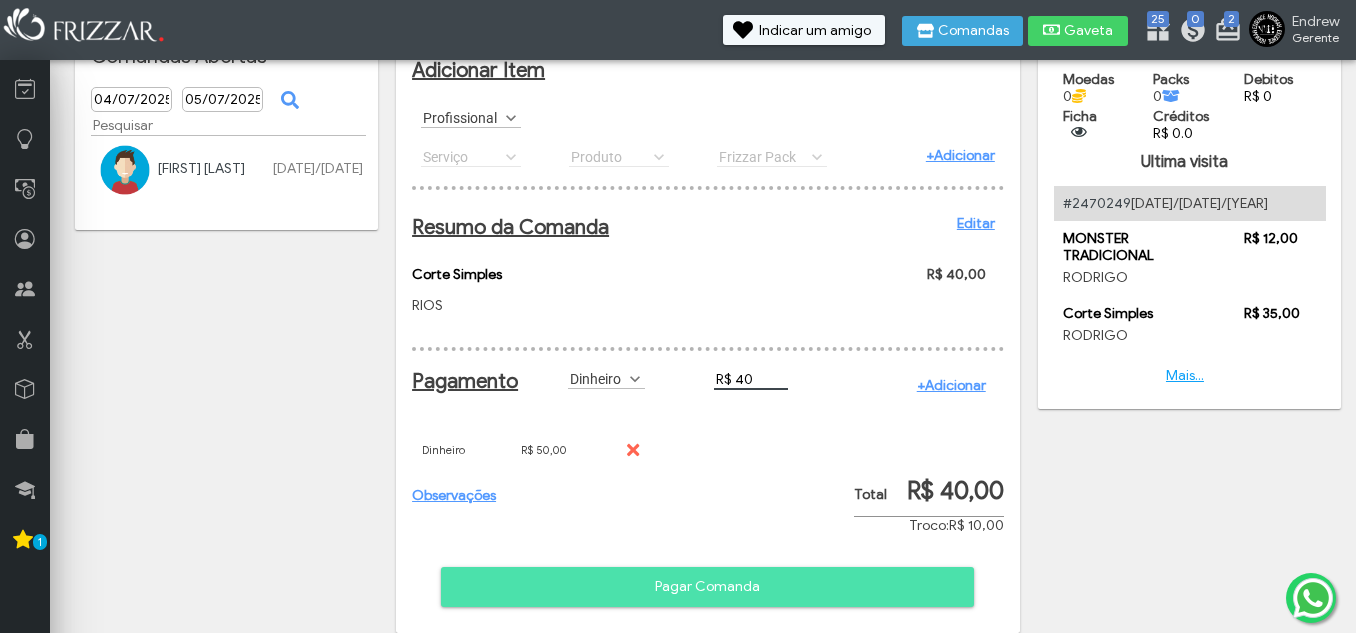 type on "R$ 40" 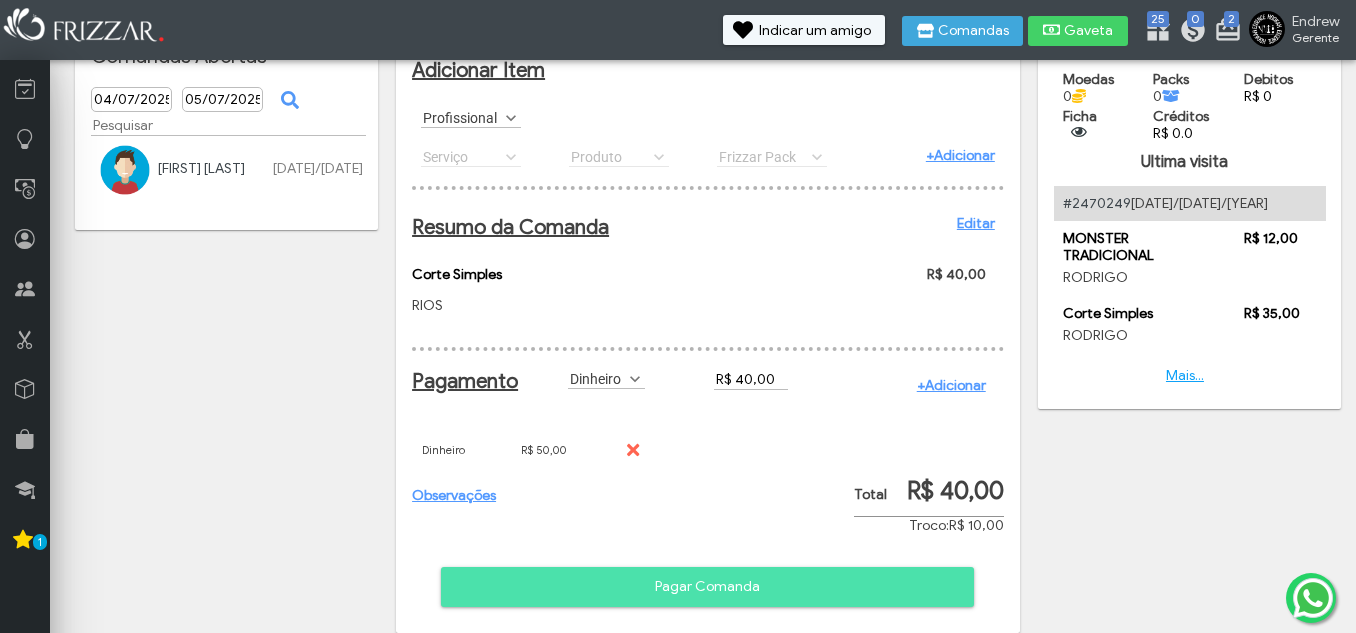 click on "+Adicionar" at bounding box center (951, 385) 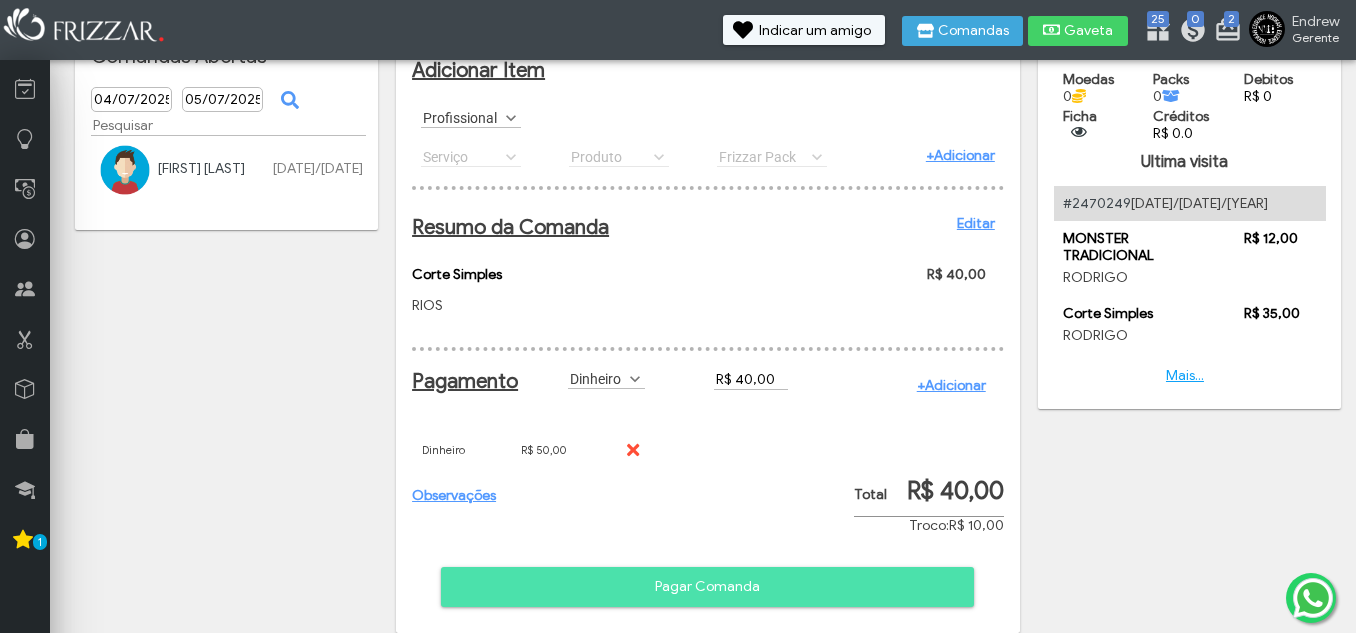 click at bounding box center (631, 450) 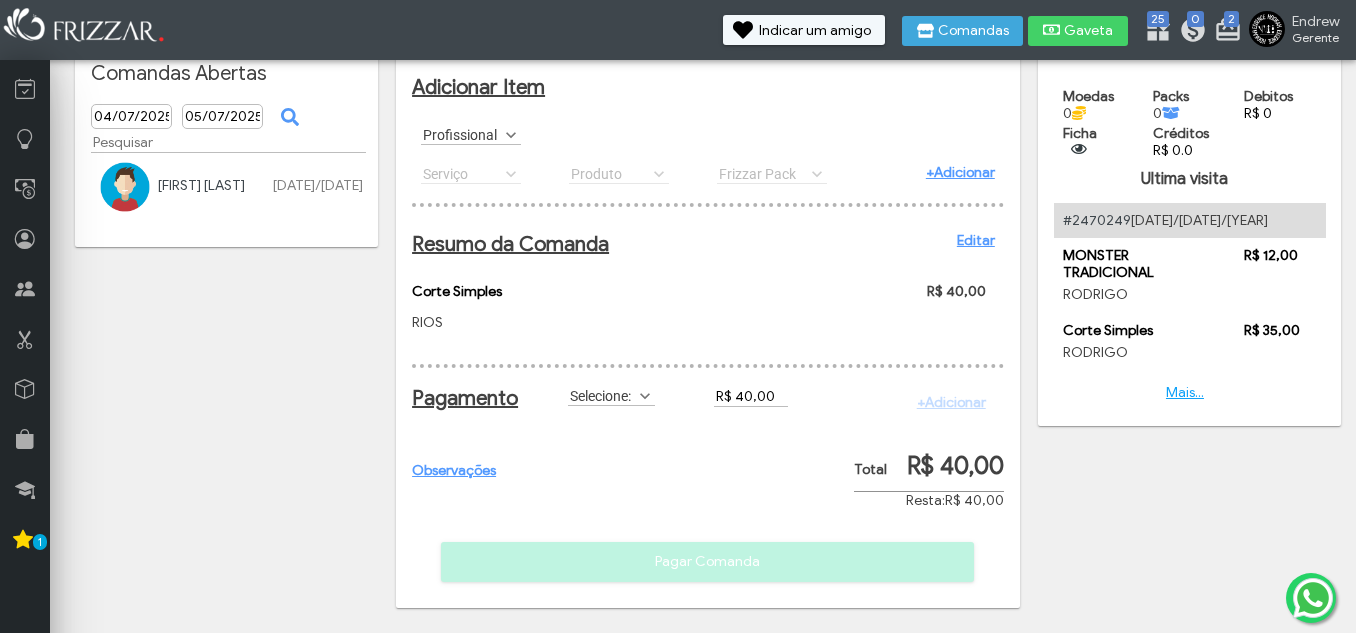 click on "Selecione:" at bounding box center (602, 395) 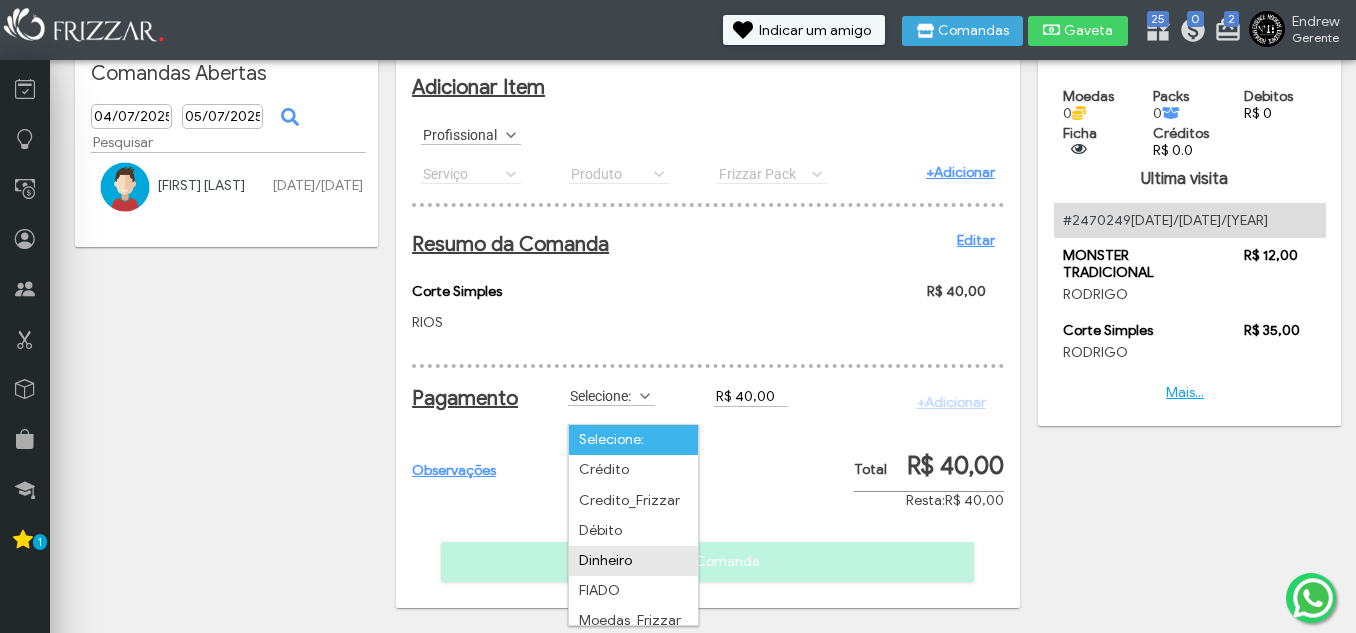 drag, startPoint x: 630, startPoint y: 543, endPoint x: 653, endPoint y: 507, distance: 42.72002 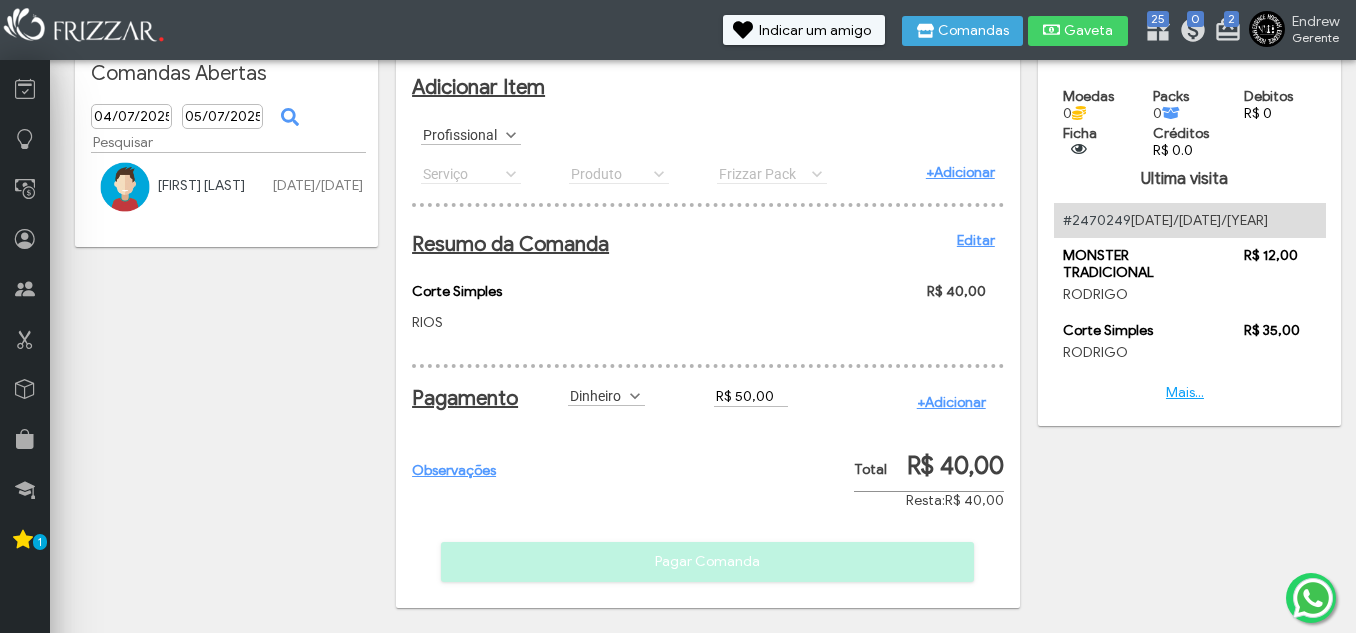 click on "+Adicionar" at bounding box center (951, 402) 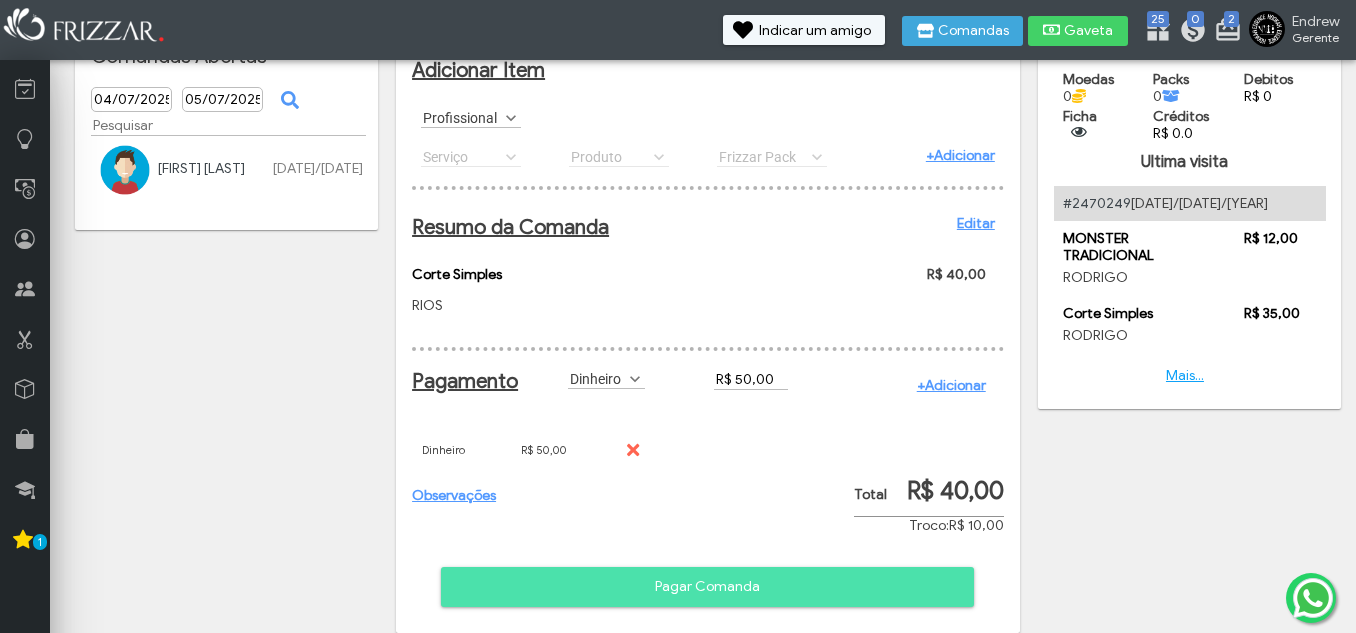 click on "Pagar Comanda" at bounding box center (707, 587) 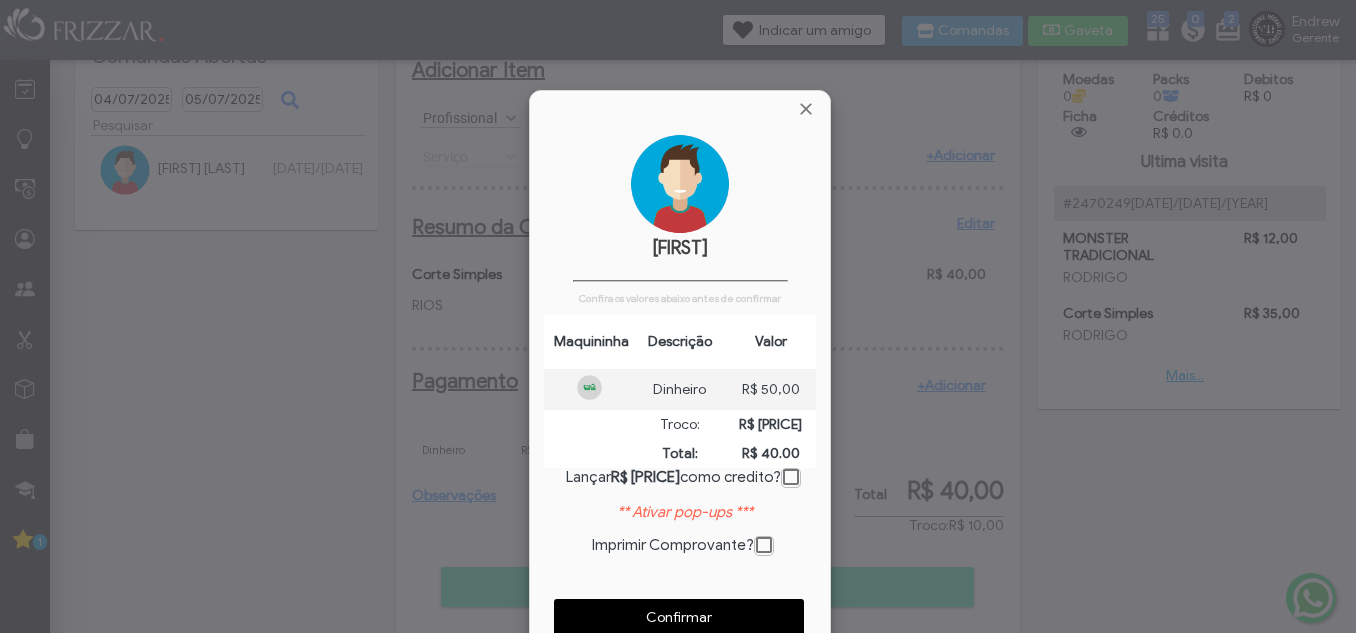 scroll, scrollTop: 10, scrollLeft: 11, axis: both 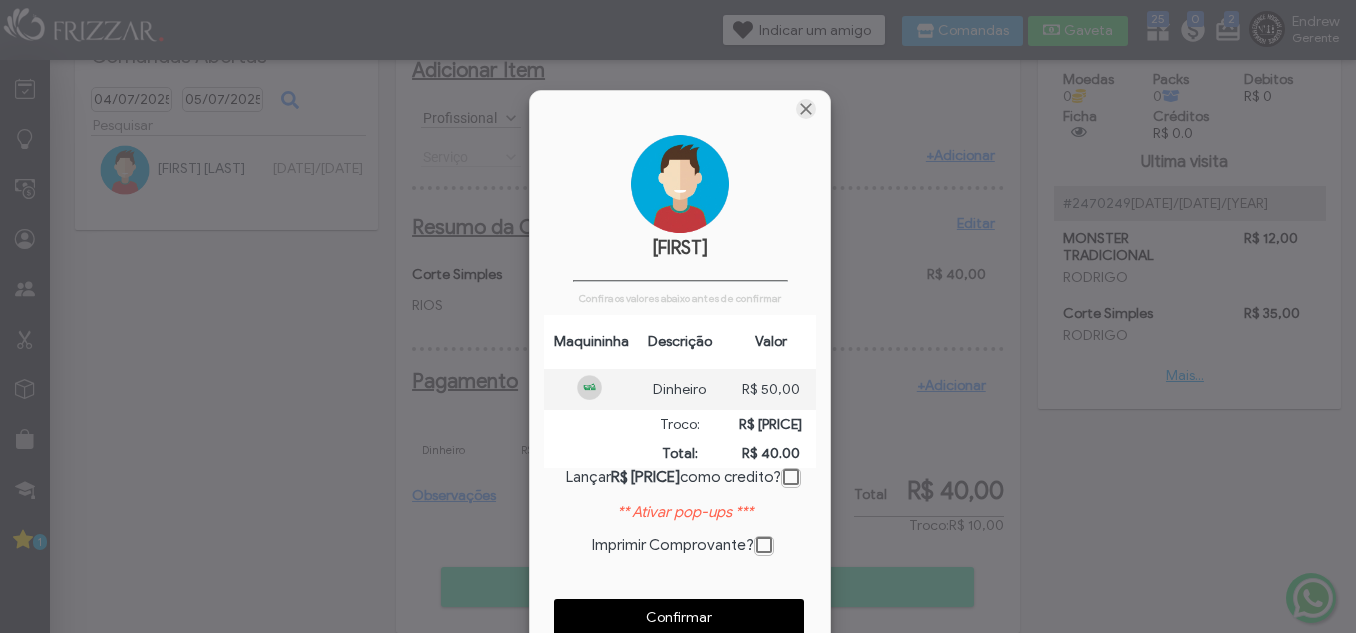 click at bounding box center [806, 109] 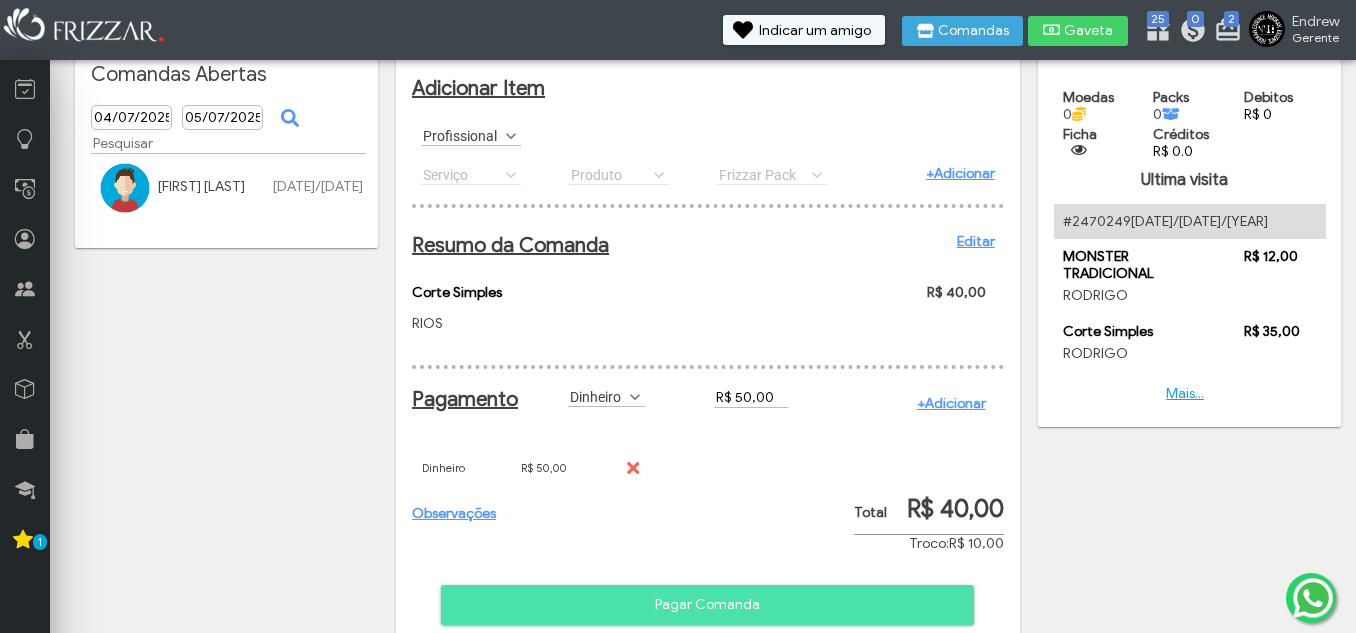 scroll, scrollTop: 0, scrollLeft: 0, axis: both 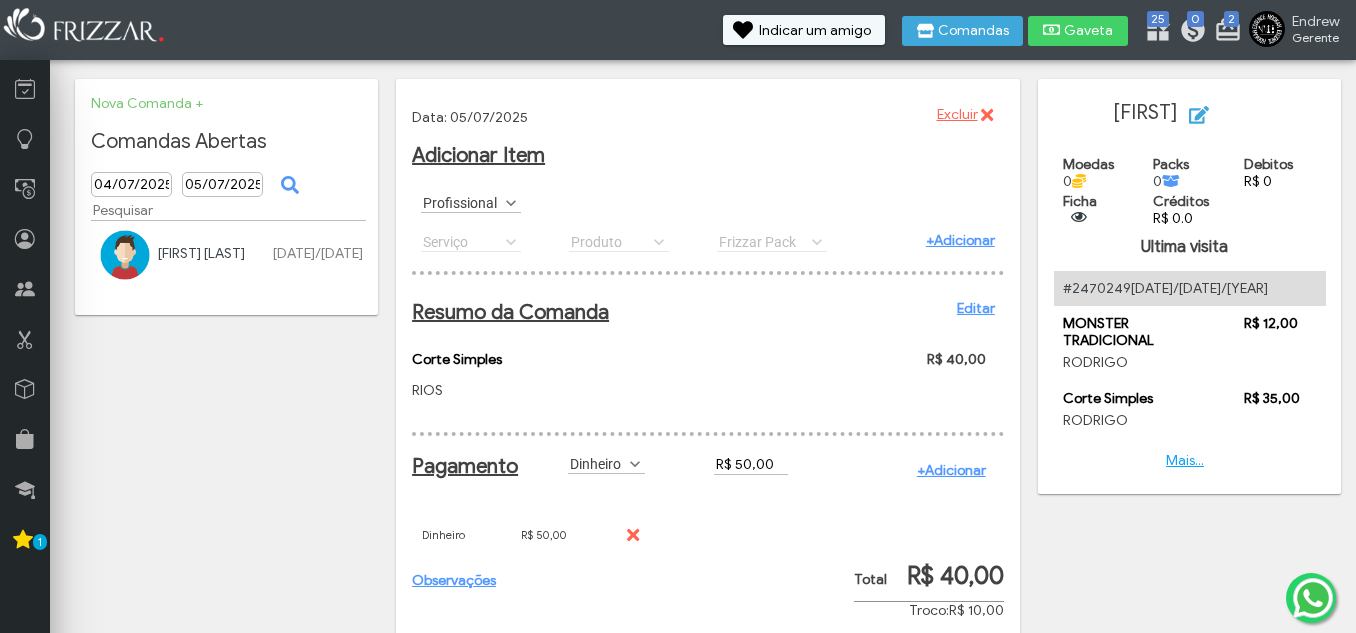 click on "R$ 50,00" at bounding box center (751, 464) 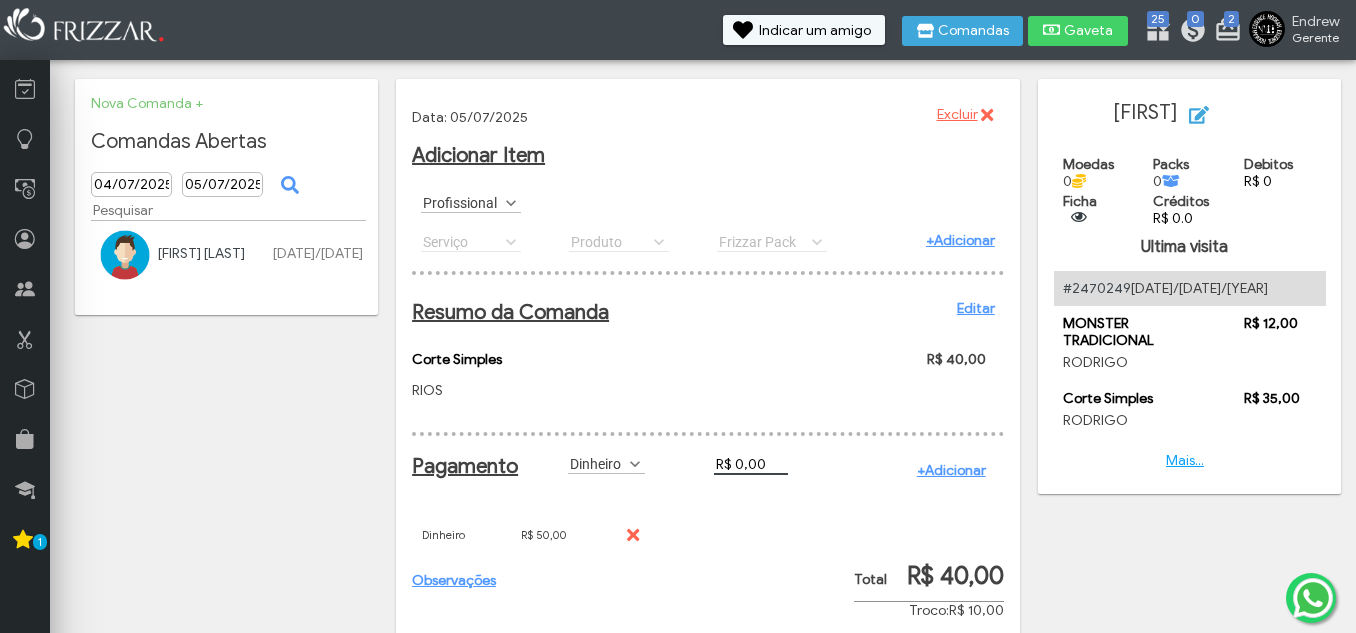 drag, startPoint x: 772, startPoint y: 479, endPoint x: 724, endPoint y: 489, distance: 49.0306 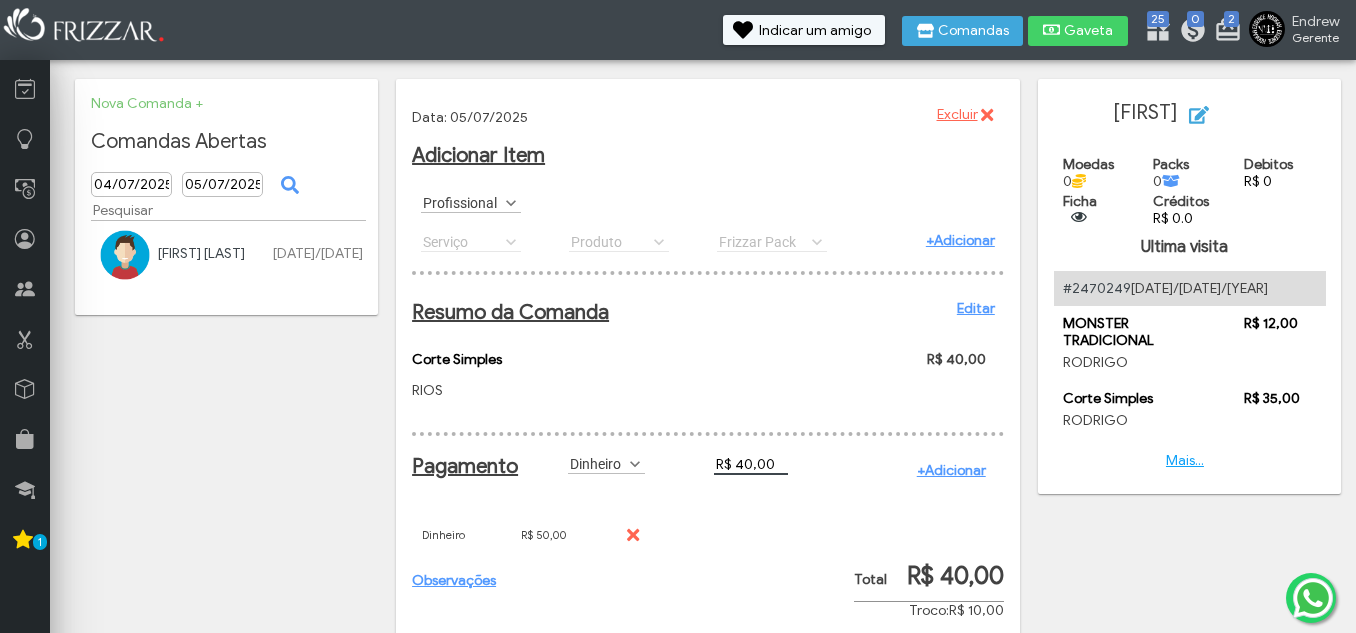drag, startPoint x: 956, startPoint y: 485, endPoint x: 946, endPoint y: 494, distance: 13.453624 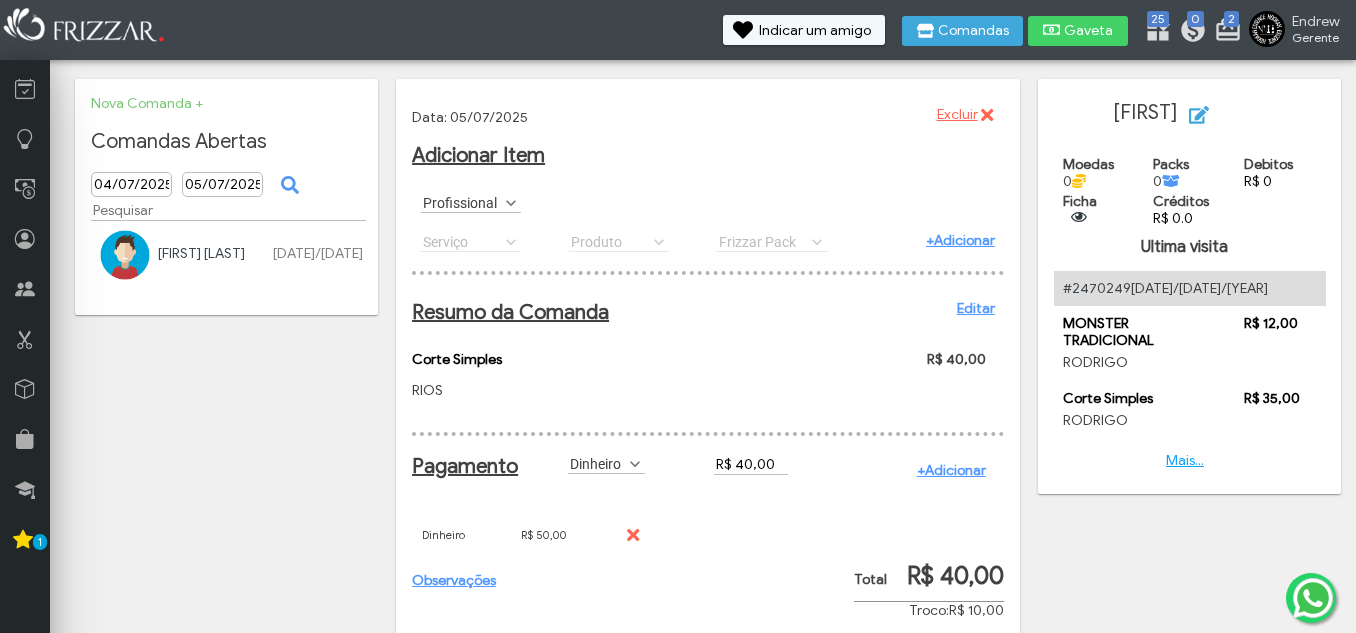 click on "+Adicionar" at bounding box center [951, 470] 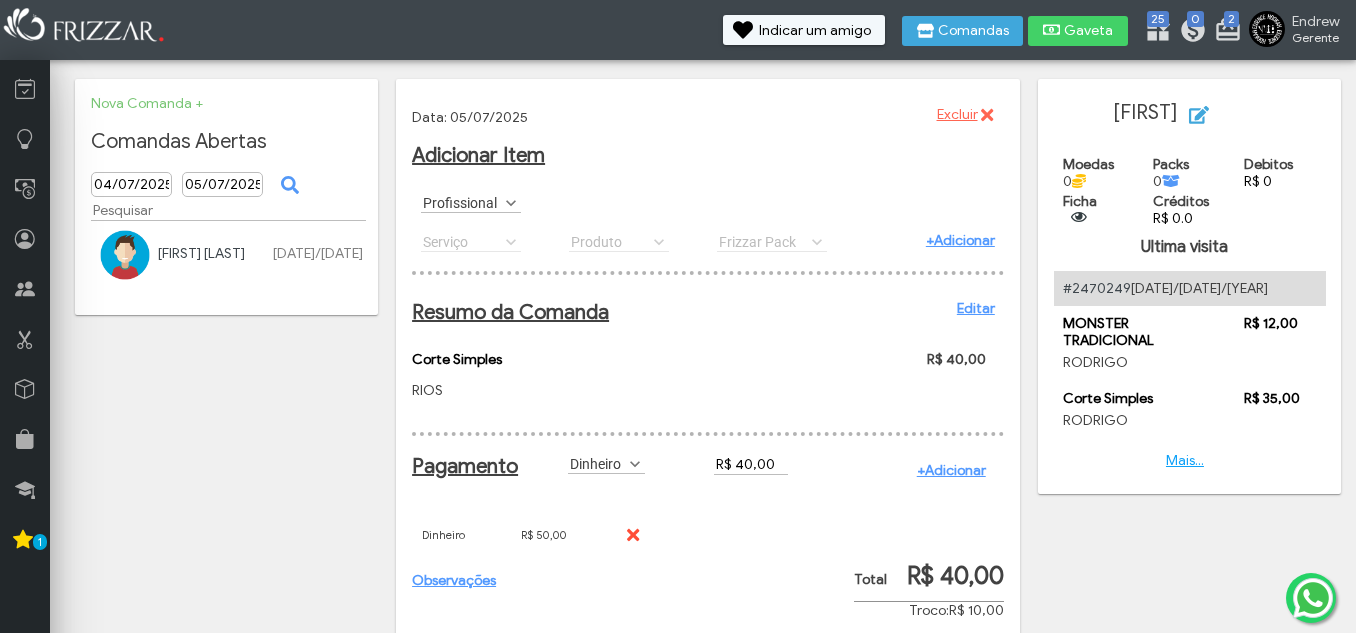 click at bounding box center [631, 535] 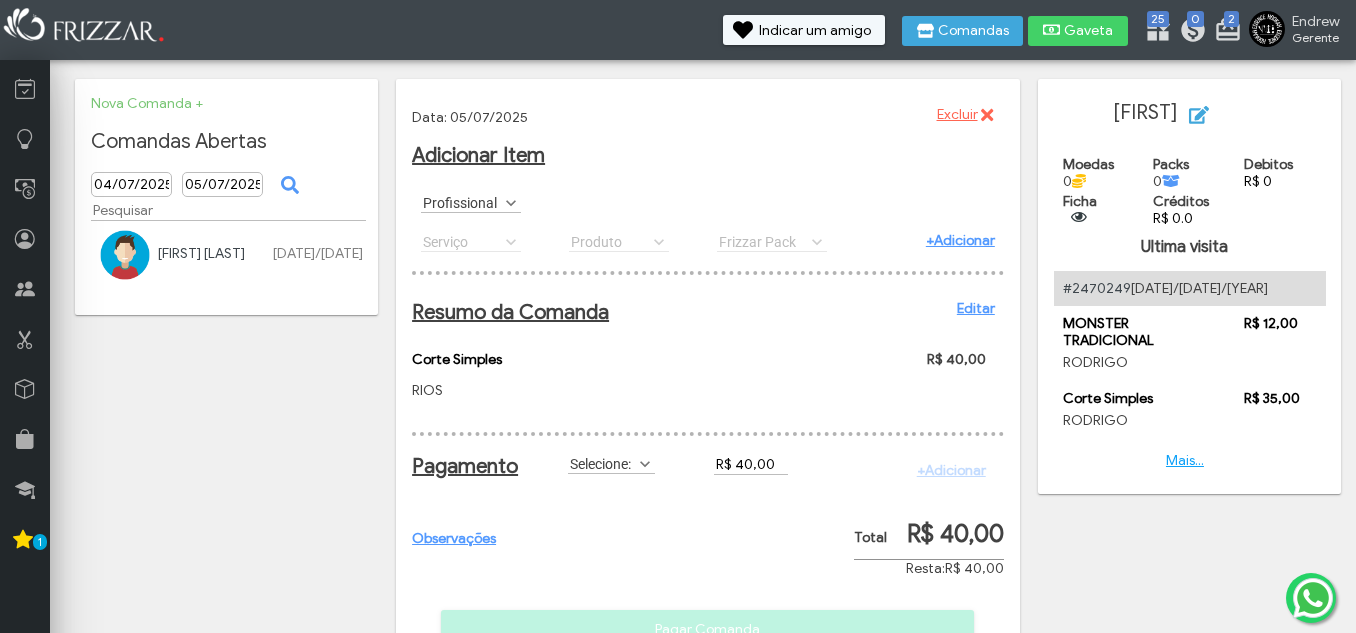 drag, startPoint x: 775, startPoint y: 479, endPoint x: 807, endPoint y: 480, distance: 32.01562 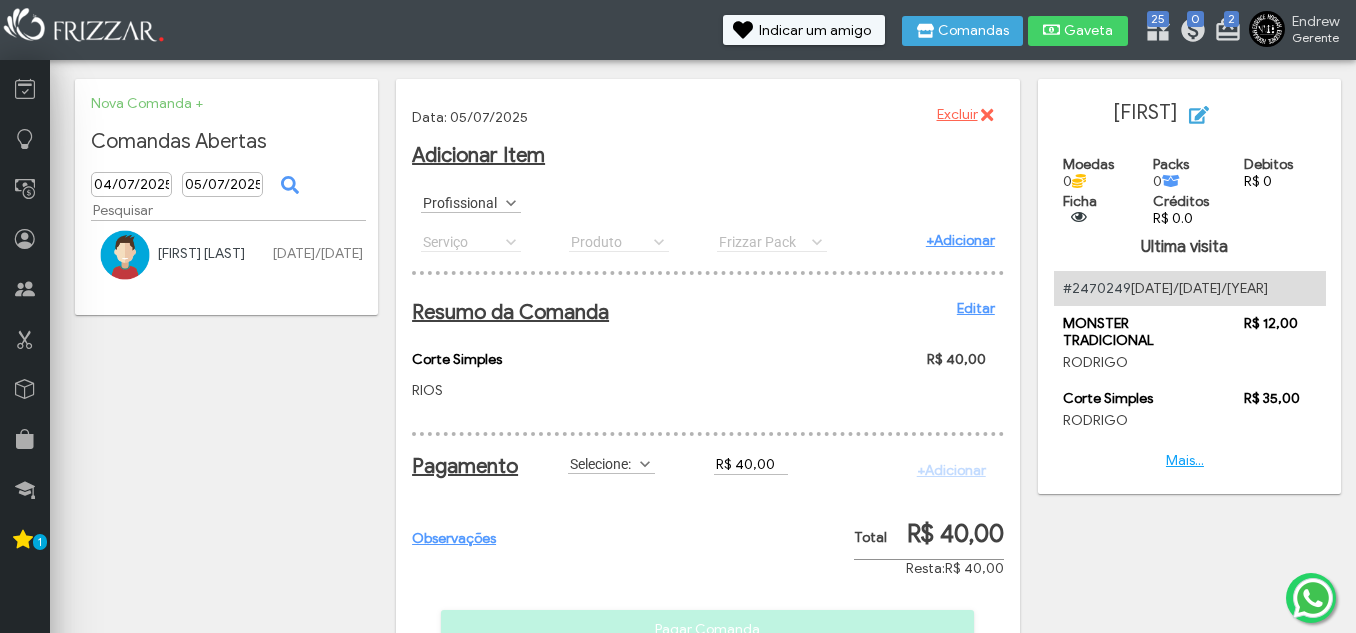 click on "+Adicionar" at bounding box center (946, 470) 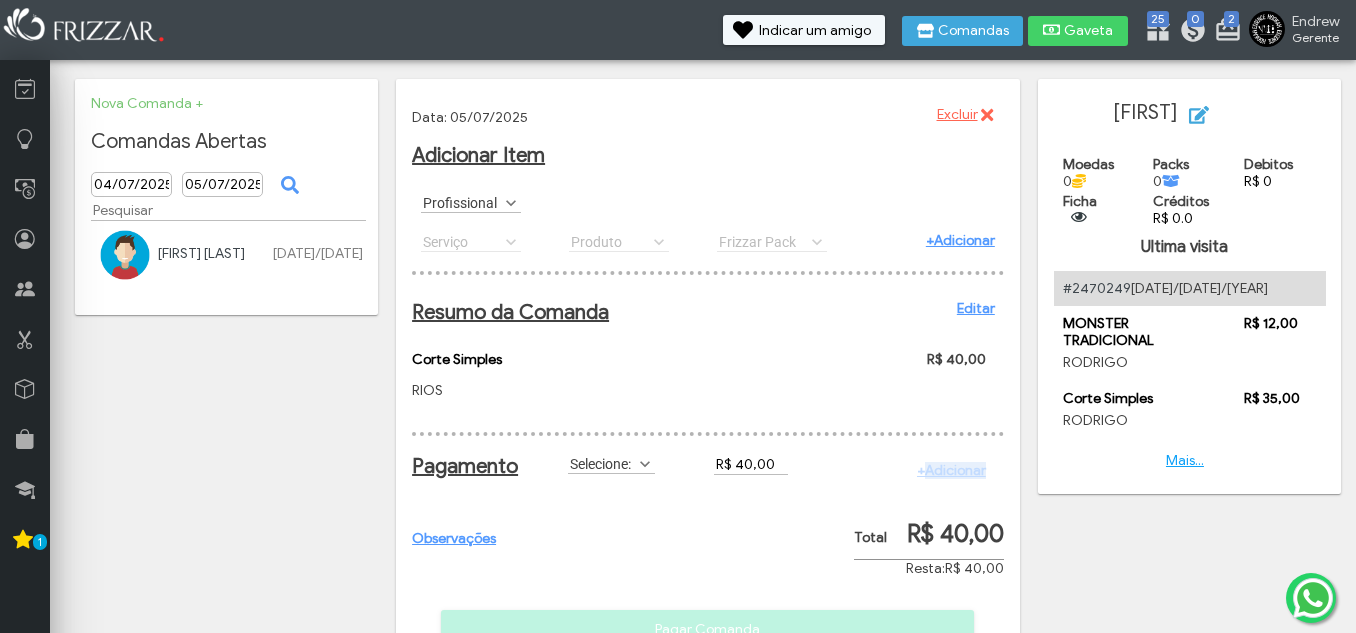 drag, startPoint x: 955, startPoint y: 483, endPoint x: 639, endPoint y: 488, distance: 316.03955 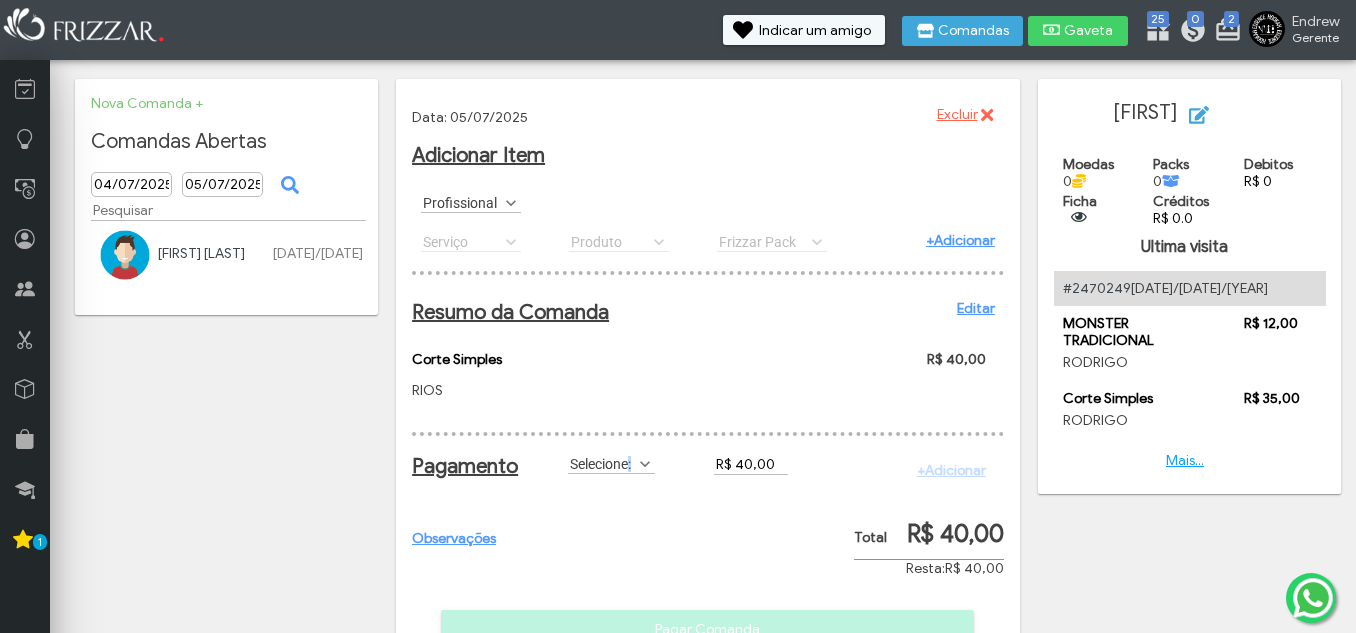 drag, startPoint x: 632, startPoint y: 489, endPoint x: 644, endPoint y: 486, distance: 12.369317 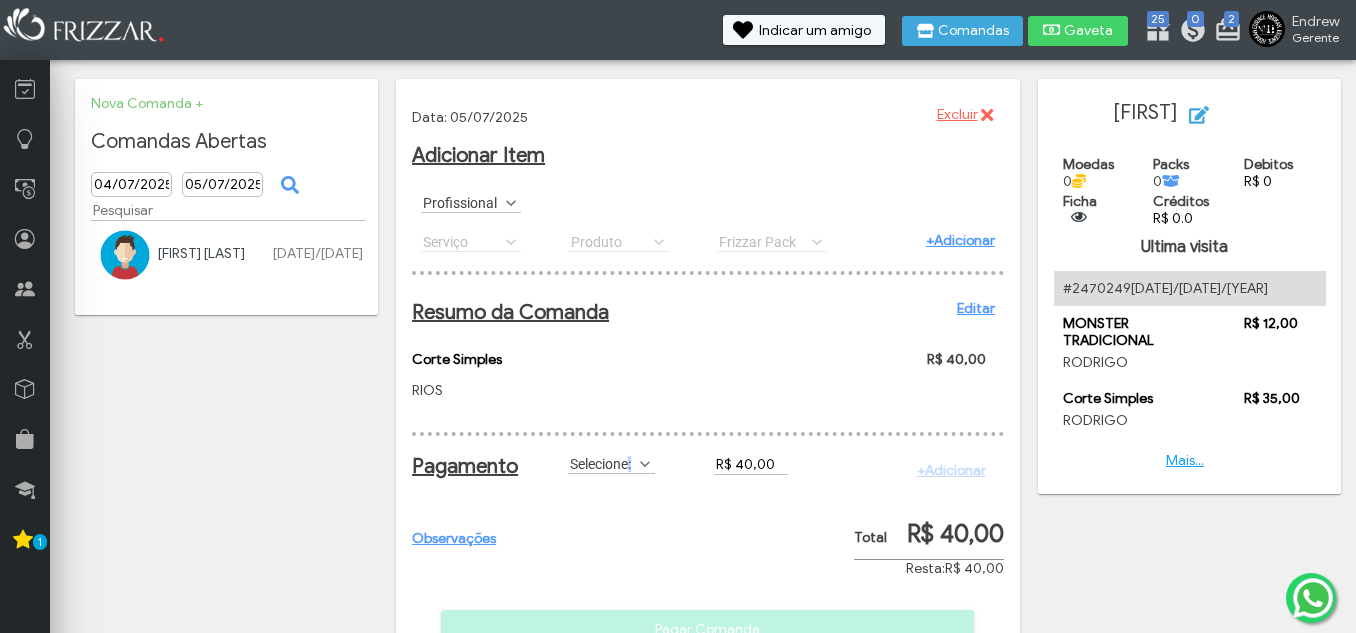 click at bounding box center [645, 464] 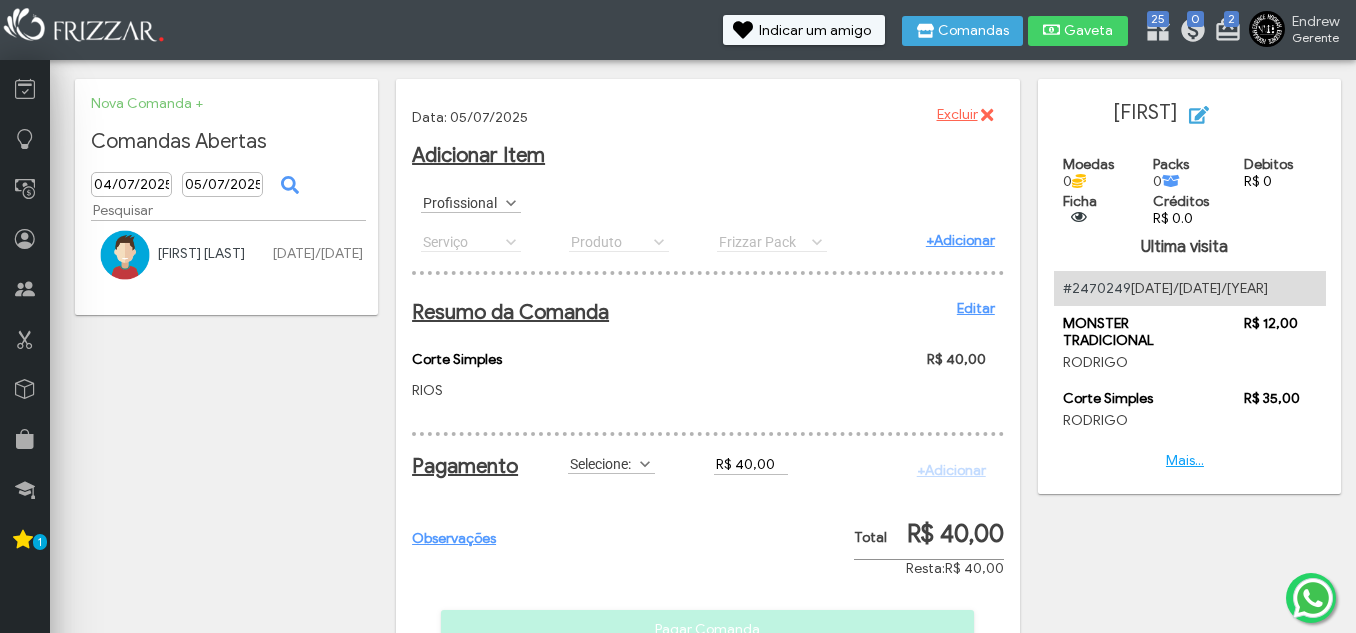 scroll, scrollTop: 11, scrollLeft: 89, axis: both 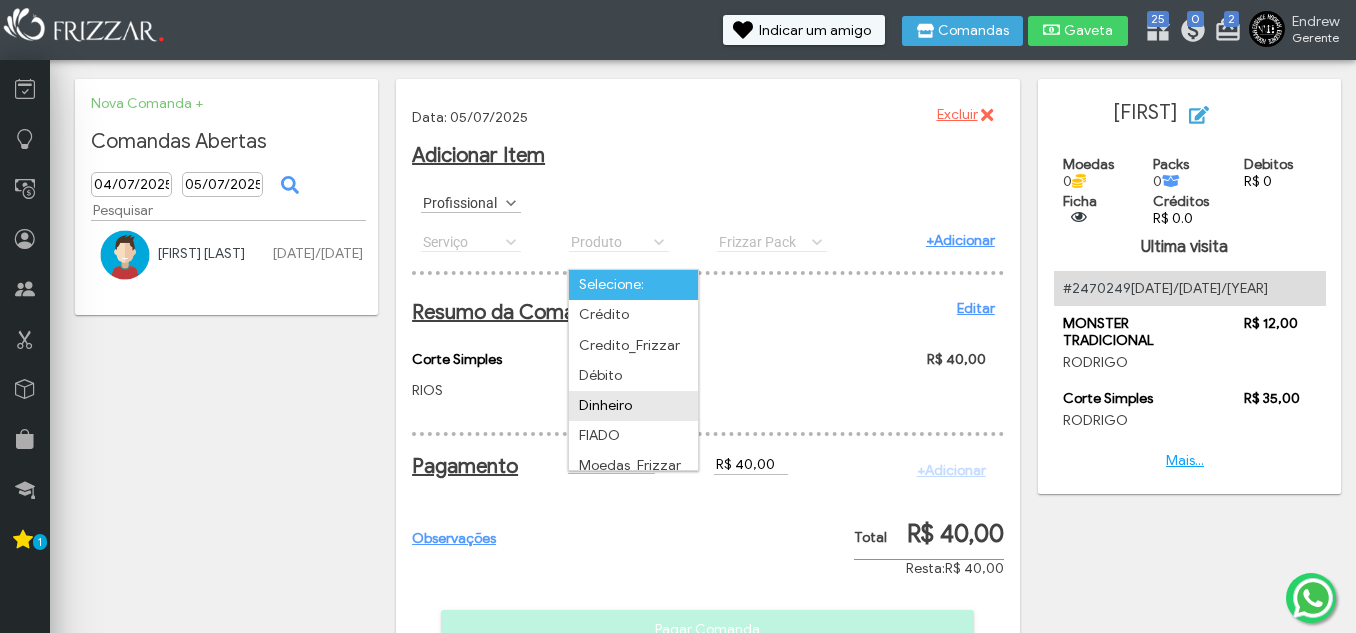 click on "Dinheiro" at bounding box center (633, 406) 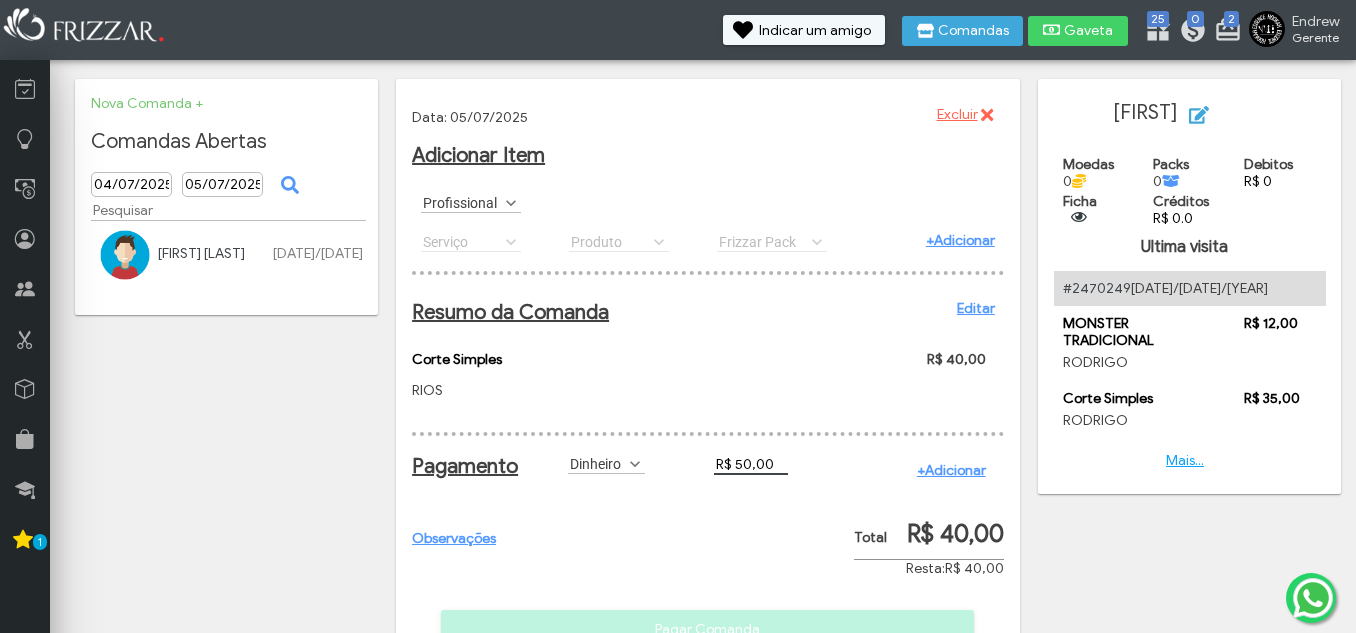 click on "R$ 50,00" at bounding box center [751, 464] 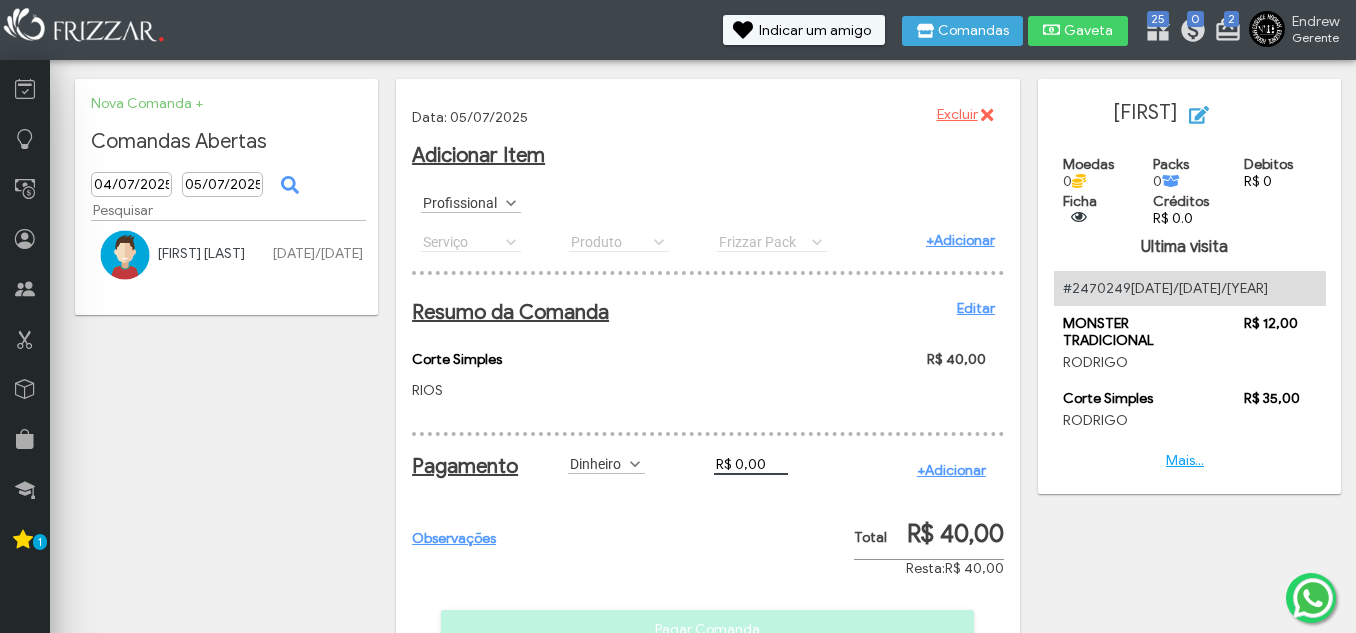 drag, startPoint x: 777, startPoint y: 482, endPoint x: 708, endPoint y: 492, distance: 69.72087 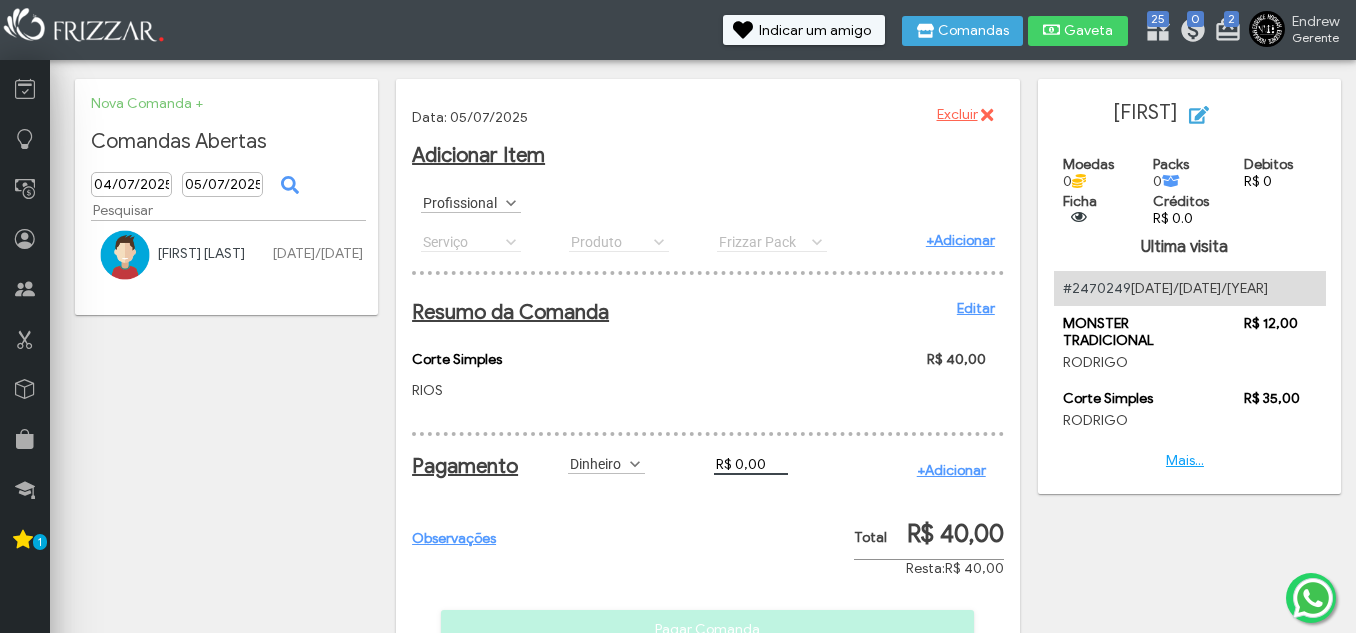 click on "R$ 0,00" at bounding box center [753, 464] 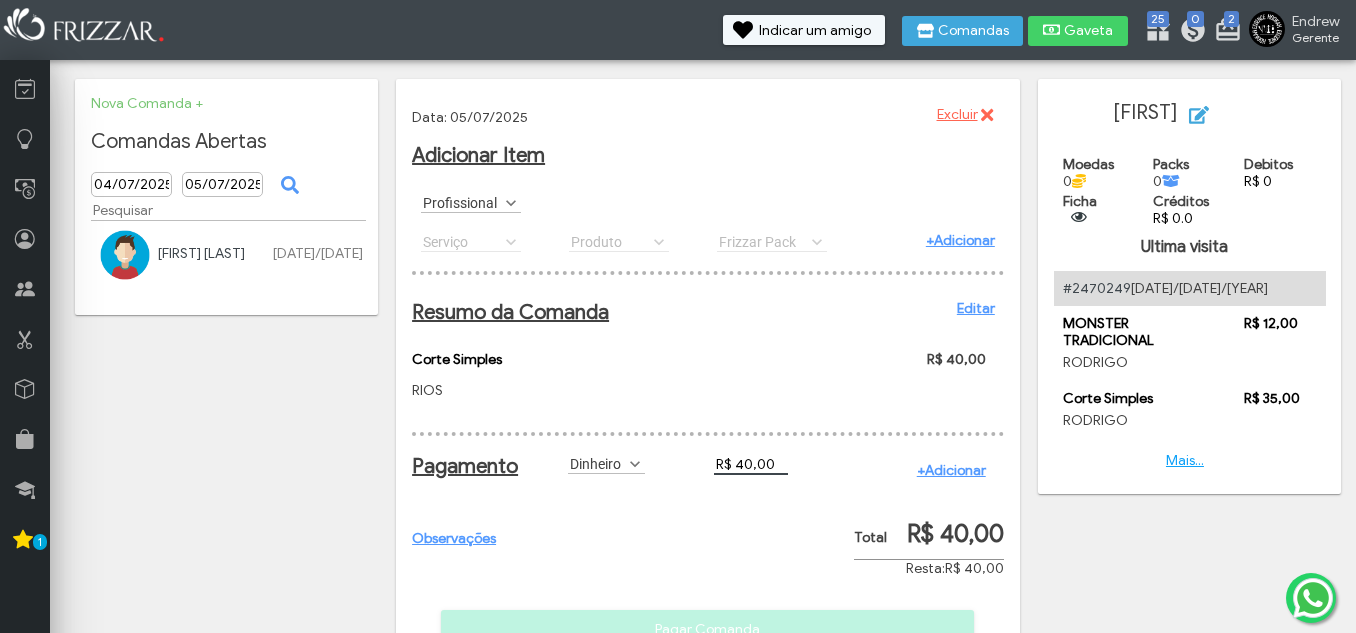 click on "+Adicionar" at bounding box center [951, 470] 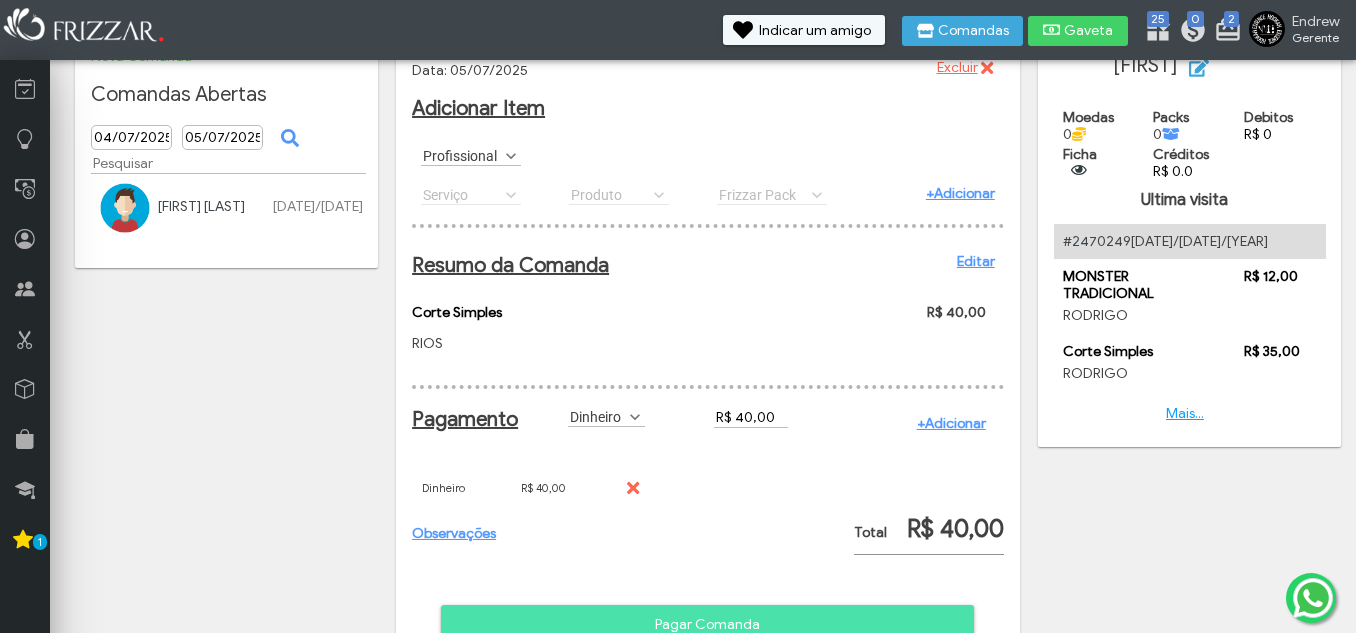 scroll, scrollTop: 127, scrollLeft: 0, axis: vertical 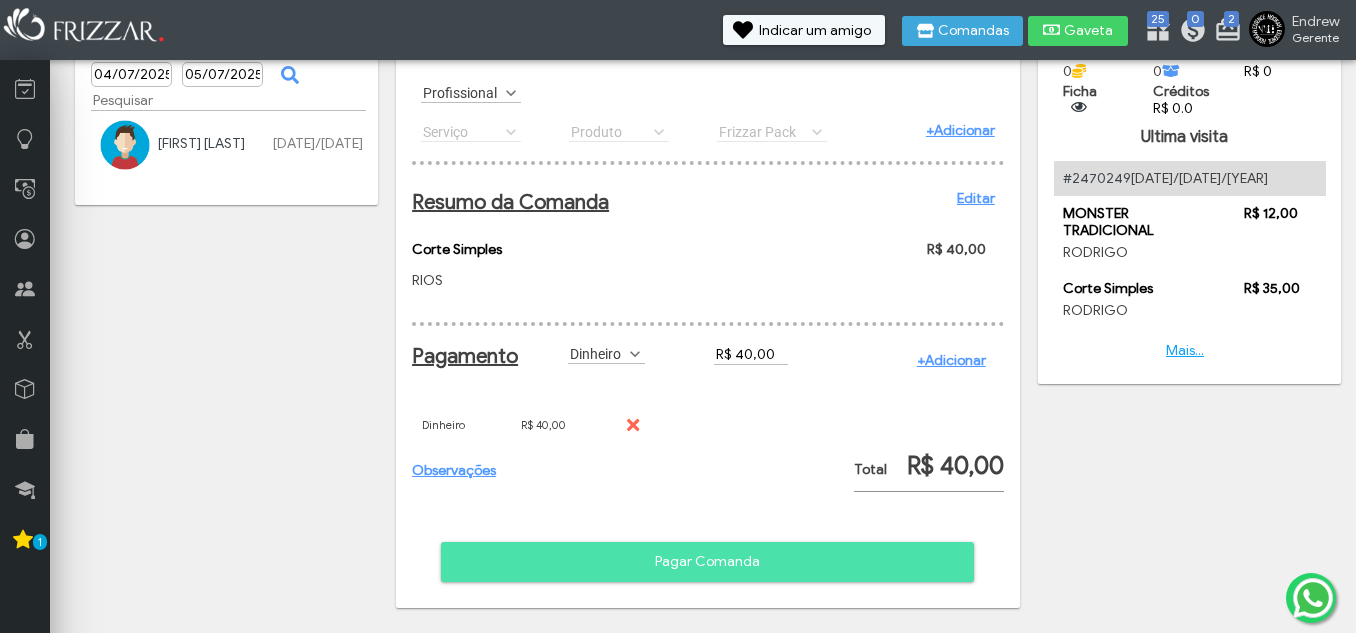 click on "Pagar Comanda" at bounding box center [707, 562] 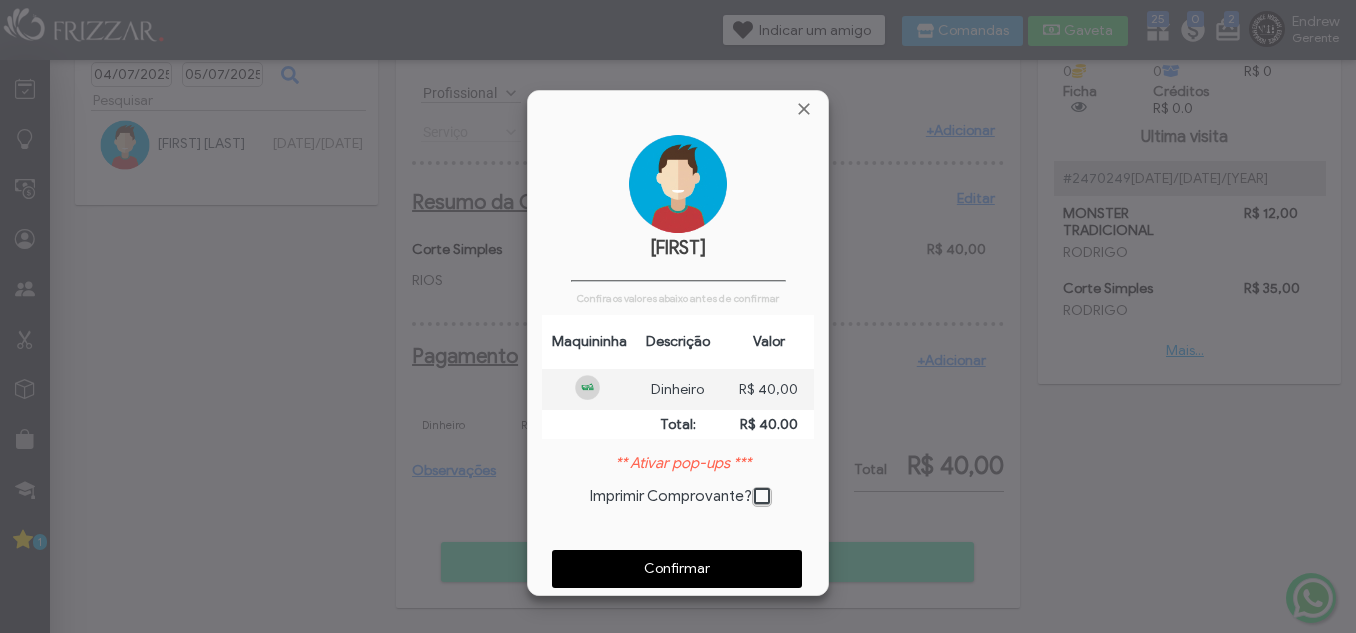 scroll, scrollTop: 10, scrollLeft: 11, axis: both 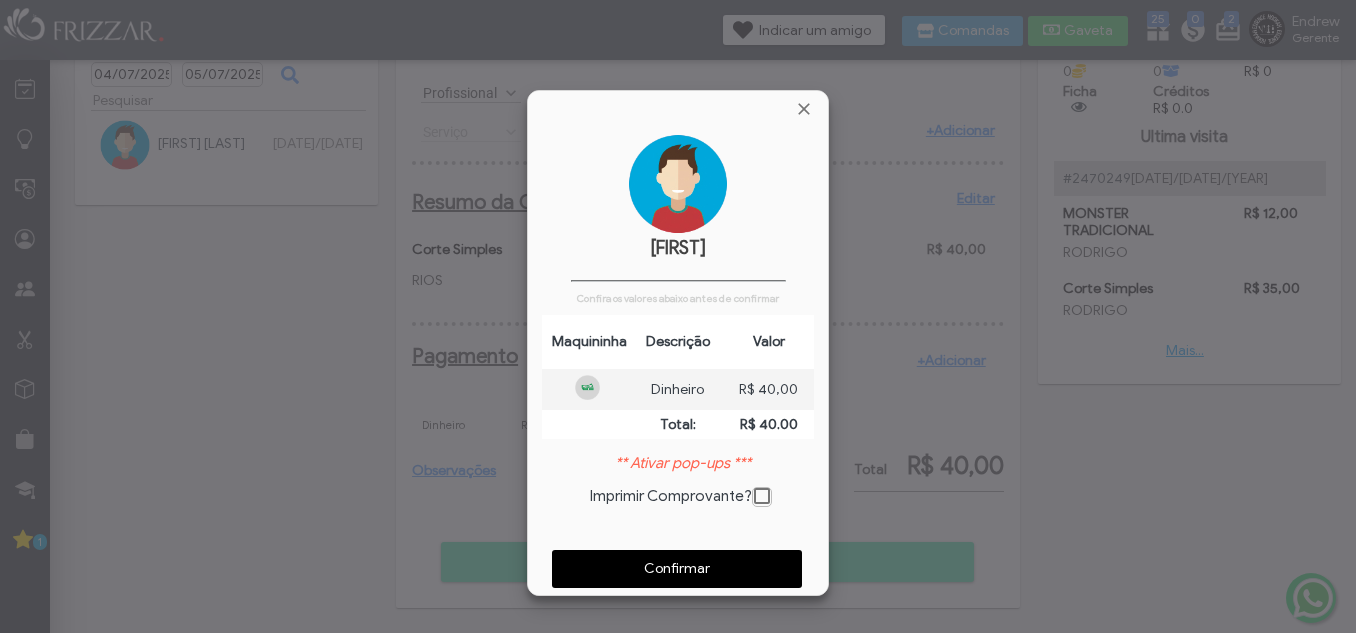 click on "Confirmar" at bounding box center (677, 569) 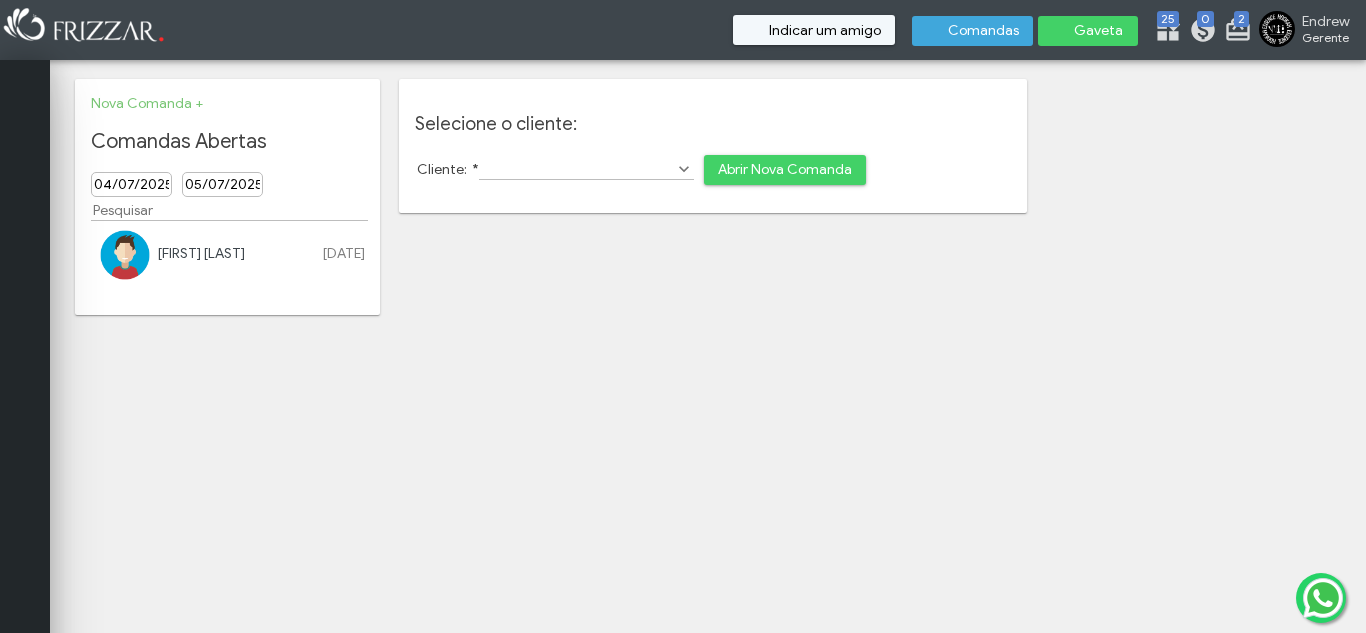 scroll, scrollTop: 0, scrollLeft: 0, axis: both 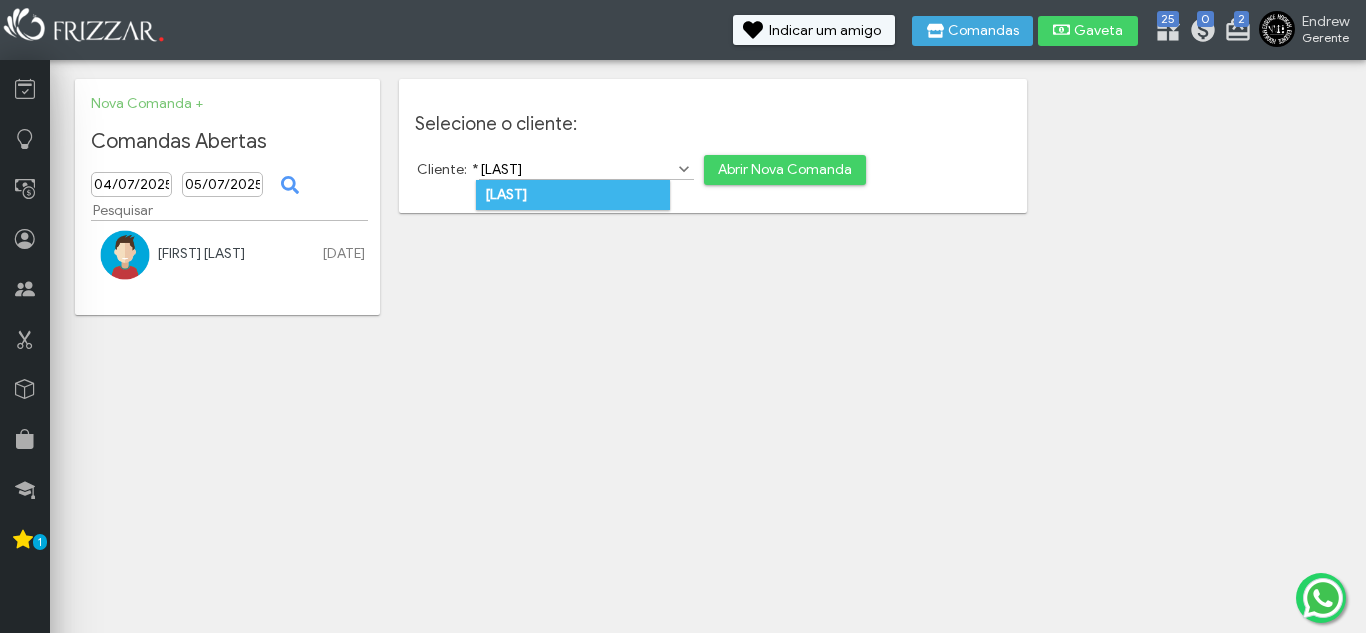 type on "JAINER" 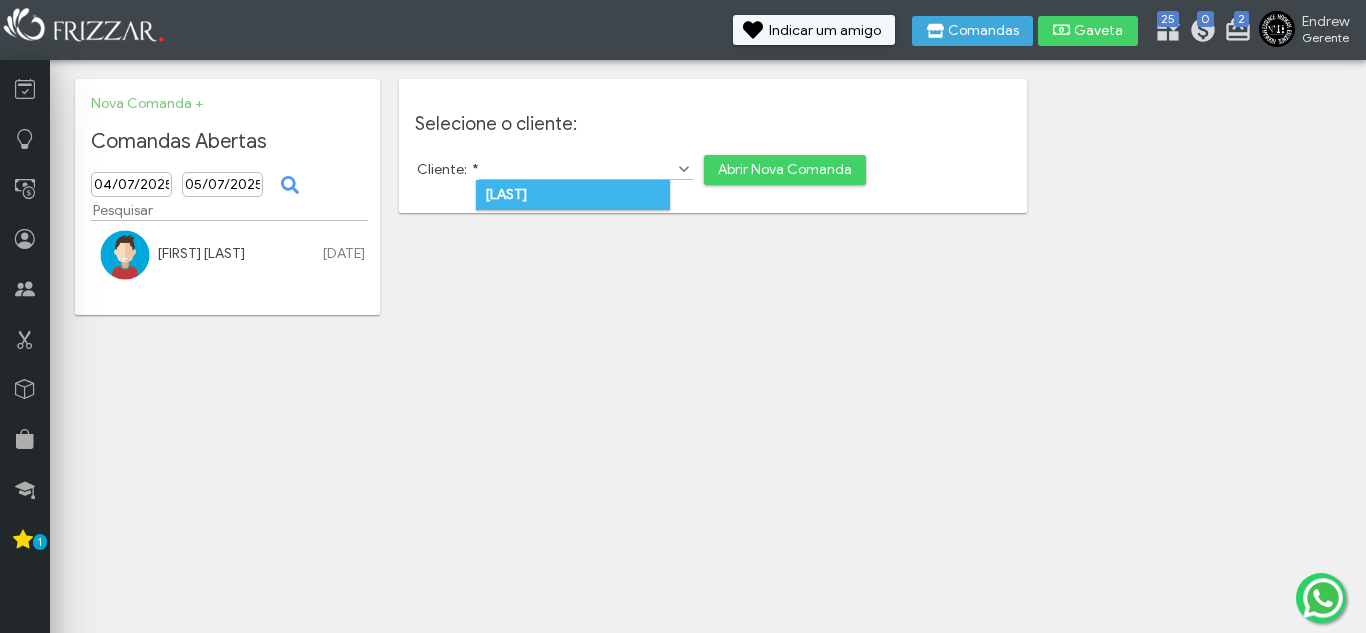 click on "[FIRST]" at bounding box center [573, 195] 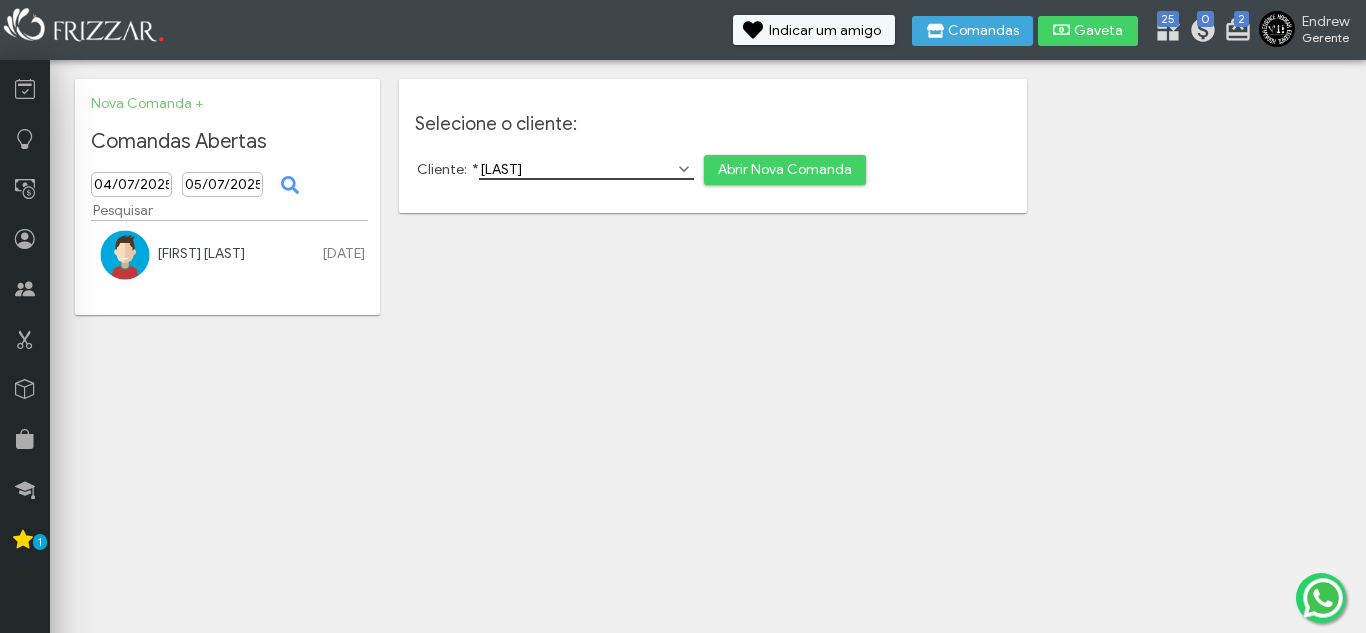 click on "Abrir Nova Comanda" at bounding box center [785, 170] 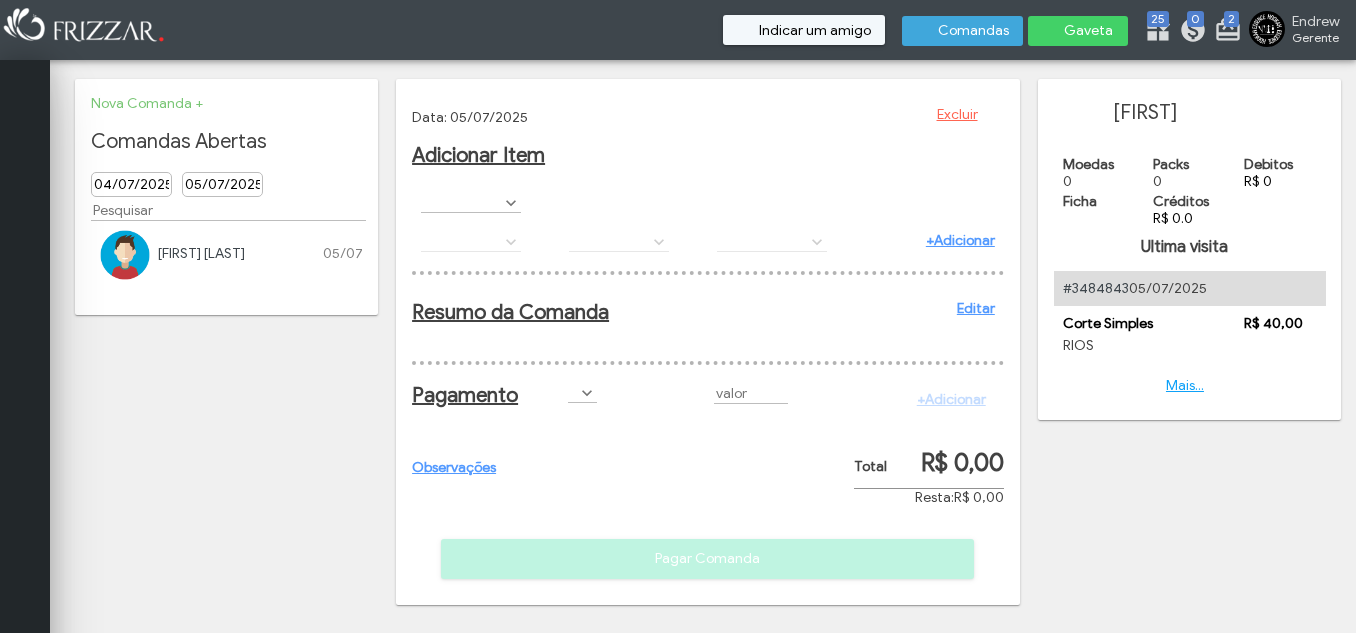 scroll, scrollTop: 0, scrollLeft: 0, axis: both 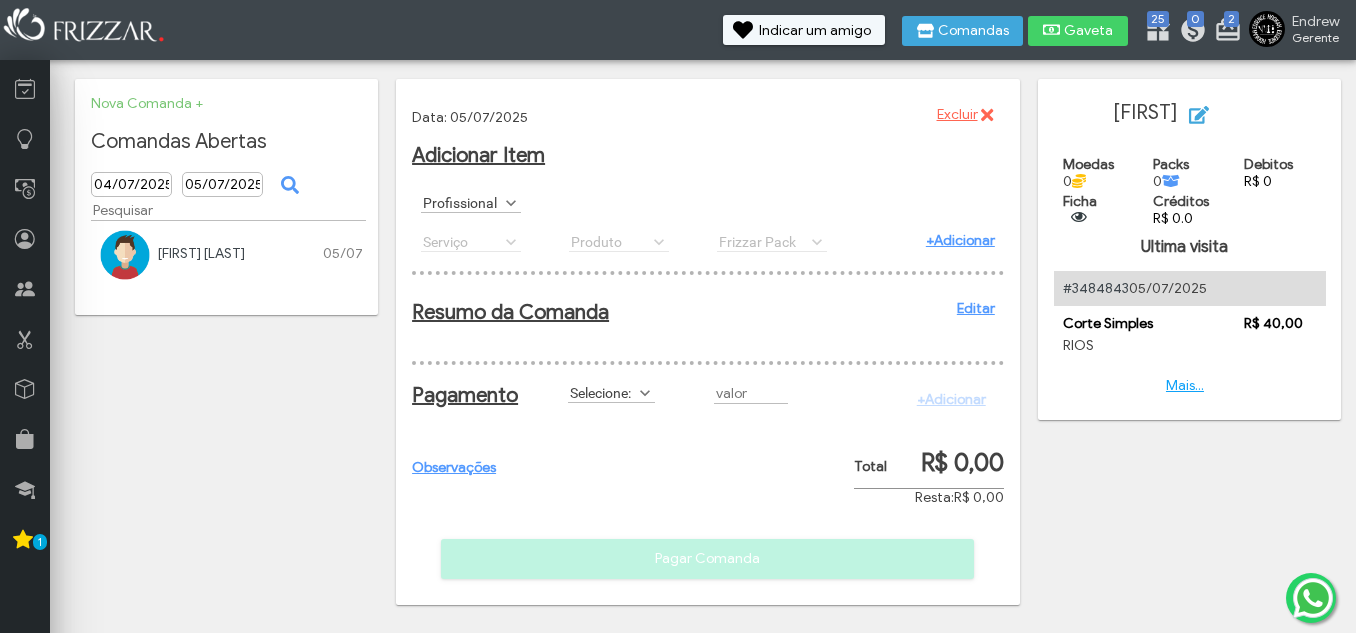click at bounding box center (511, 203) 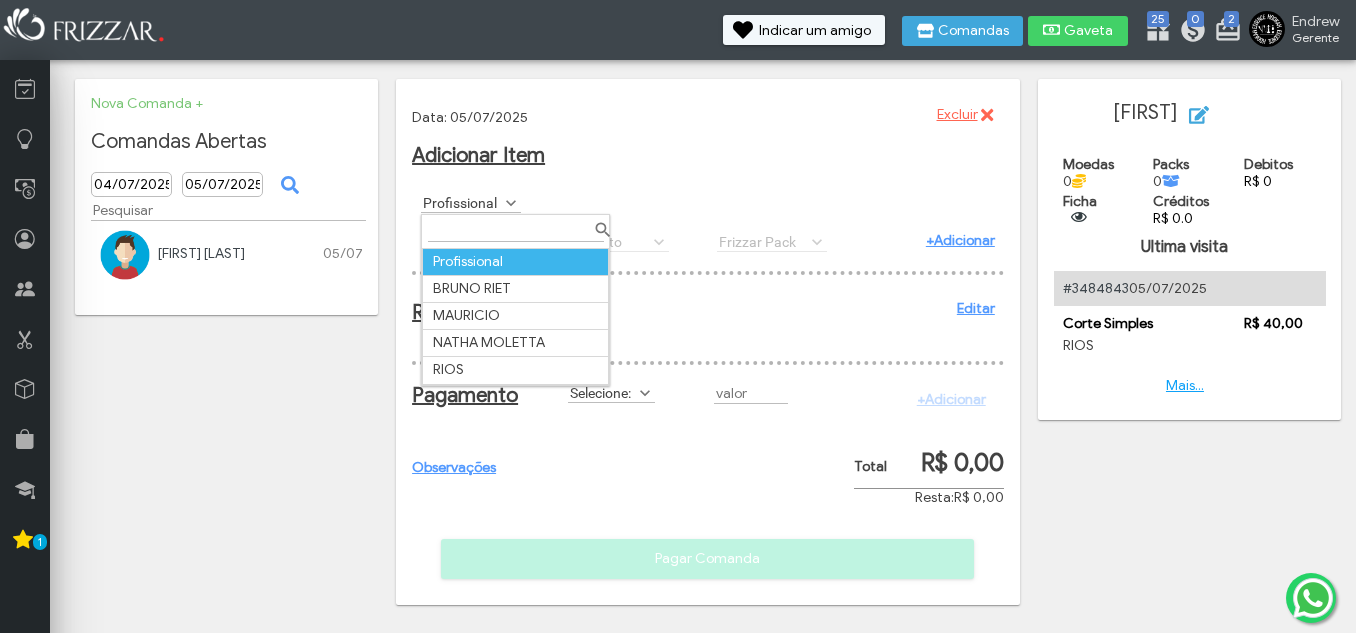 scroll, scrollTop: 11, scrollLeft: 89, axis: both 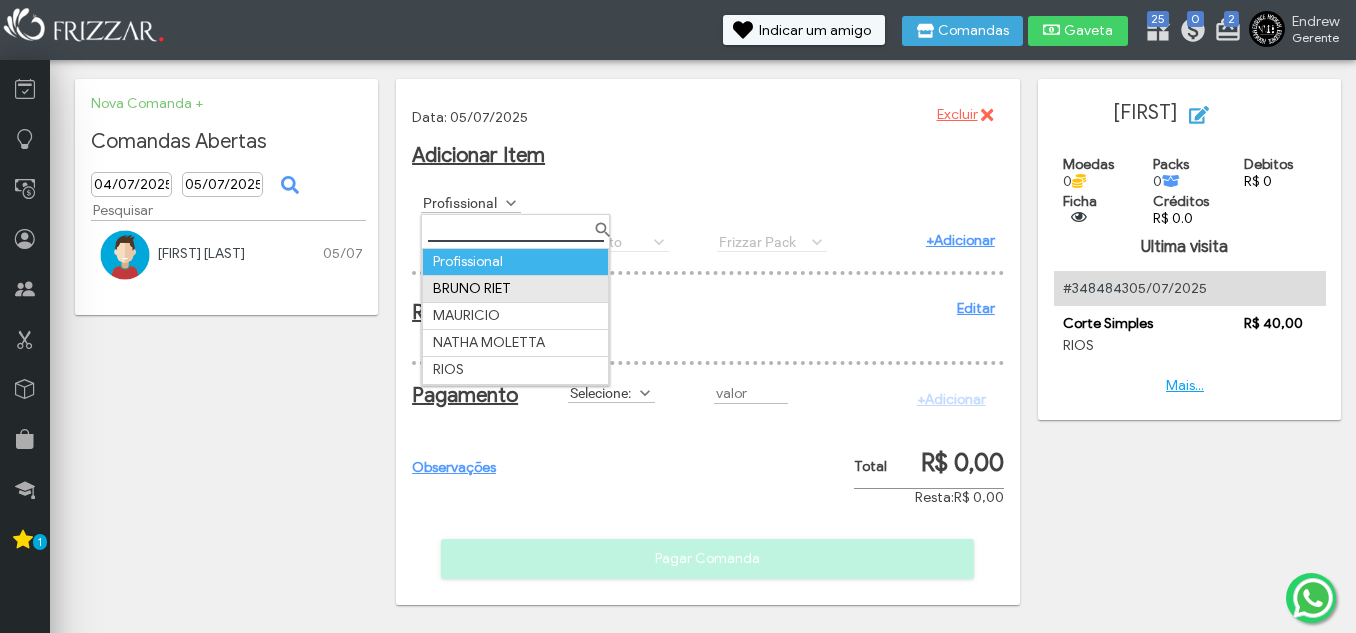 click on "BRUNO RIET" at bounding box center (516, 288) 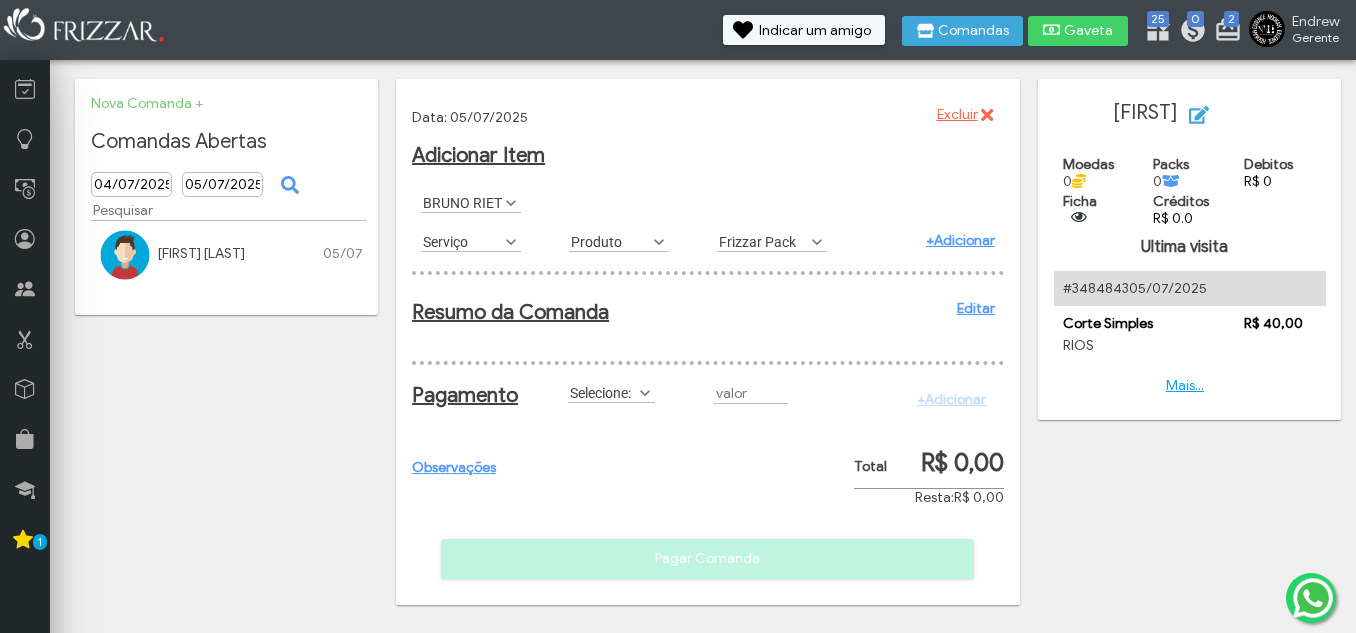 scroll, scrollTop: 11, scrollLeft: 89, axis: both 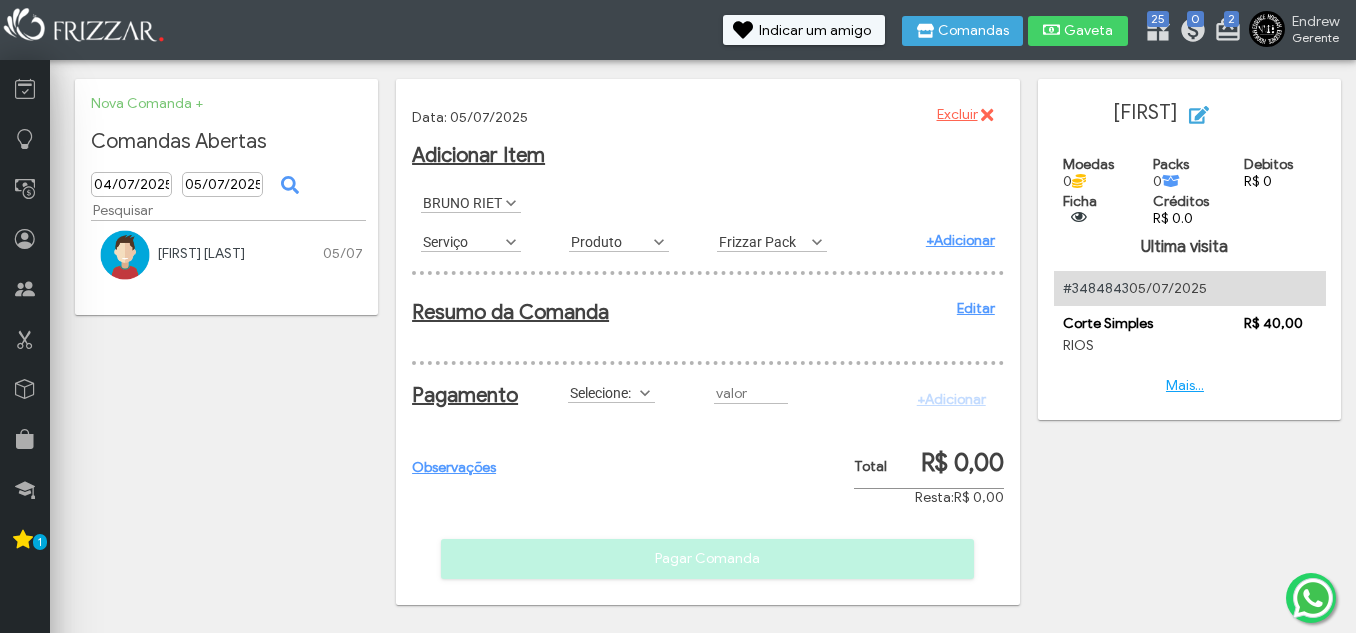 click at bounding box center [511, 242] 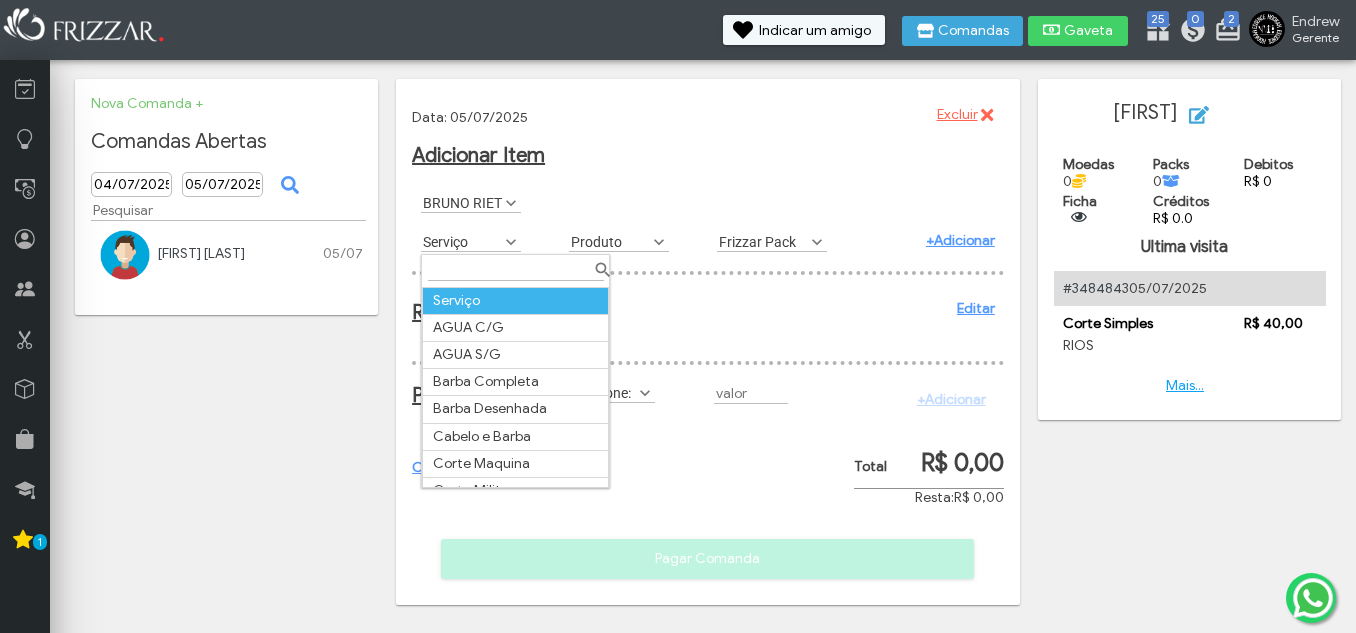 scroll, scrollTop: 11, scrollLeft: 89, axis: both 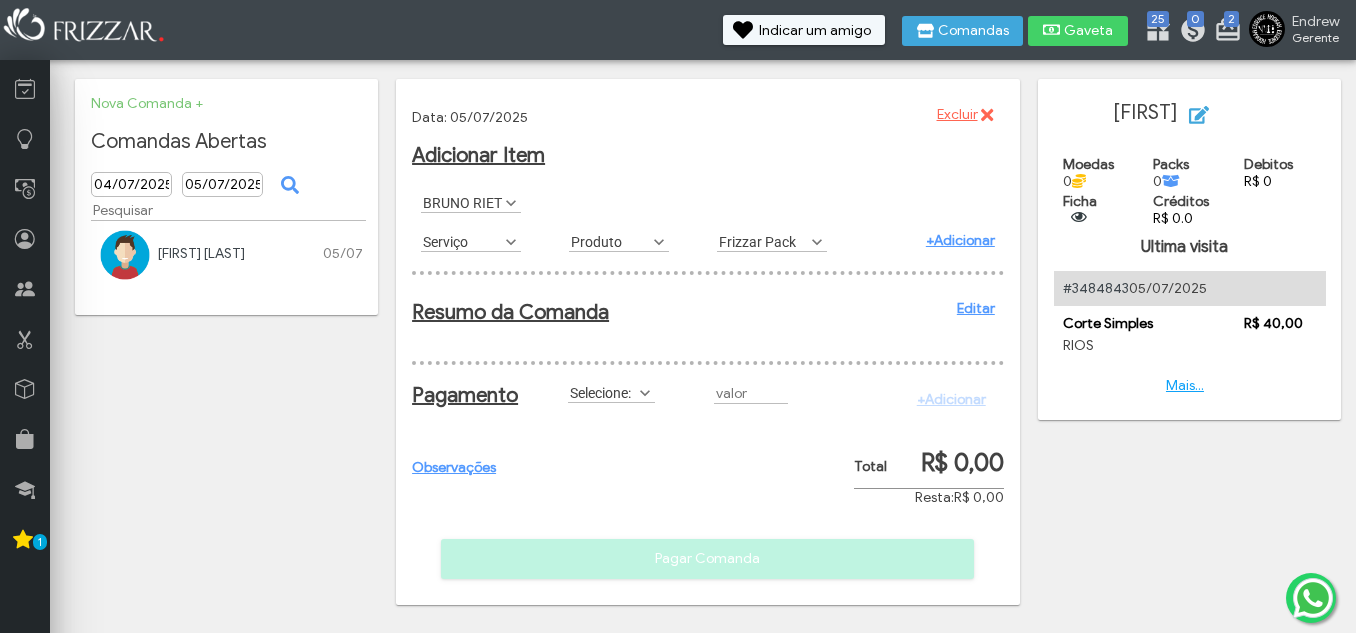 click at bounding box center (511, 242) 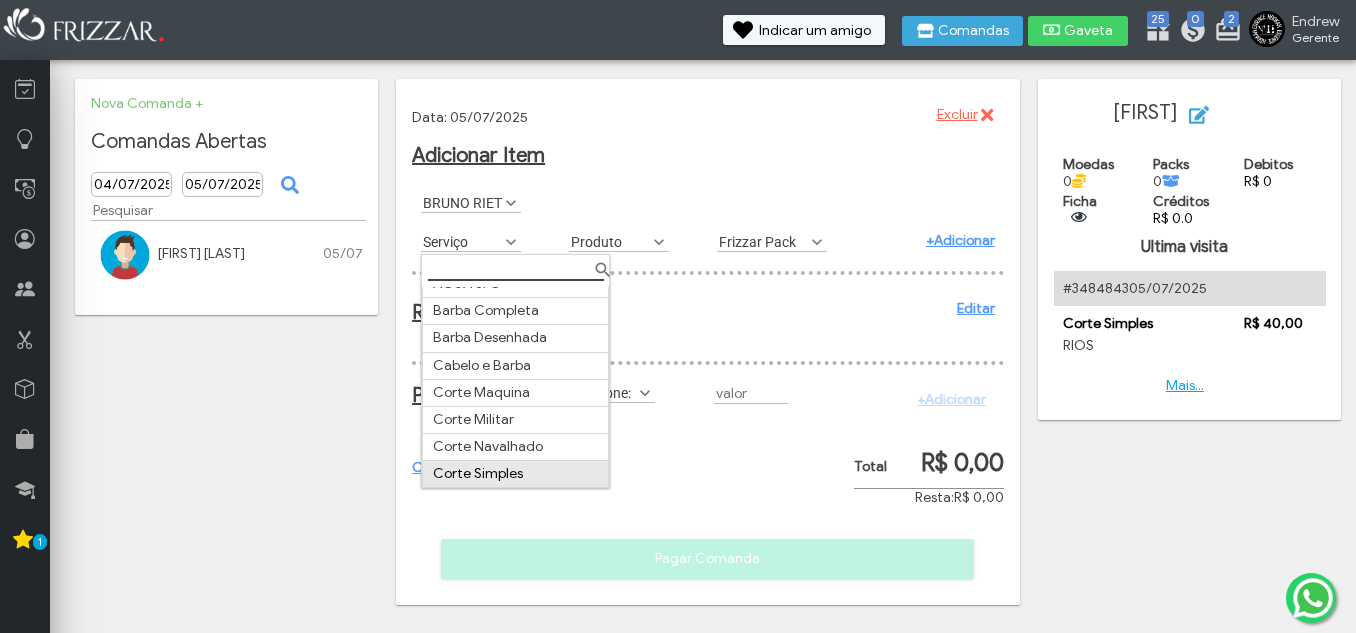 scroll, scrollTop: 200, scrollLeft: 0, axis: vertical 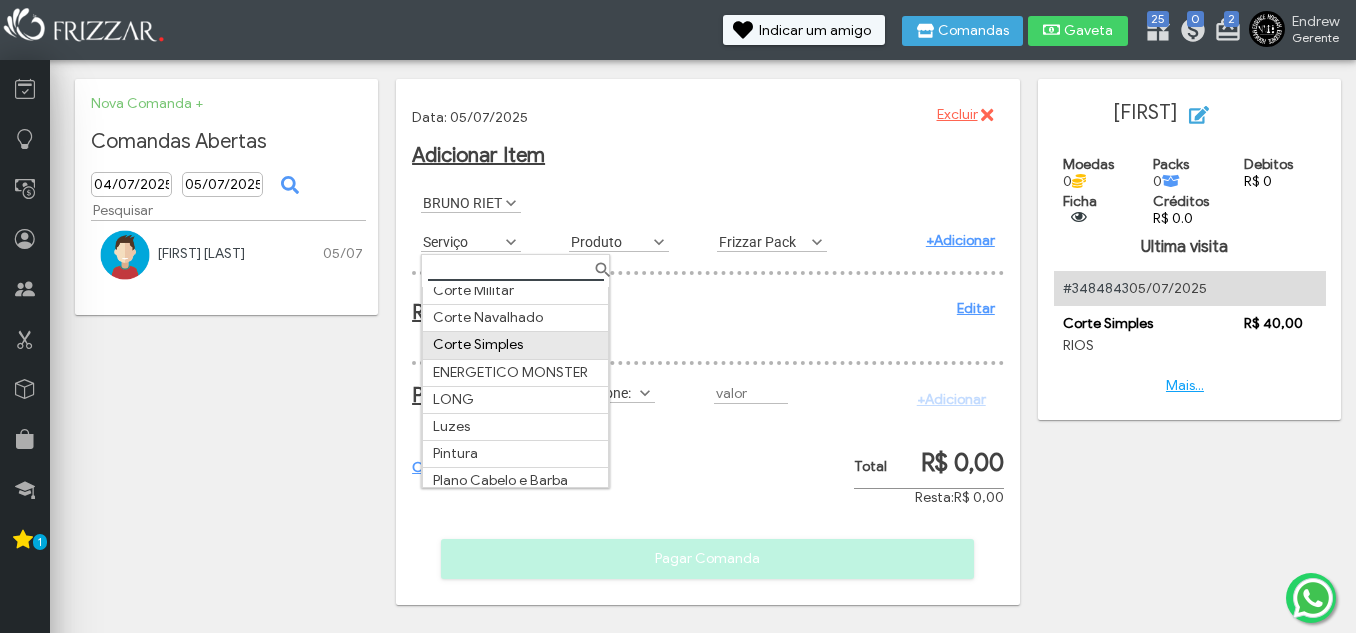click on "Corte Simples" at bounding box center [516, 345] 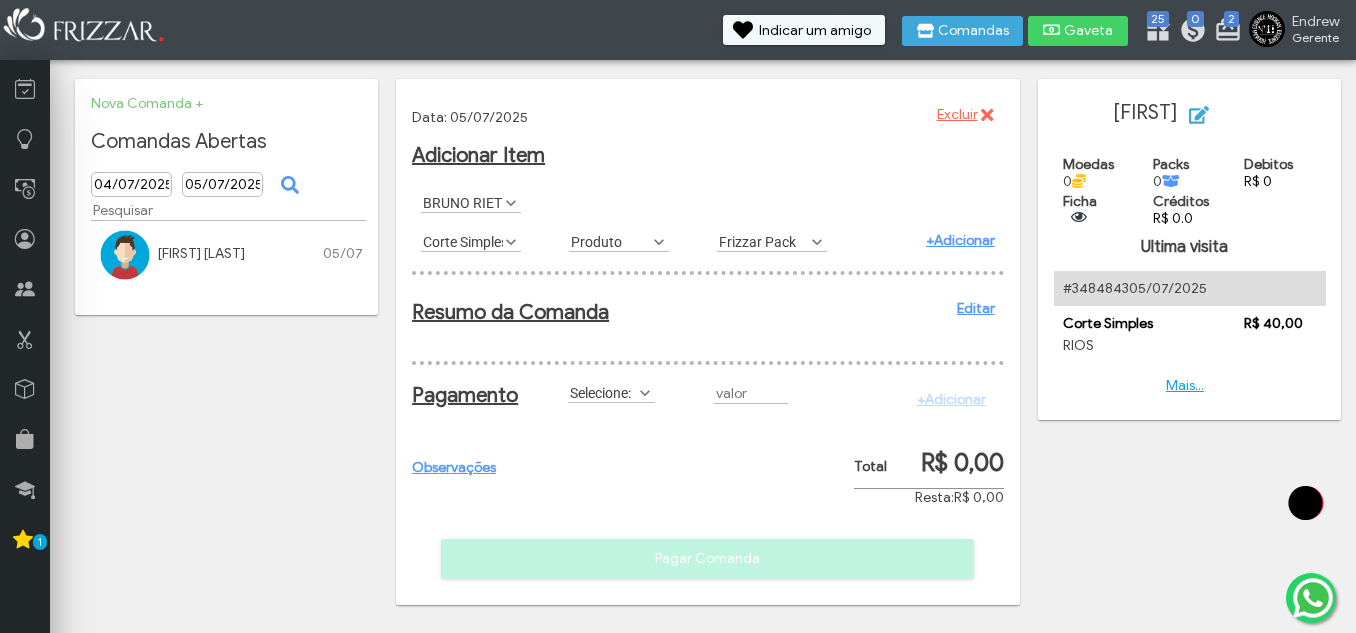 click on "+Adicionar" at bounding box center (960, 240) 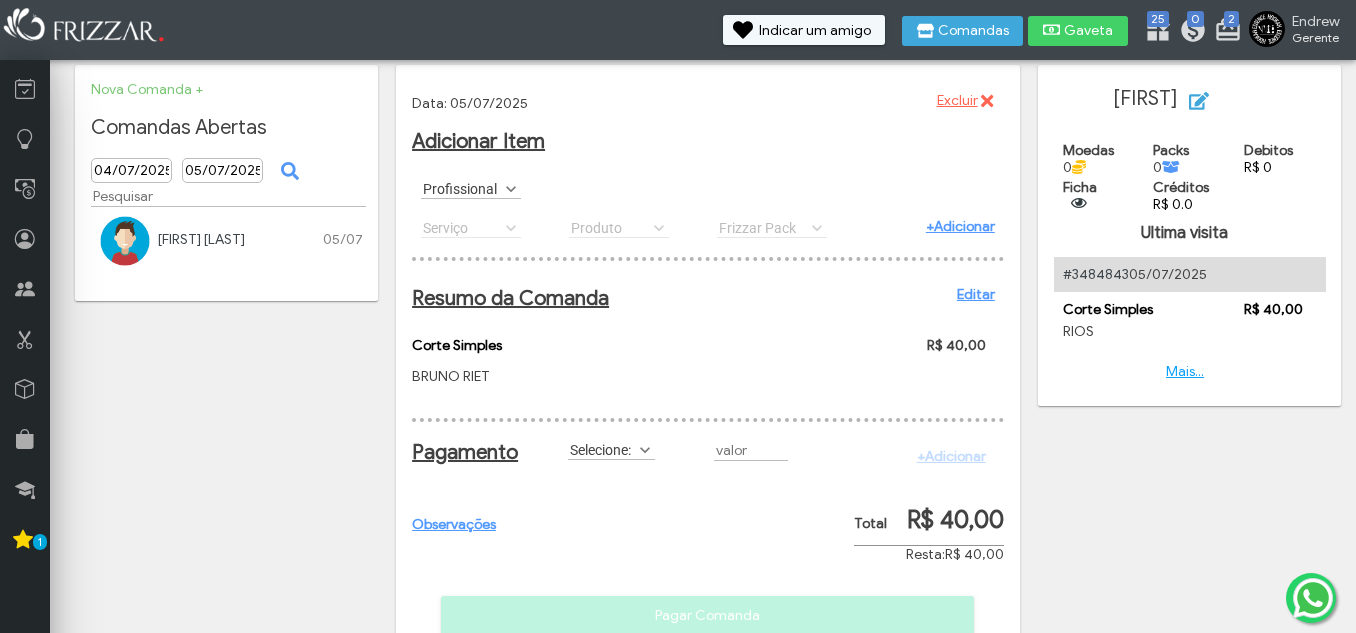 click at bounding box center (645, 450) 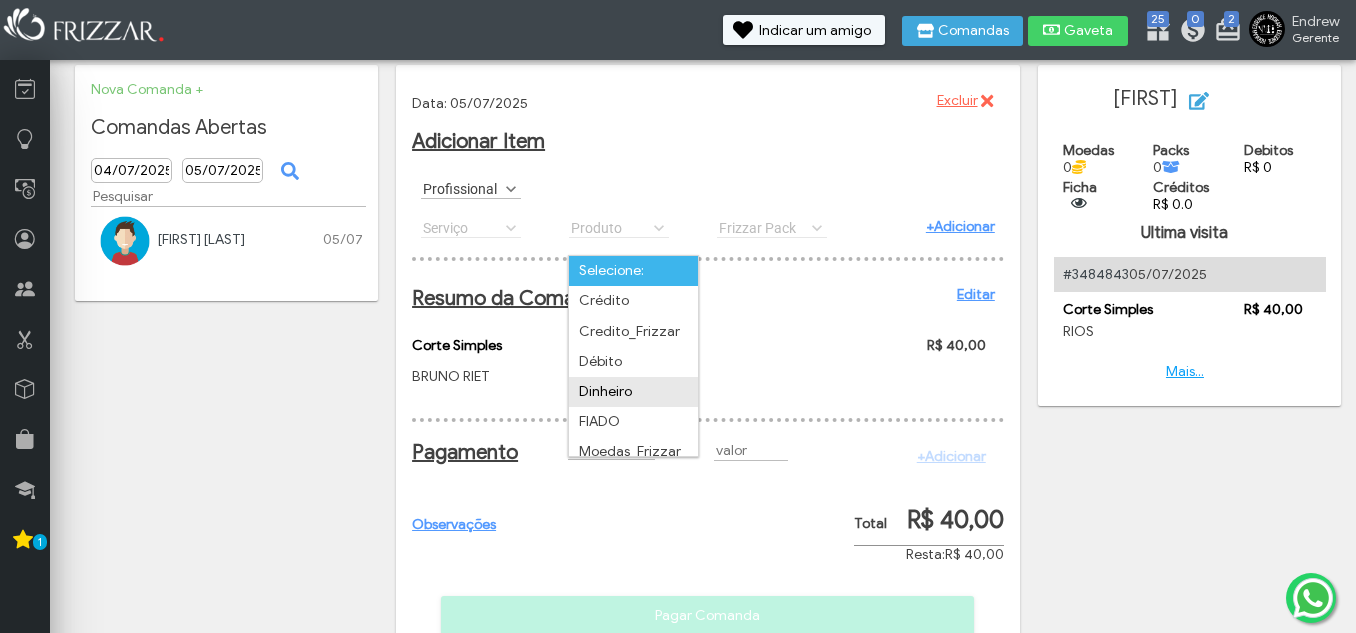 click on "Dinheiro" at bounding box center [633, 392] 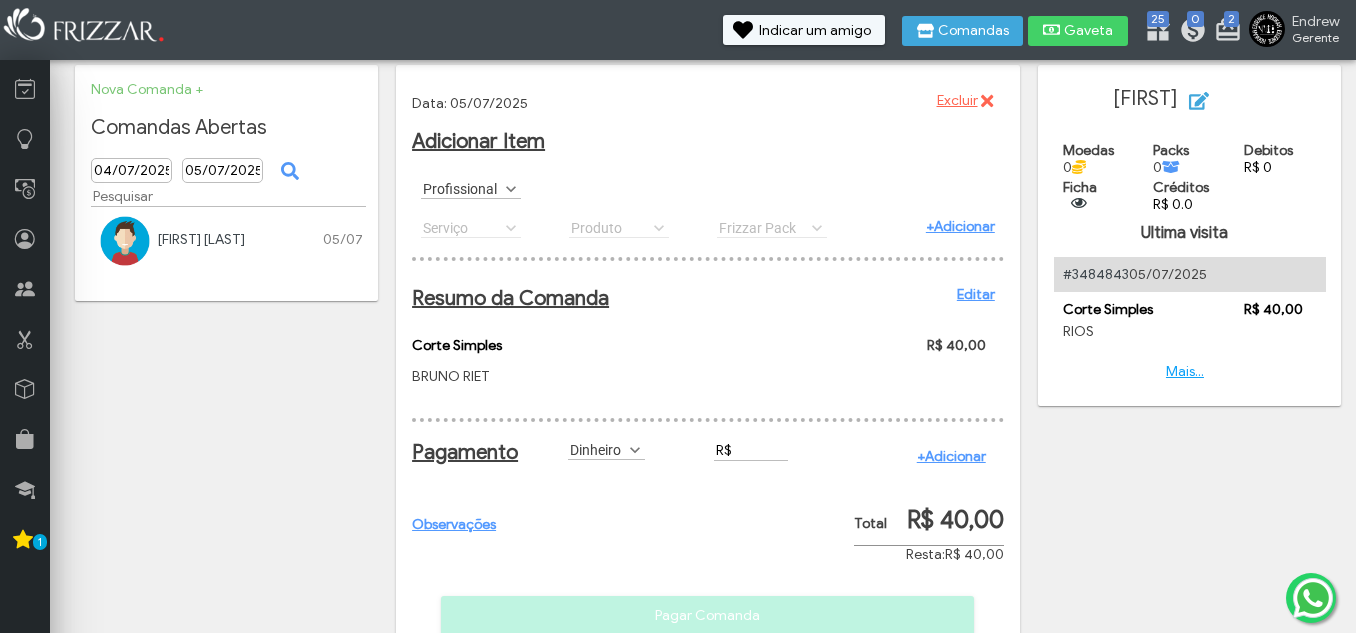click on "R$" at bounding box center (751, 450) 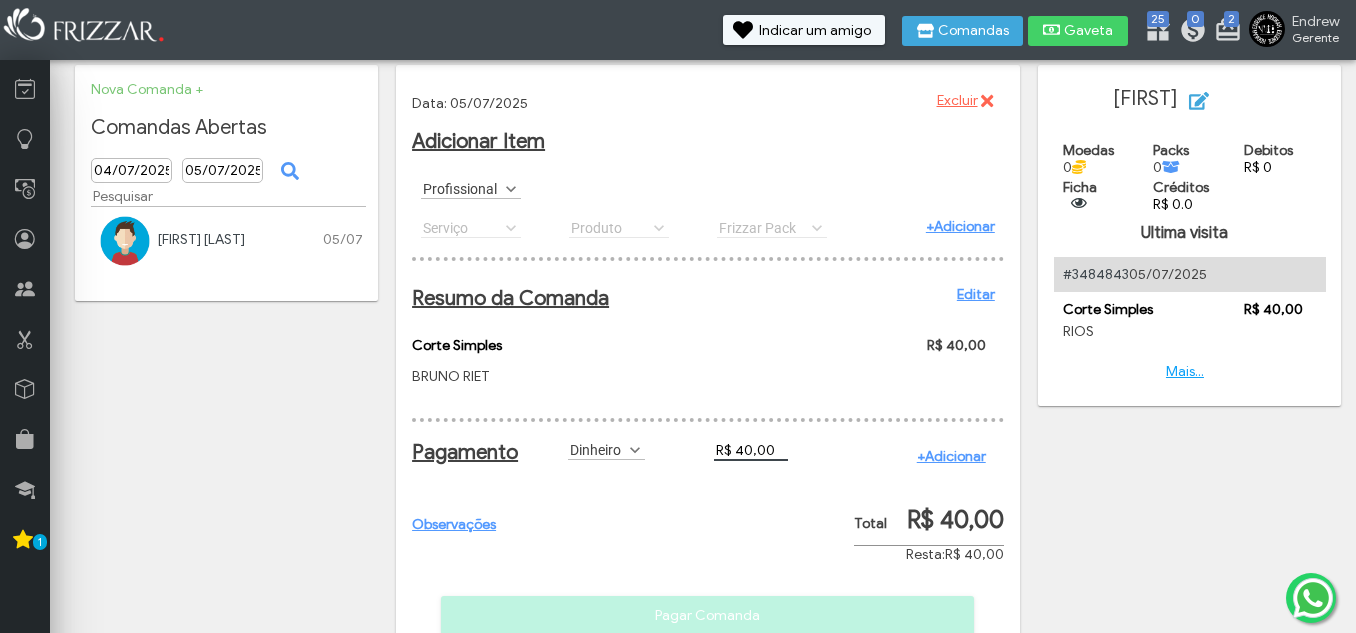 click on "+Adicionar" at bounding box center [951, 456] 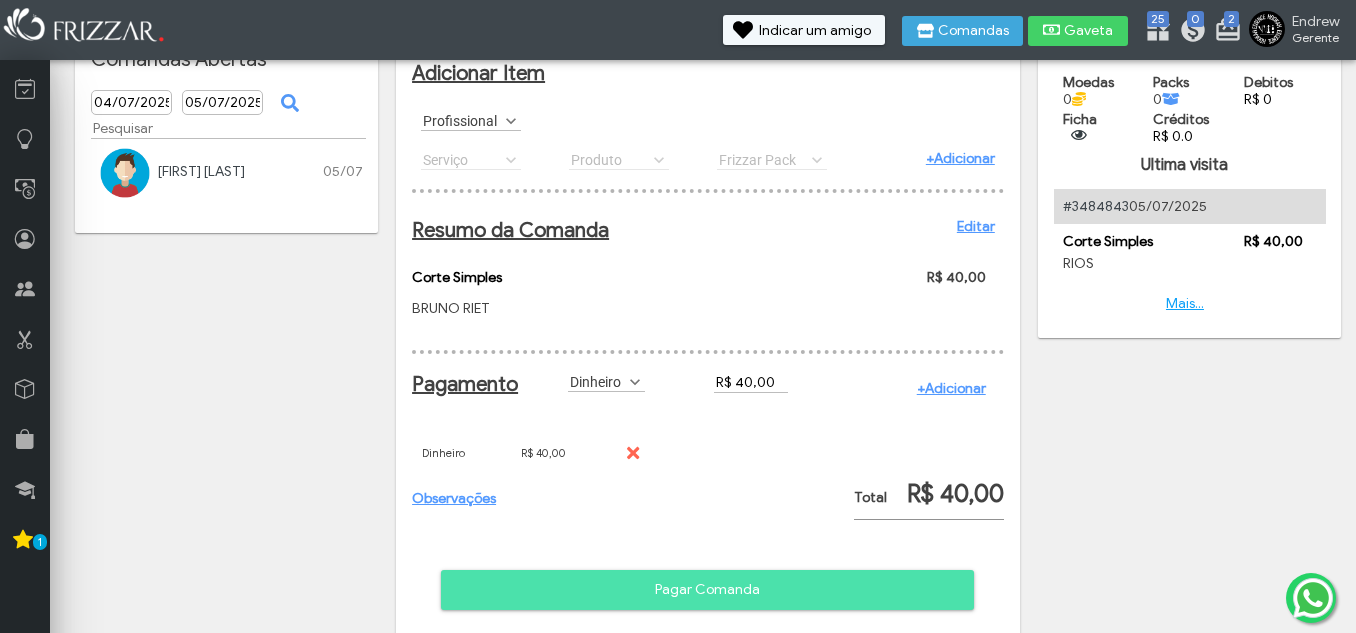 scroll, scrollTop: 127, scrollLeft: 0, axis: vertical 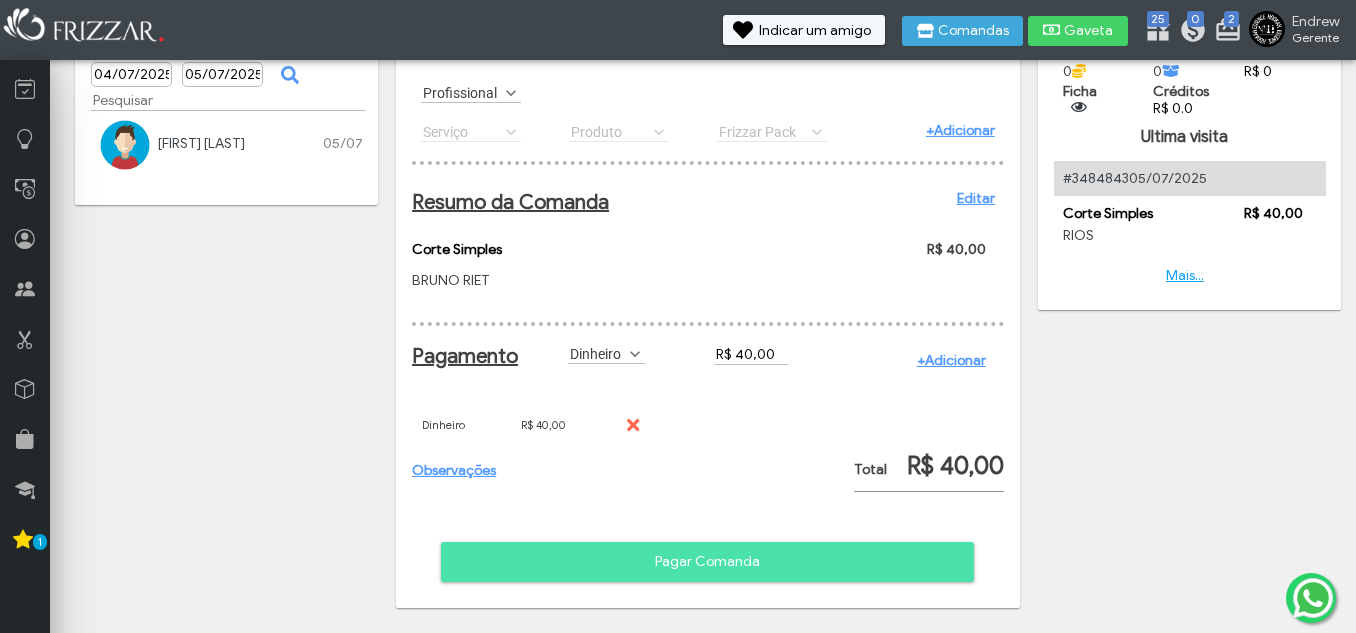 click on "Pagar Comanda" at bounding box center (707, 562) 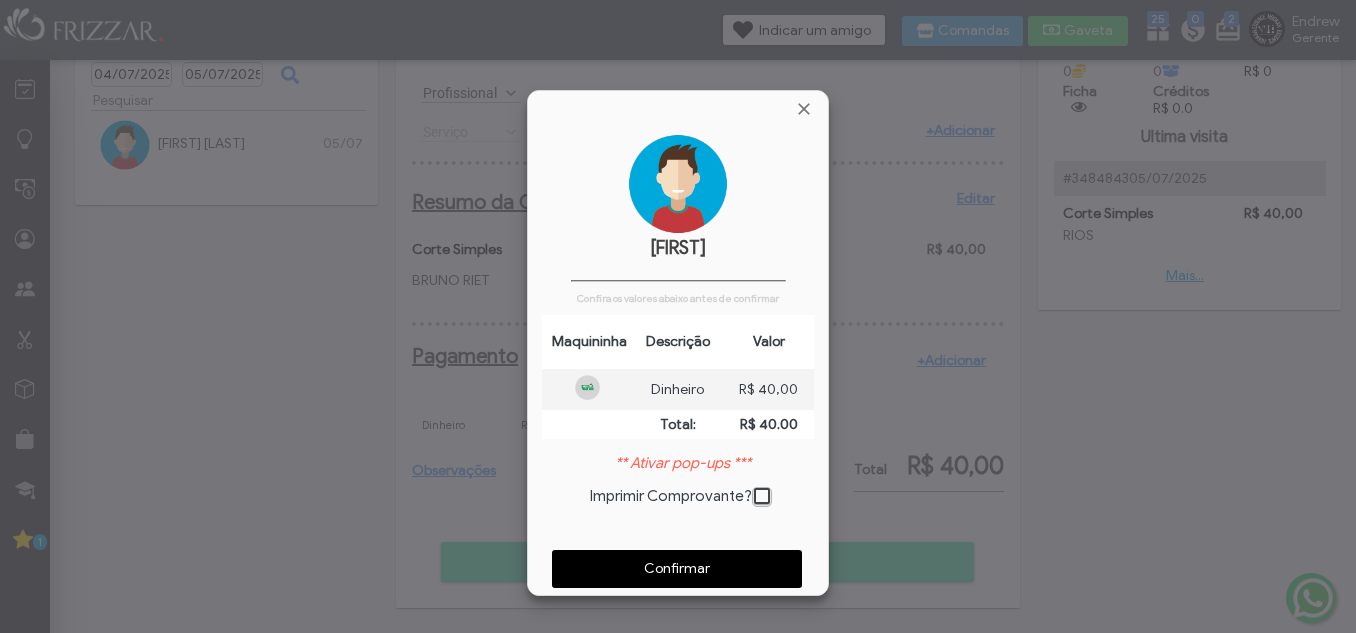 scroll, scrollTop: 10, scrollLeft: 11, axis: both 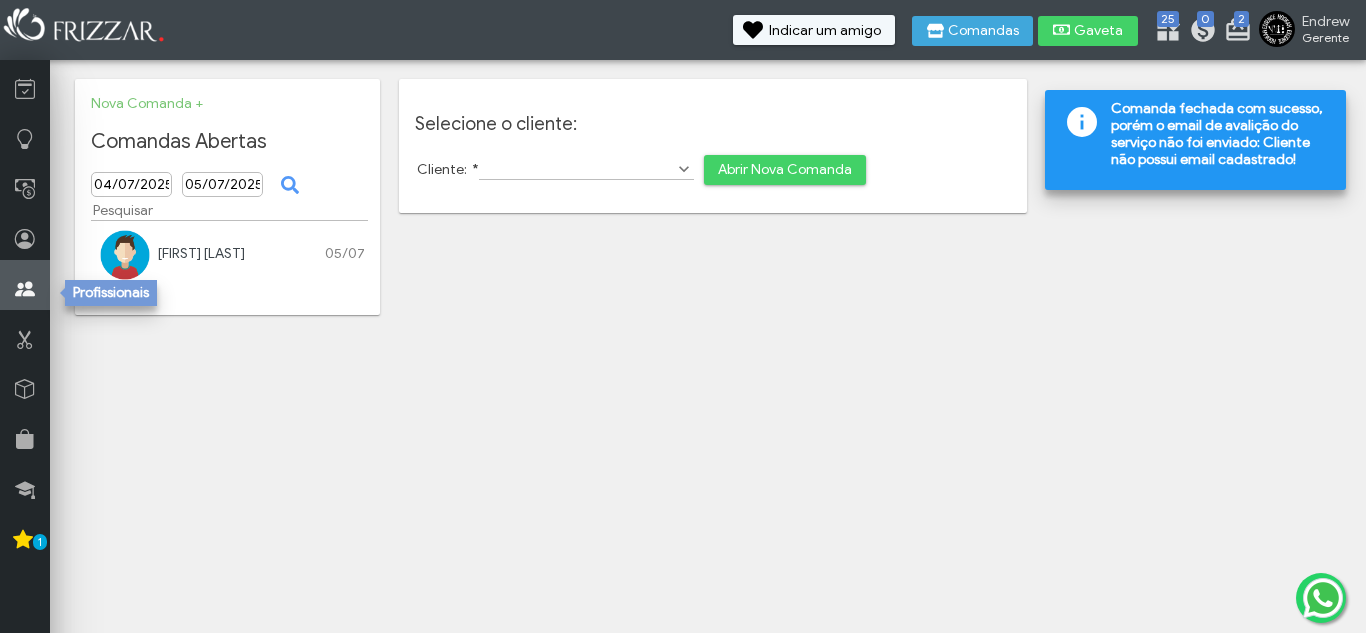 click at bounding box center (25, 289) 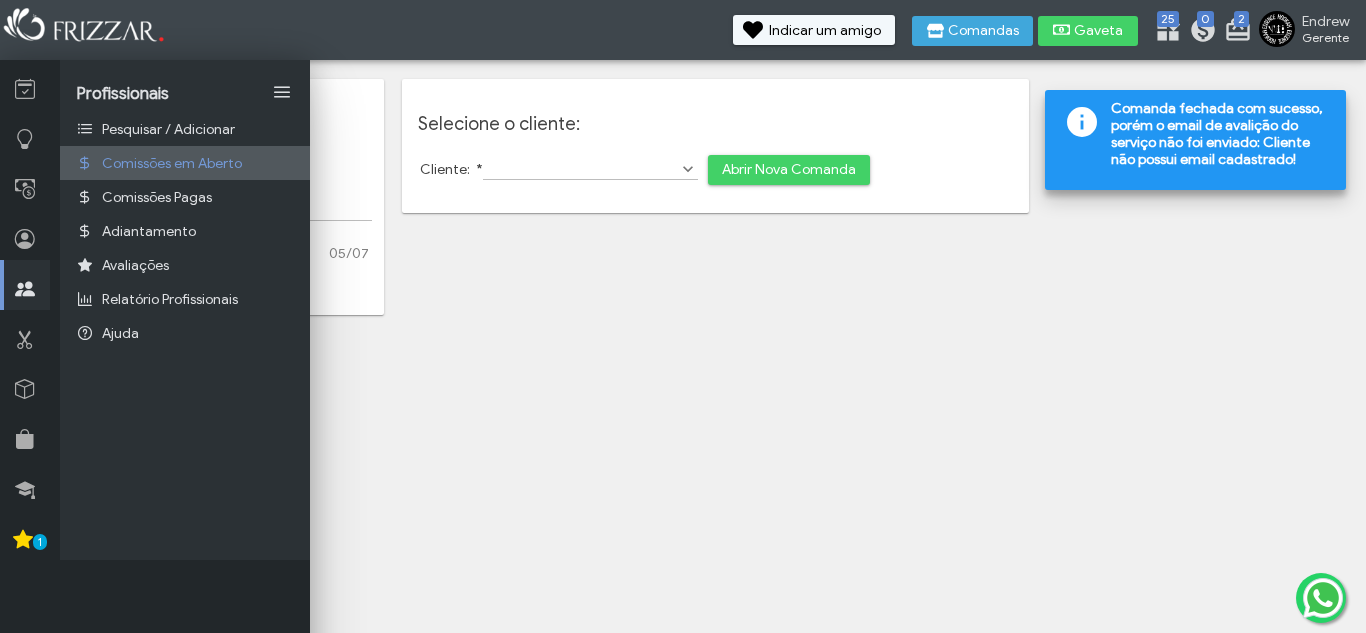 click on "Comissões em Aberto" at bounding box center (172, 163) 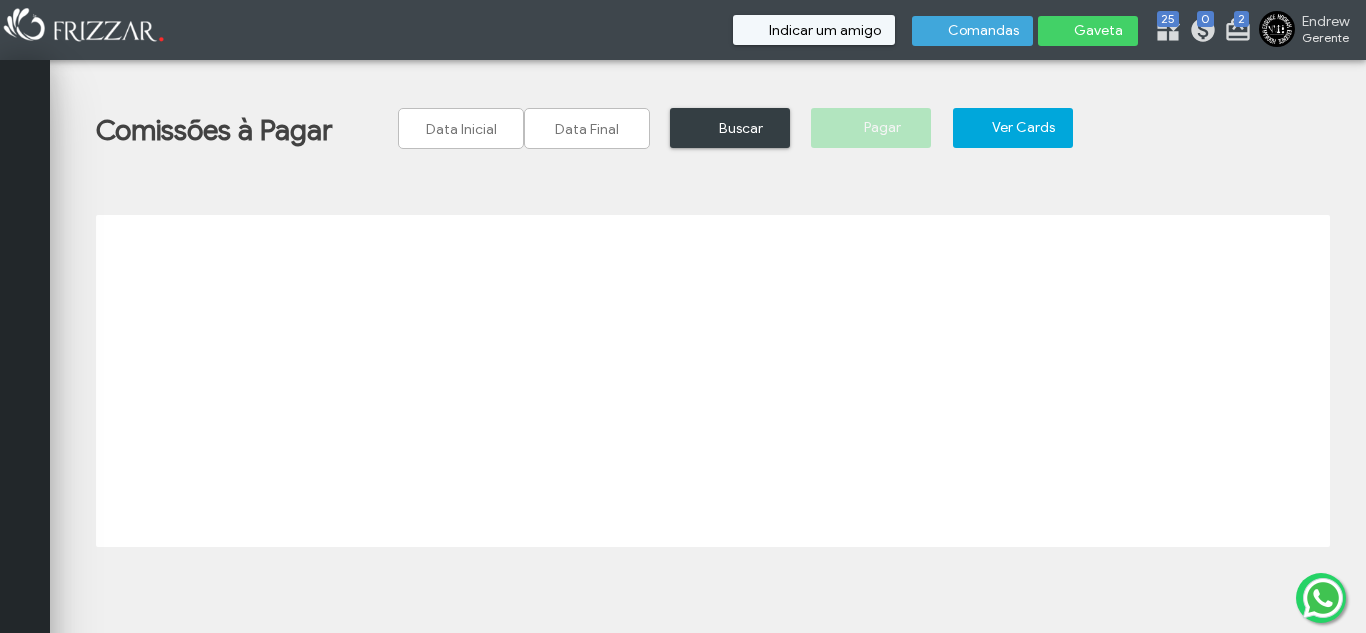 scroll, scrollTop: 0, scrollLeft: 0, axis: both 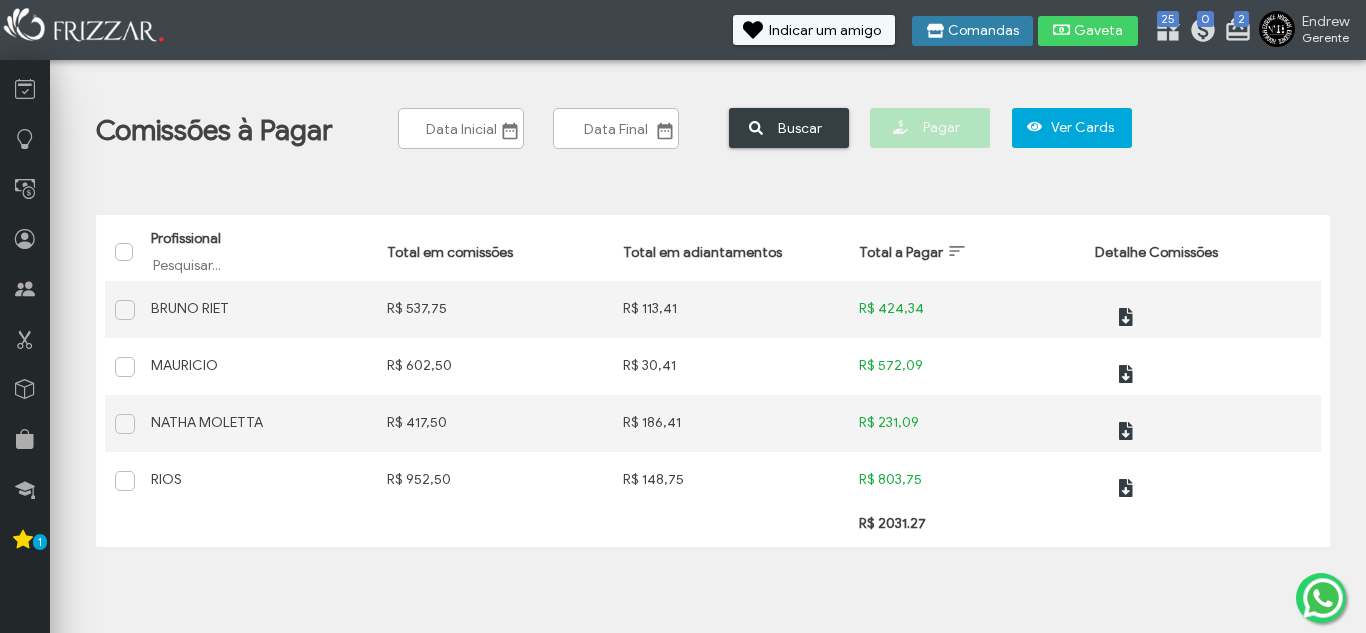 click on "Comandas" at bounding box center [972, 31] 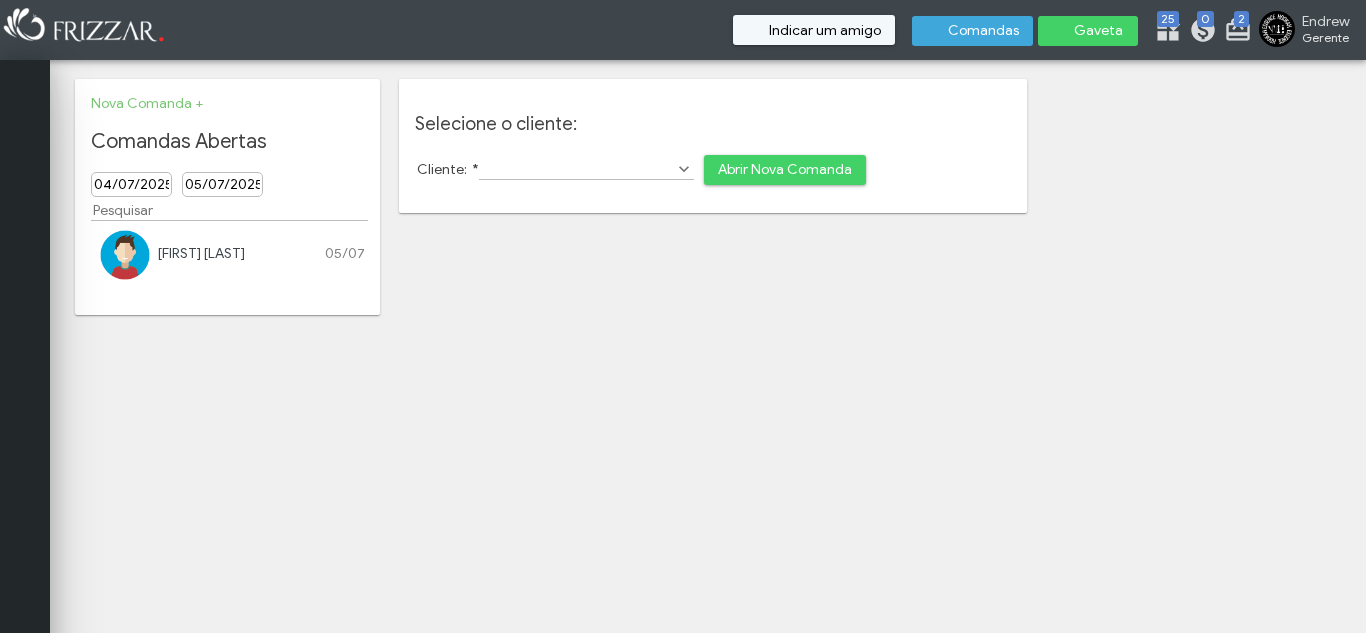 scroll, scrollTop: 0, scrollLeft: 0, axis: both 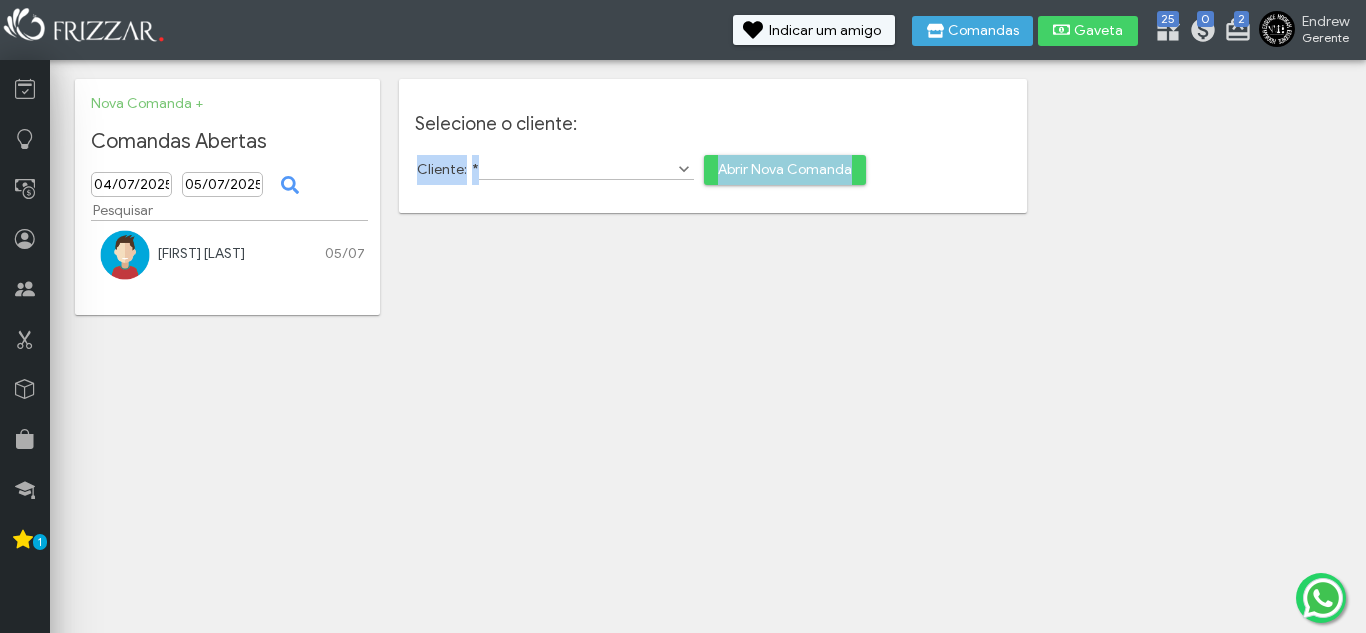 drag, startPoint x: 1002, startPoint y: 198, endPoint x: 1115, endPoint y: 390, distance: 222.78465 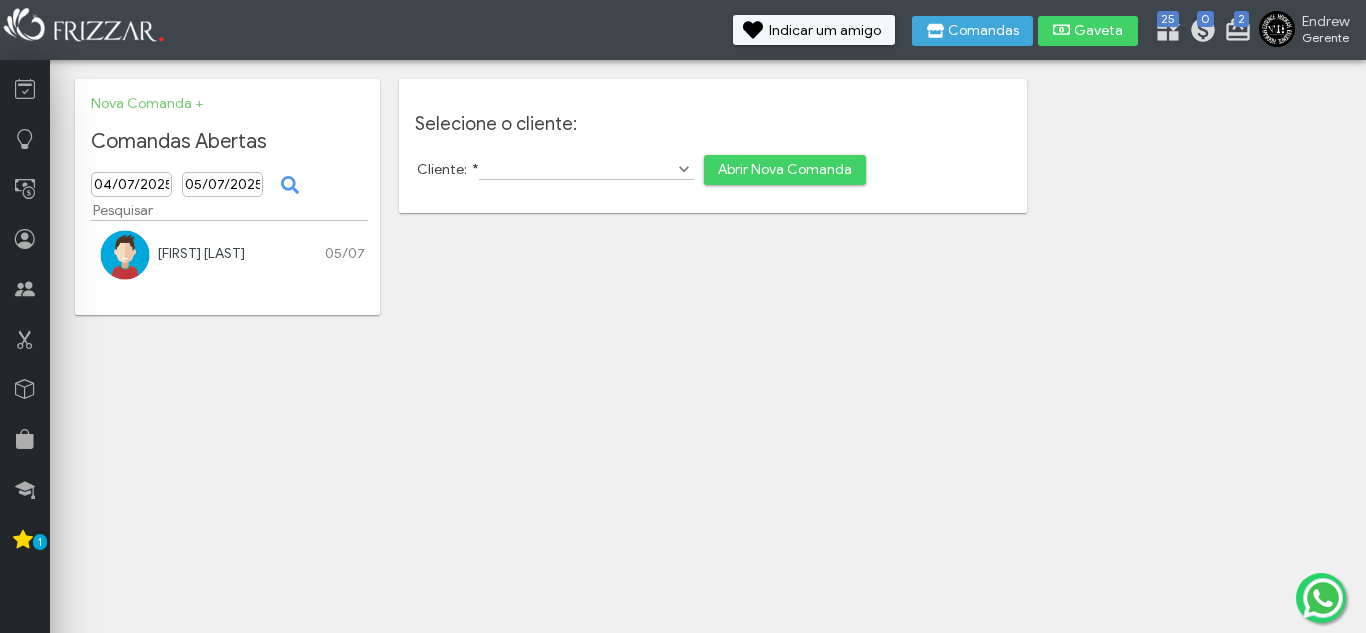 drag, startPoint x: 918, startPoint y: 394, endPoint x: 858, endPoint y: 386, distance: 60.530983 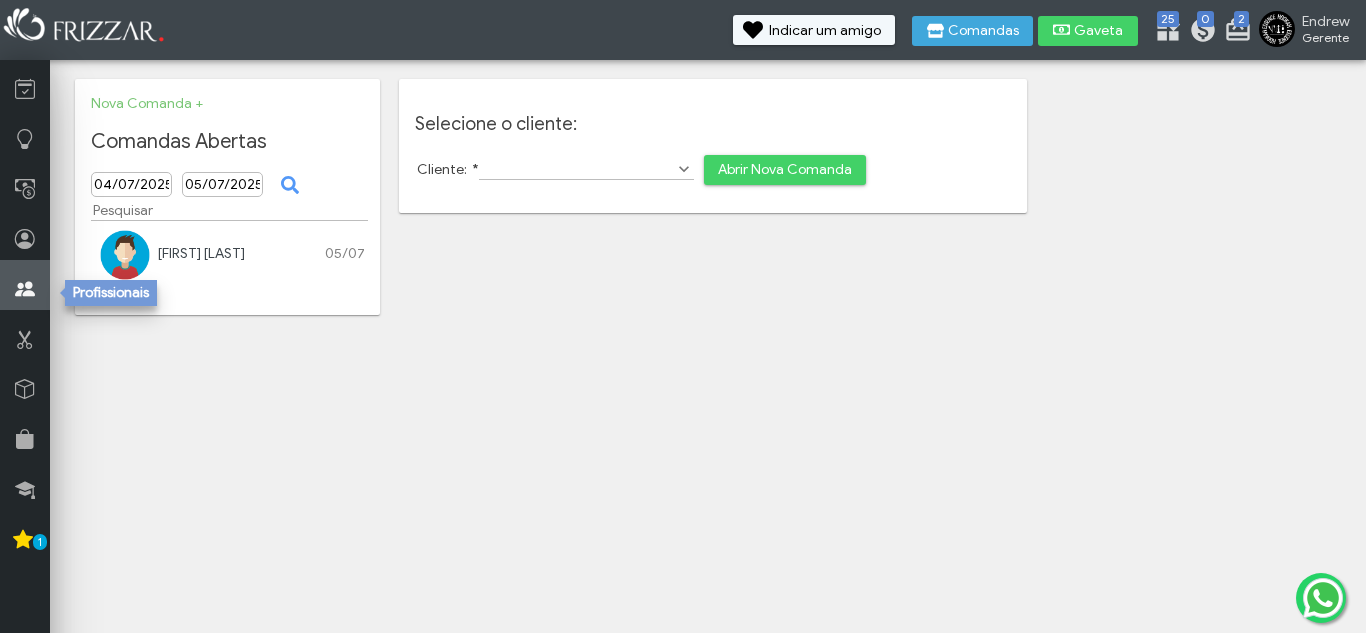 click at bounding box center [25, 289] 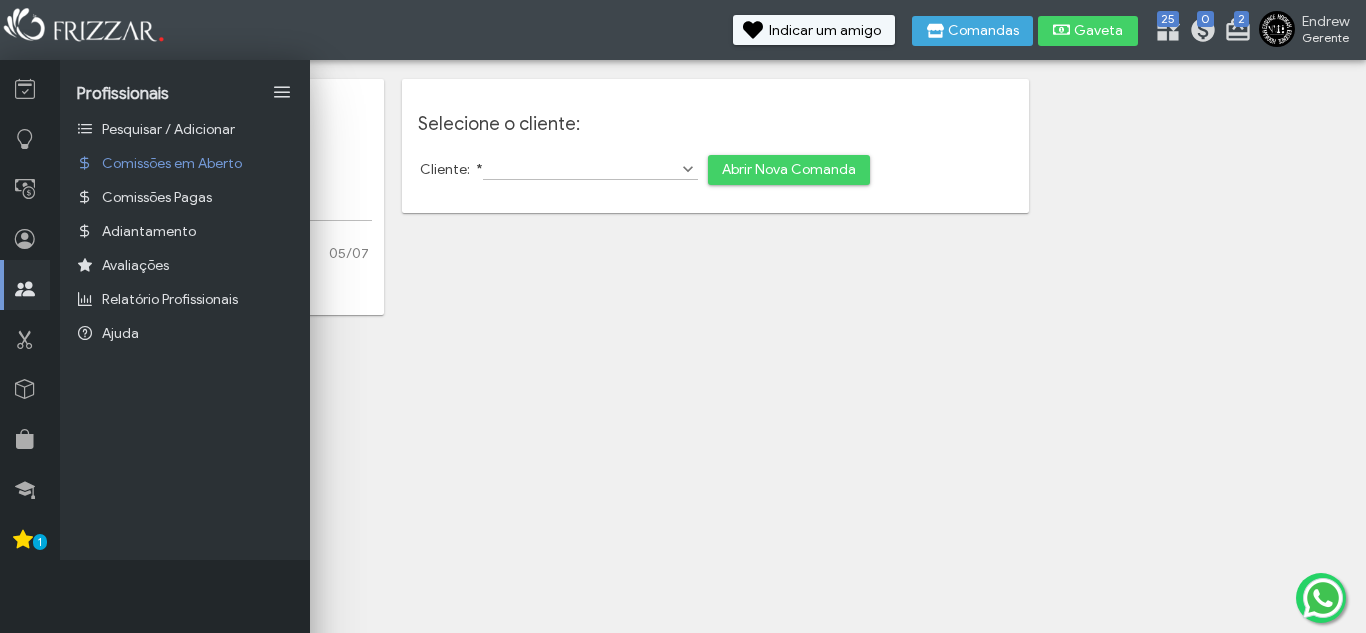 click on "Cliente: *" at bounding box center [590, 169] 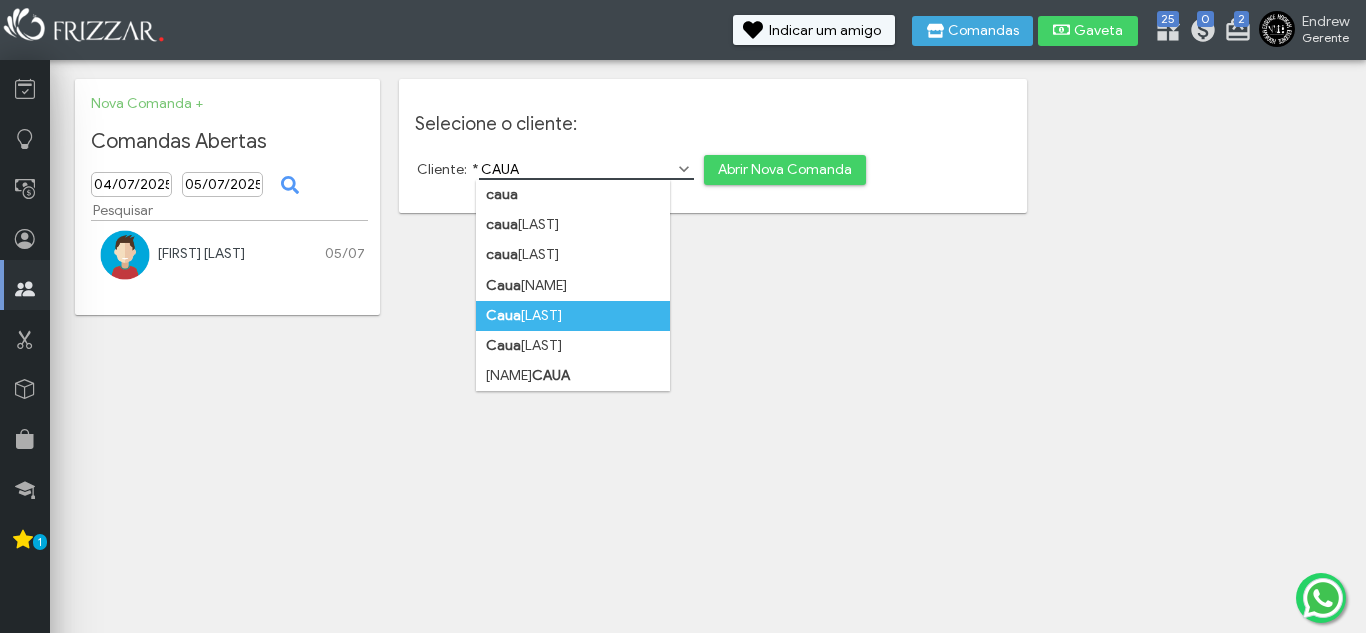 type on "CAUA" 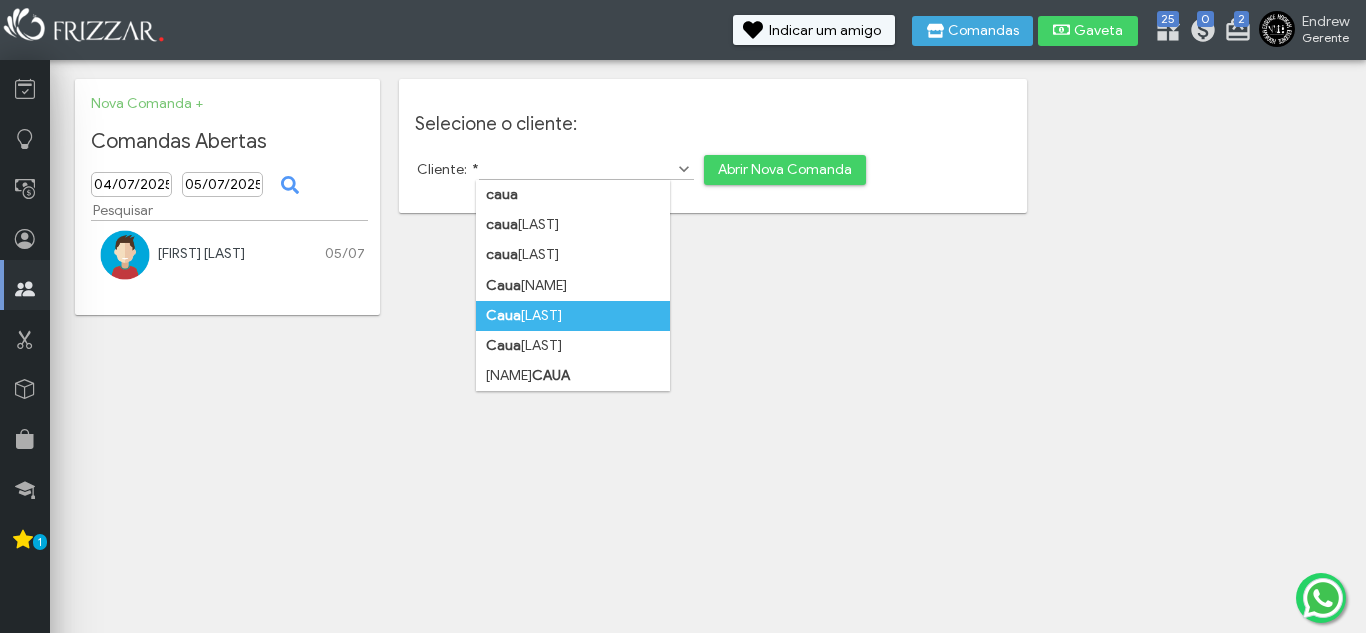 click on "Caua  sigaran" at bounding box center [573, 316] 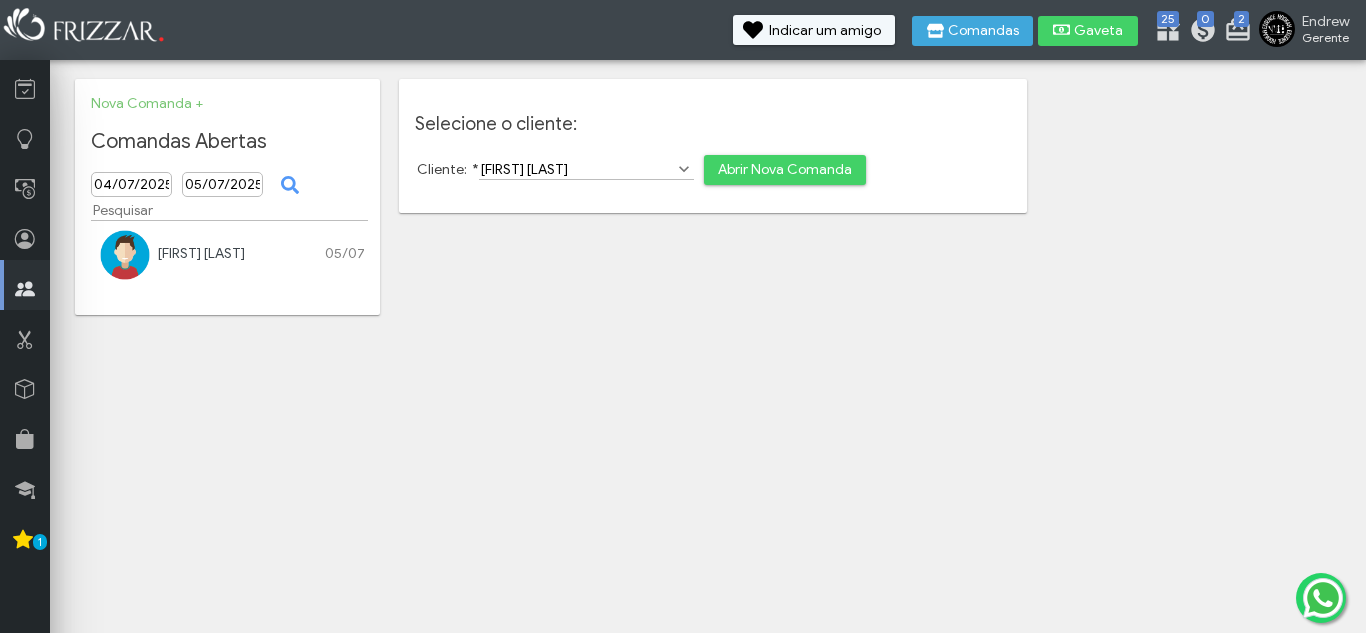 click on "Abrir Nova Comanda" at bounding box center (785, 170) 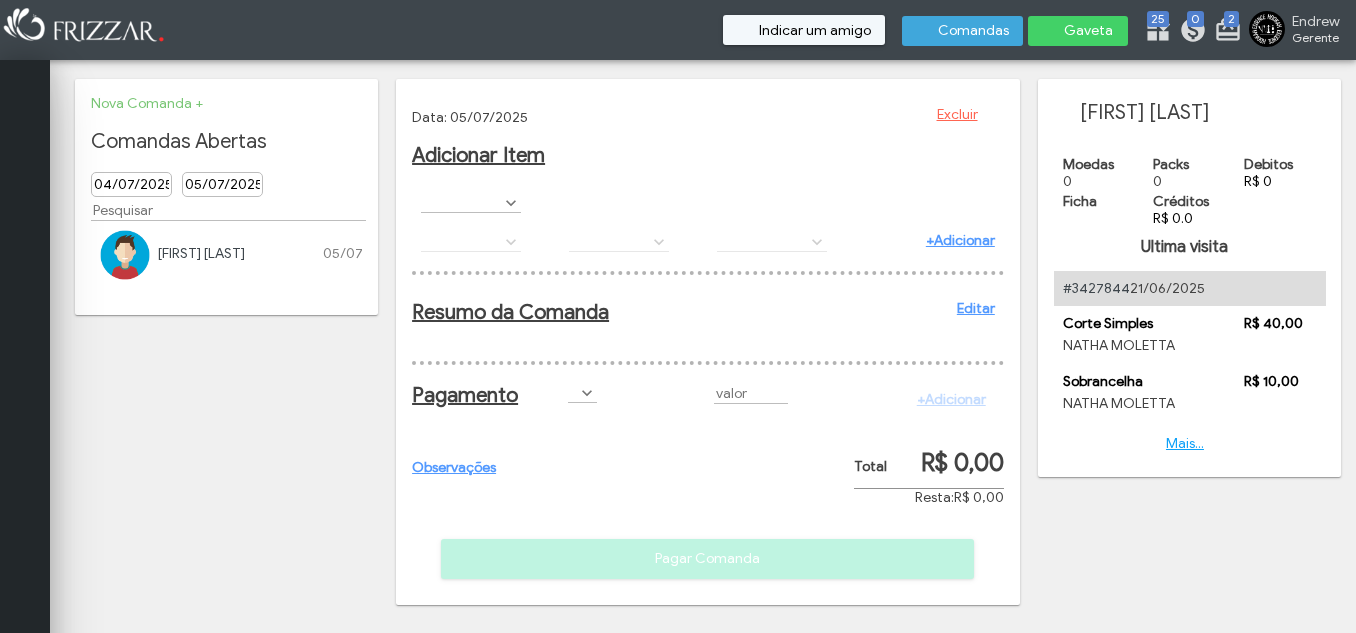 scroll, scrollTop: 0, scrollLeft: 0, axis: both 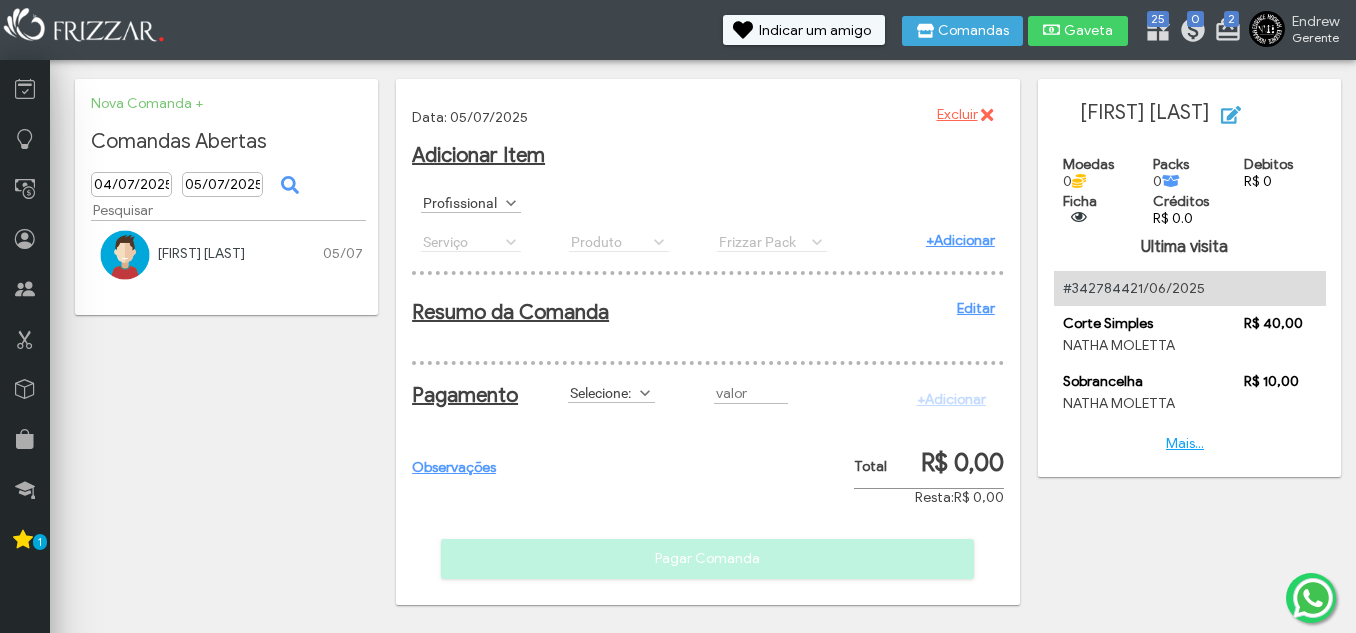 click on "Profissional" at bounding box center [462, 202] 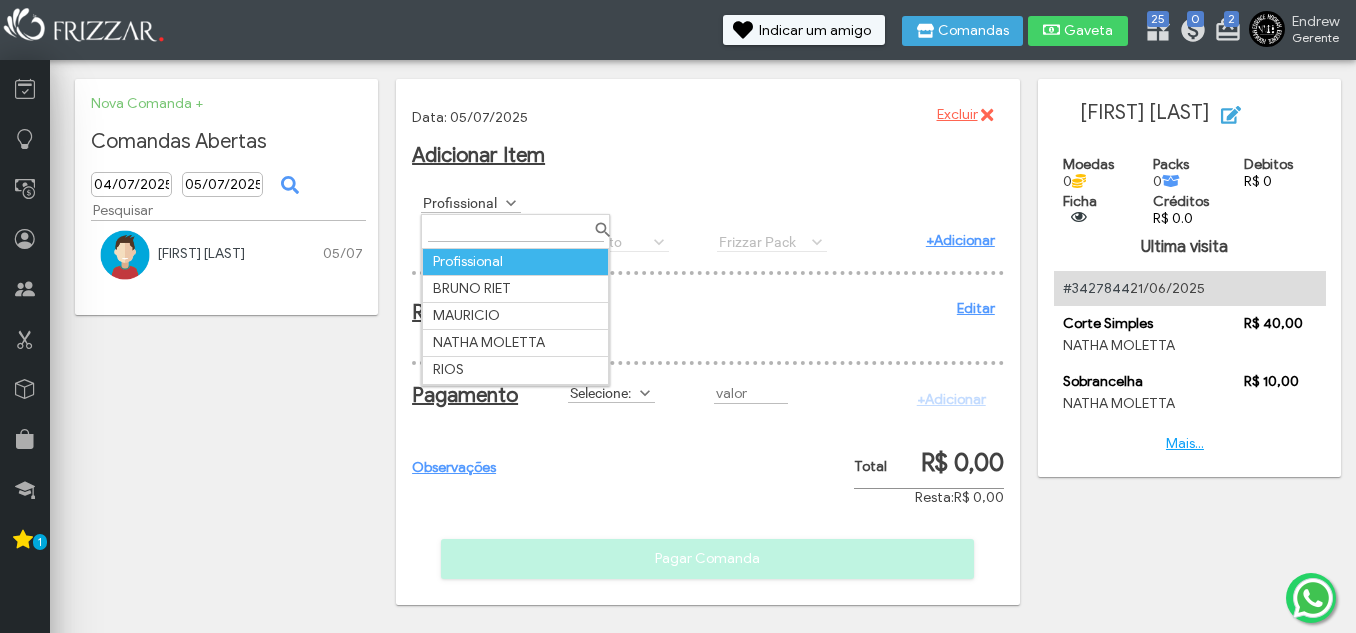scroll, scrollTop: 11, scrollLeft: 89, axis: both 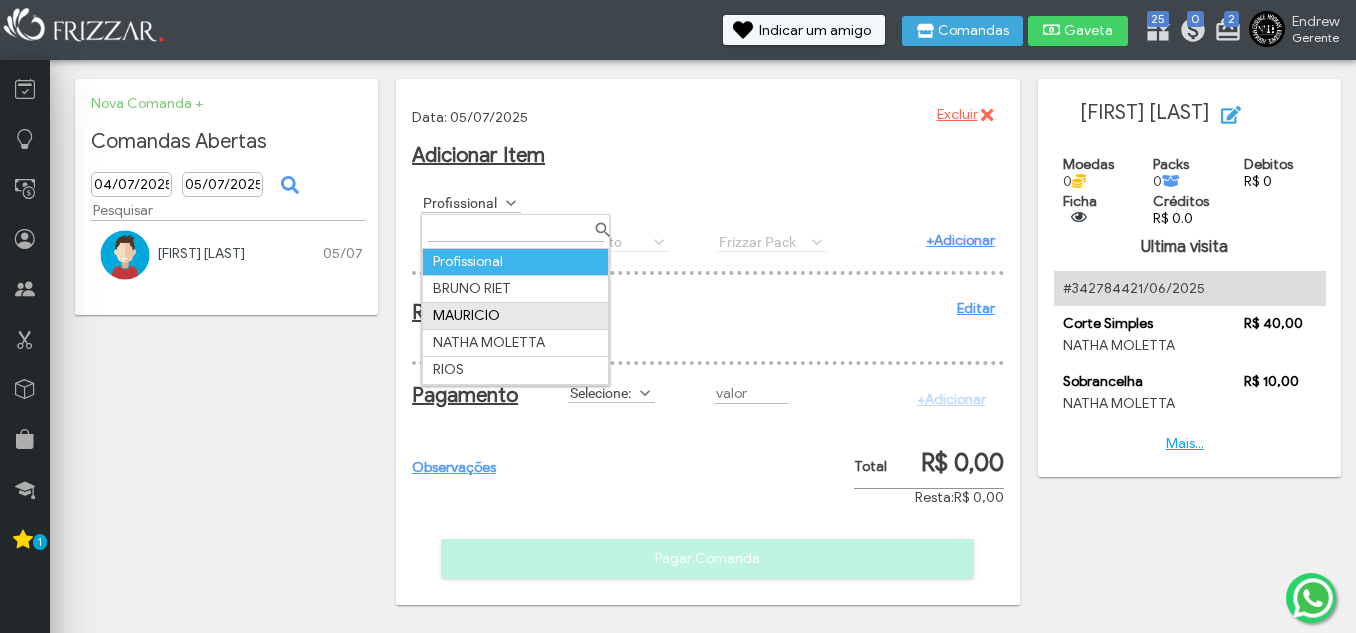 click on "MAURICIO" at bounding box center (516, 315) 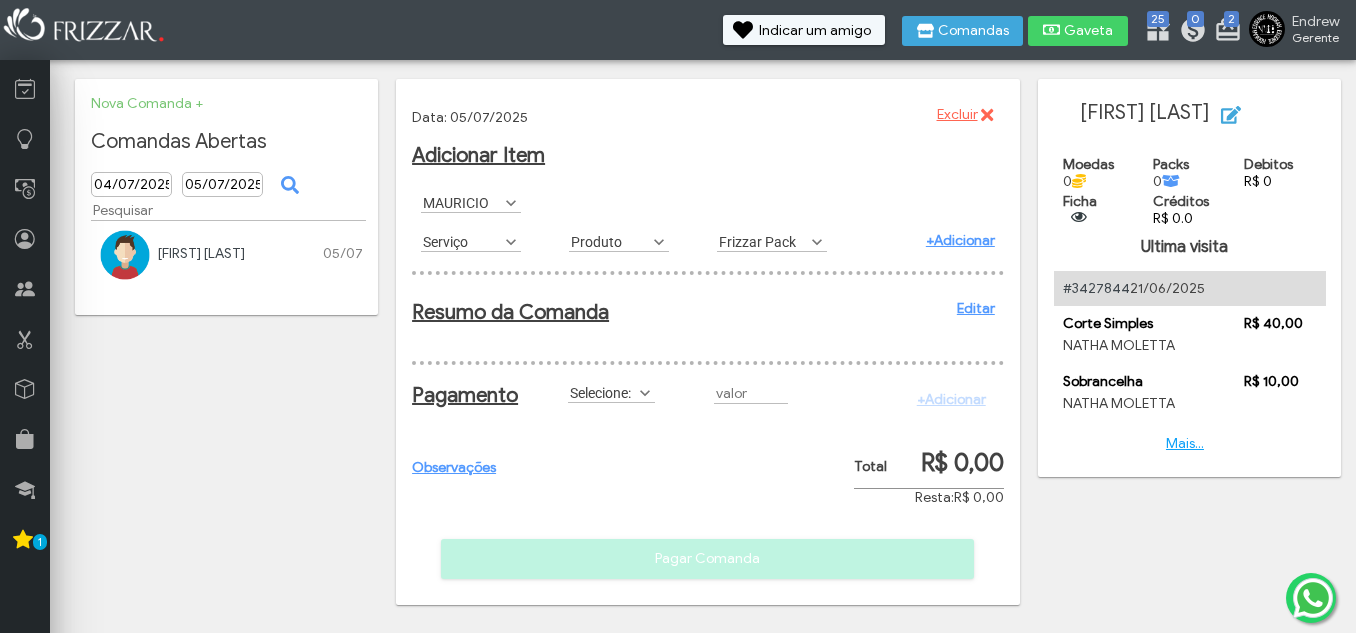 scroll, scrollTop: 11, scrollLeft: 89, axis: both 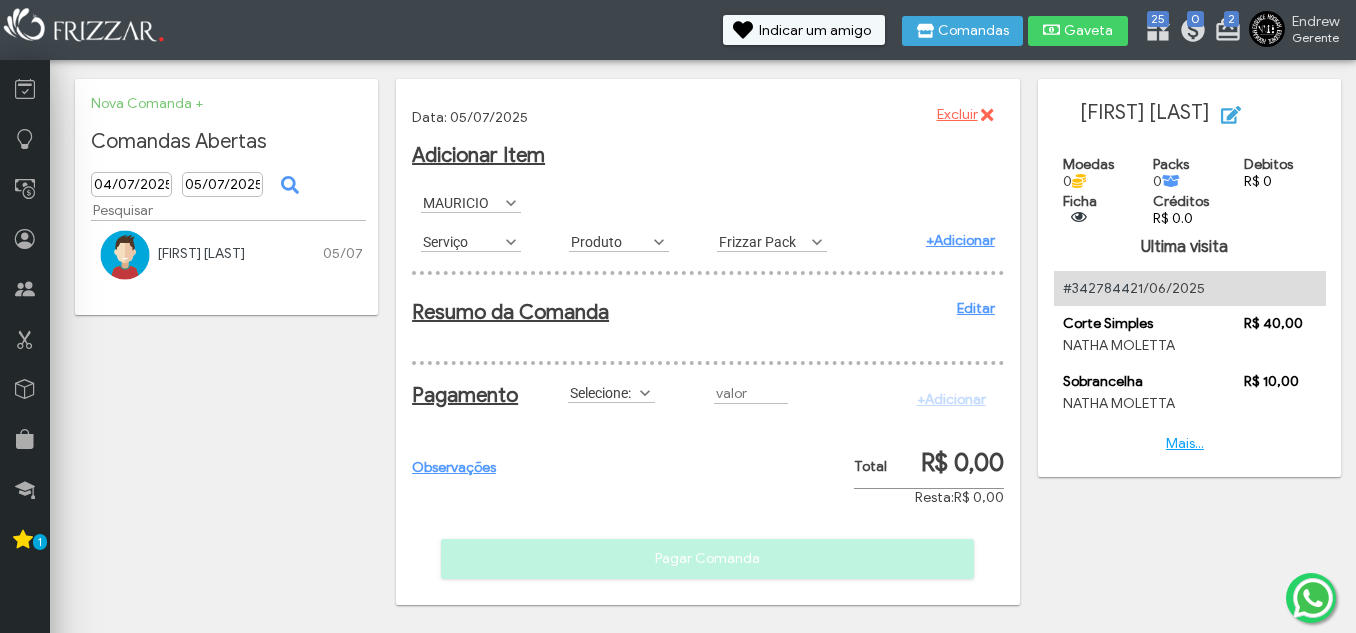 click on "Serviço" at bounding box center (462, 241) 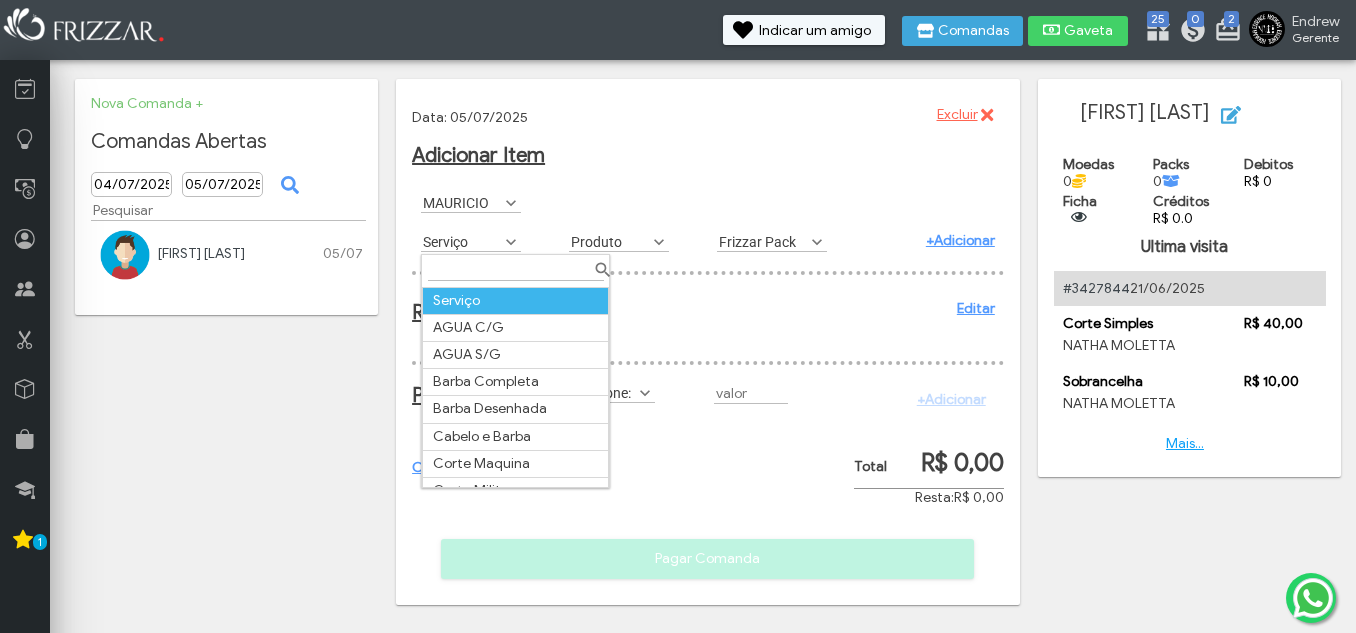scroll, scrollTop: 11, scrollLeft: 89, axis: both 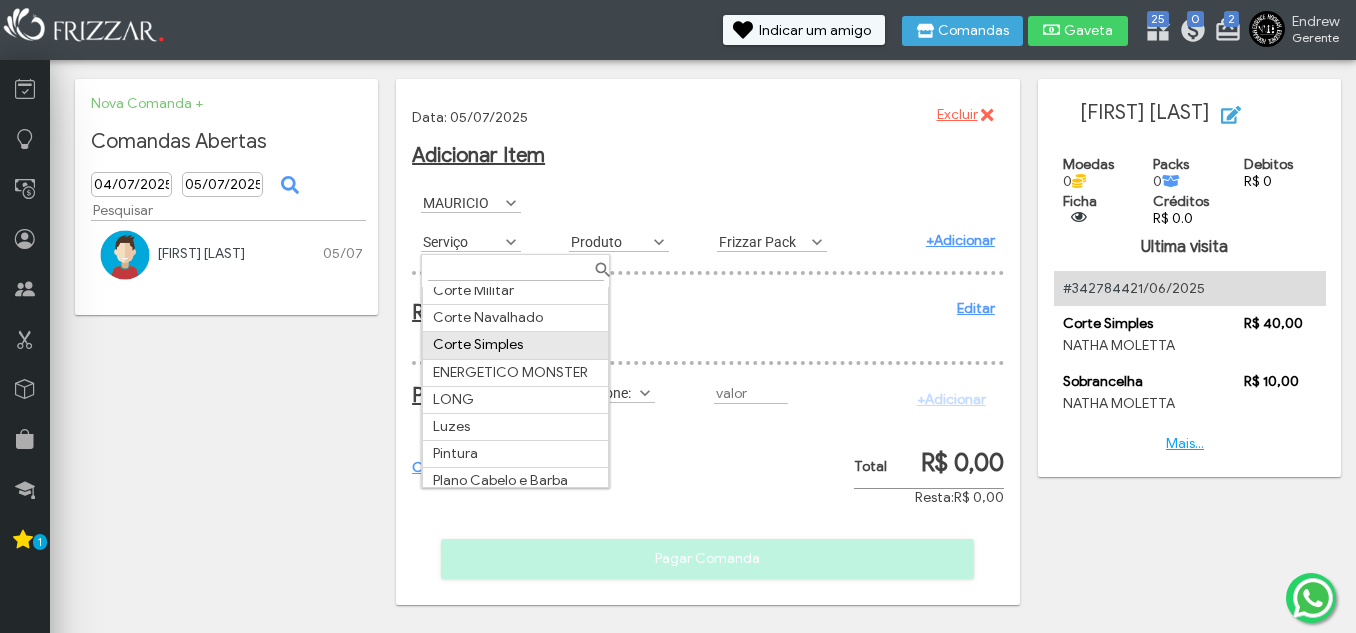 drag, startPoint x: 532, startPoint y: 341, endPoint x: 550, endPoint y: 346, distance: 18.681541 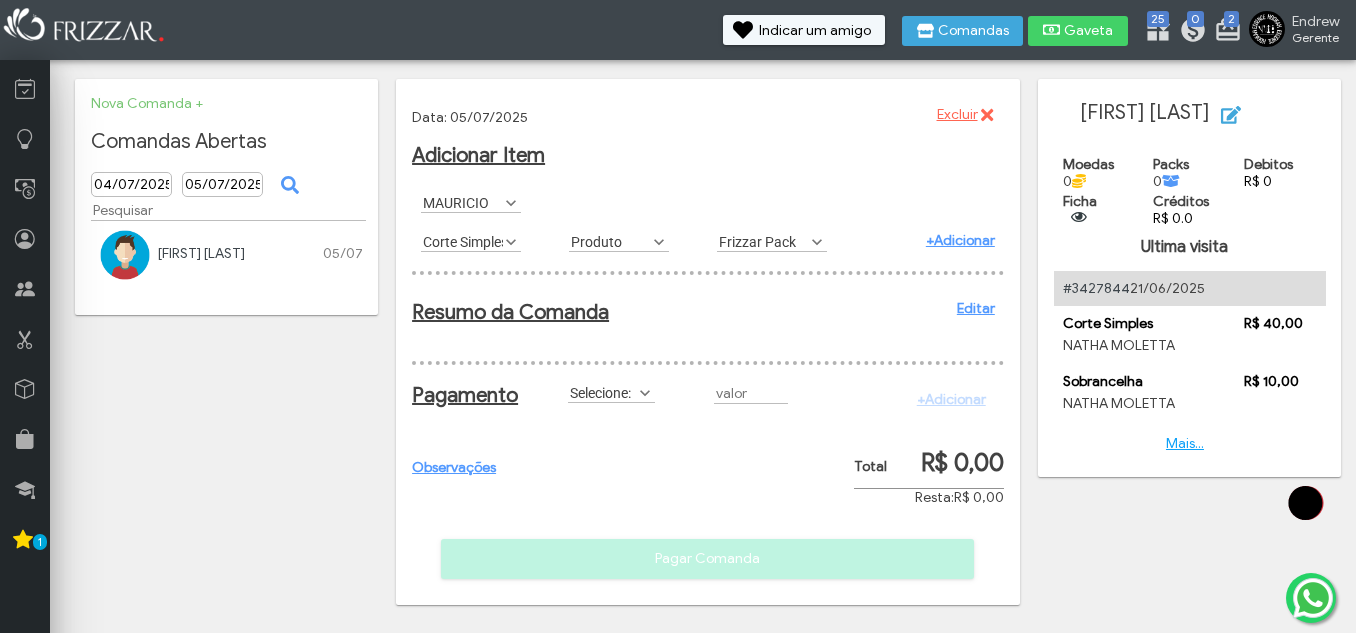 click on "+Adicionar" at bounding box center [960, 240] 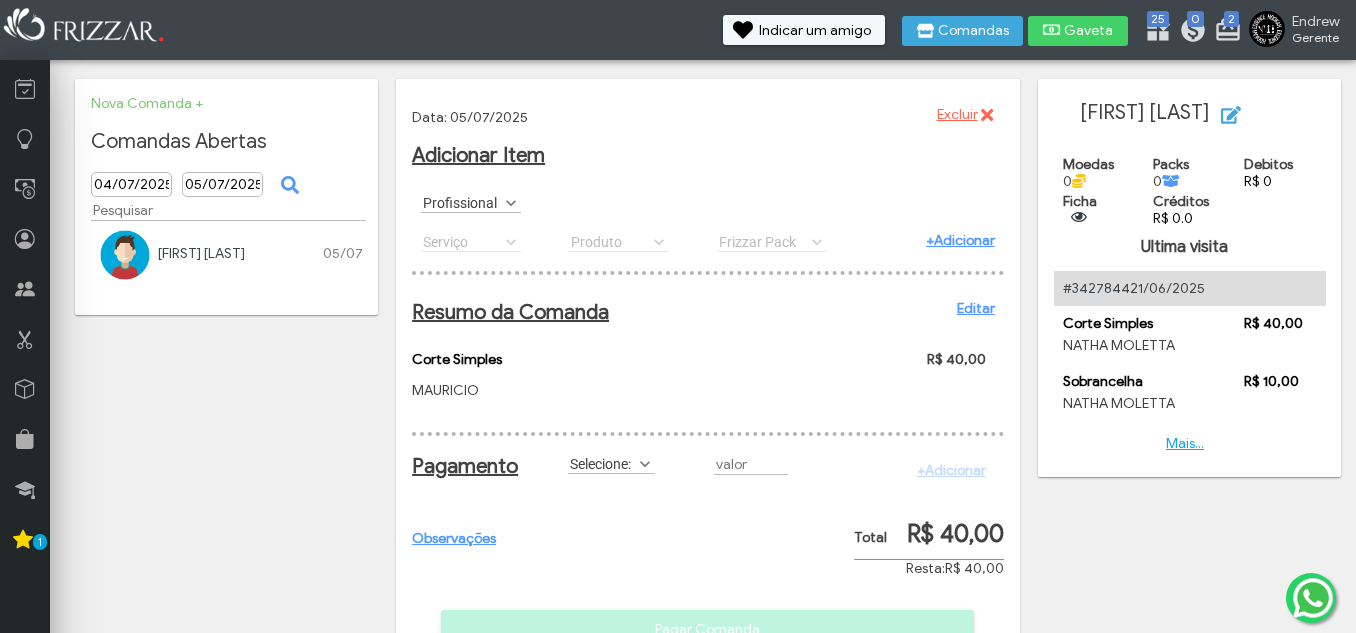 click on "Profissional" at bounding box center (462, 202) 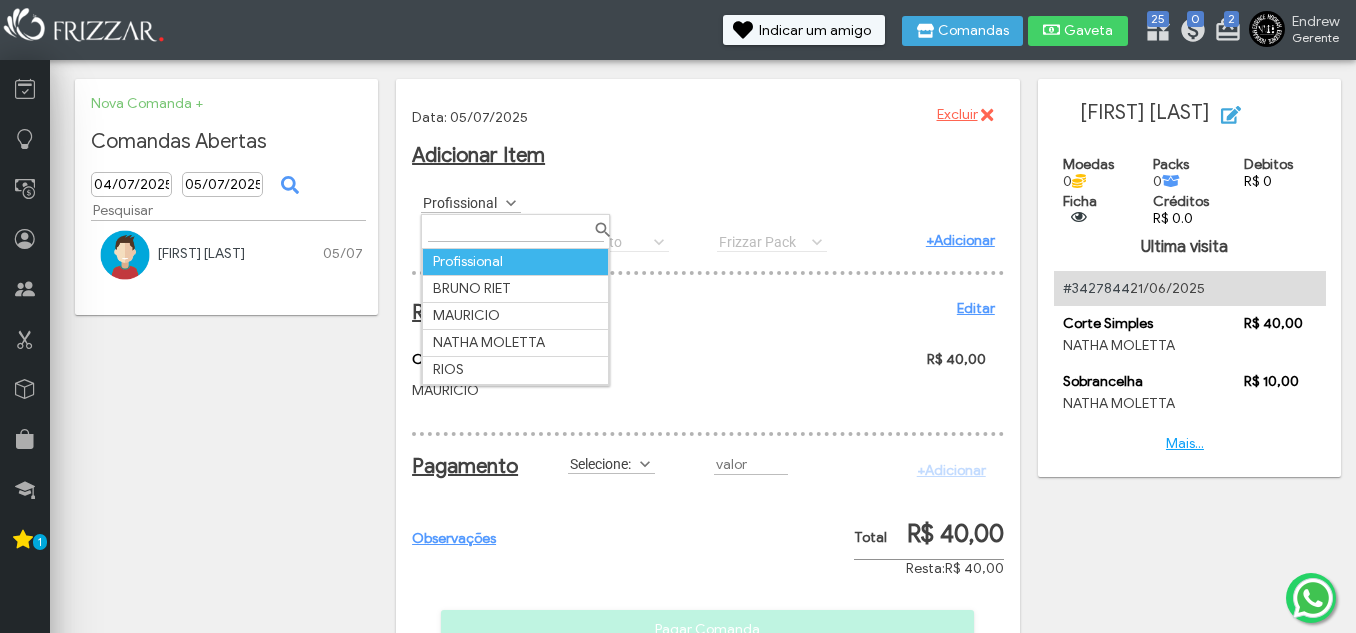 scroll, scrollTop: 11, scrollLeft: 89, axis: both 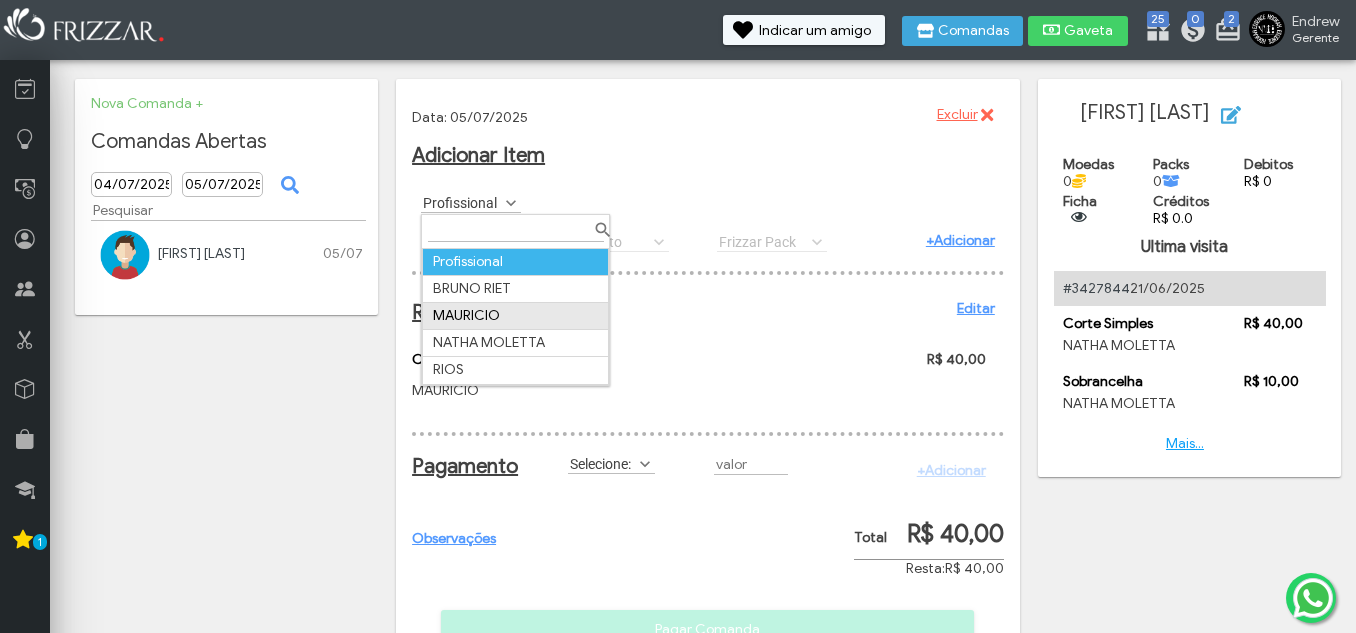 click on "MAURICIO" at bounding box center (516, 315) 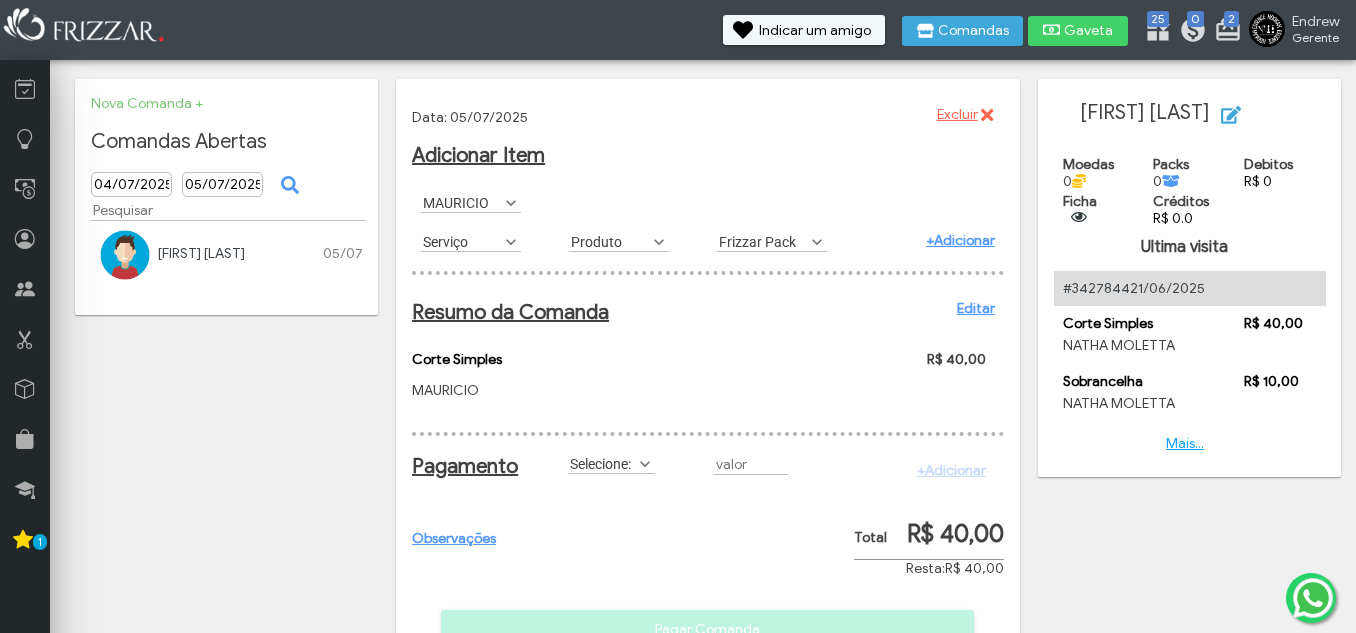 scroll, scrollTop: 11, scrollLeft: 89, axis: both 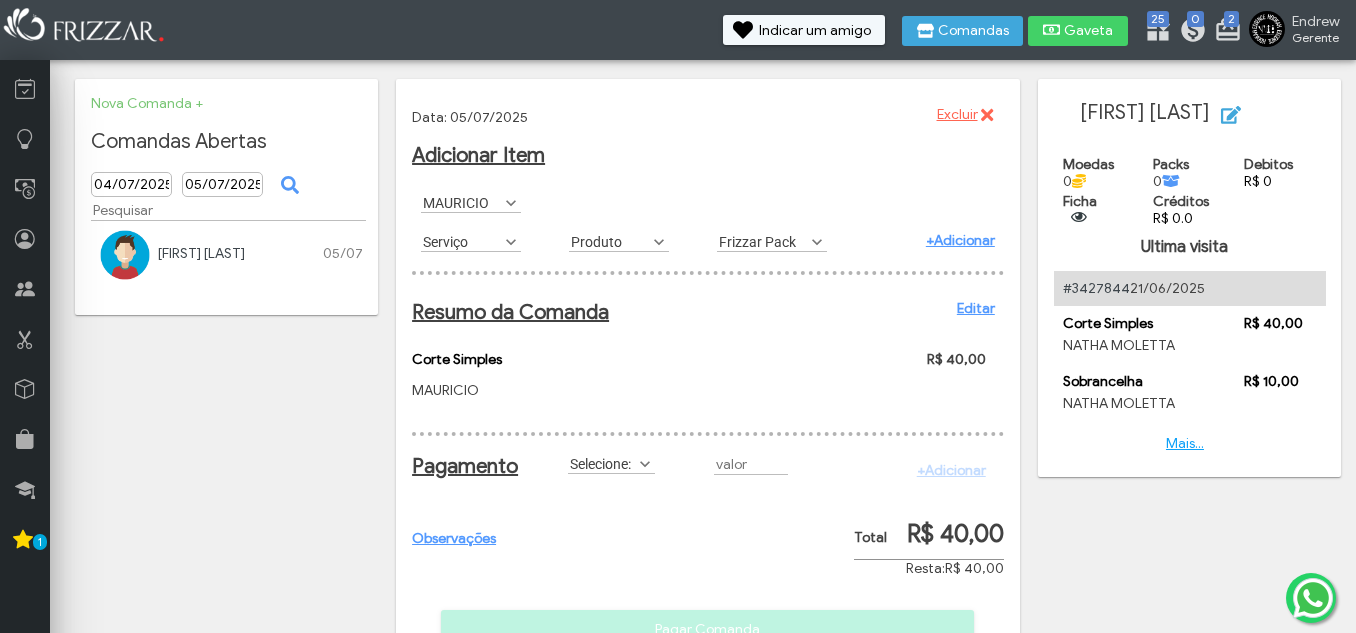 click on "Serviço" at bounding box center [462, 241] 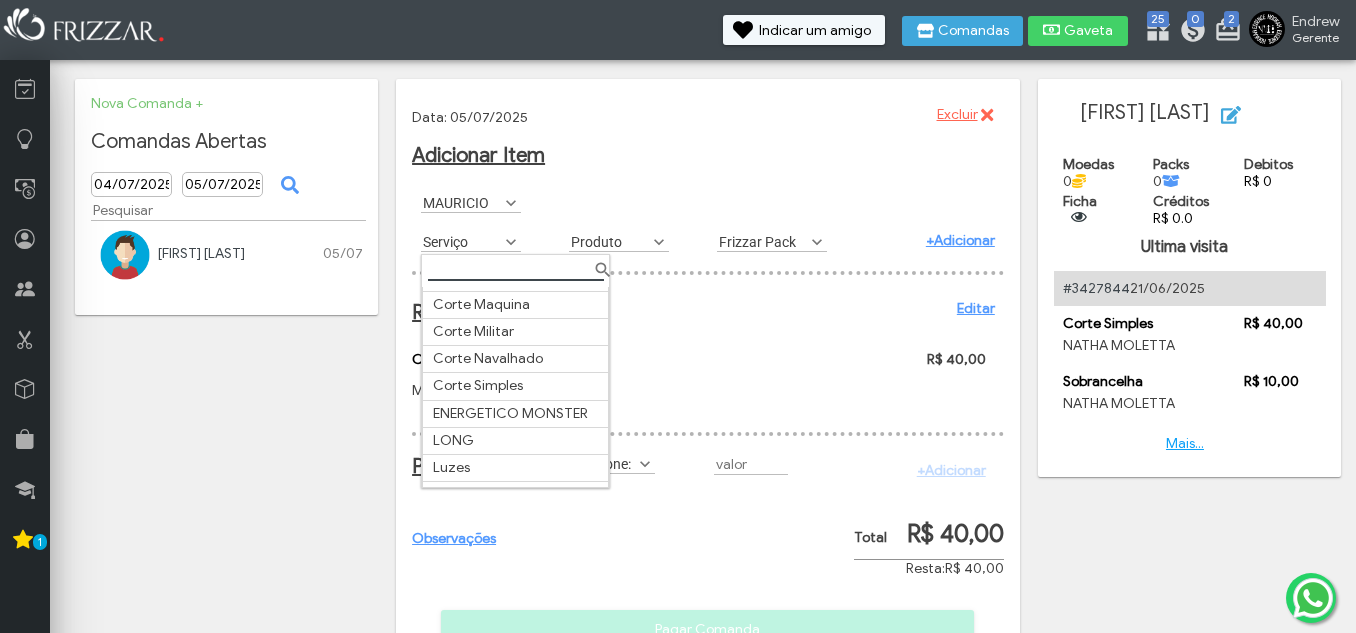 scroll, scrollTop: 372, scrollLeft: 0, axis: vertical 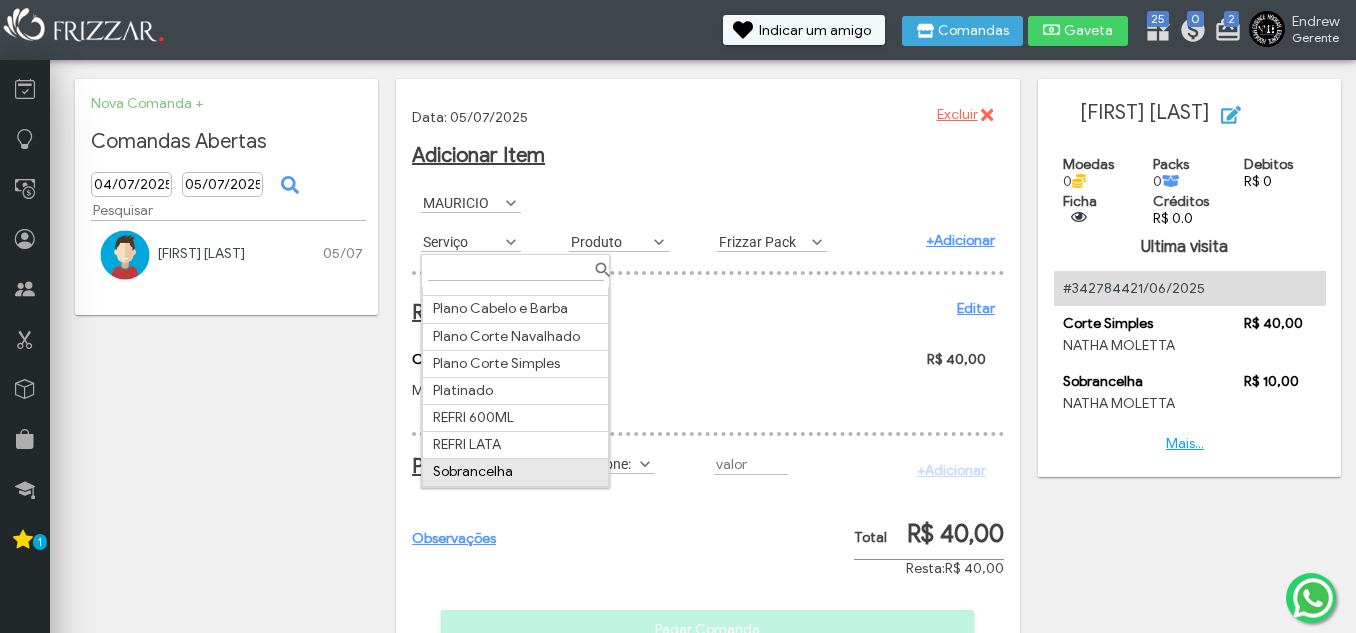 drag, startPoint x: 511, startPoint y: 475, endPoint x: 598, endPoint y: 453, distance: 89.73851 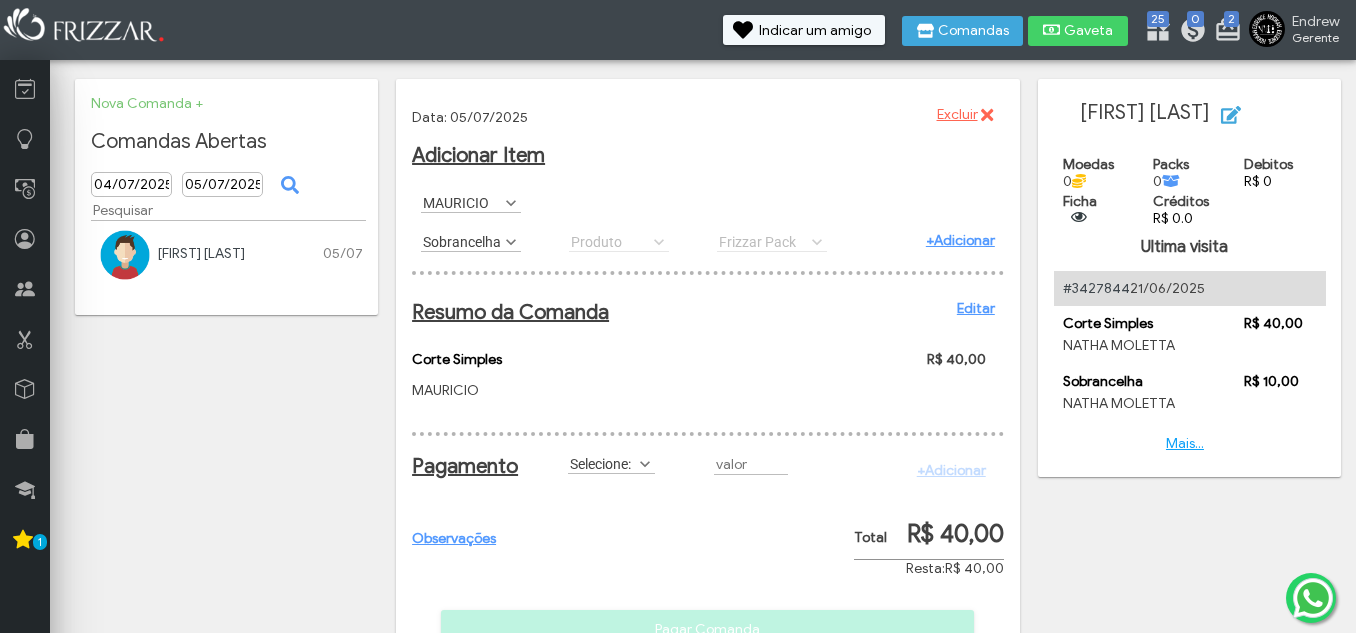 click on "+Adicionar" at bounding box center (960, 240) 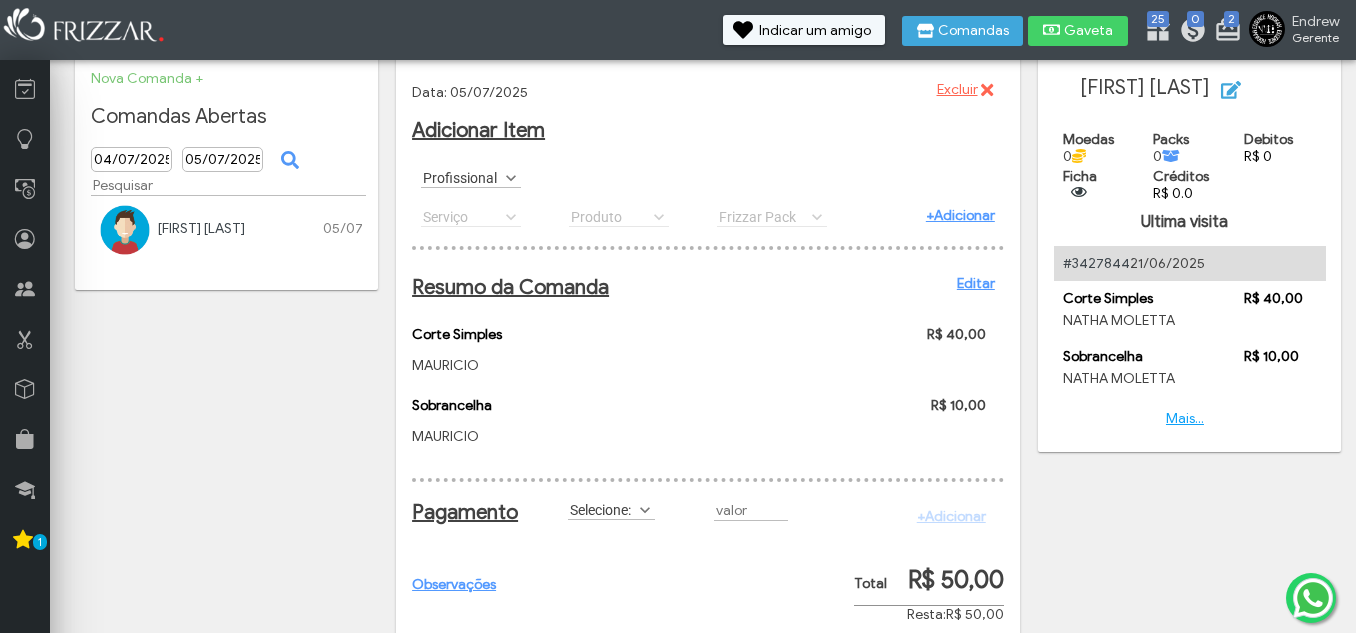 scroll, scrollTop: 100, scrollLeft: 0, axis: vertical 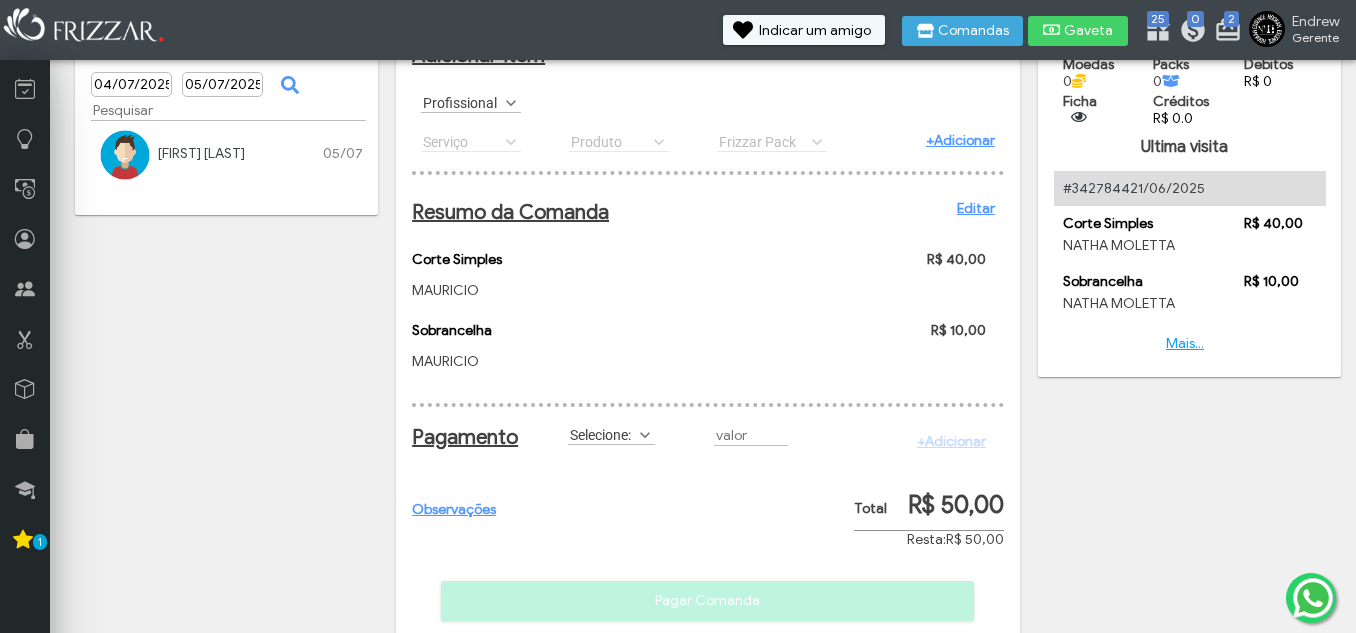 click on "Selecione:" at bounding box center (602, 434) 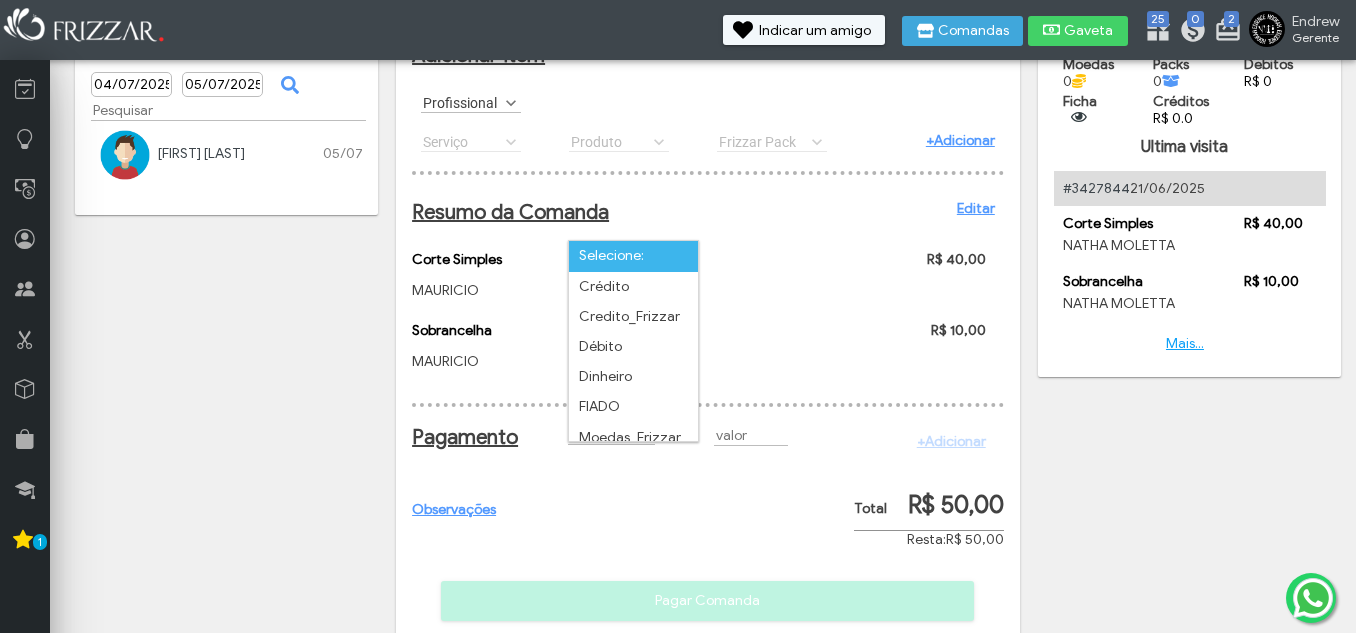 scroll, scrollTop: 11, scrollLeft: 89, axis: both 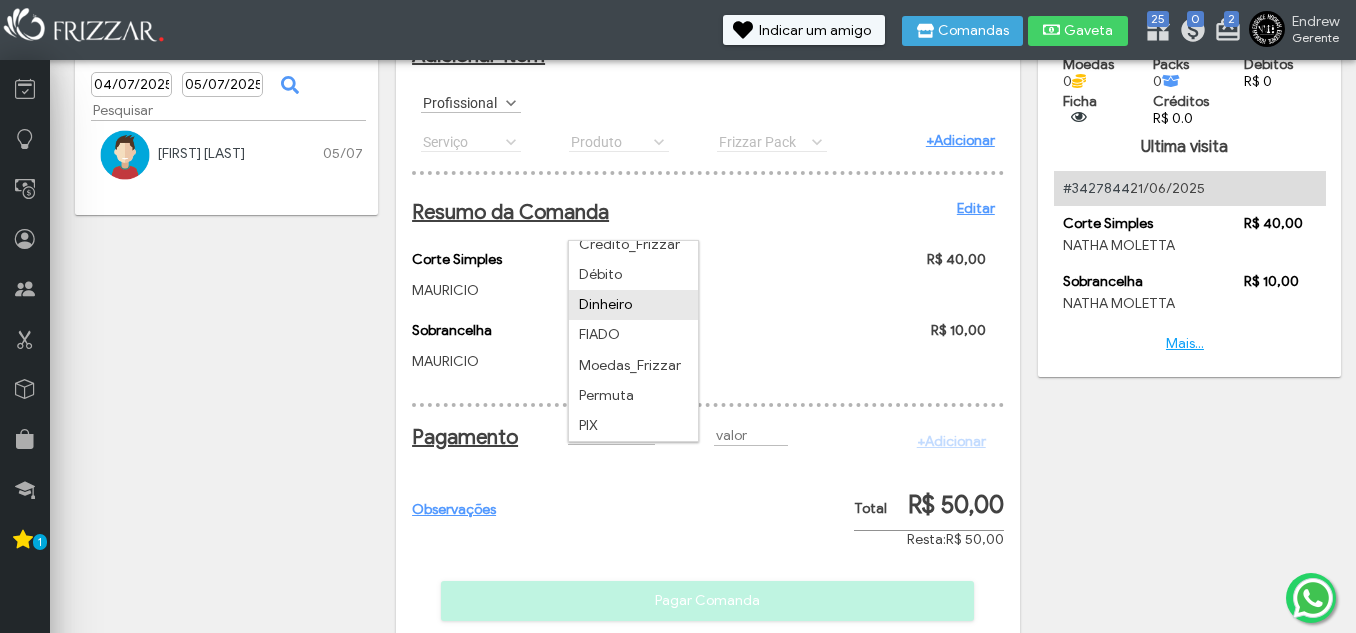 click on "Dinheiro" at bounding box center (633, 305) 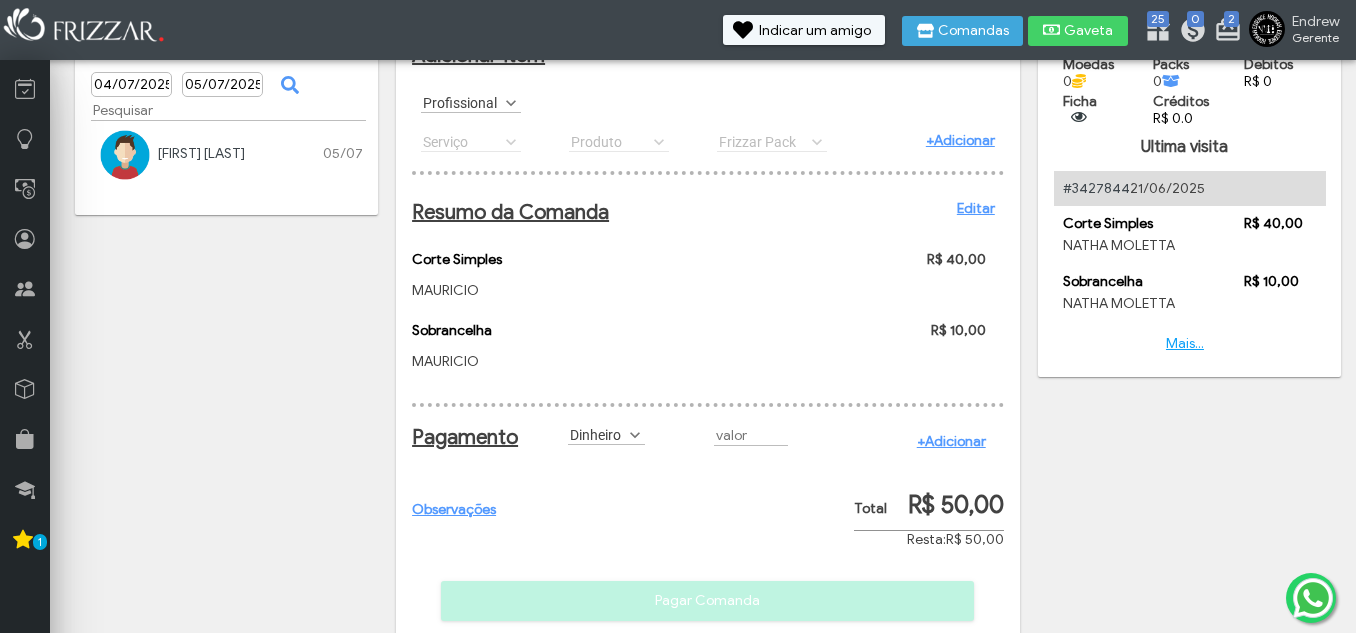 click on "+Adicionar" at bounding box center (951, 441) 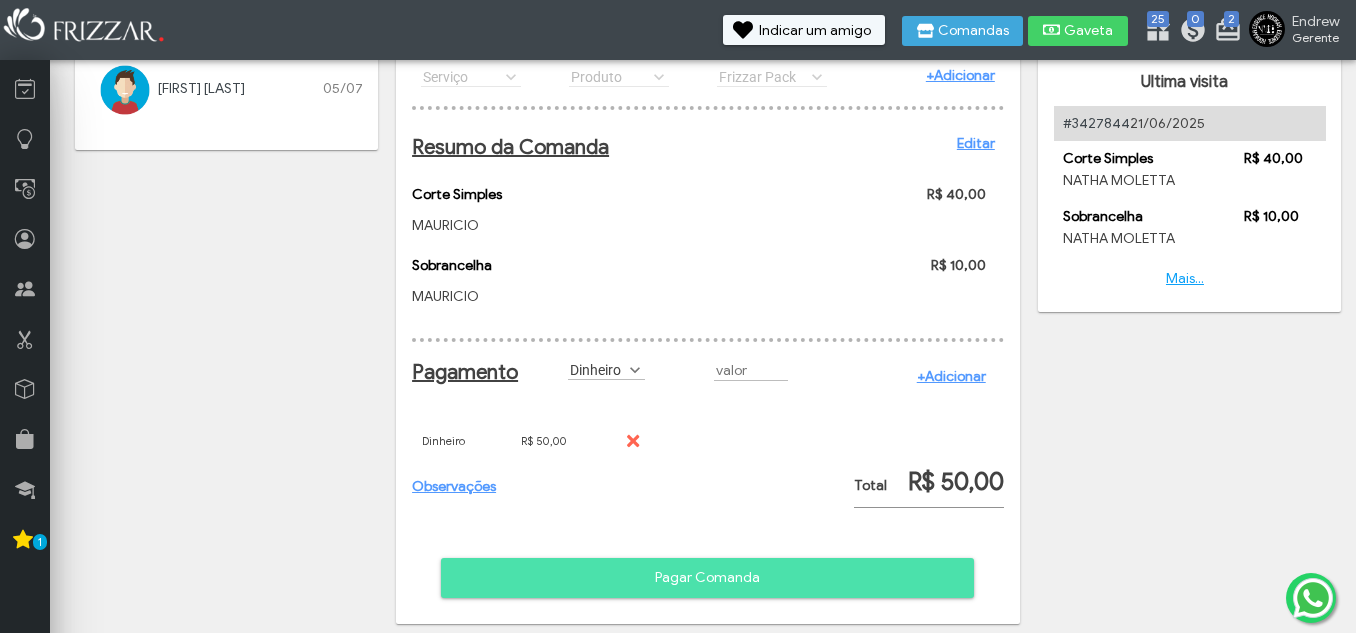 scroll, scrollTop: 198, scrollLeft: 0, axis: vertical 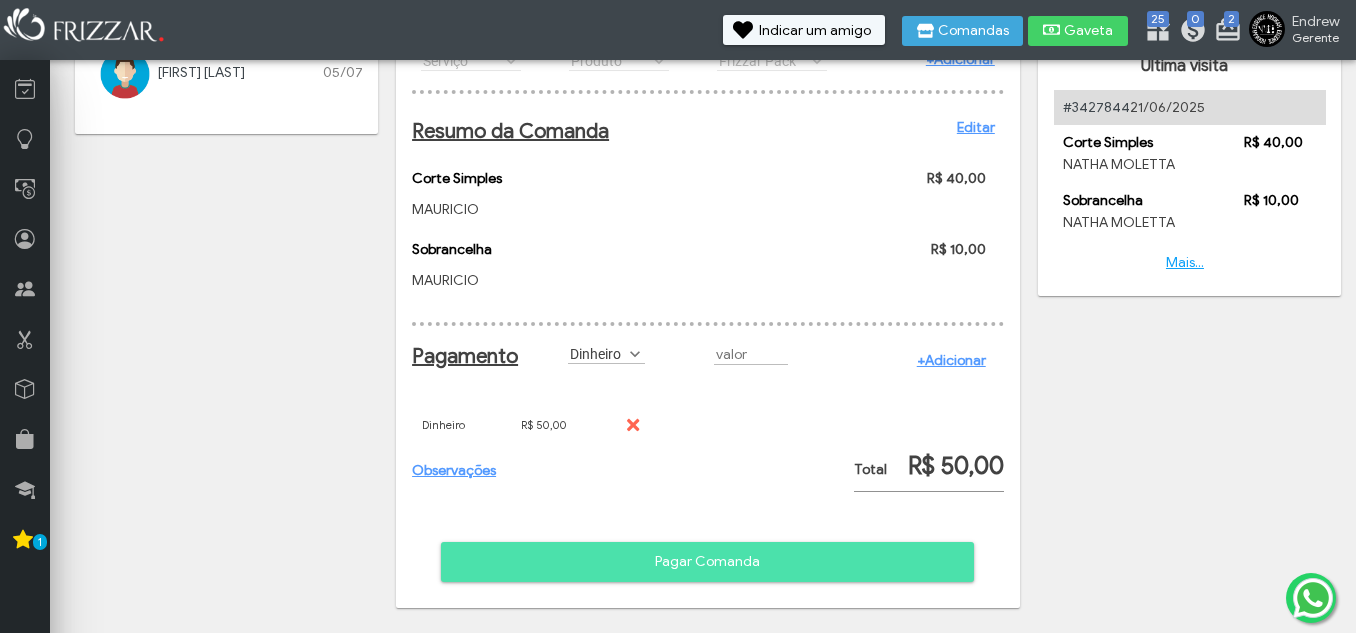 click on "Pagar Comanda" at bounding box center (707, 562) 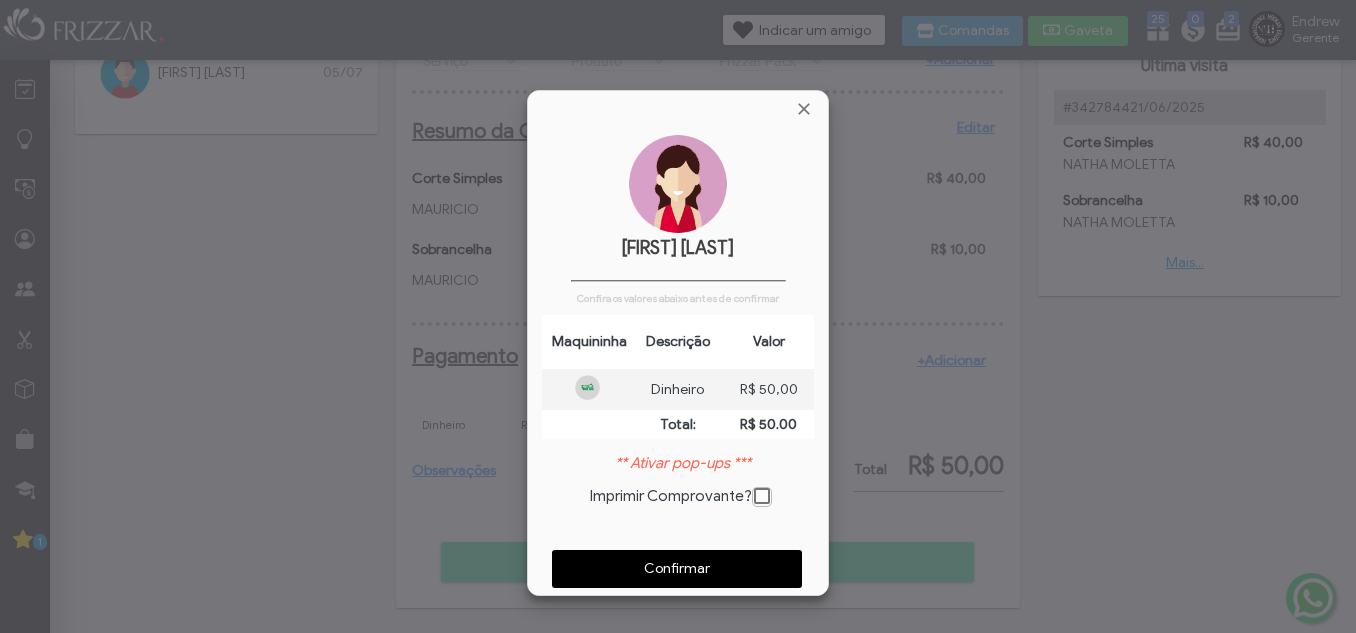 scroll, scrollTop: 10, scrollLeft: 11, axis: both 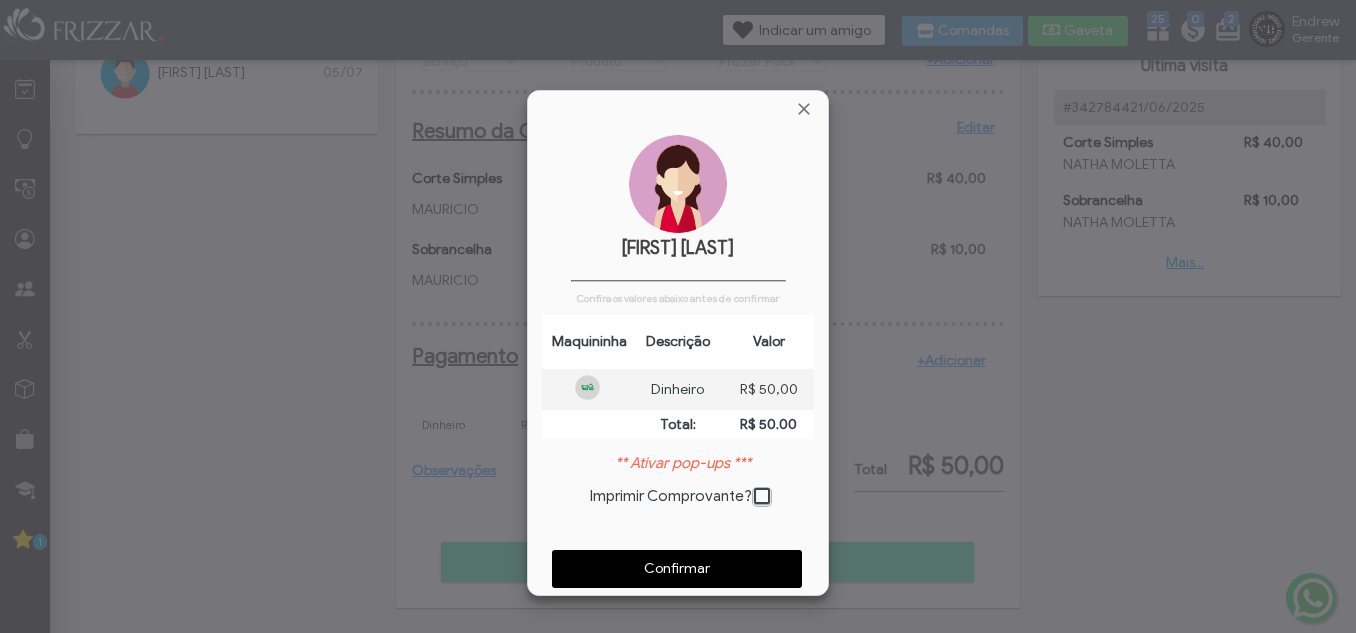 click on "Confirmar" at bounding box center (677, 569) 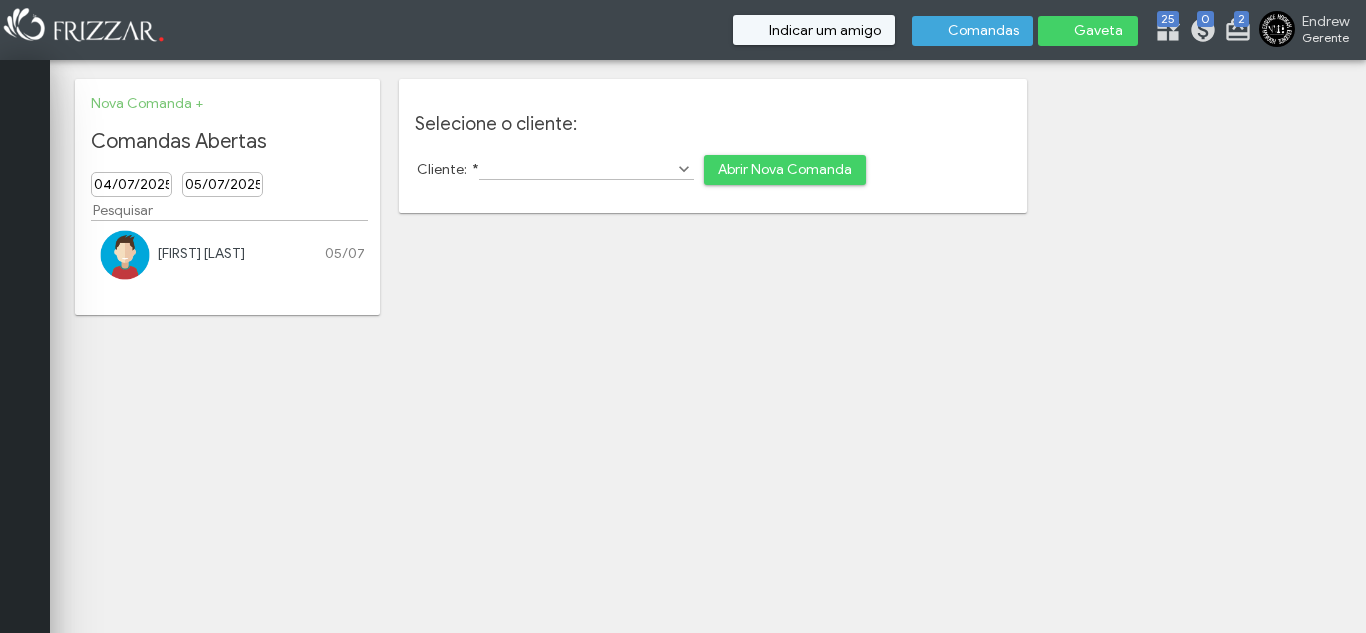 scroll, scrollTop: 0, scrollLeft: 0, axis: both 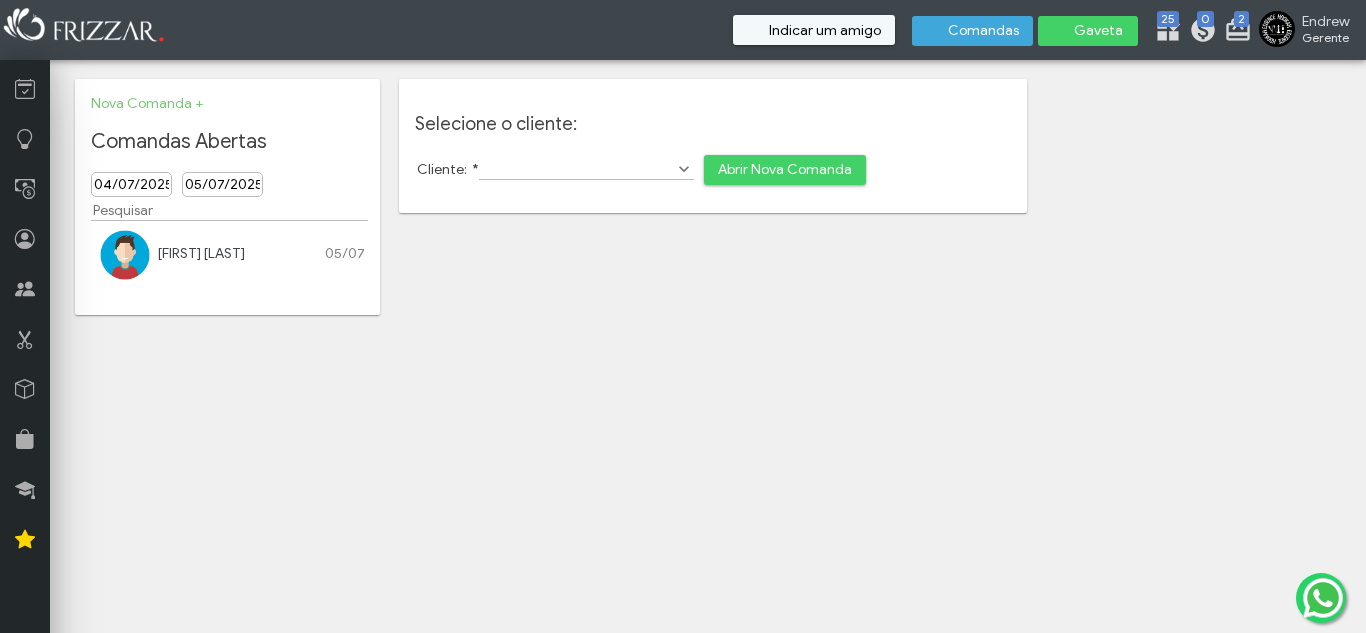 click at bounding box center [125, 255] 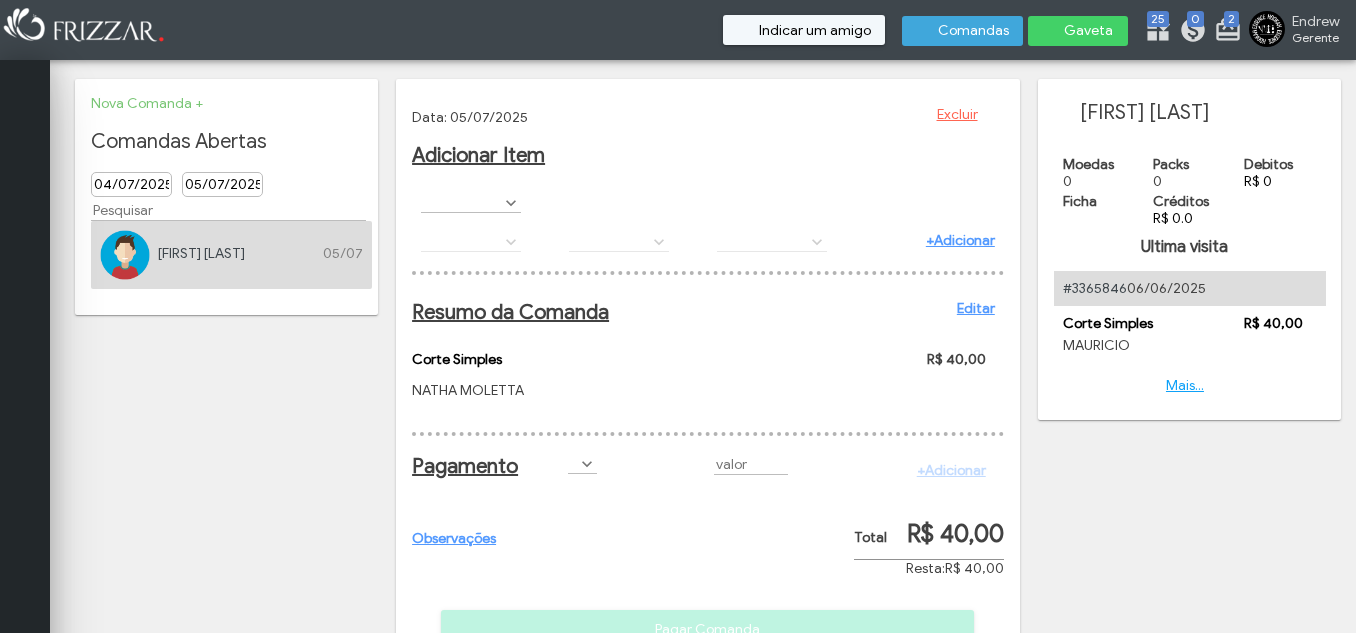 scroll, scrollTop: 0, scrollLeft: 0, axis: both 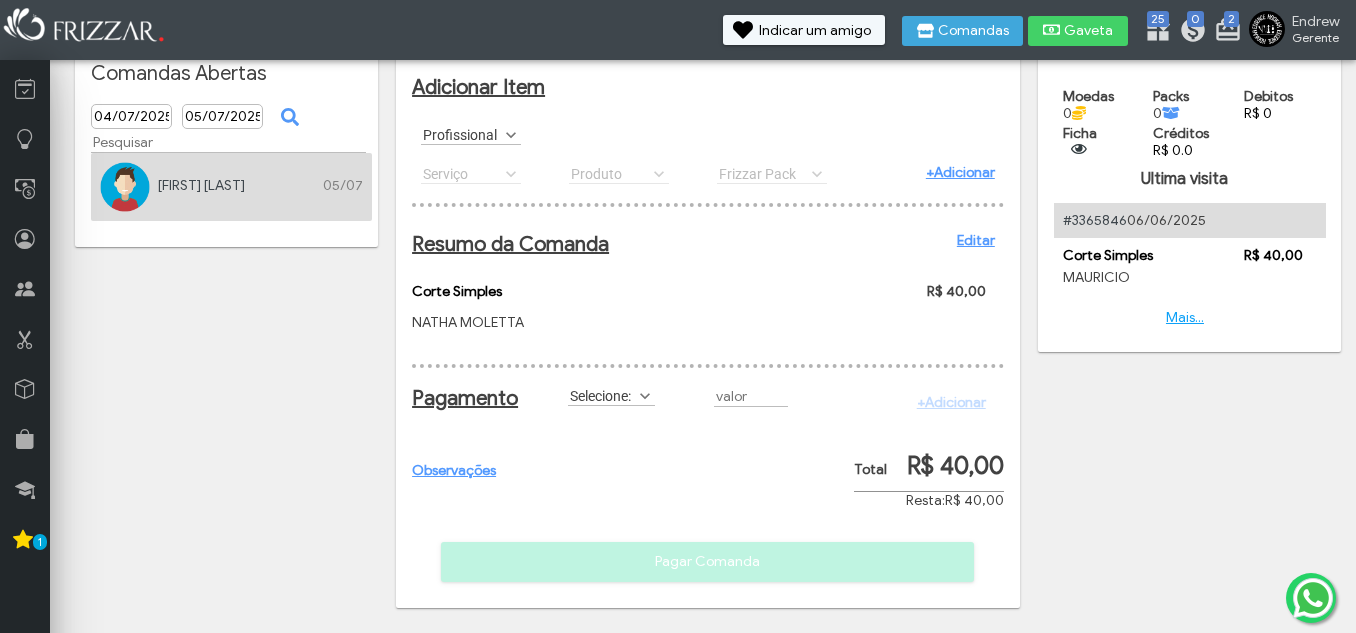 click at bounding box center [645, 396] 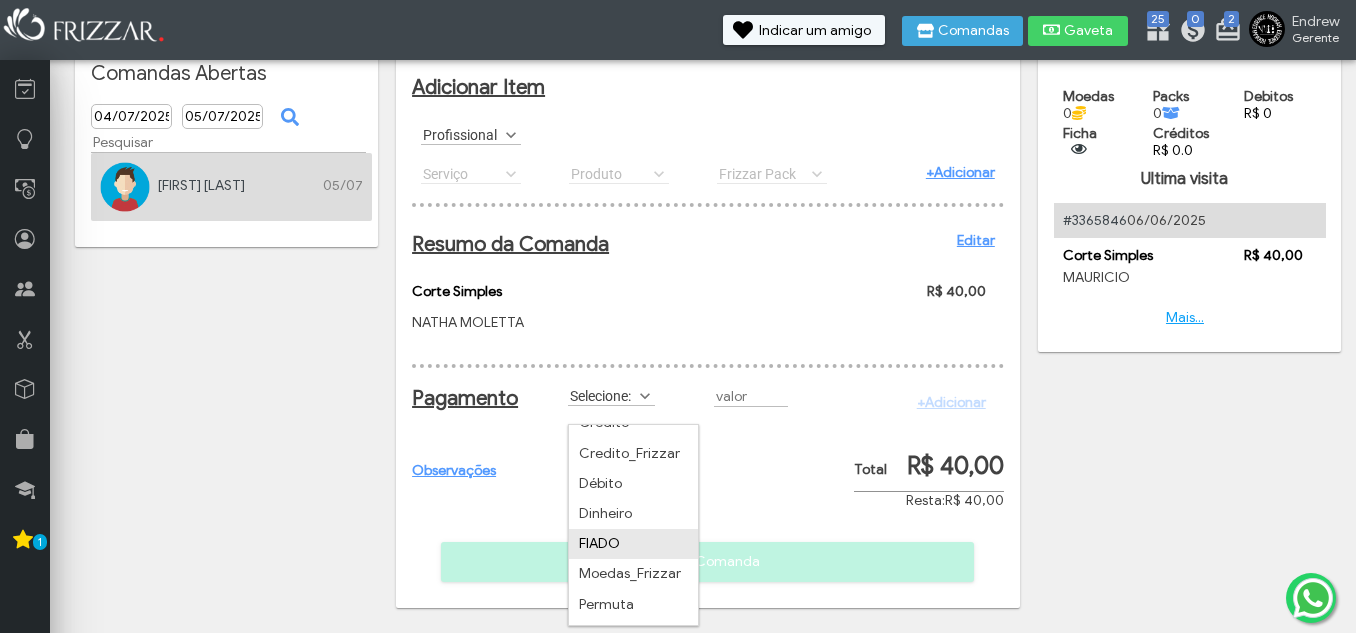 scroll, scrollTop: 72, scrollLeft: 0, axis: vertical 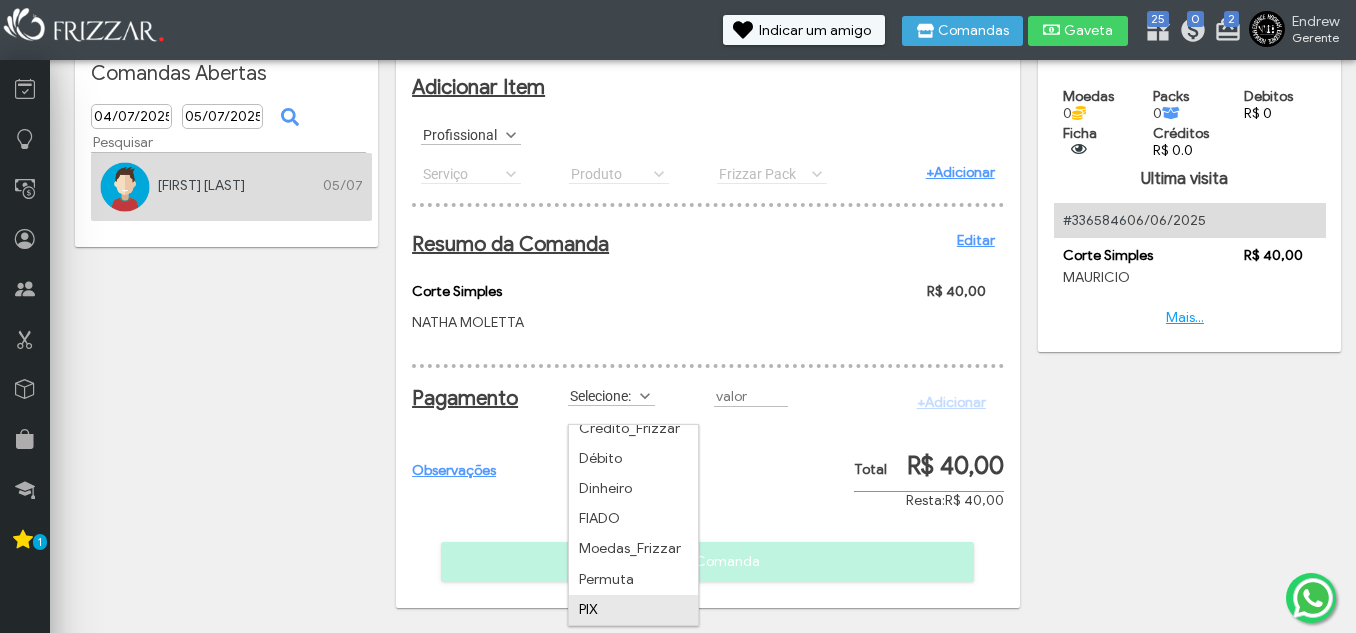 click on "PIX" at bounding box center [633, 610] 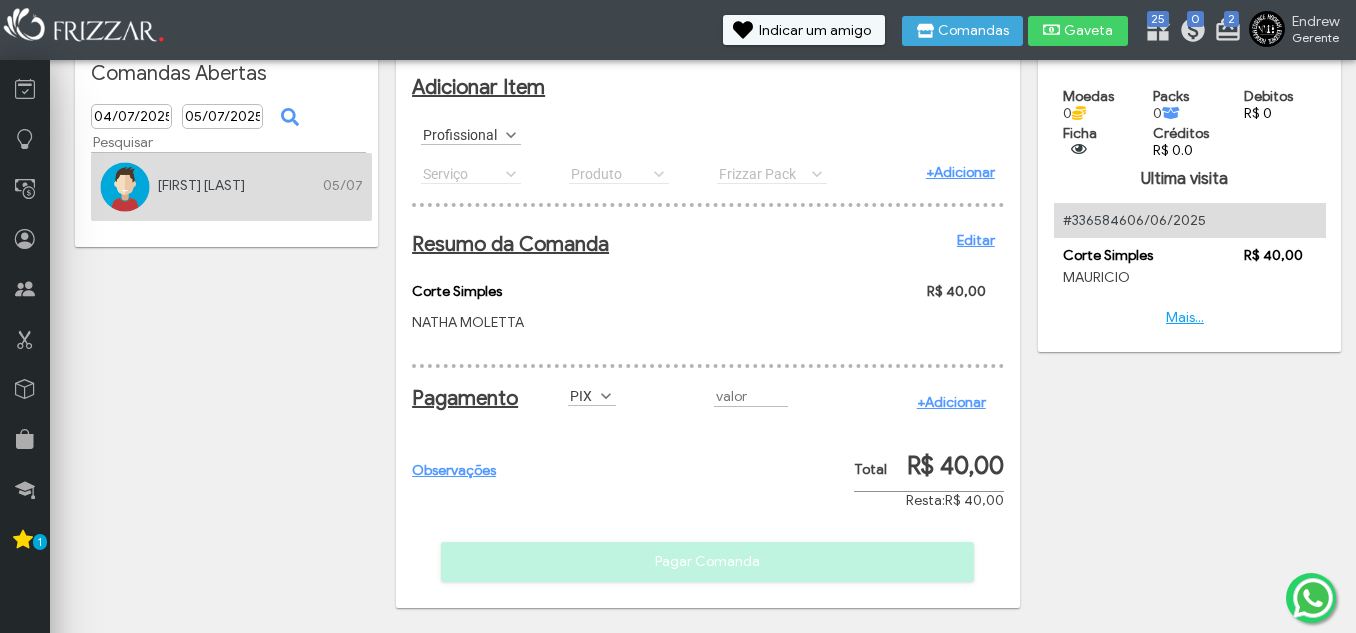 click on "+Adicionar" at bounding box center (951, 402) 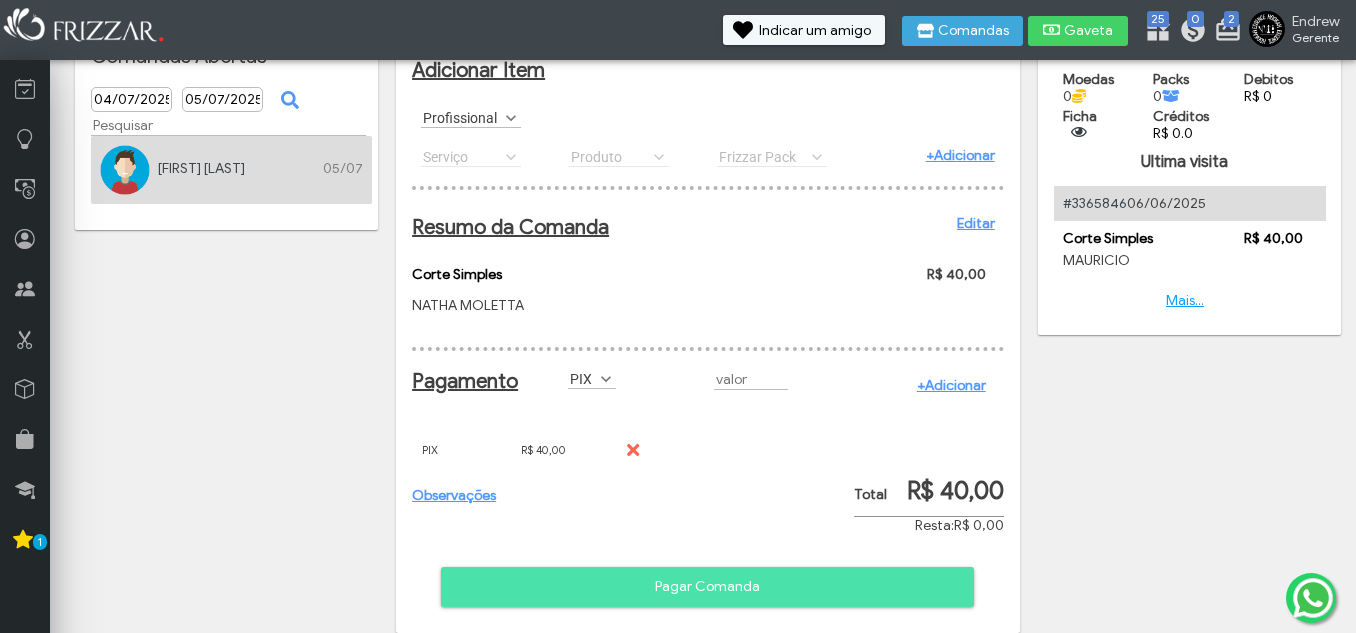 click on "Pagar Comanda" at bounding box center (707, 587) 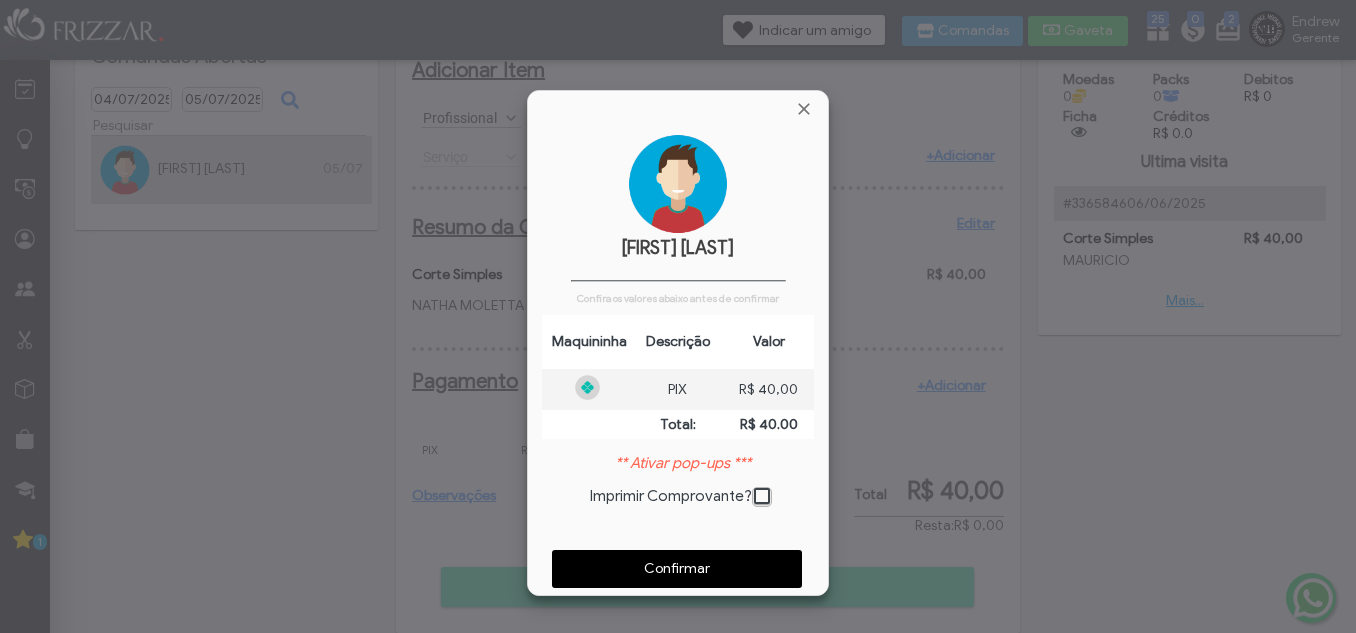 scroll, scrollTop: 10, scrollLeft: 11, axis: both 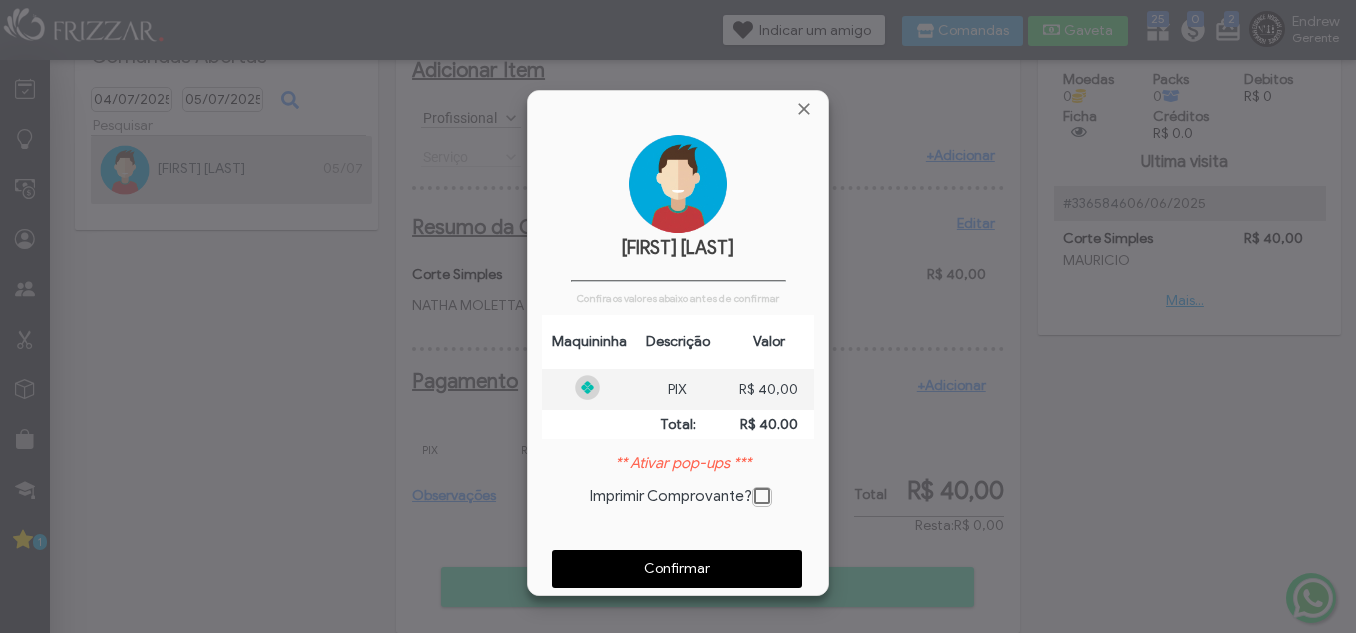 click on "Confirmar" at bounding box center [677, 569] 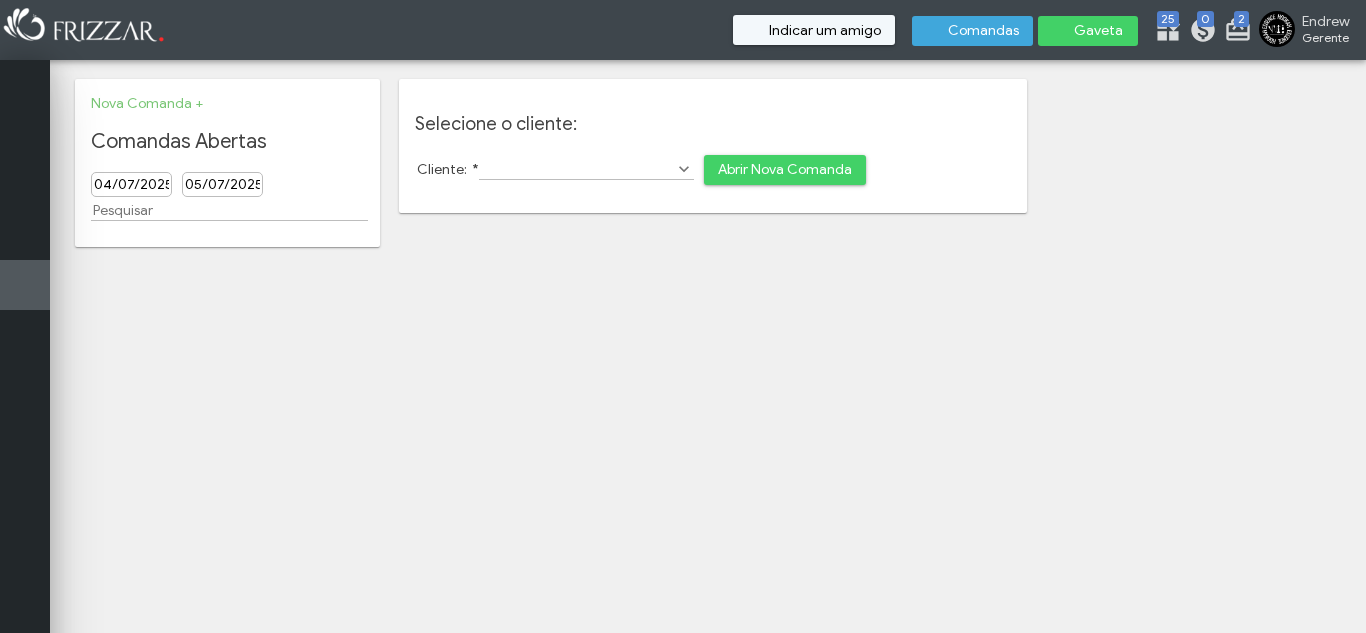 scroll, scrollTop: 0, scrollLeft: 0, axis: both 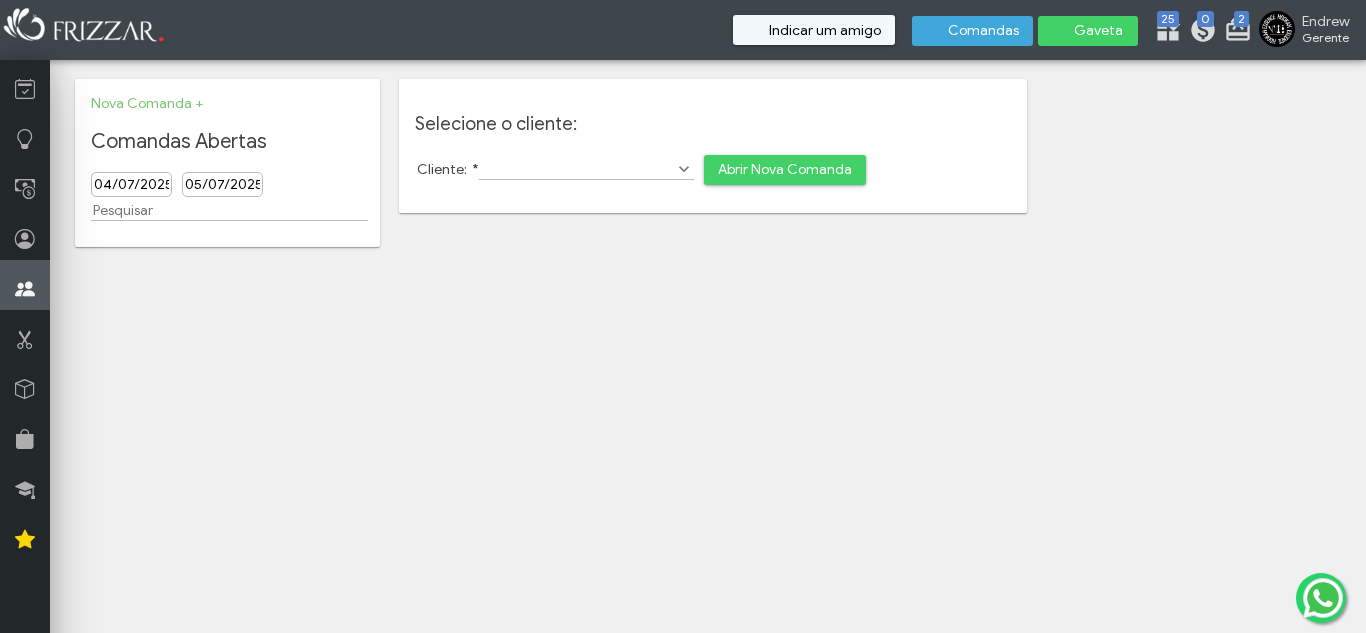 click at bounding box center [25, 289] 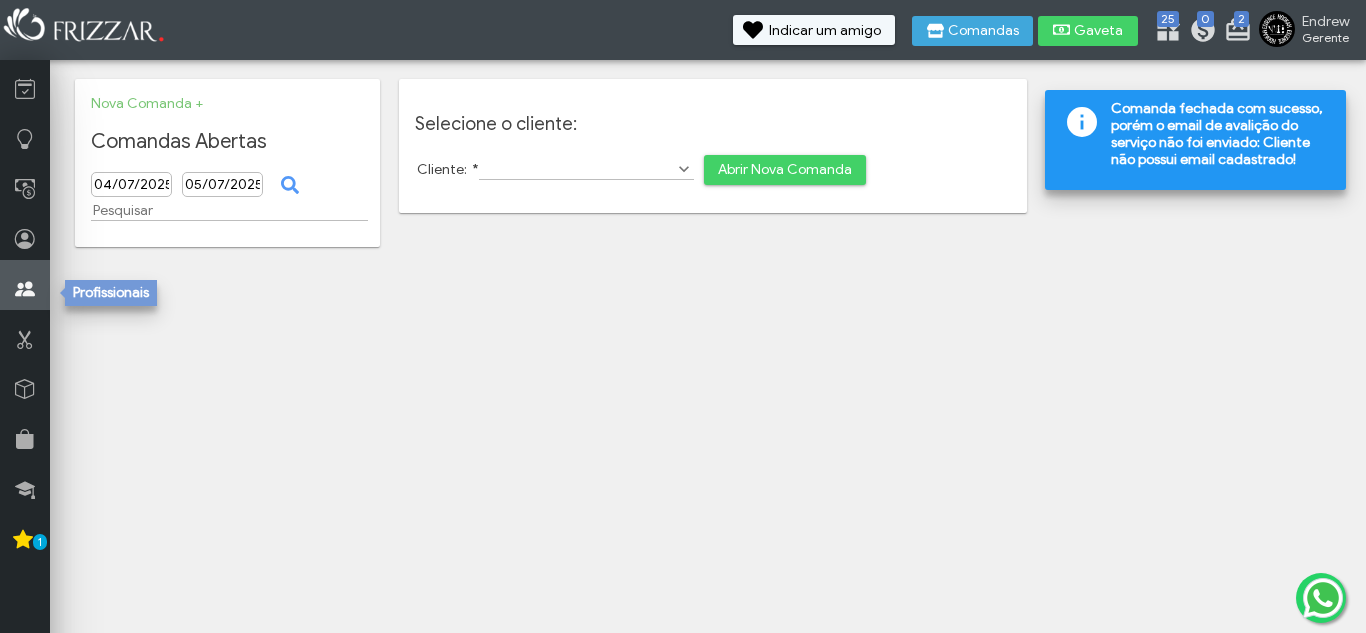 click at bounding box center [25, 285] 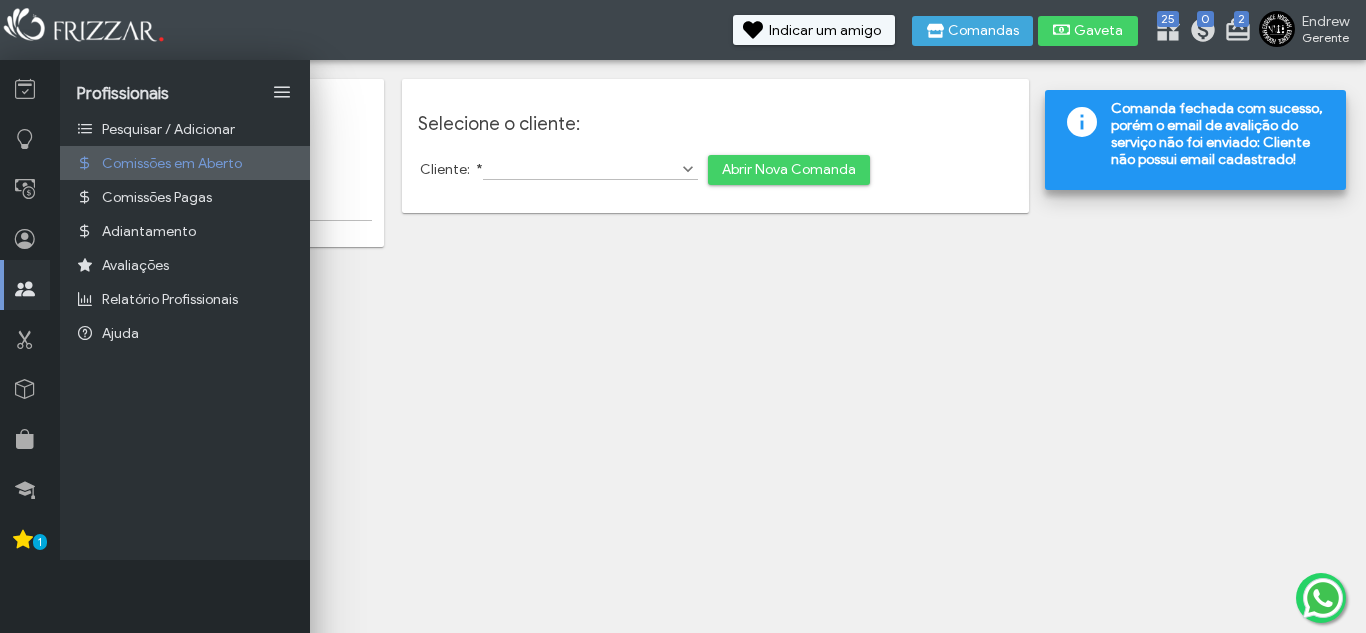 click on "Comissões em Aberto" at bounding box center (172, 163) 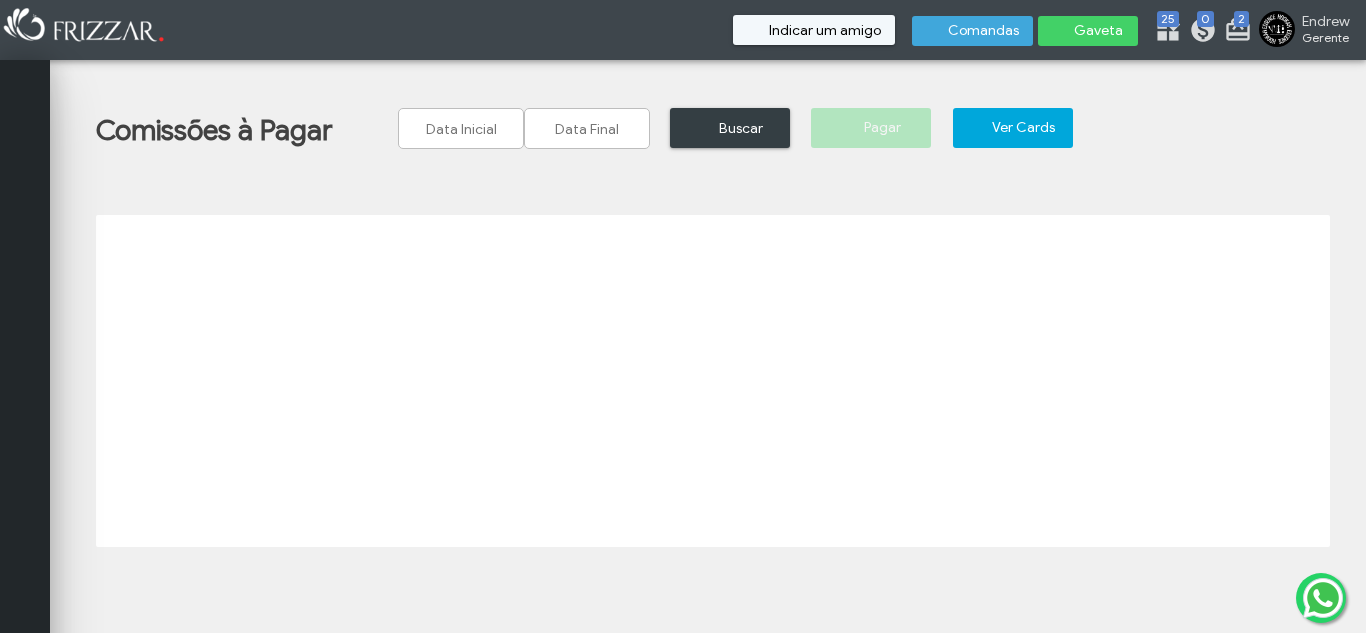 scroll, scrollTop: 0, scrollLeft: 0, axis: both 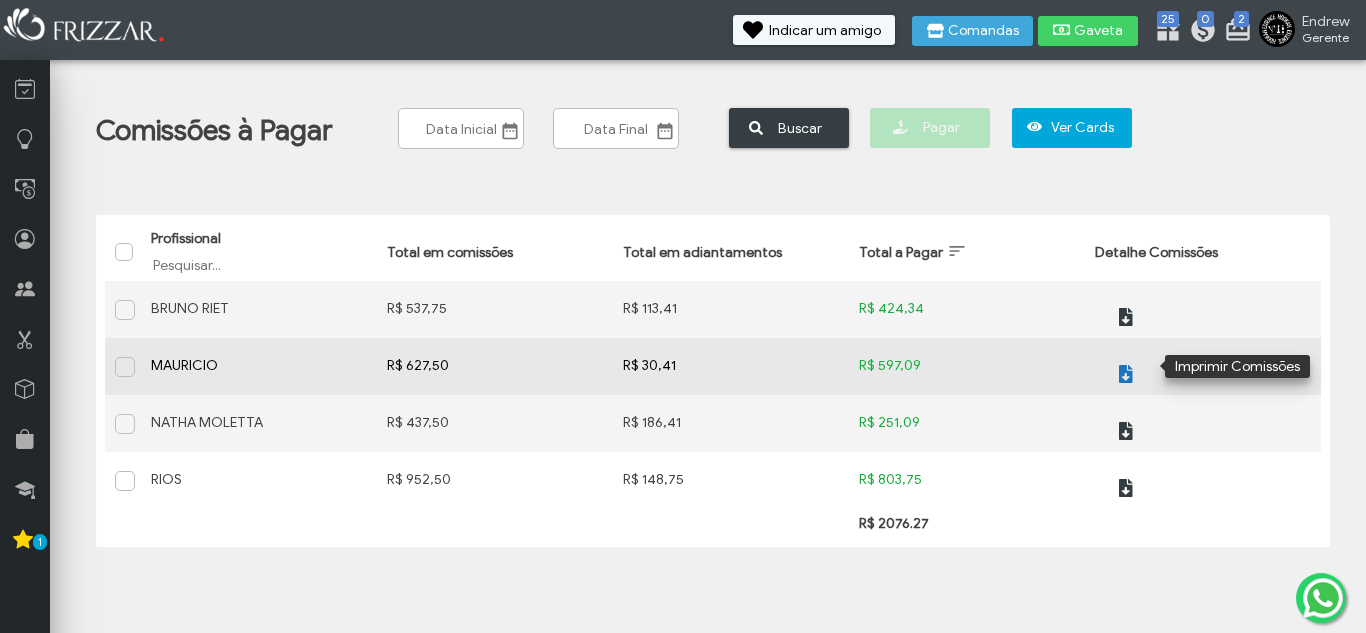 click at bounding box center [1126, 374] 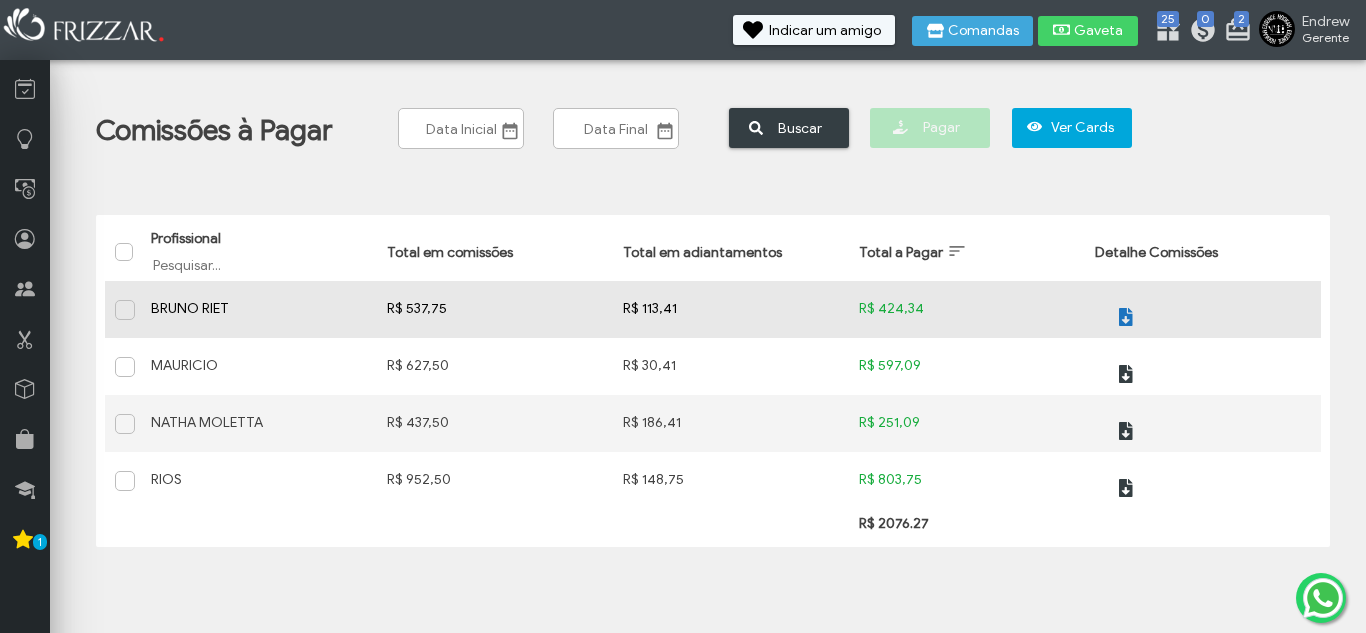 click at bounding box center (1124, 317) 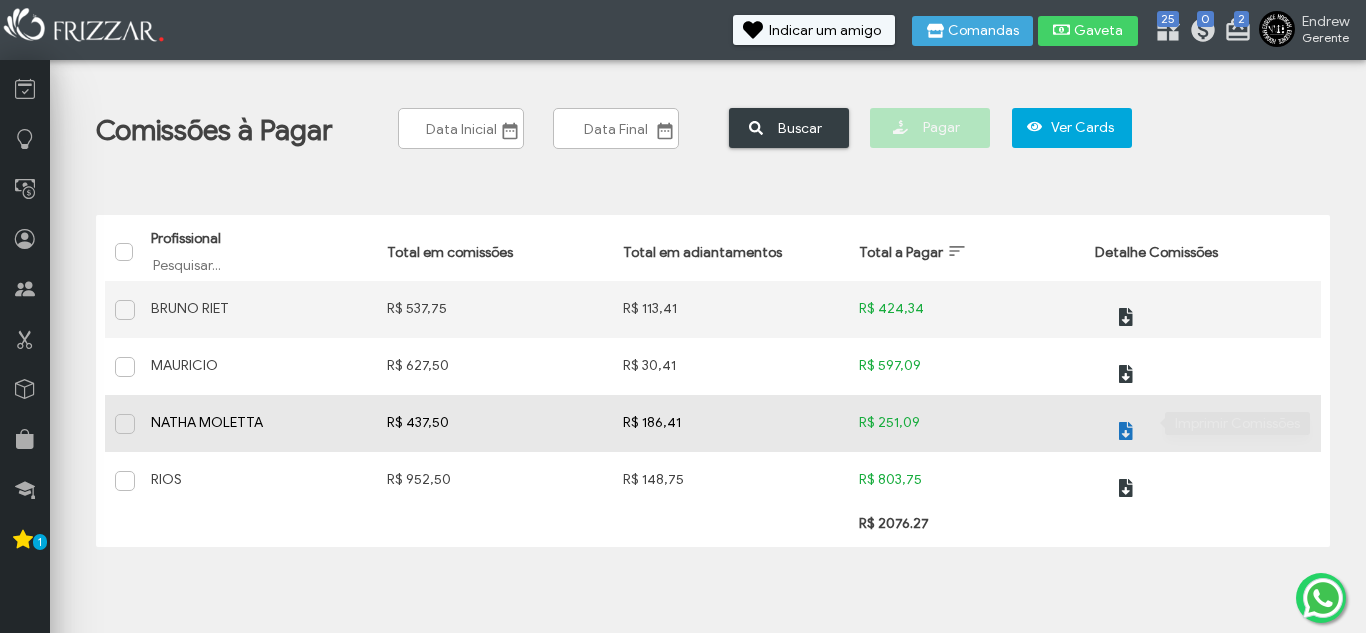 click at bounding box center (1126, 431) 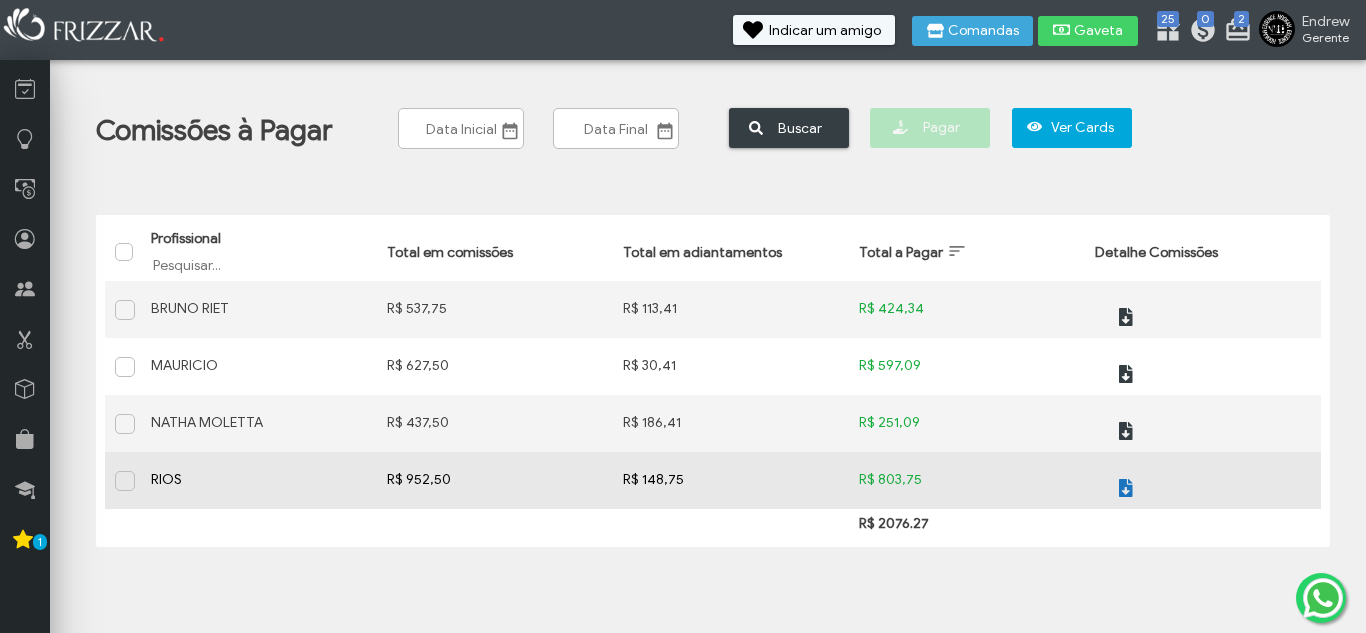 click at bounding box center [1126, 488] 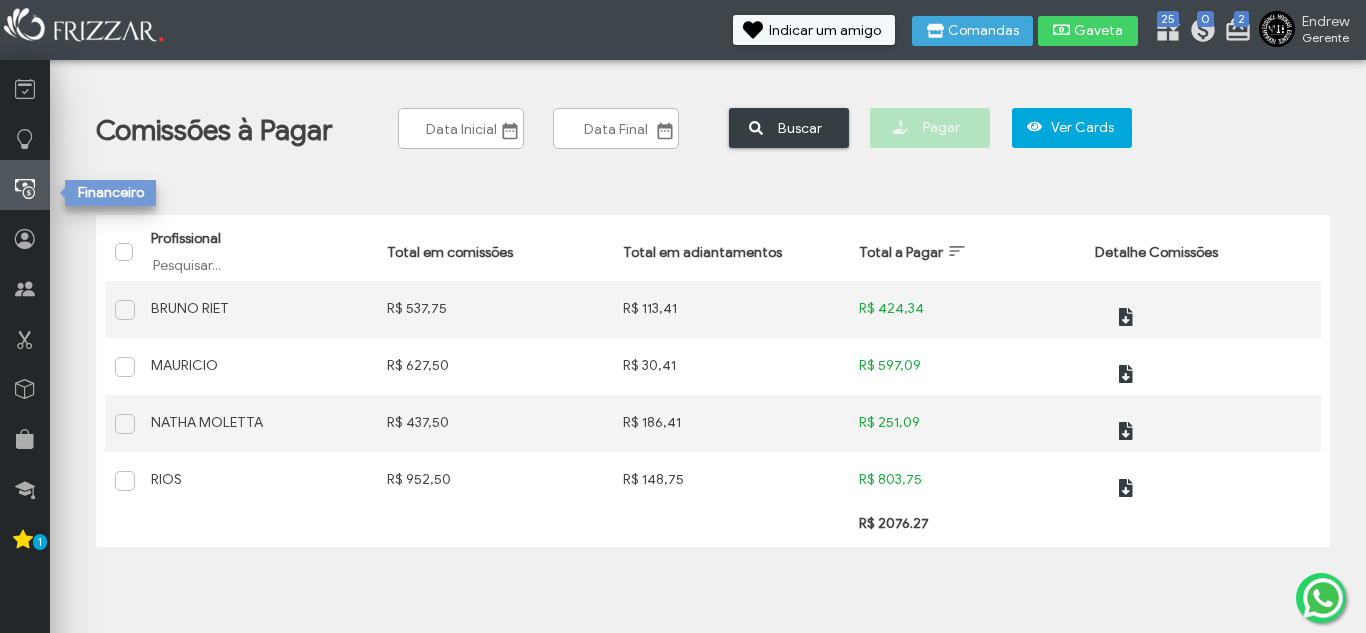 click at bounding box center (25, 189) 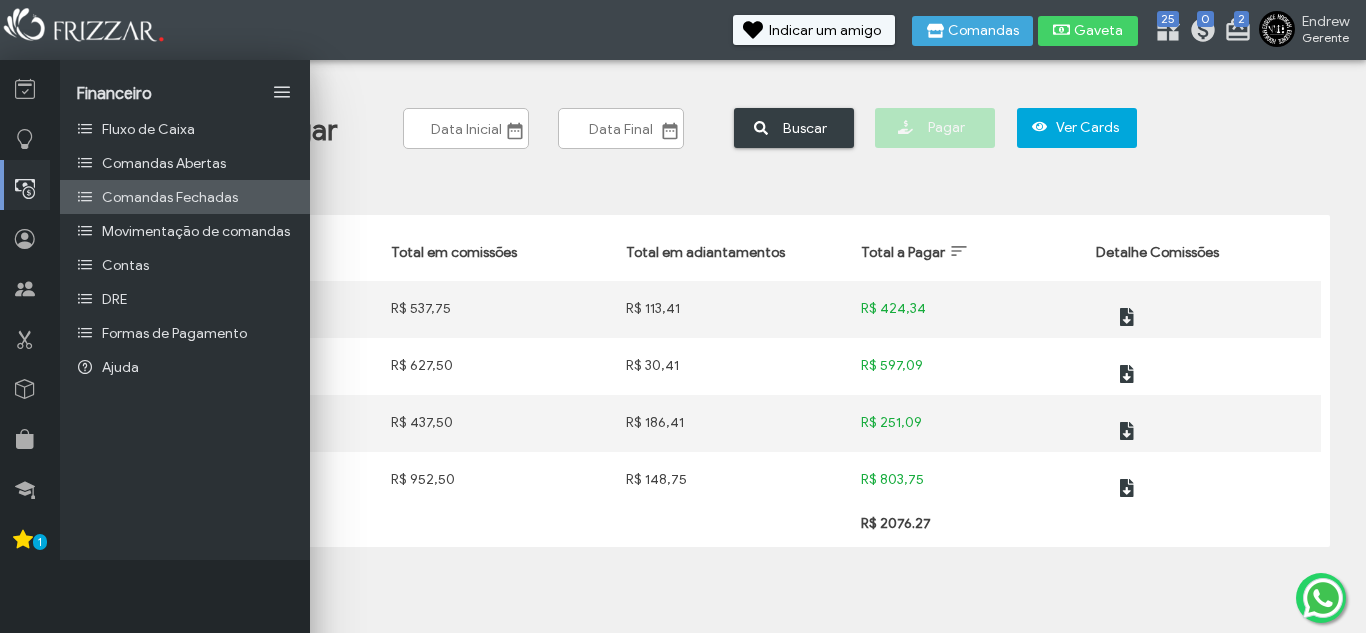 click on "Comandas Fechadas" at bounding box center [185, 197] 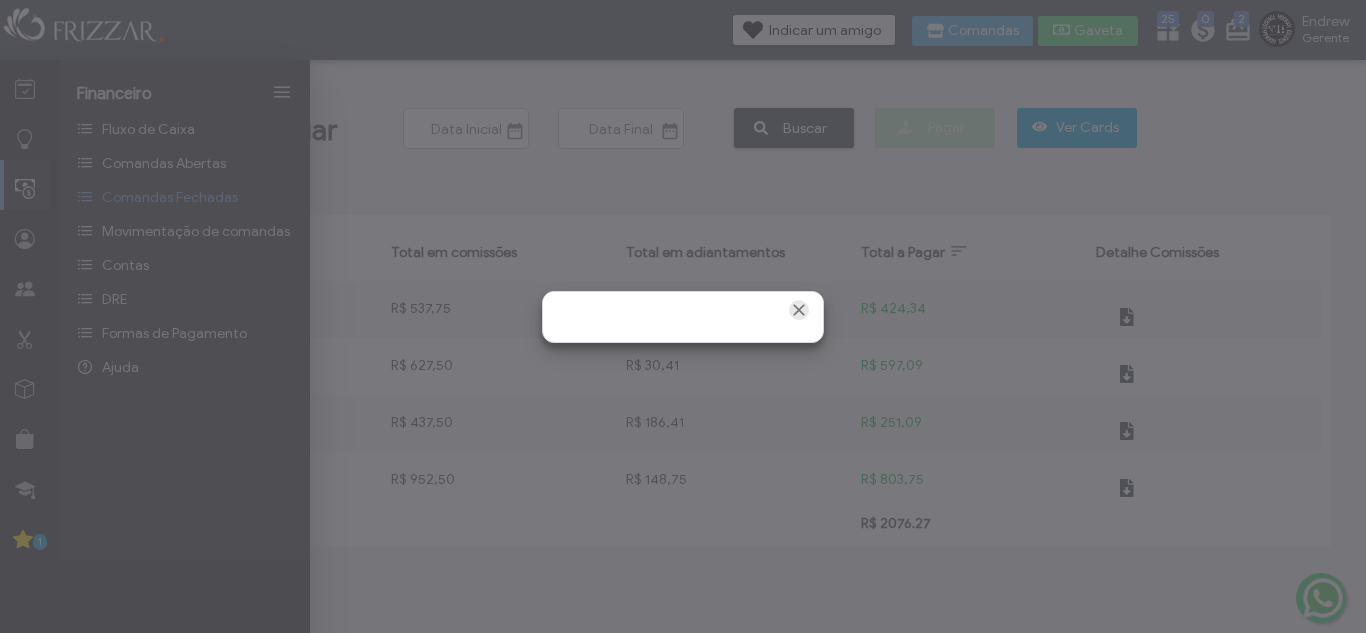 click at bounding box center (799, 310) 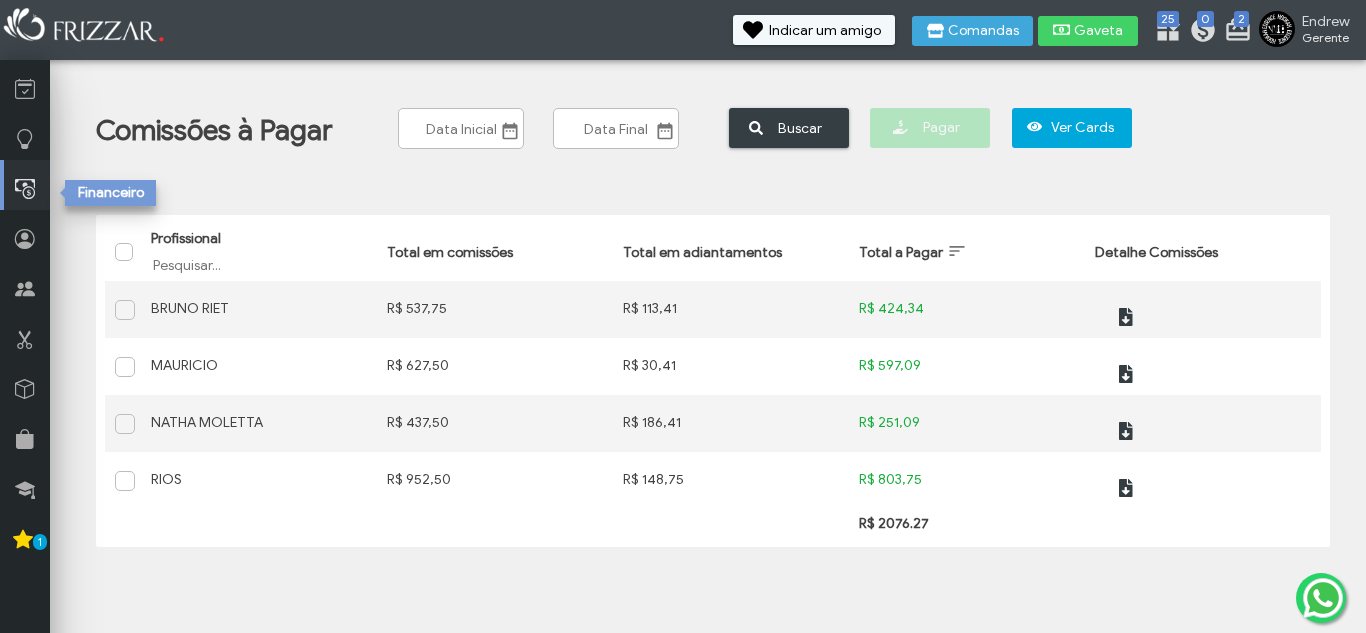 click at bounding box center [27, 185] 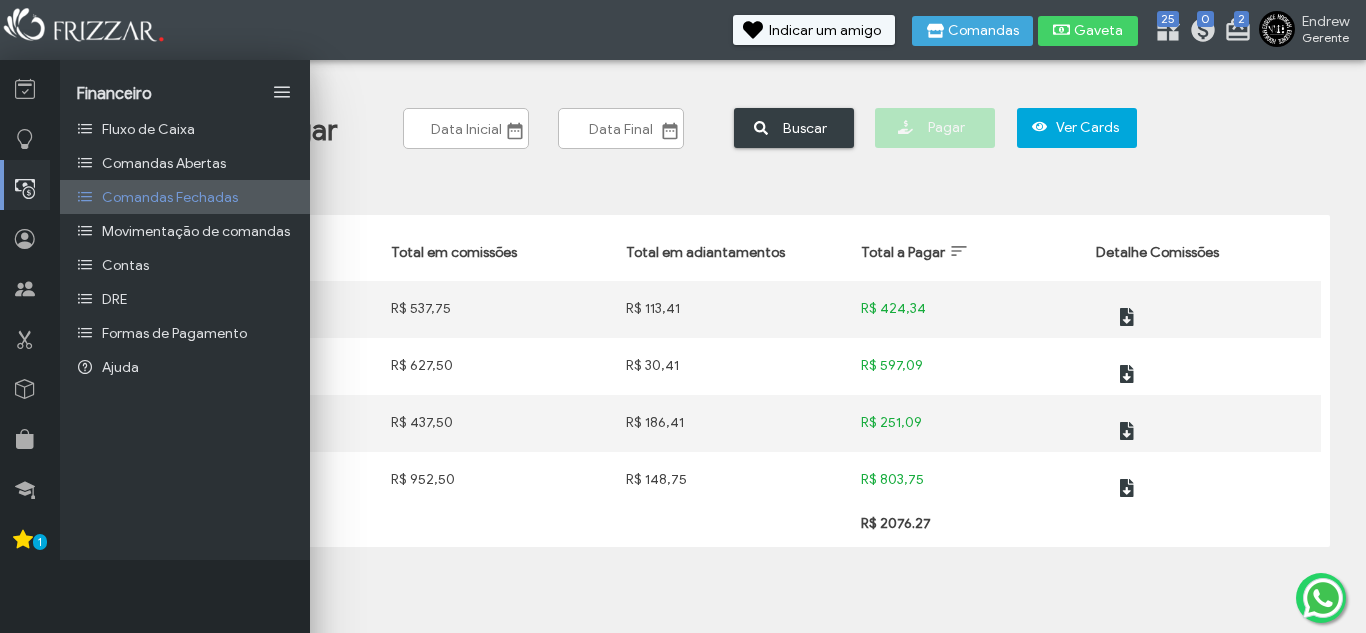 click on "Comandas Fechadas" at bounding box center [185, 197] 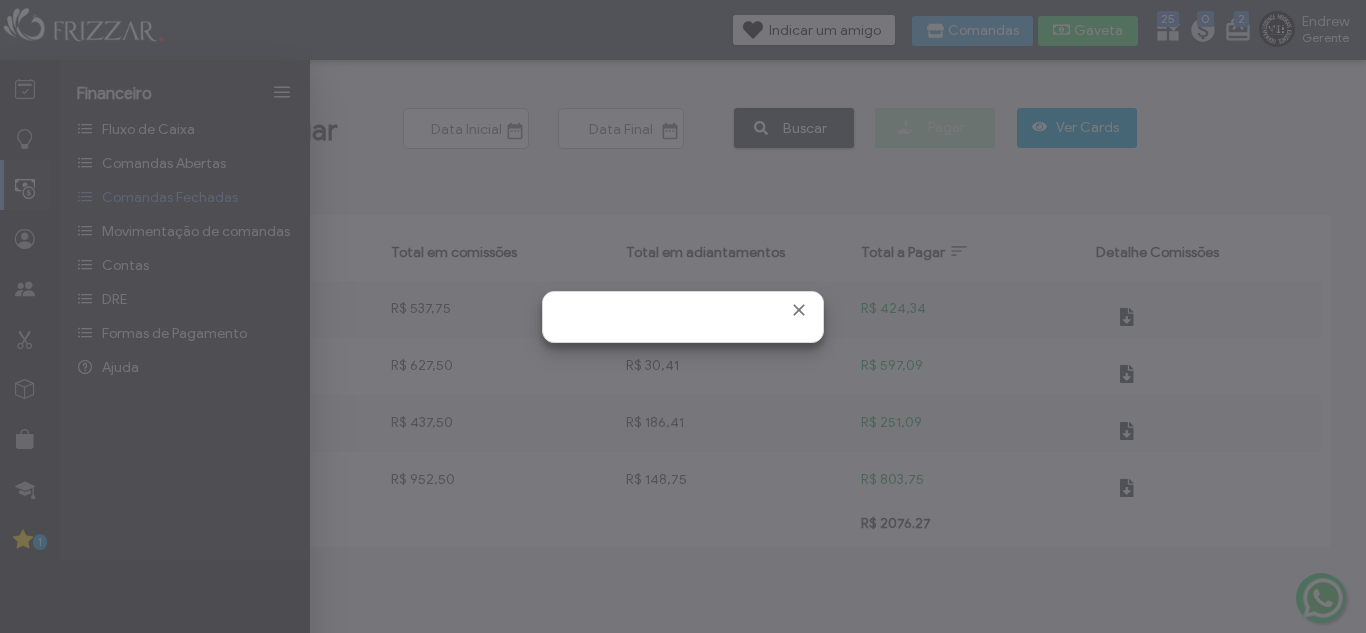 click at bounding box center (683, 310) 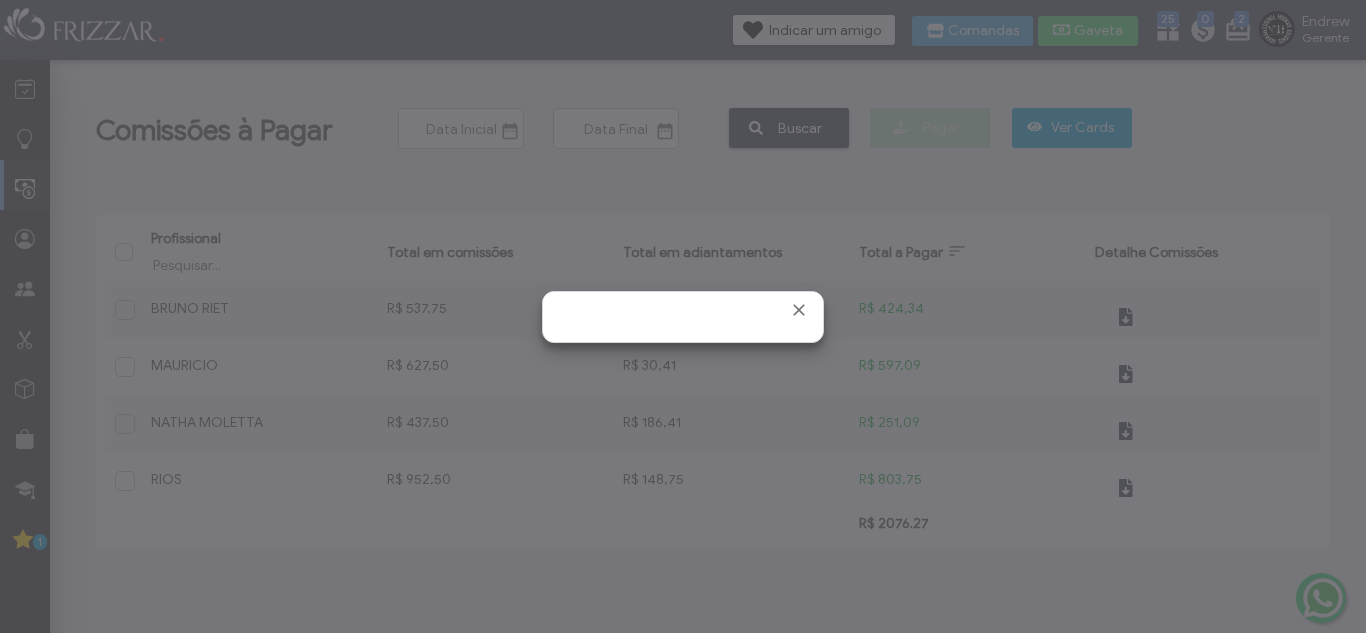 click at bounding box center [683, 310] 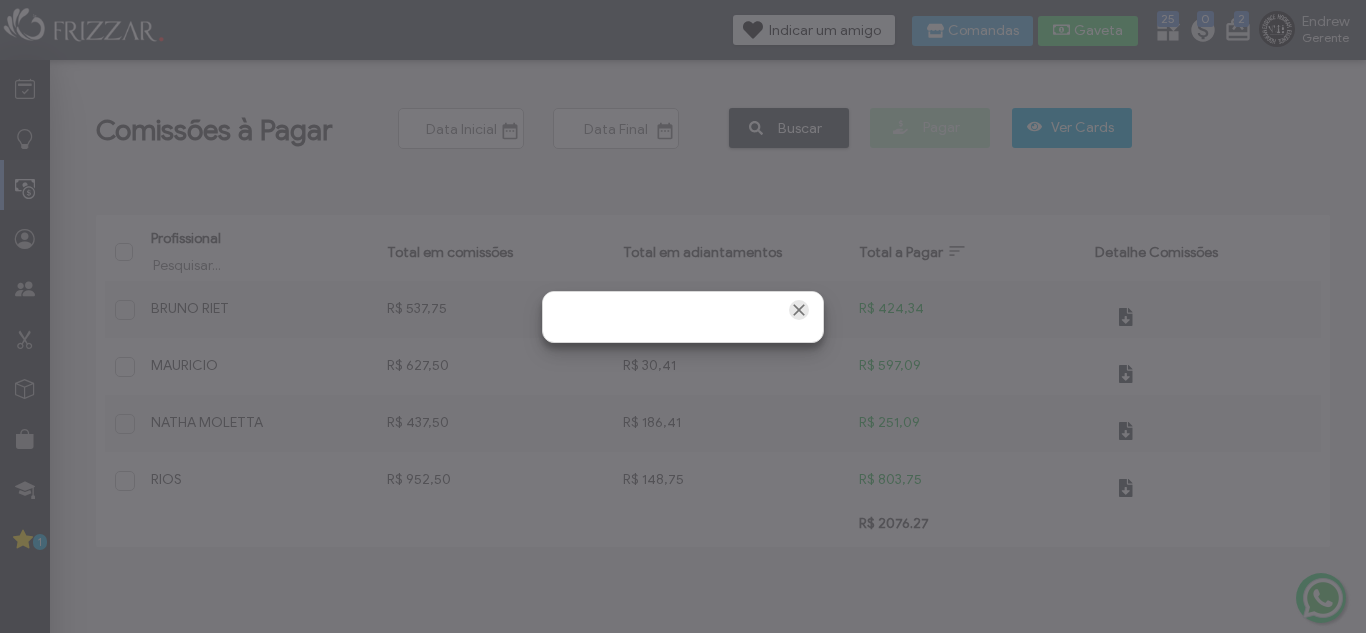 click at bounding box center [799, 310] 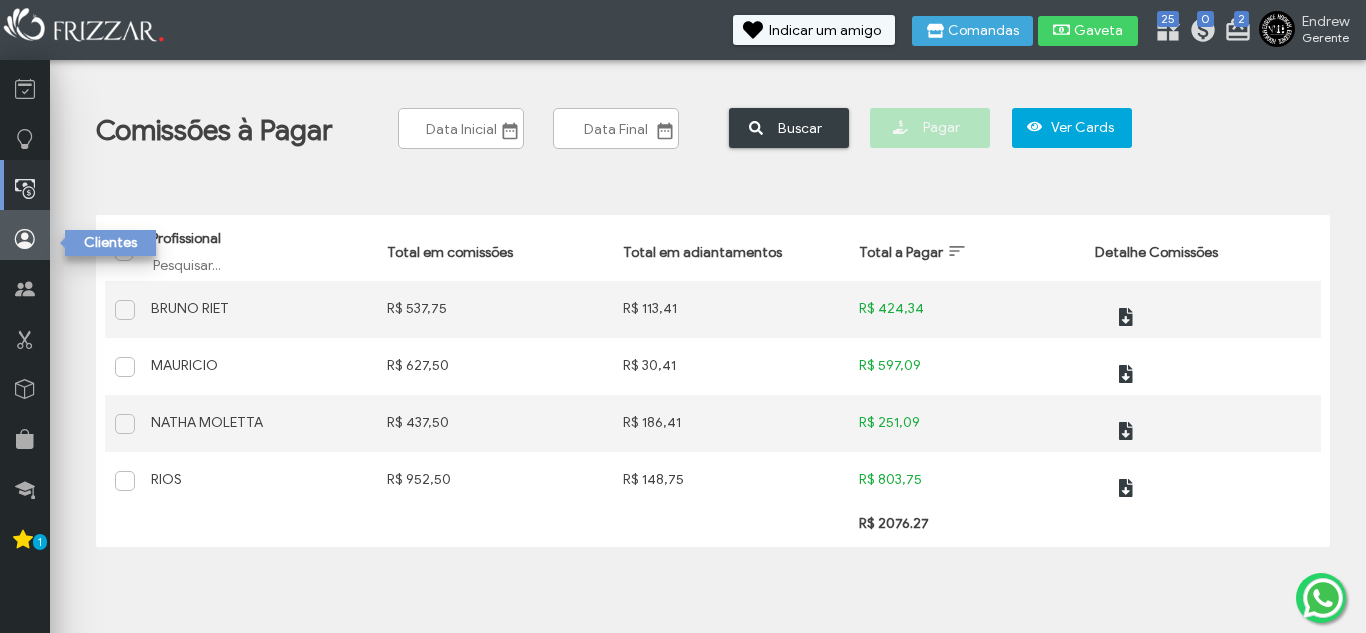 click at bounding box center (25, 235) 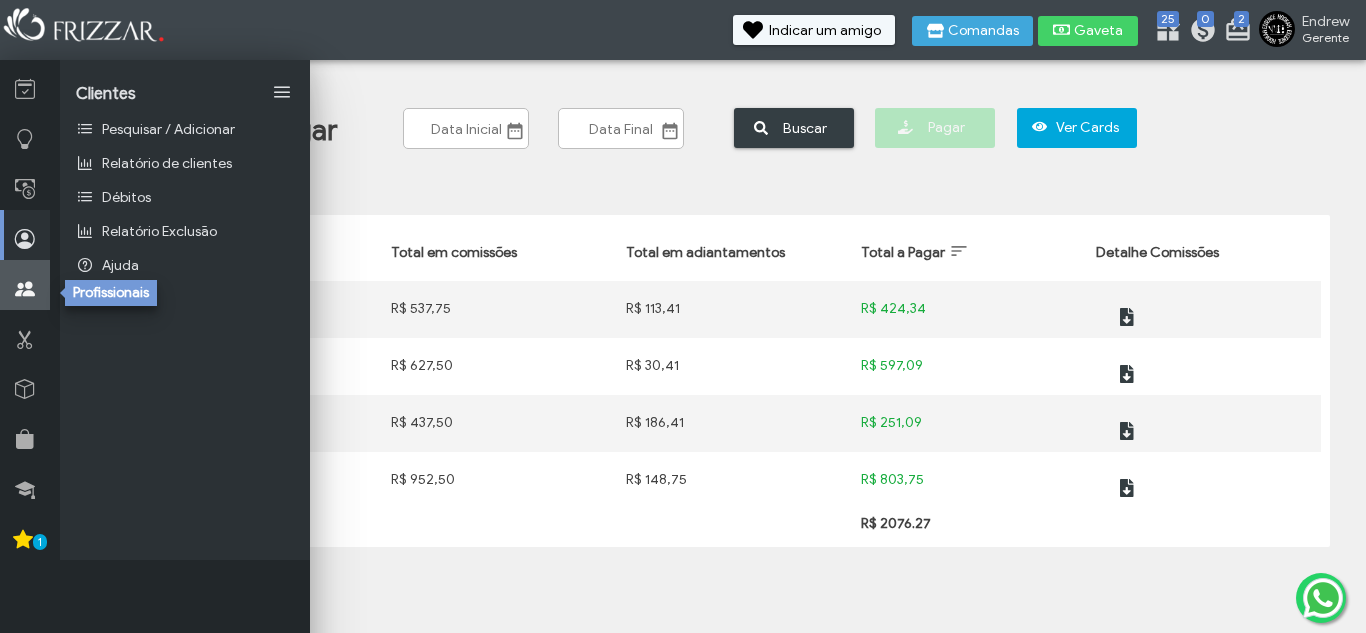 click at bounding box center [25, 285] 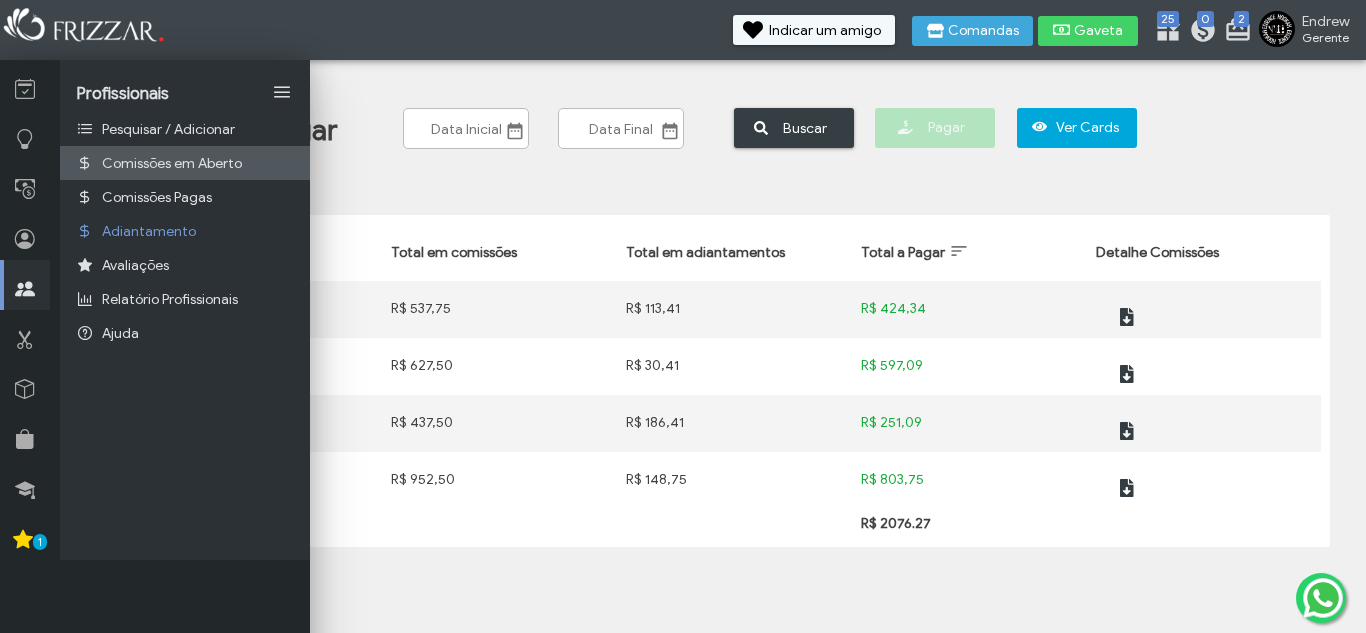 click on "Comissões em Aberto" at bounding box center (172, 163) 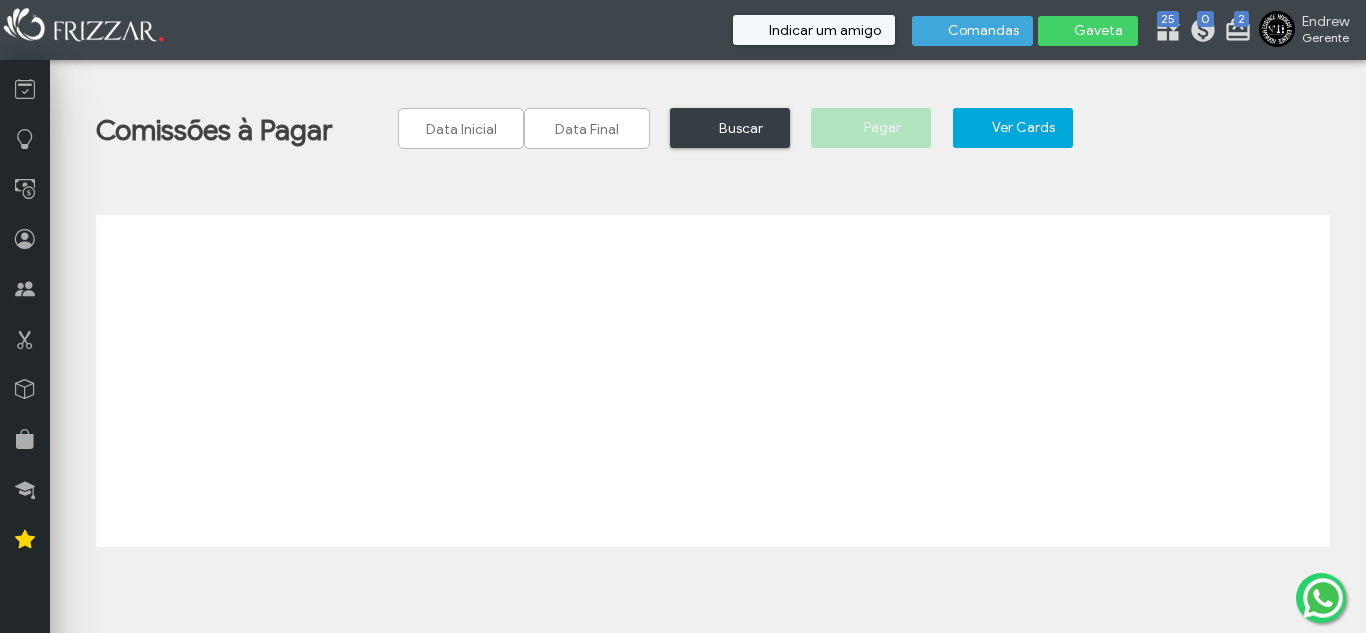 scroll, scrollTop: 0, scrollLeft: 0, axis: both 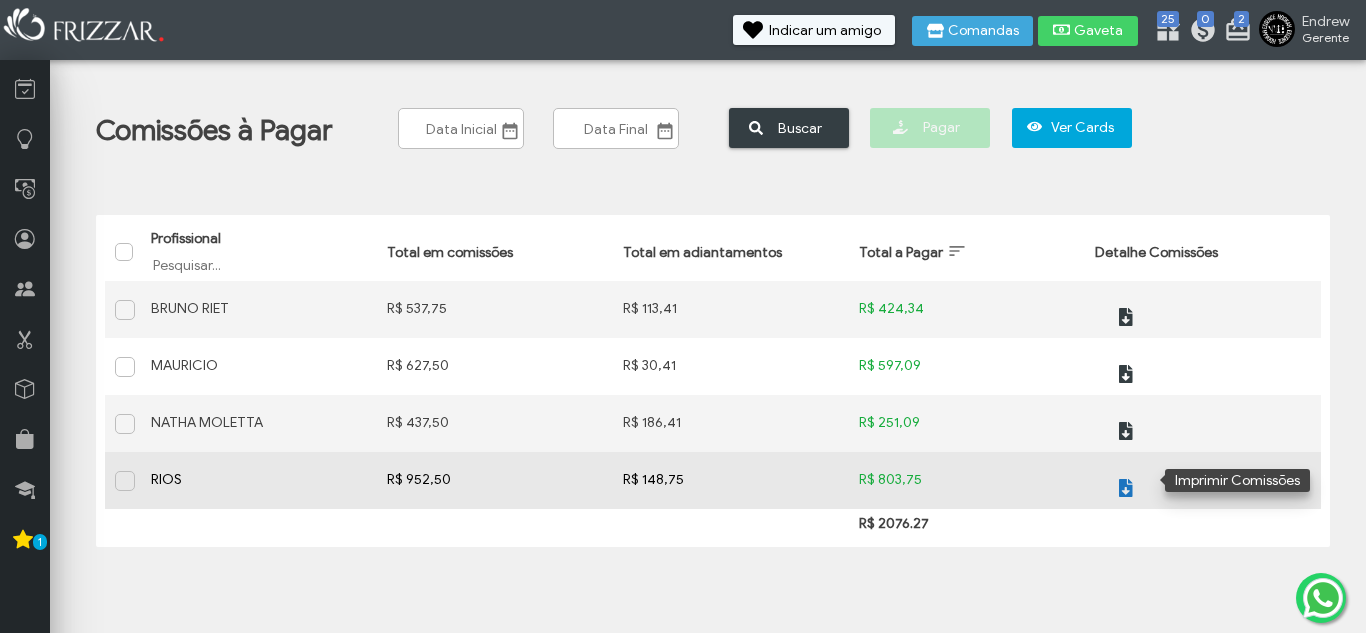 click at bounding box center [1126, 488] 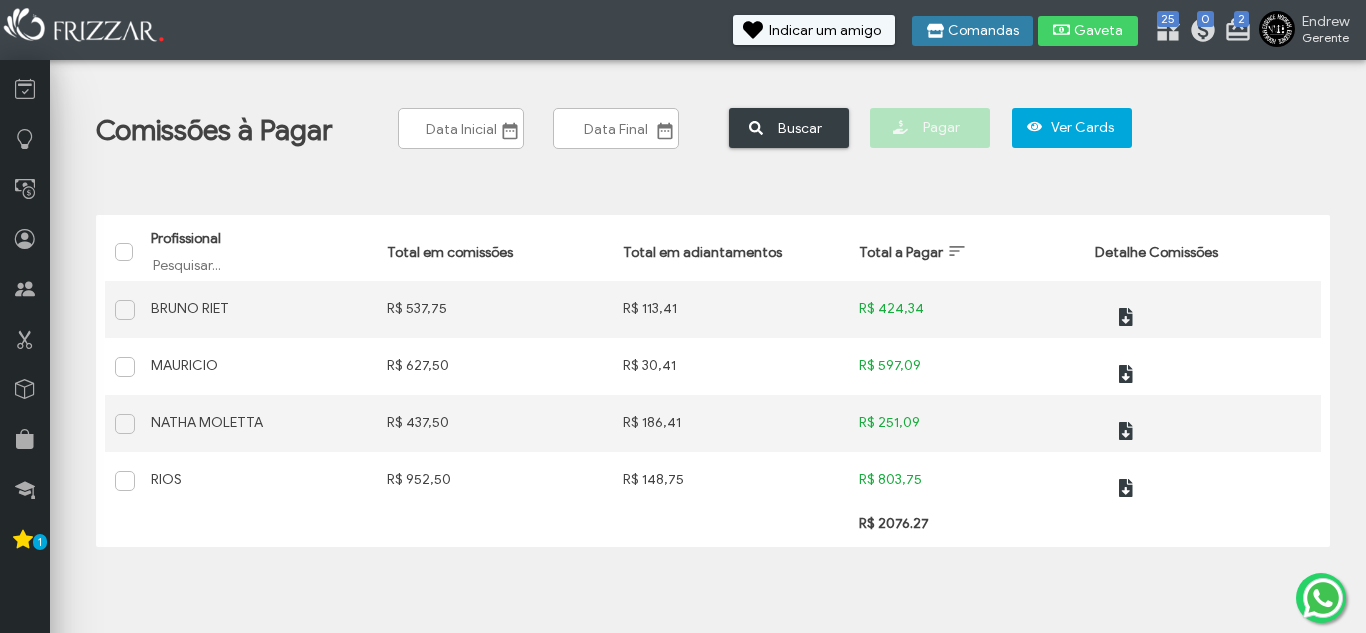 click on "Comandas" at bounding box center (983, 31) 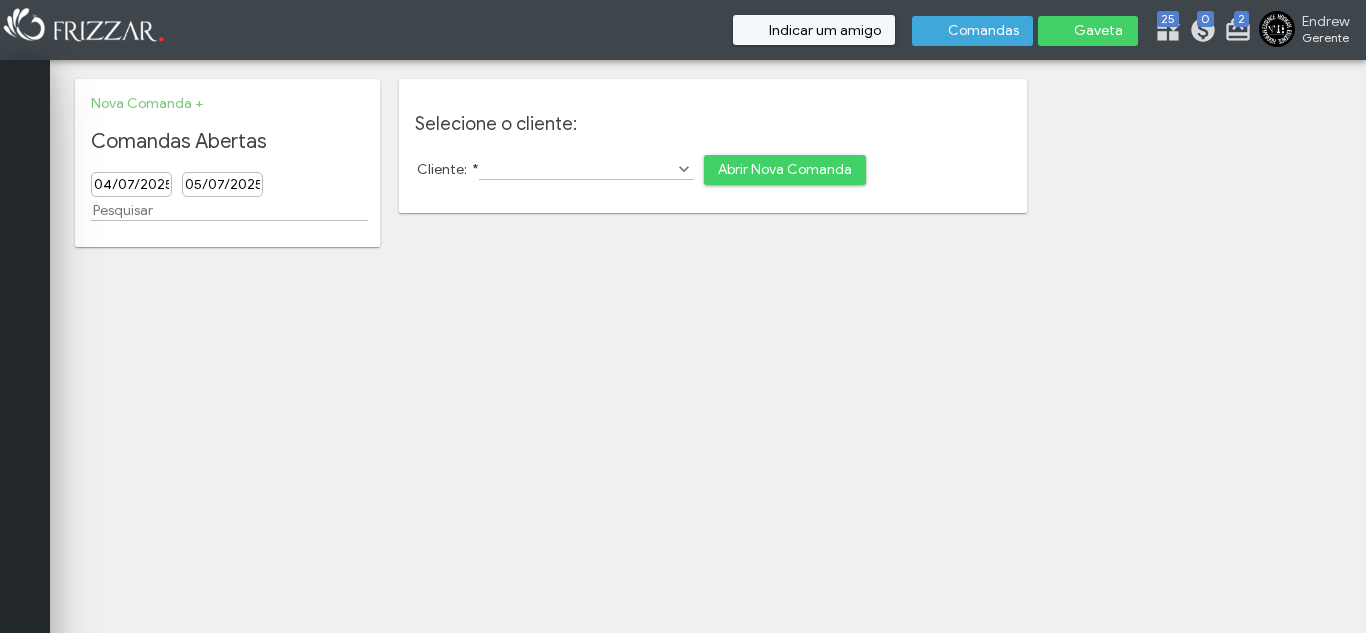 scroll, scrollTop: 0, scrollLeft: 0, axis: both 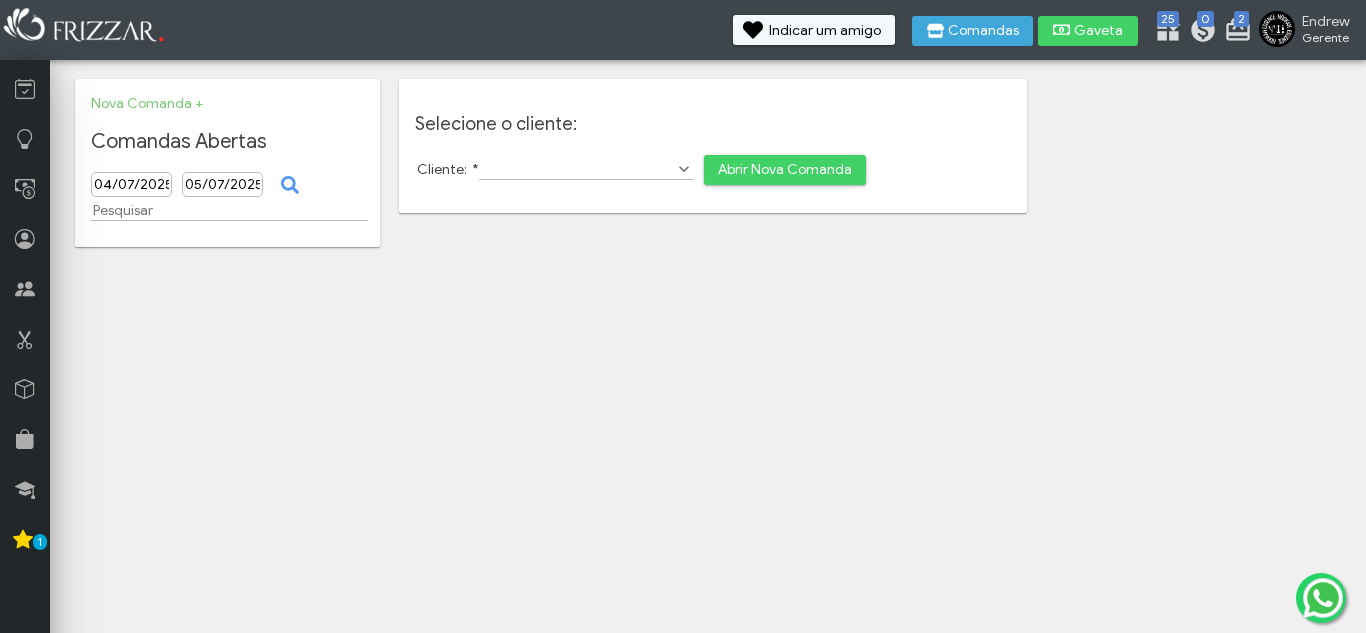 click on "Cliente: *" at bounding box center (586, 169) 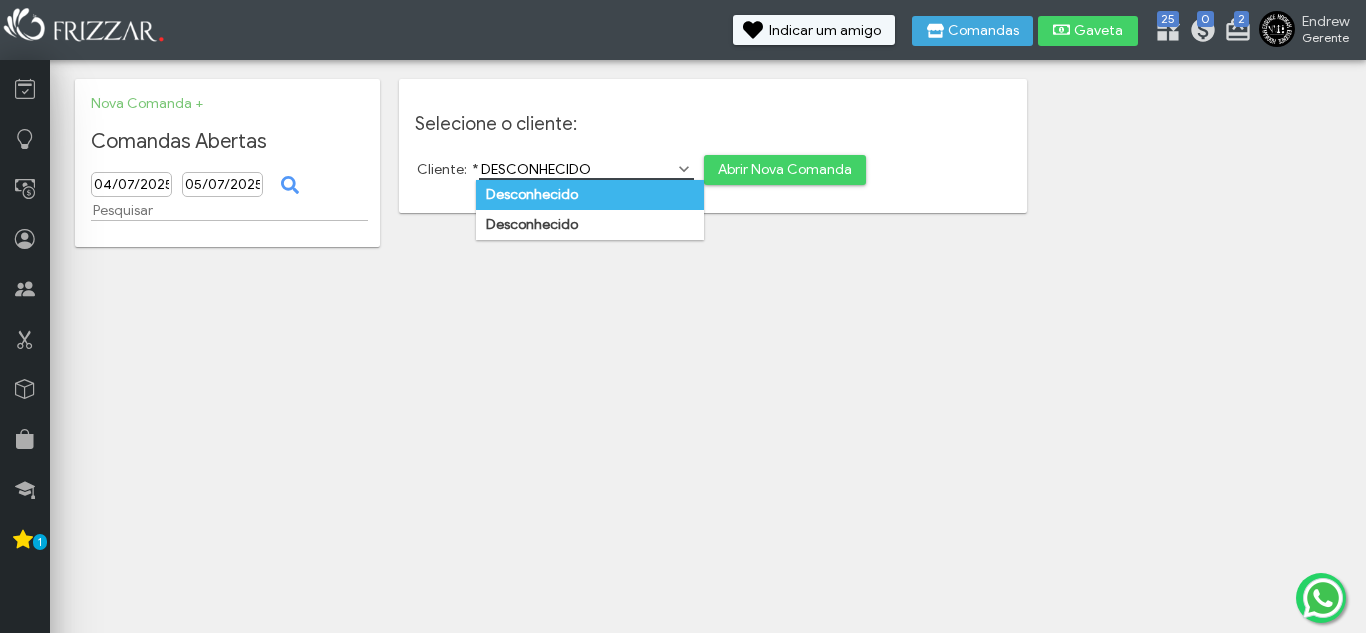 type on "DESCONHECIDO" 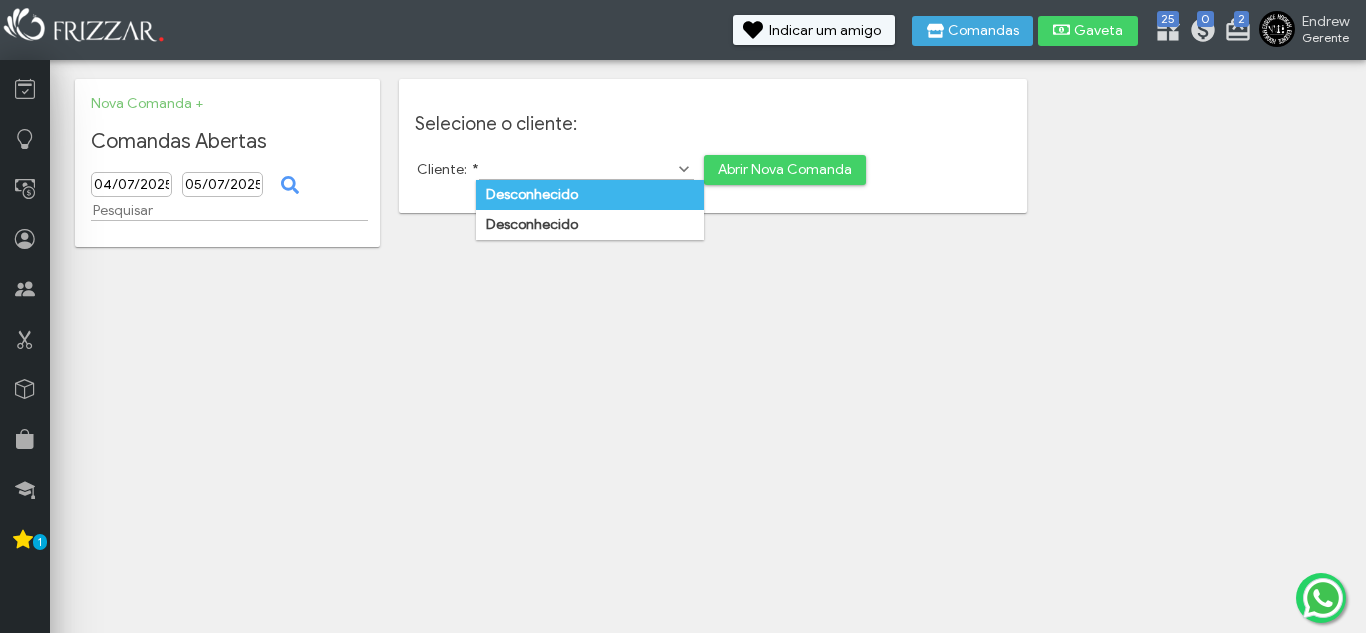 click on "Desconhecido" at bounding box center [532, 194] 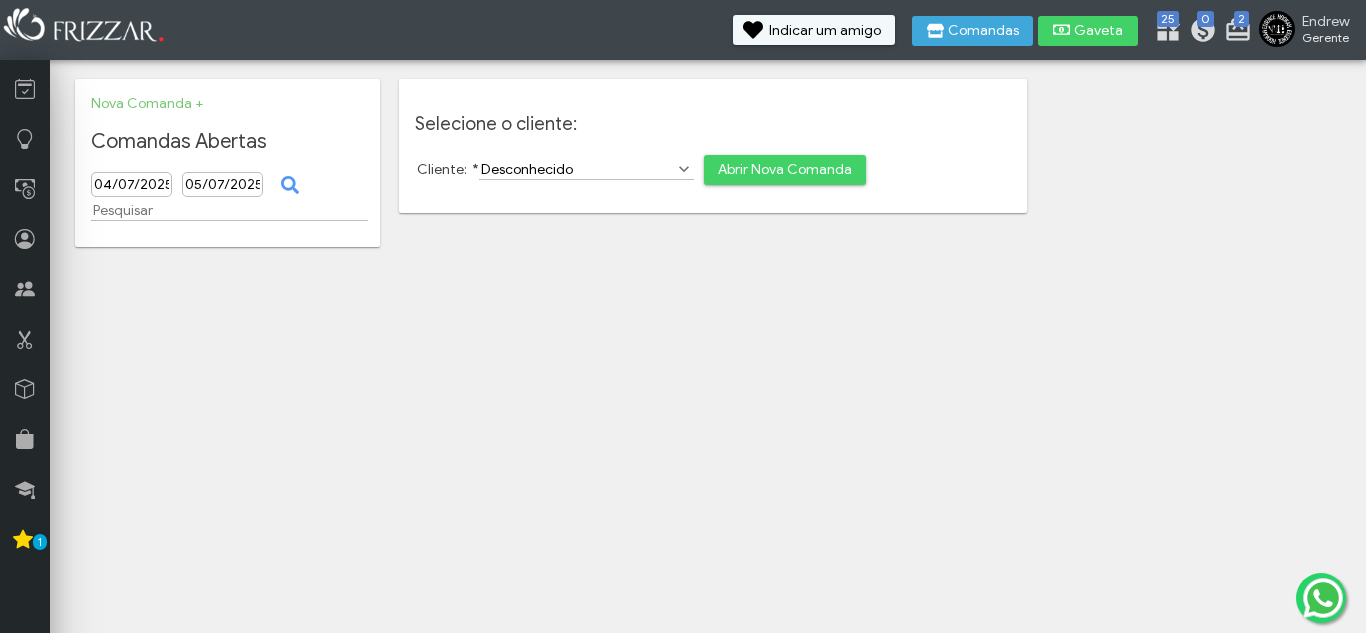 click on "Abrir Nova Comanda" at bounding box center [785, 170] 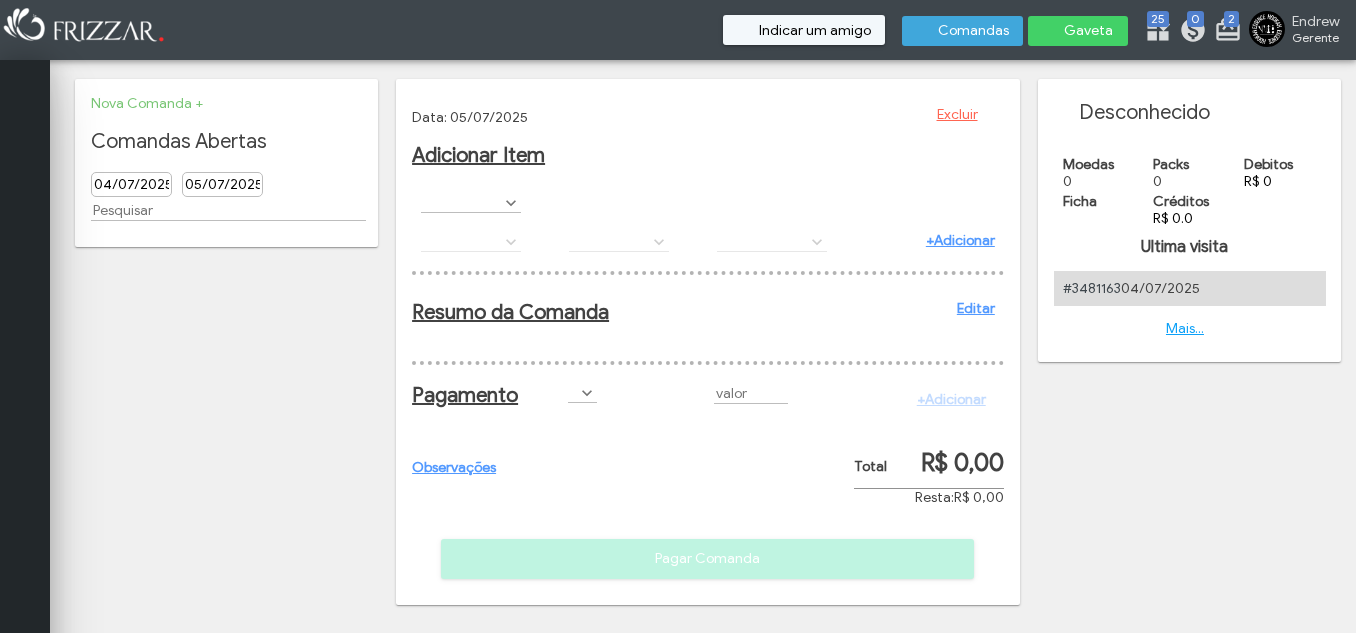 scroll, scrollTop: 0, scrollLeft: 0, axis: both 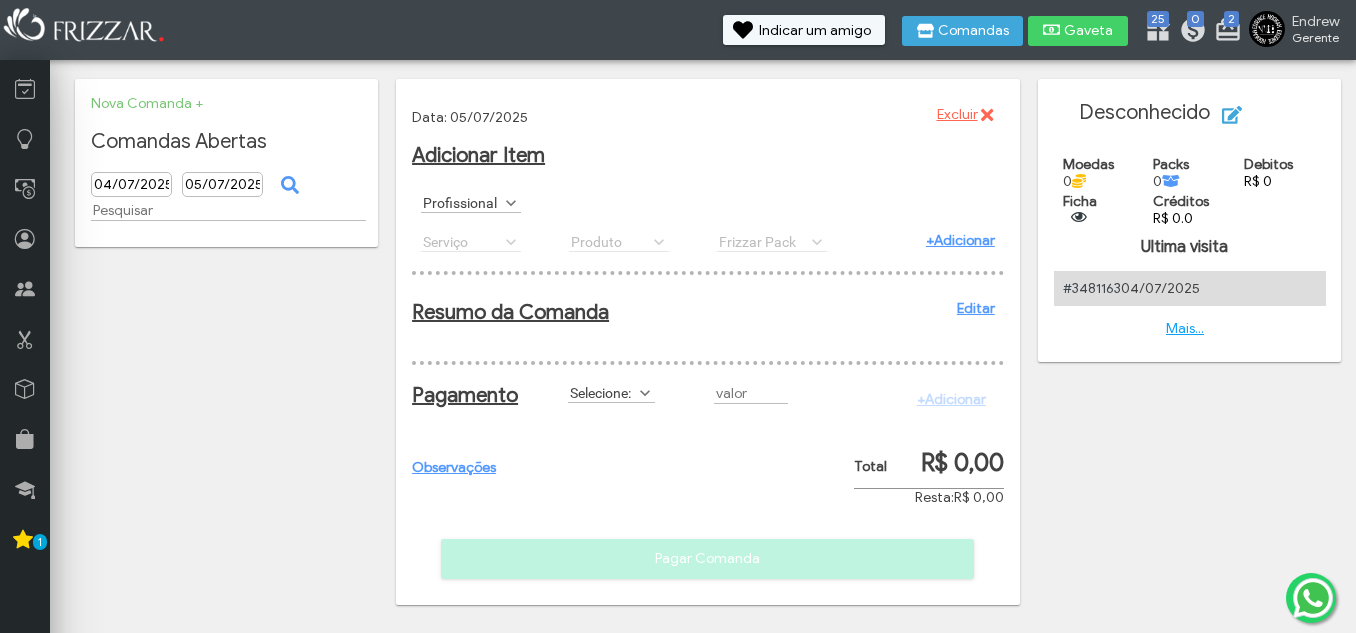 click on "Profissional" at bounding box center [462, 202] 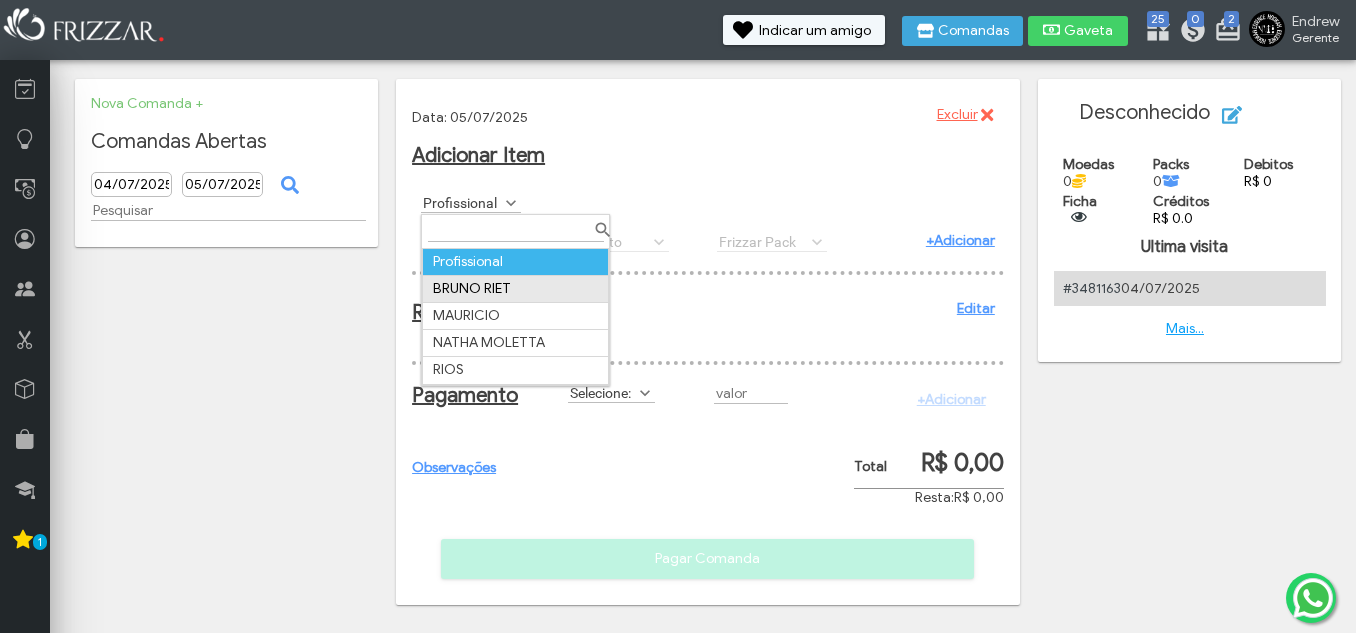 click on "BRUNO RIET" at bounding box center [516, 288] 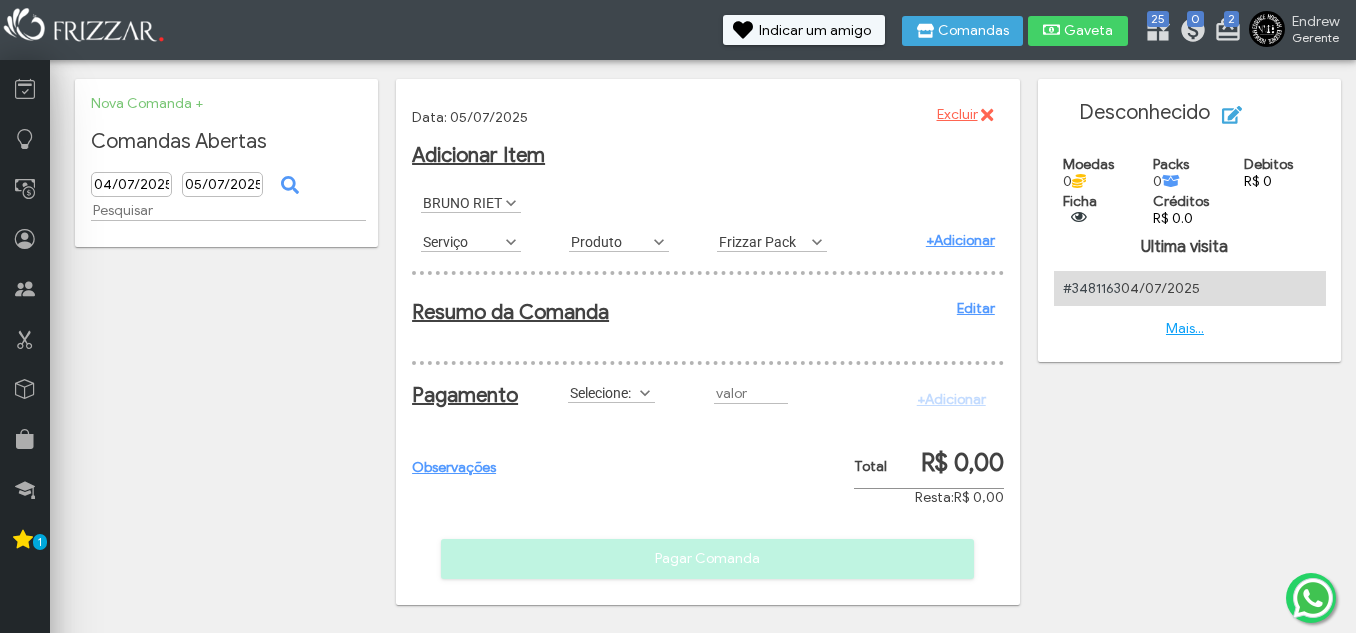 scroll, scrollTop: 11, scrollLeft: 89, axis: both 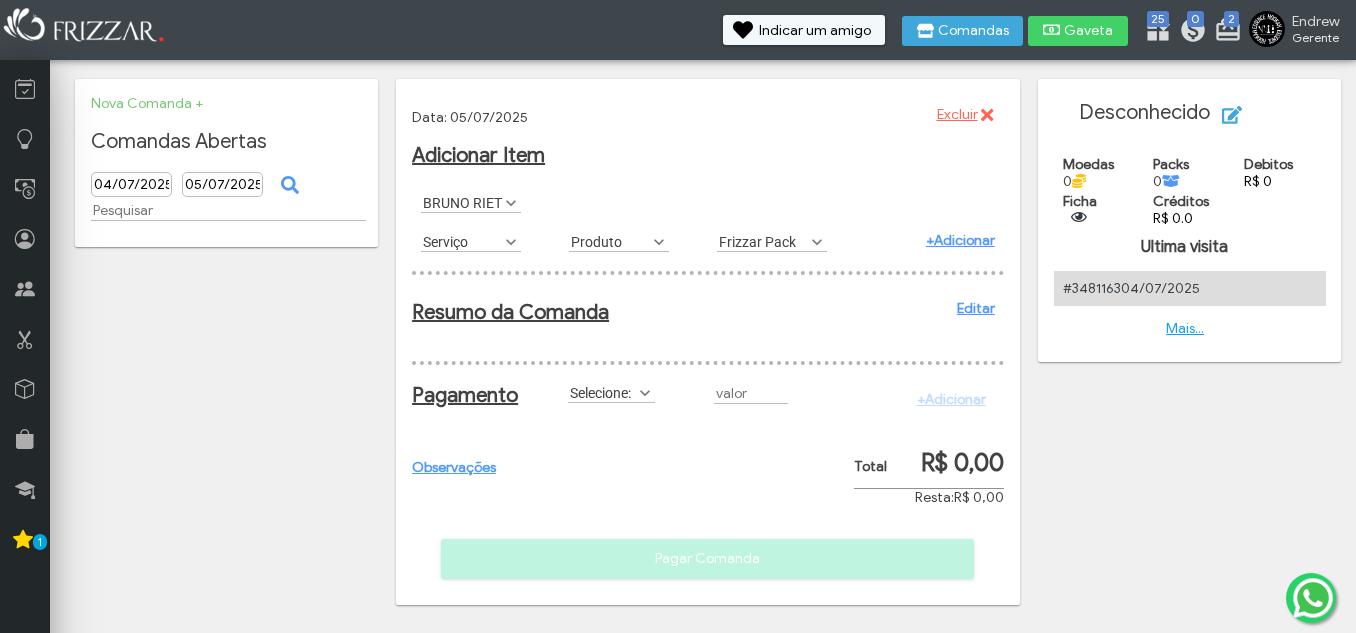 click on "Serviço" at bounding box center [462, 241] 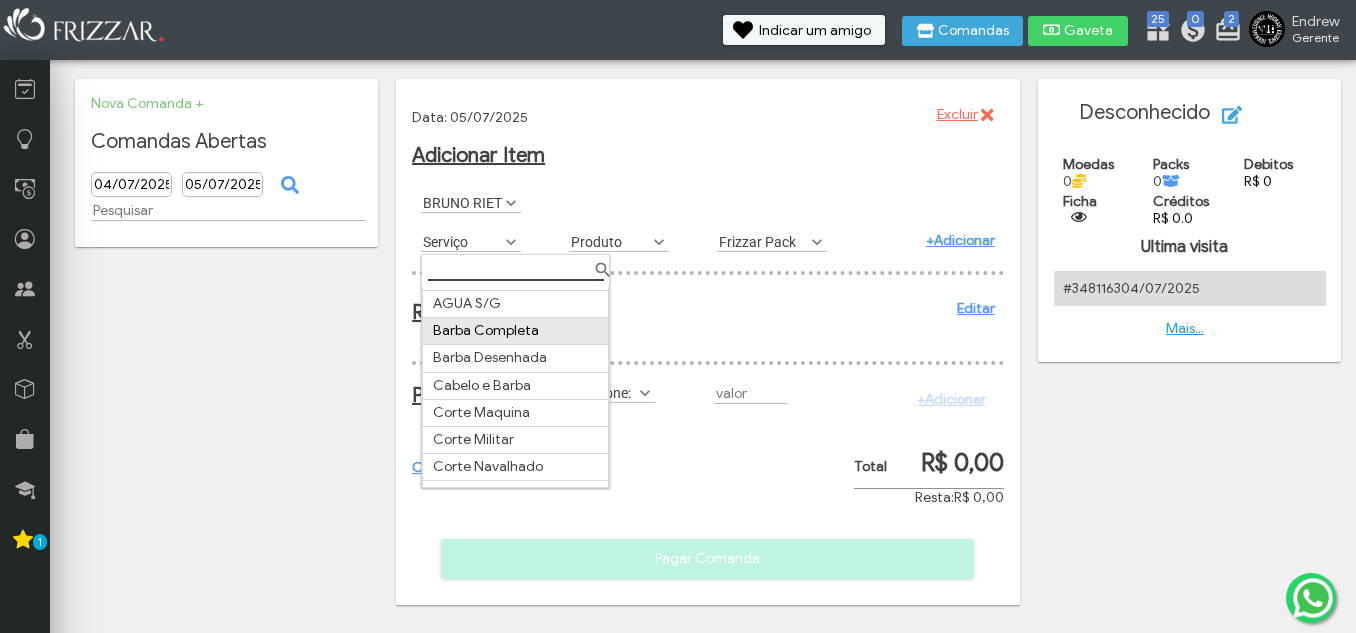 scroll, scrollTop: 100, scrollLeft: 0, axis: vertical 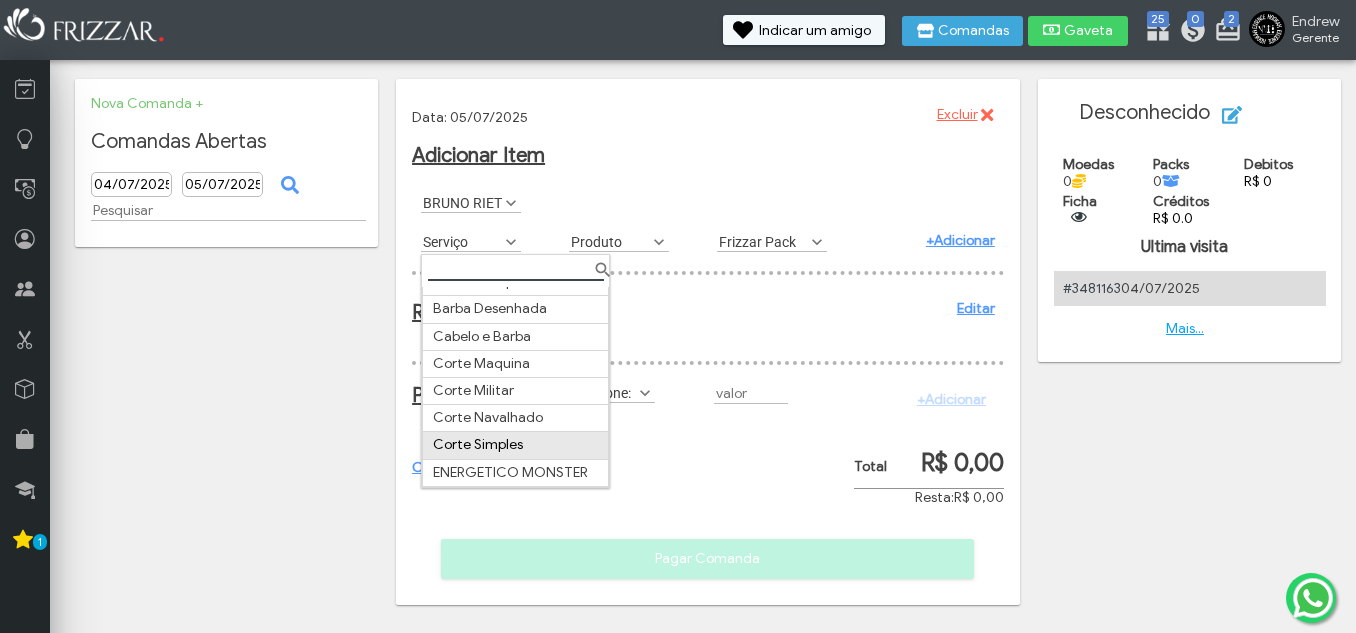 click on "Corte Simples" at bounding box center [516, 445] 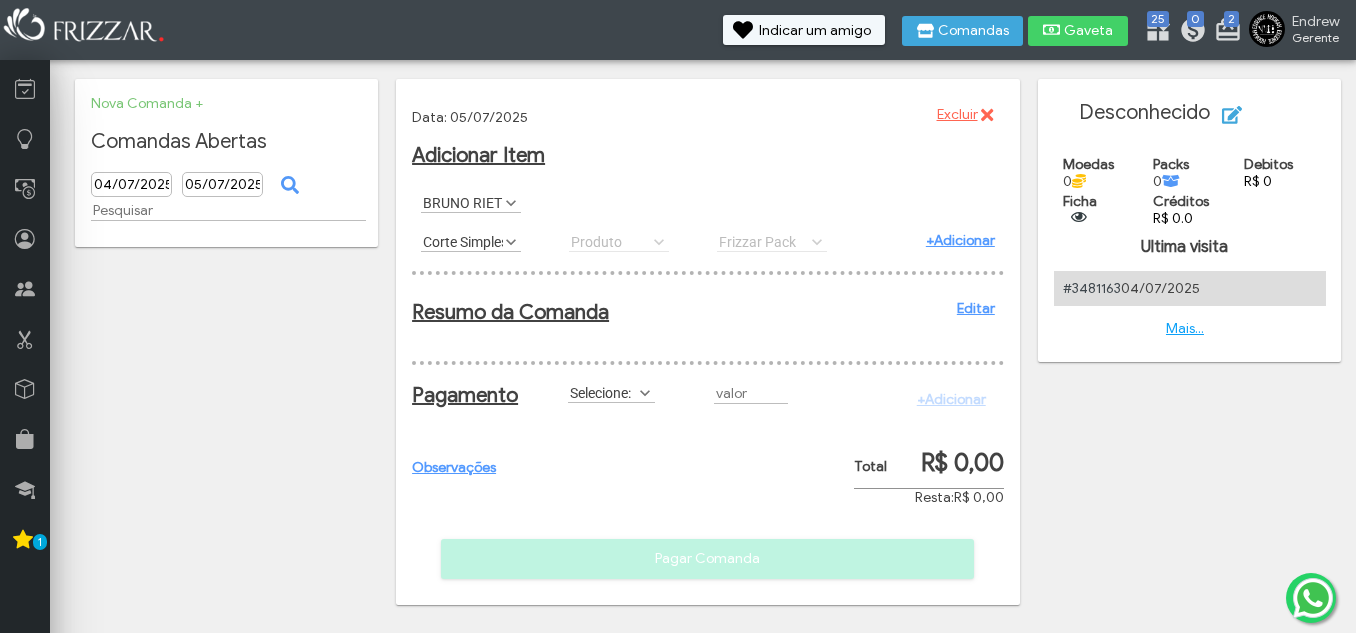 click on "+Adicionar" at bounding box center [960, 240] 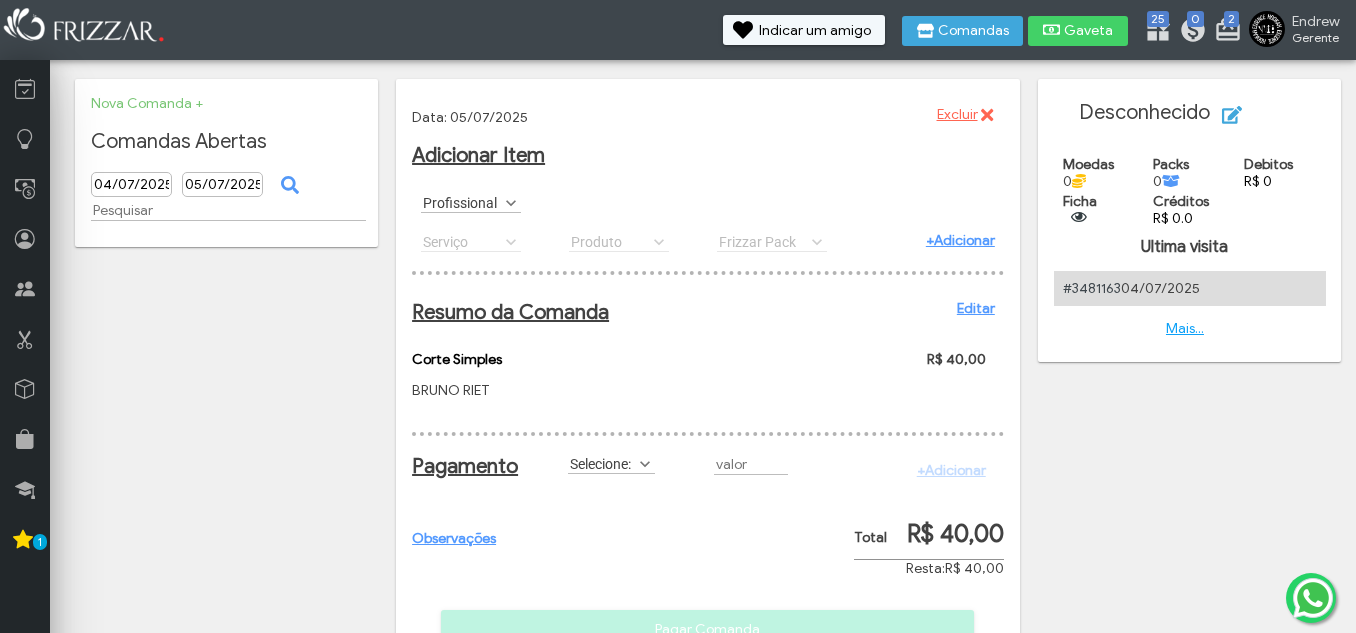 click on "Profissional" at bounding box center (462, 202) 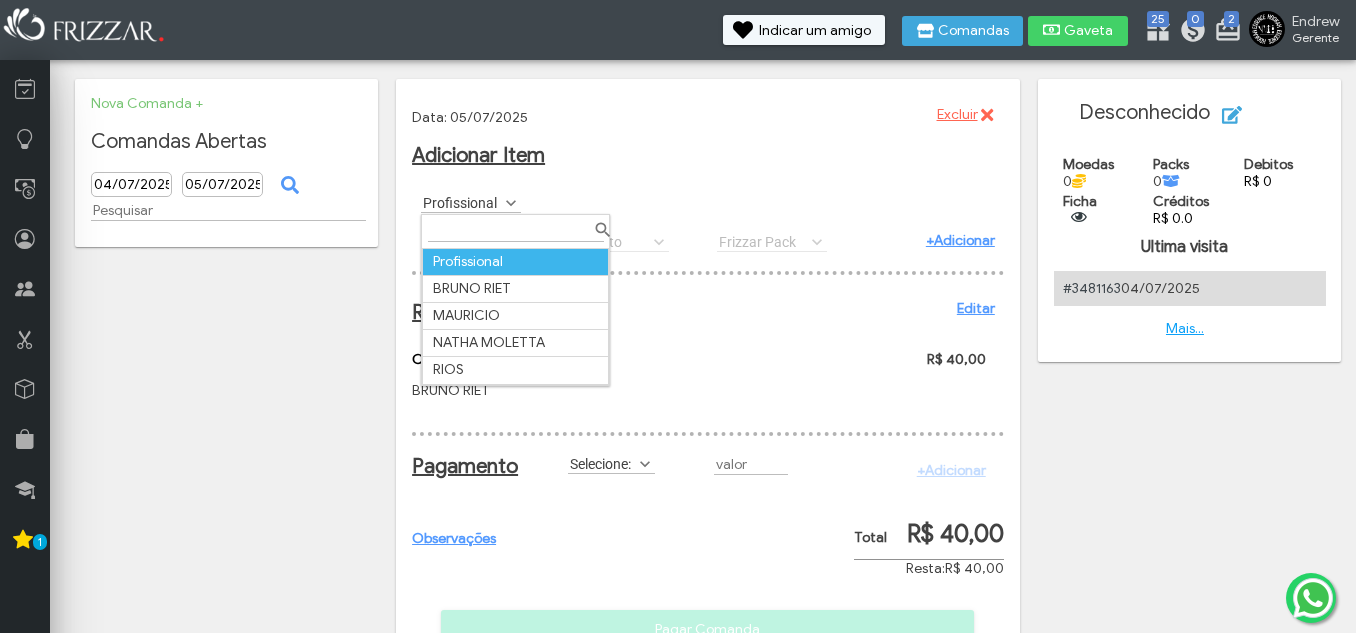 scroll, scrollTop: 11, scrollLeft: 89, axis: both 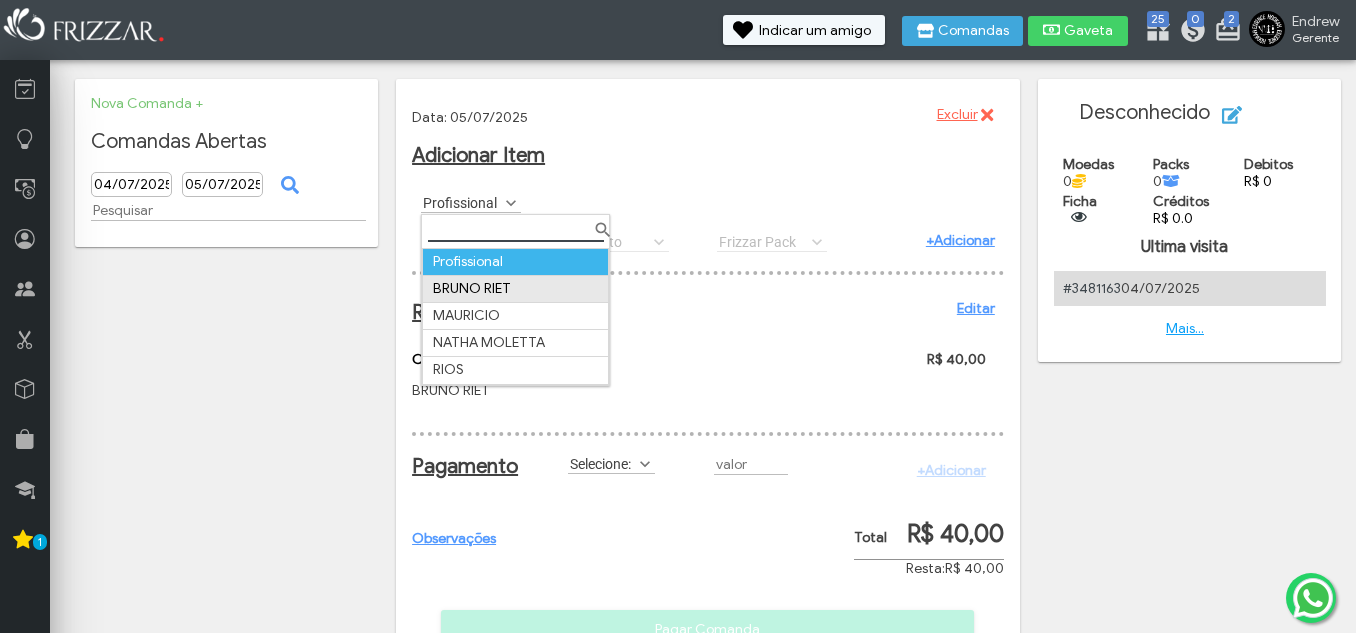 click on "BRUNO RIET" at bounding box center (516, 288) 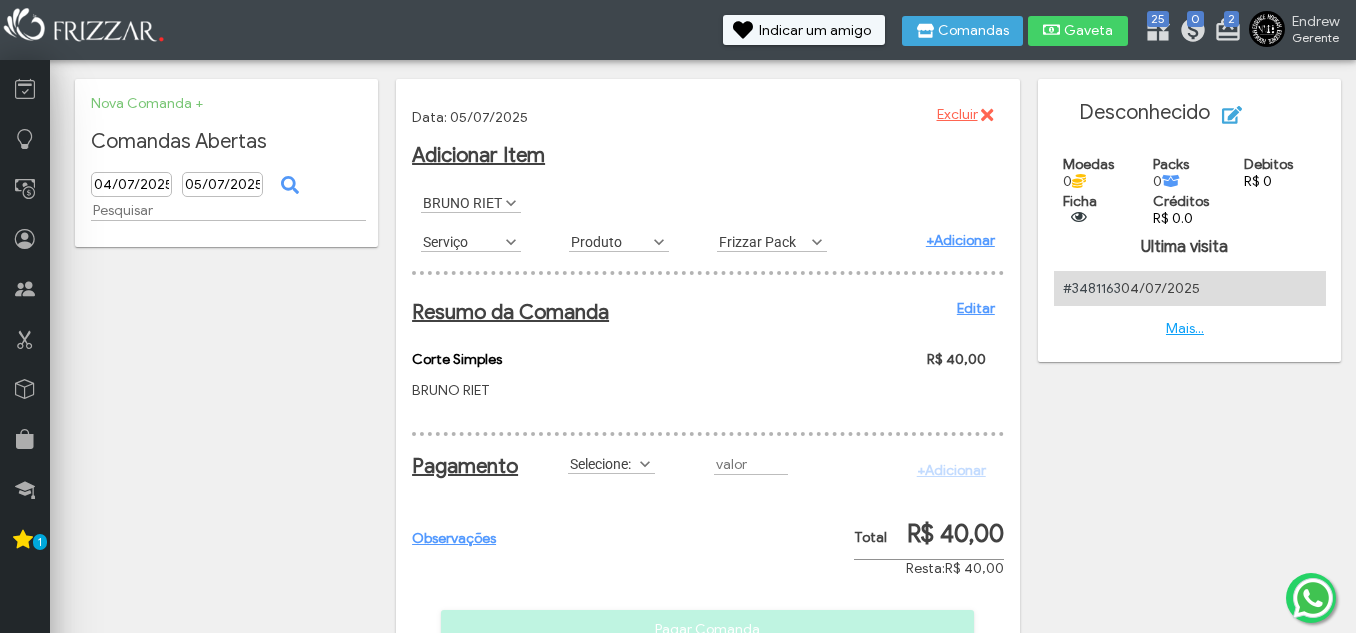 scroll, scrollTop: 11, scrollLeft: 89, axis: both 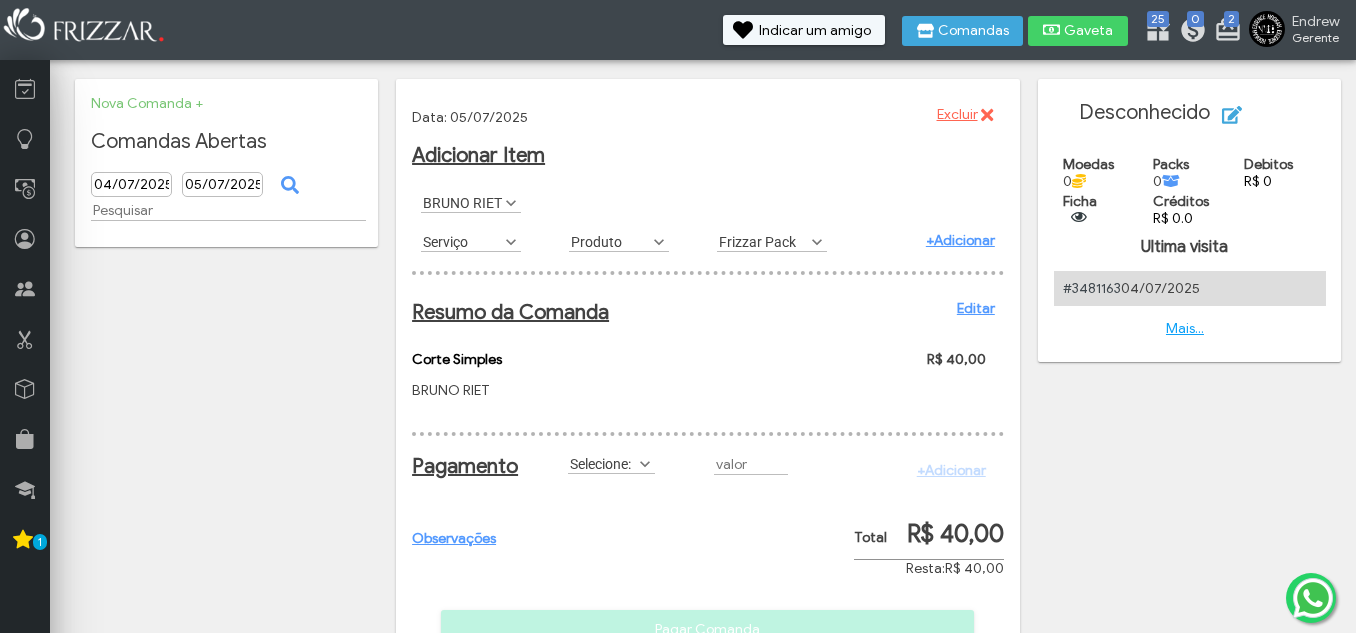 click on "Serviço" at bounding box center [462, 241] 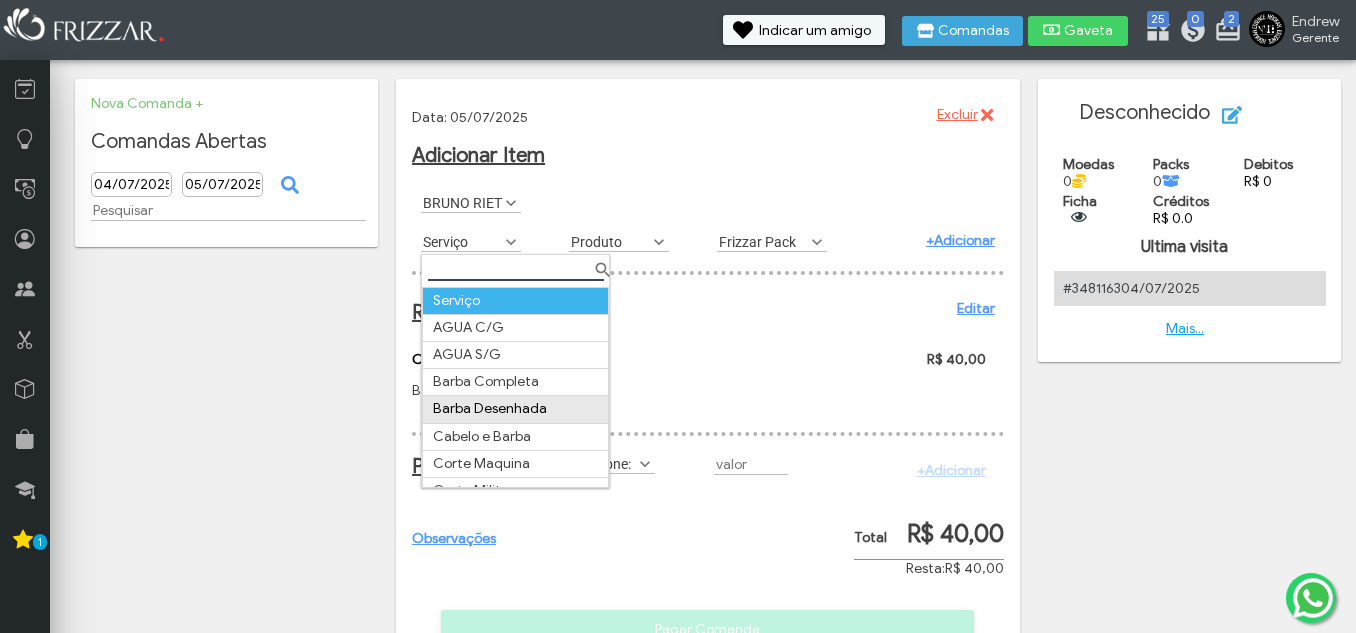 scroll, scrollTop: 100, scrollLeft: 0, axis: vertical 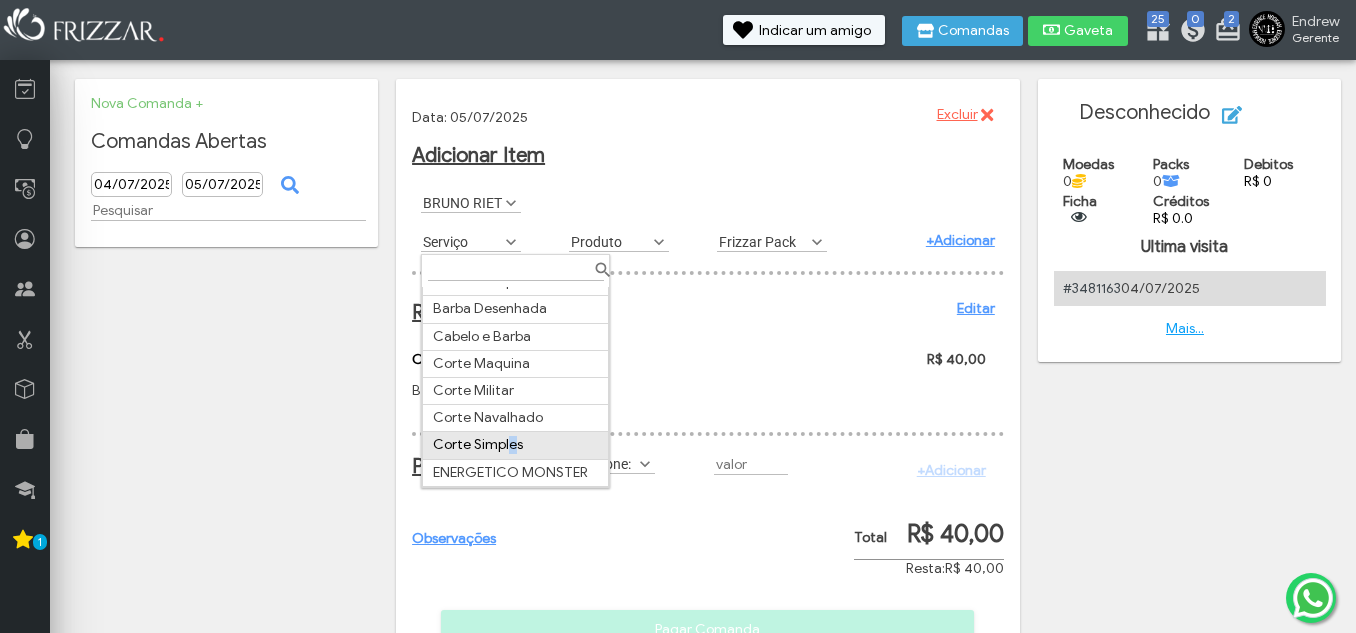 click on "Corte Simples" at bounding box center (516, 445) 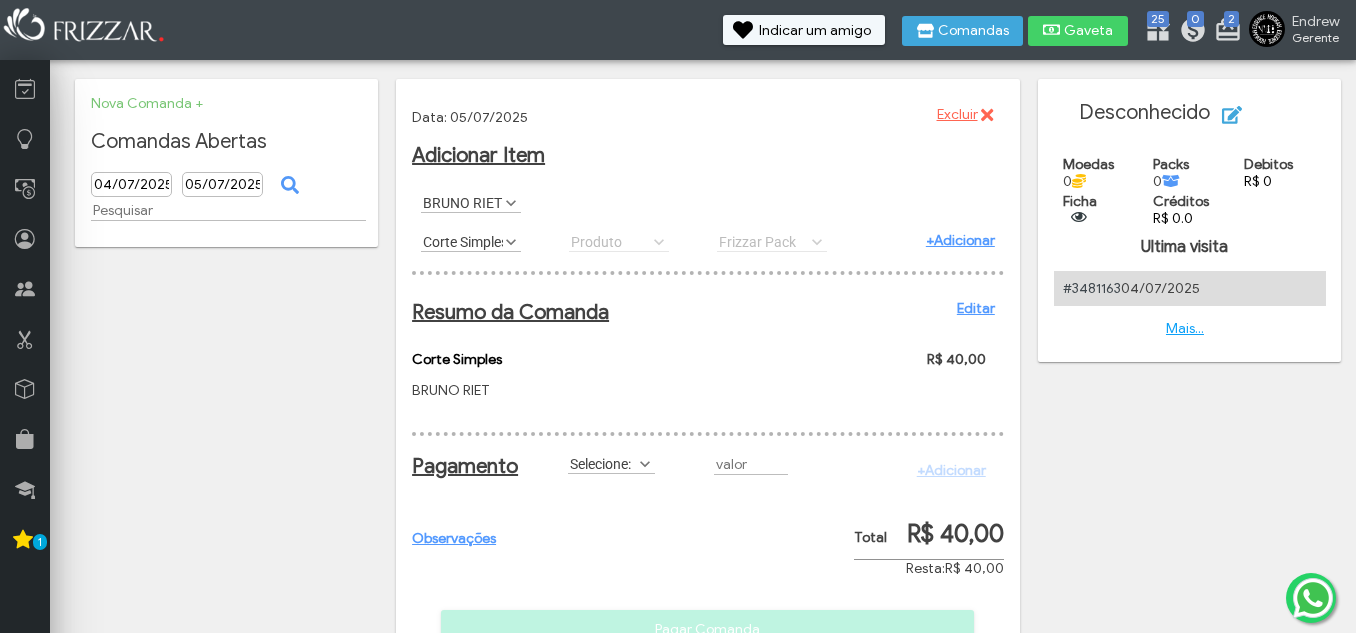 click on "+Adicionar" at bounding box center [960, 240] 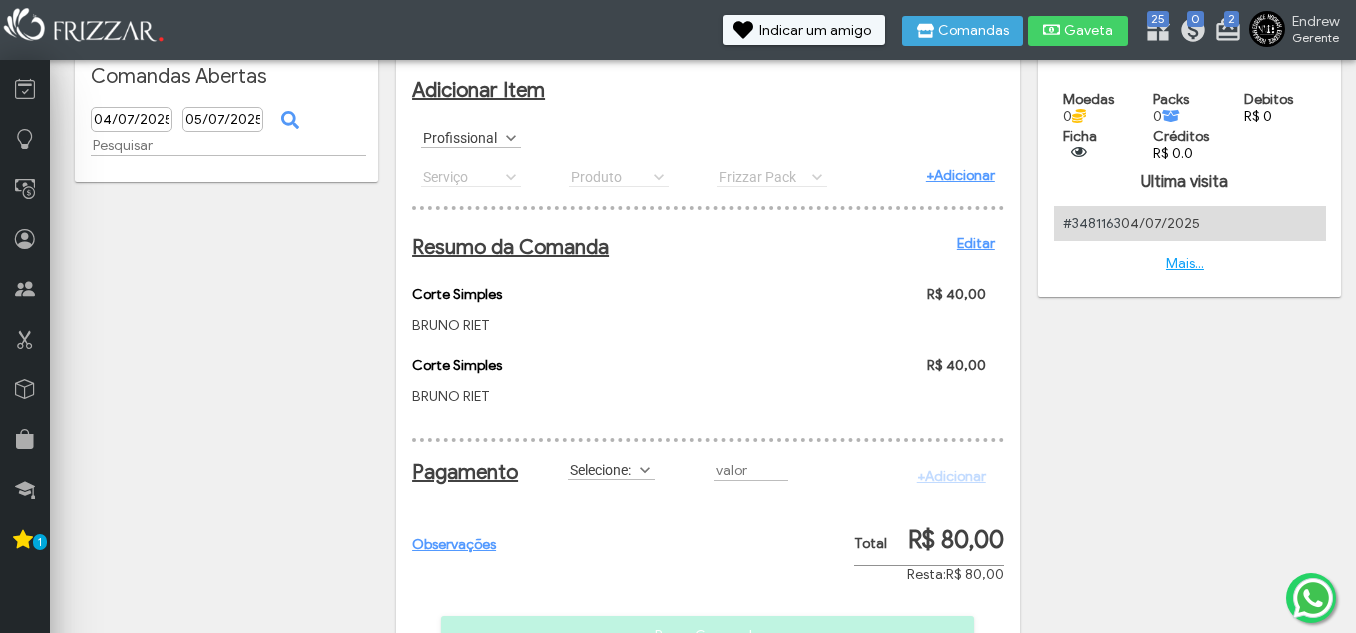 scroll, scrollTop: 100, scrollLeft: 0, axis: vertical 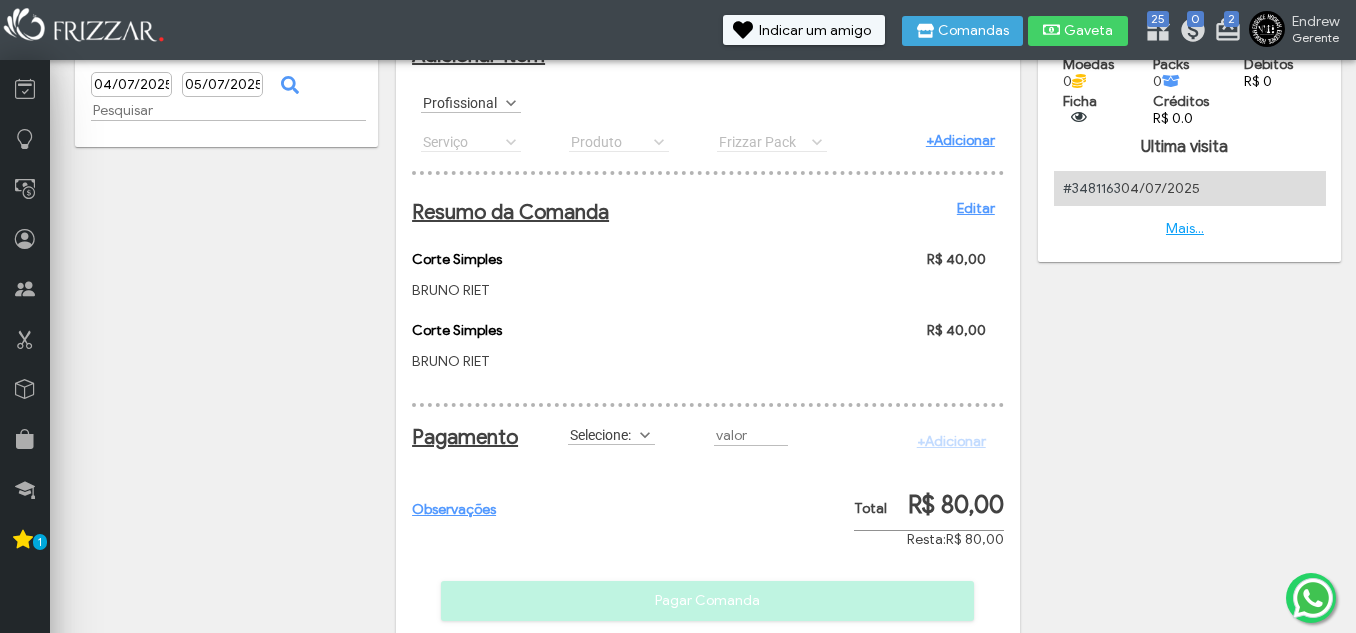 click on "Selecione:" at bounding box center (602, 434) 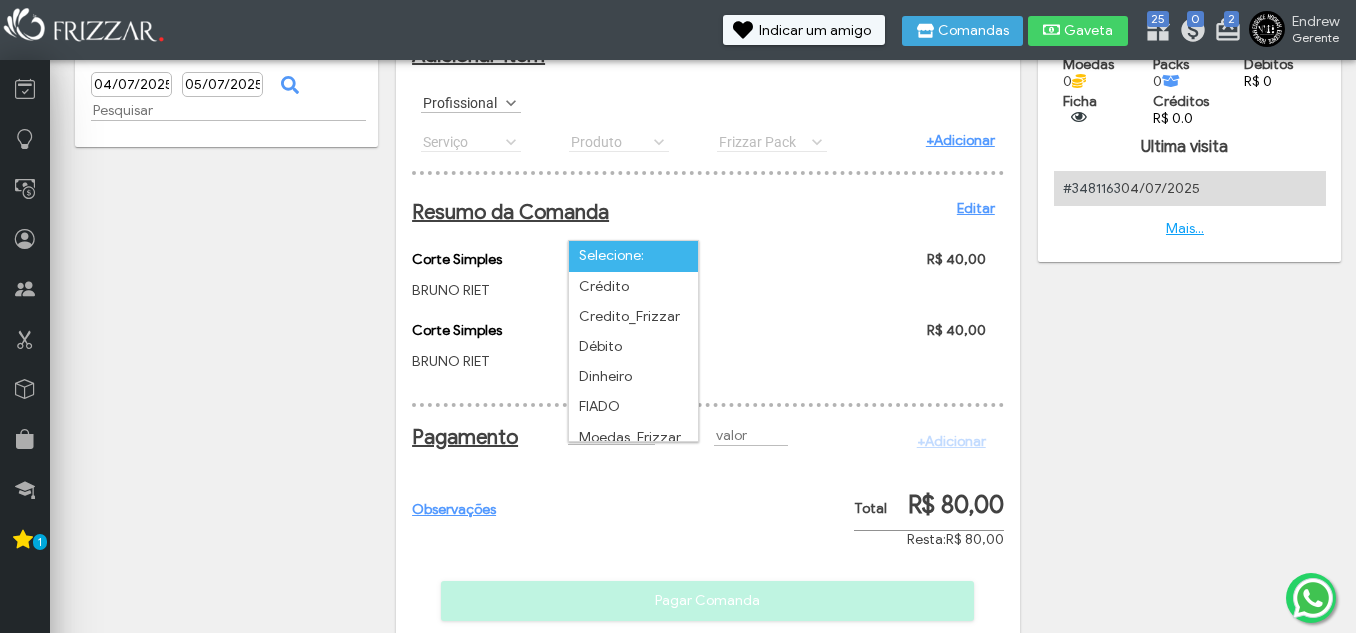 scroll, scrollTop: 11, scrollLeft: 89, axis: both 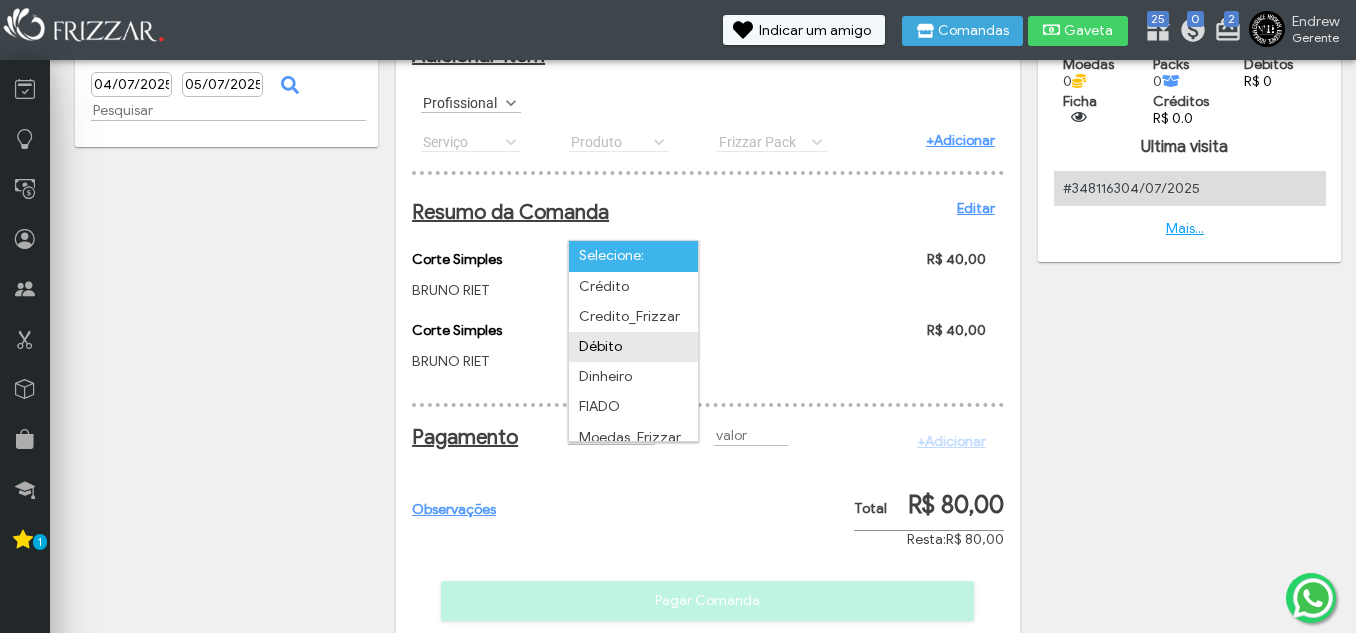 click on "Débito" at bounding box center [633, 347] 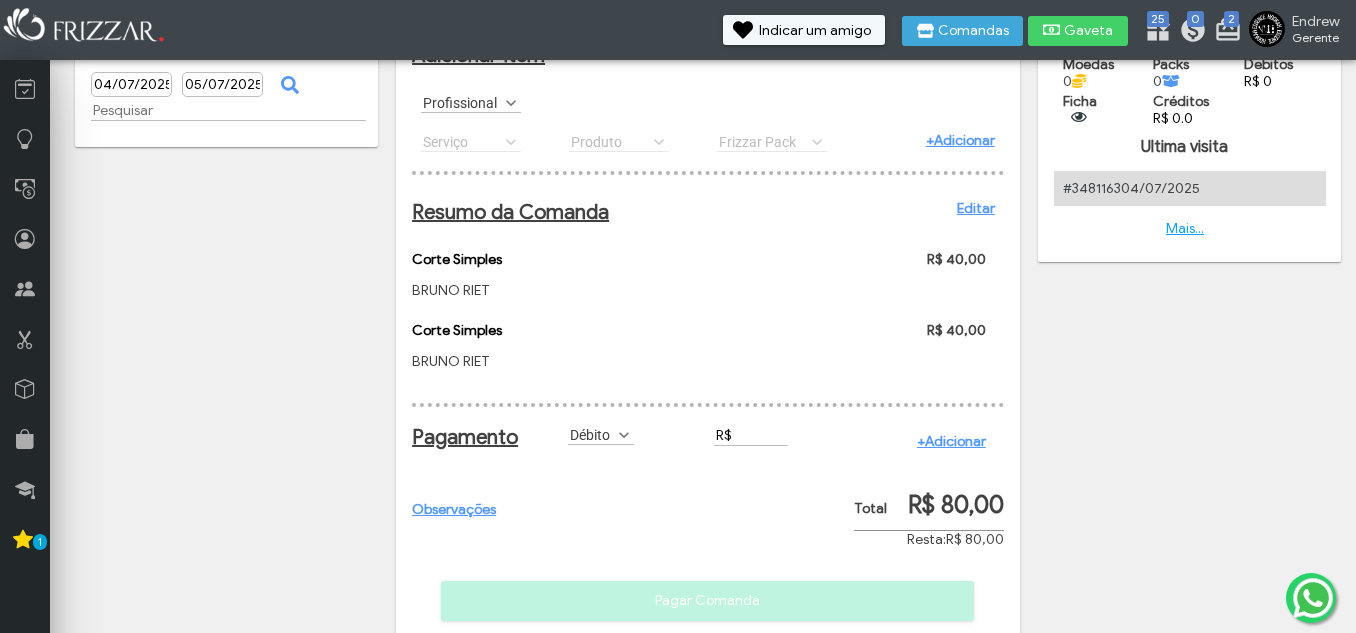 click on "R$" at bounding box center [751, 435] 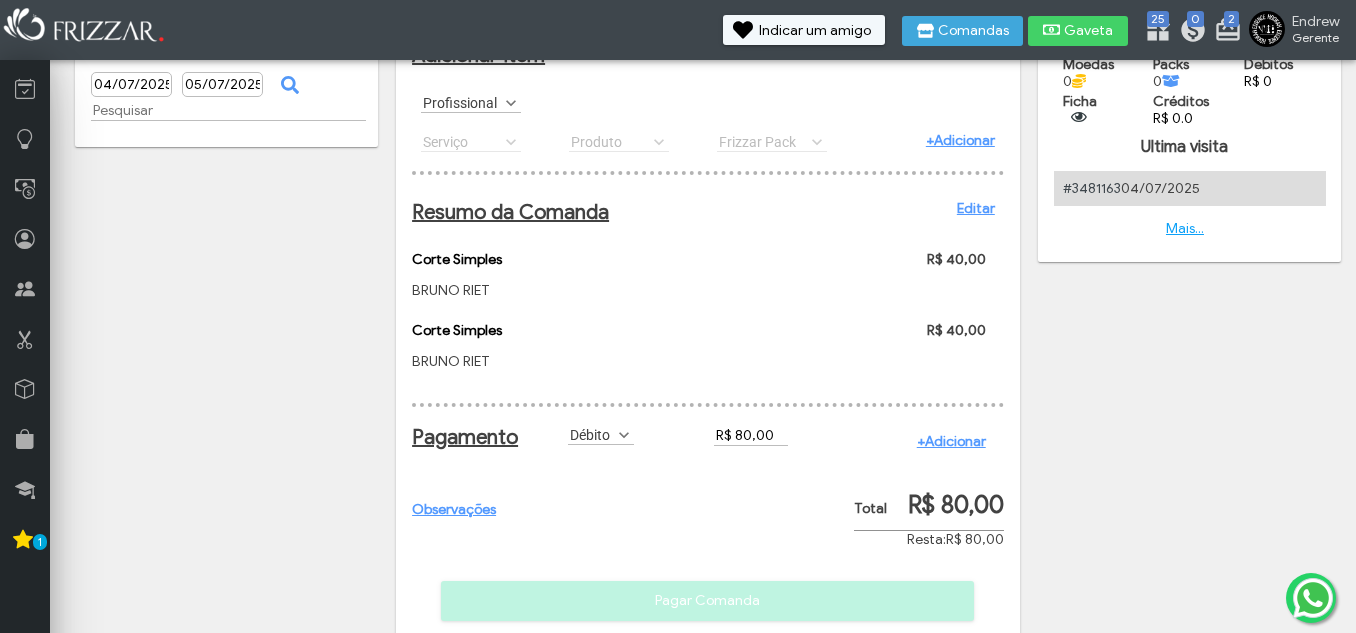 click on "+Adicionar" at bounding box center (951, 441) 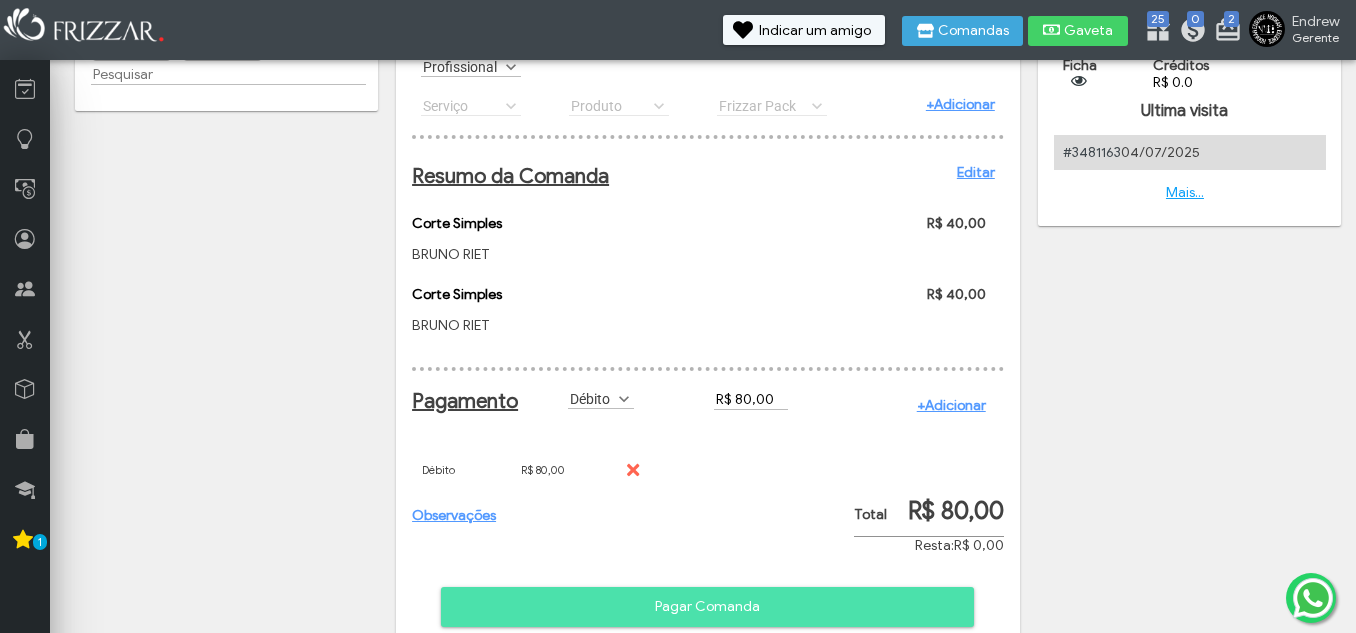 scroll, scrollTop: 198, scrollLeft: 0, axis: vertical 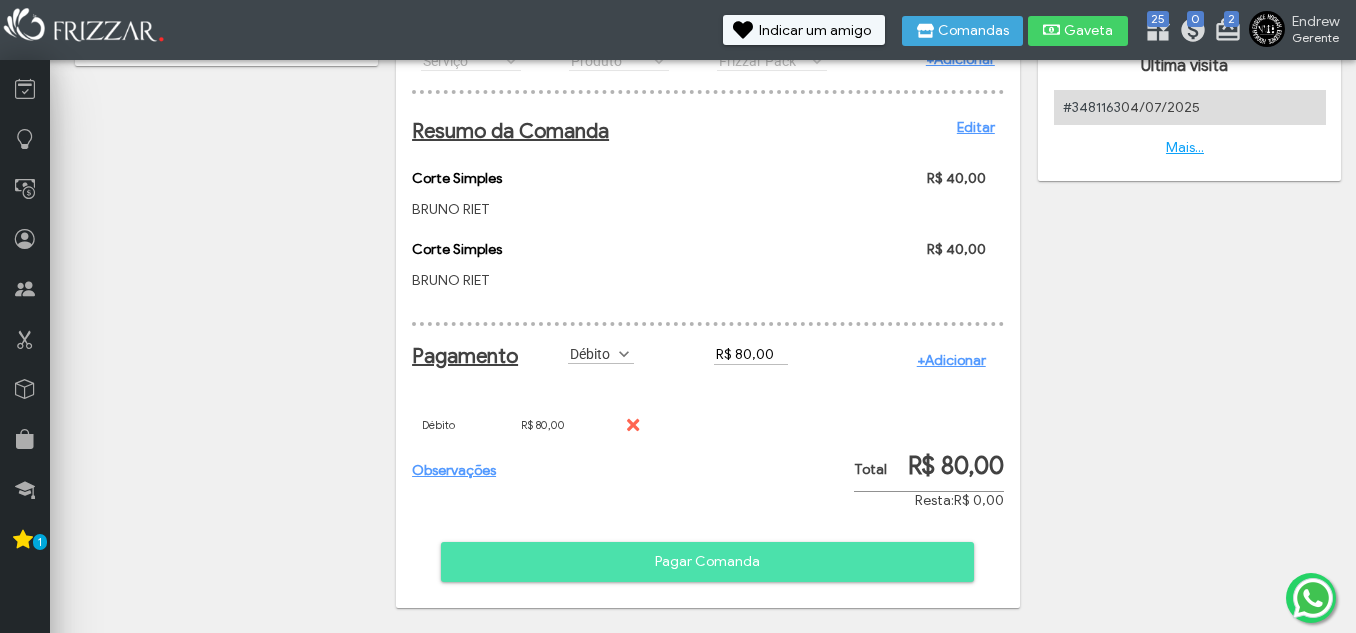 click on "Pagar Comanda" at bounding box center (707, 562) 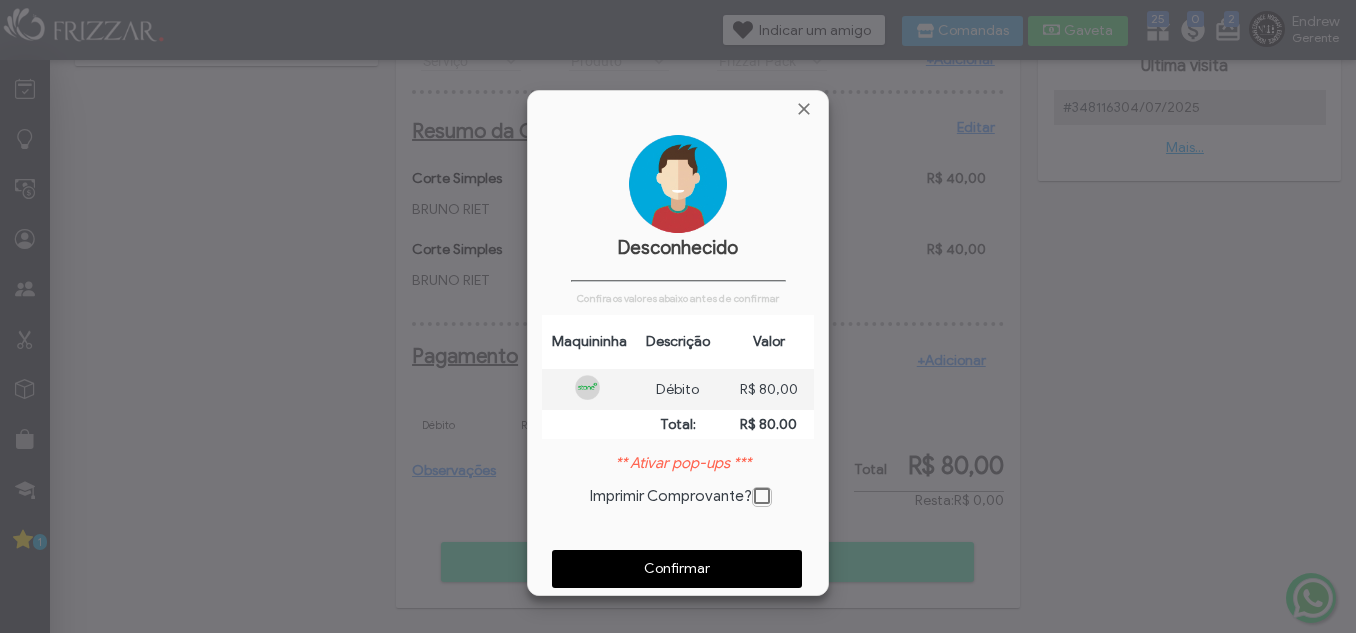 scroll, scrollTop: 10, scrollLeft: 11, axis: both 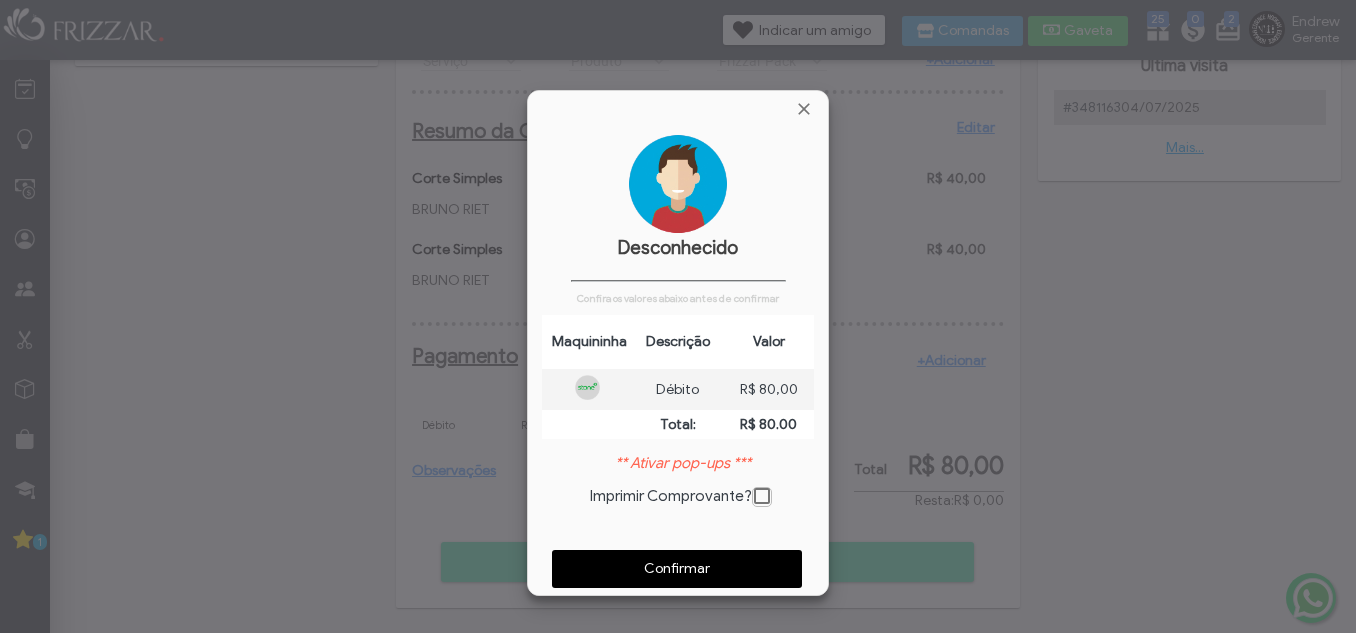 click on "Confirmar" at bounding box center [677, 569] 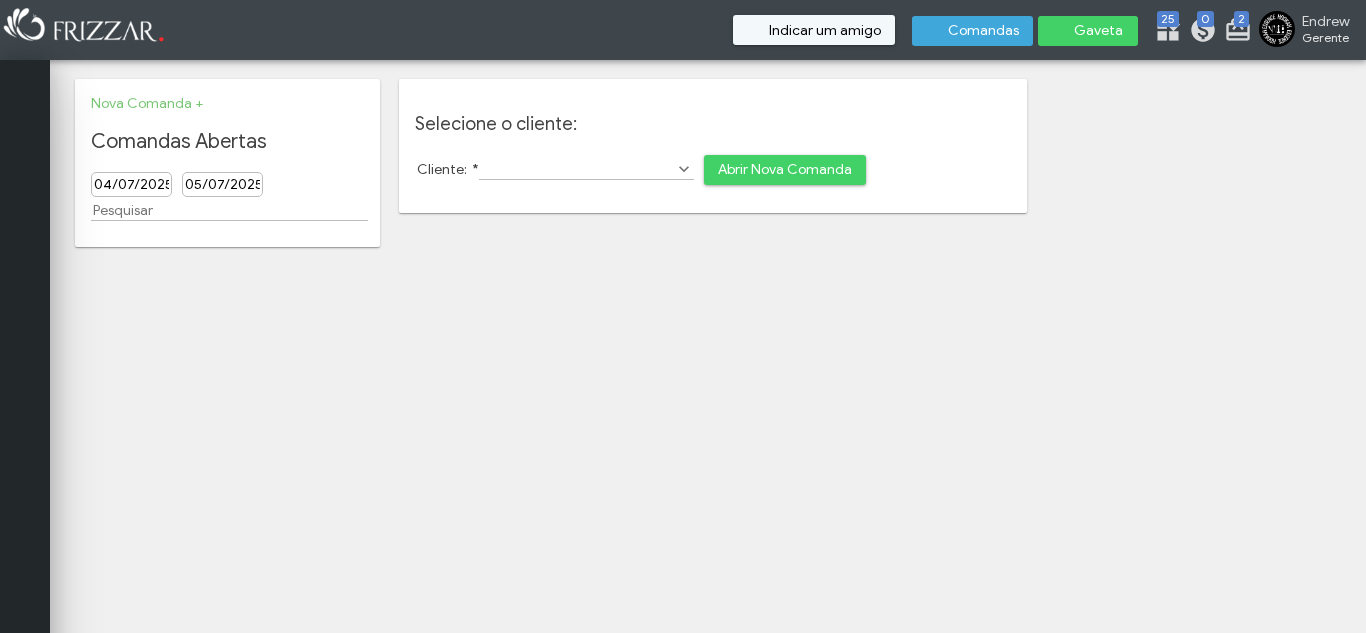 scroll, scrollTop: 0, scrollLeft: 0, axis: both 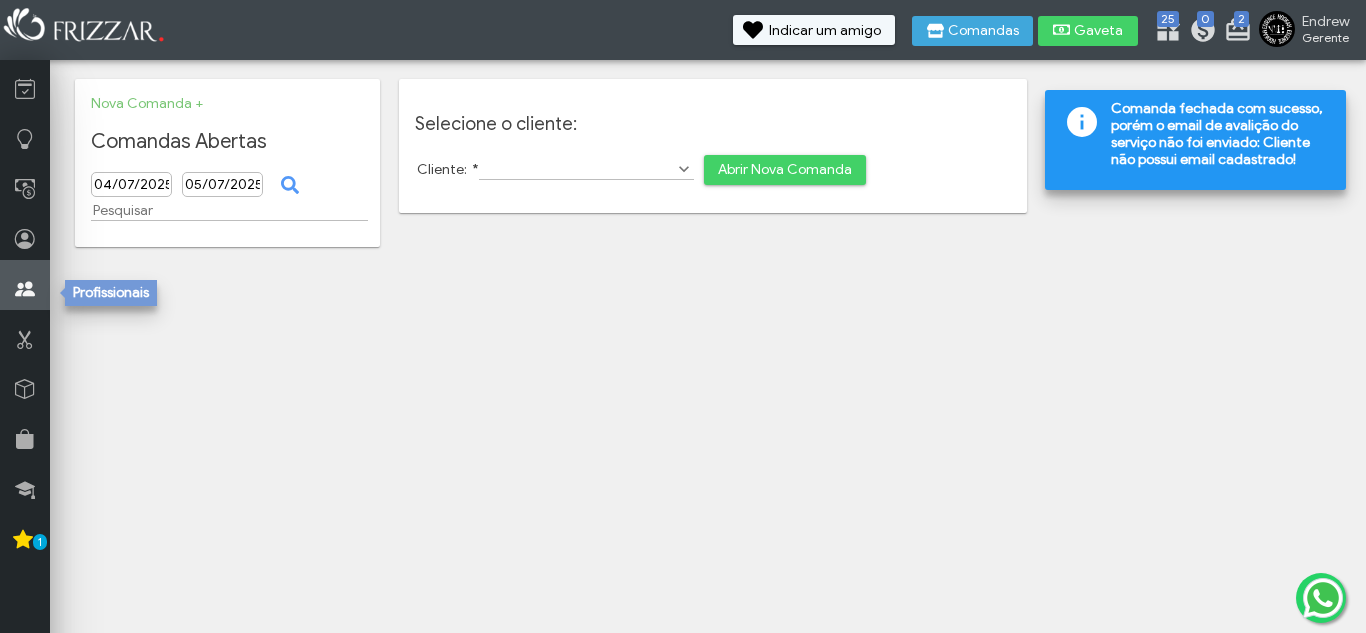 click at bounding box center [25, 289] 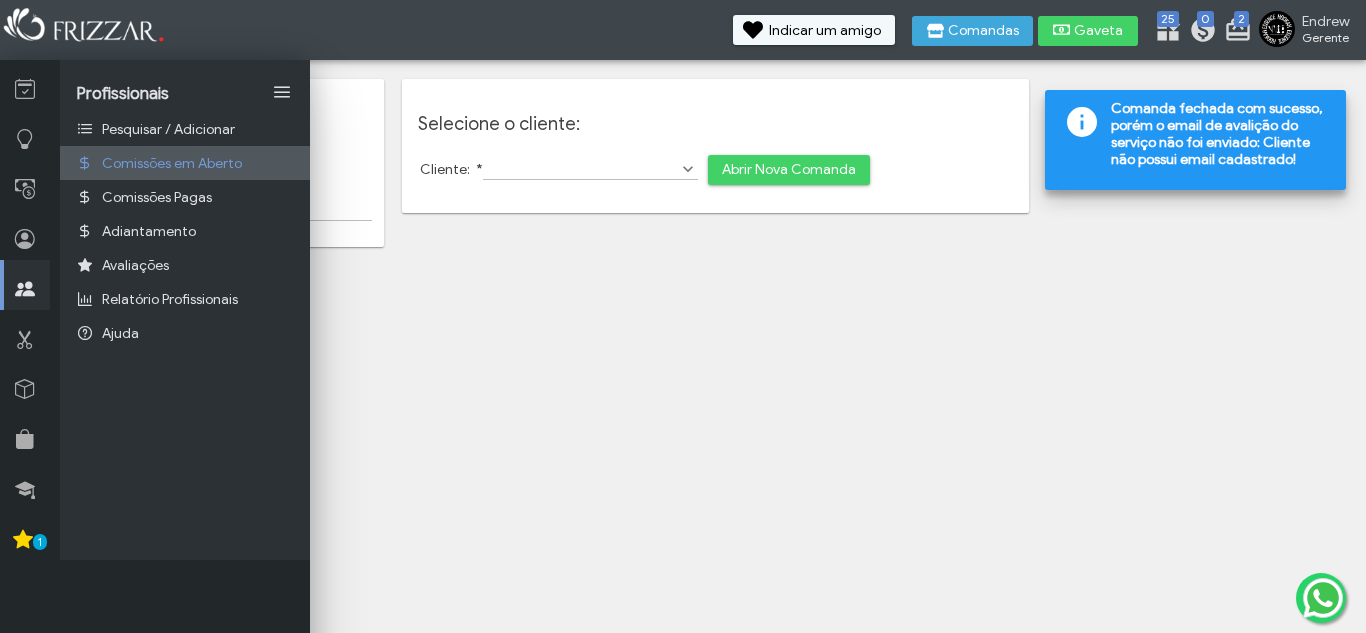 click on "Comissões em Aberto" at bounding box center (172, 163) 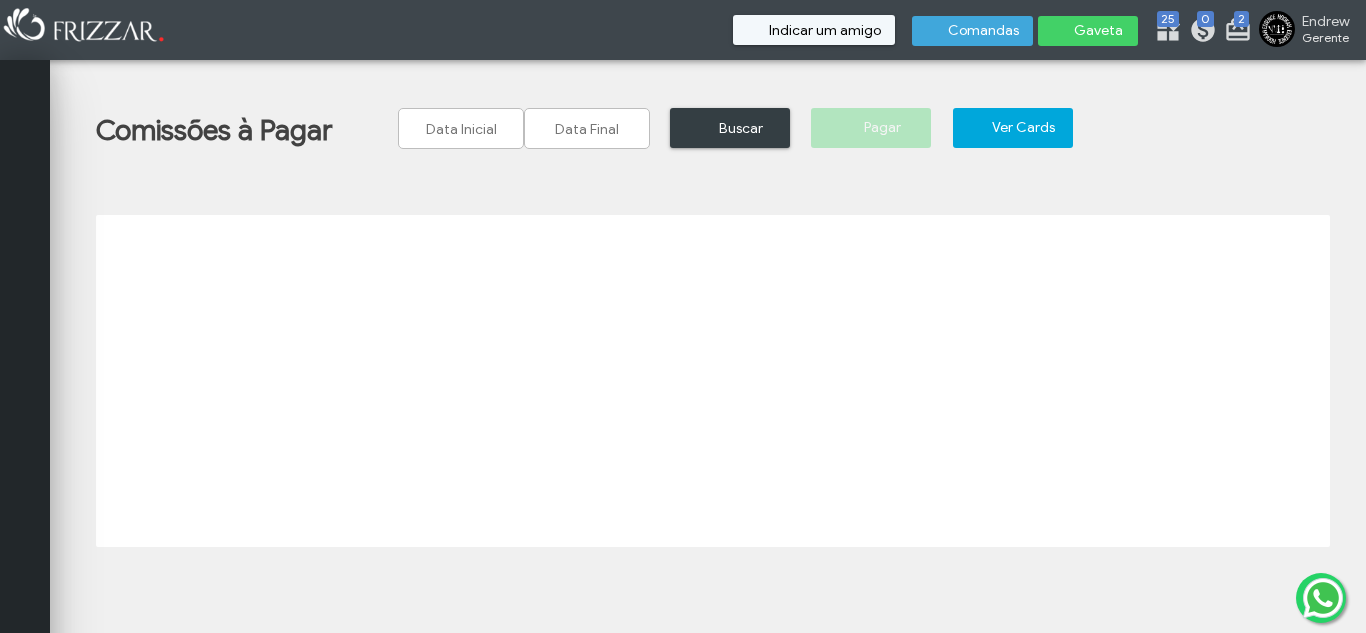 scroll, scrollTop: 0, scrollLeft: 0, axis: both 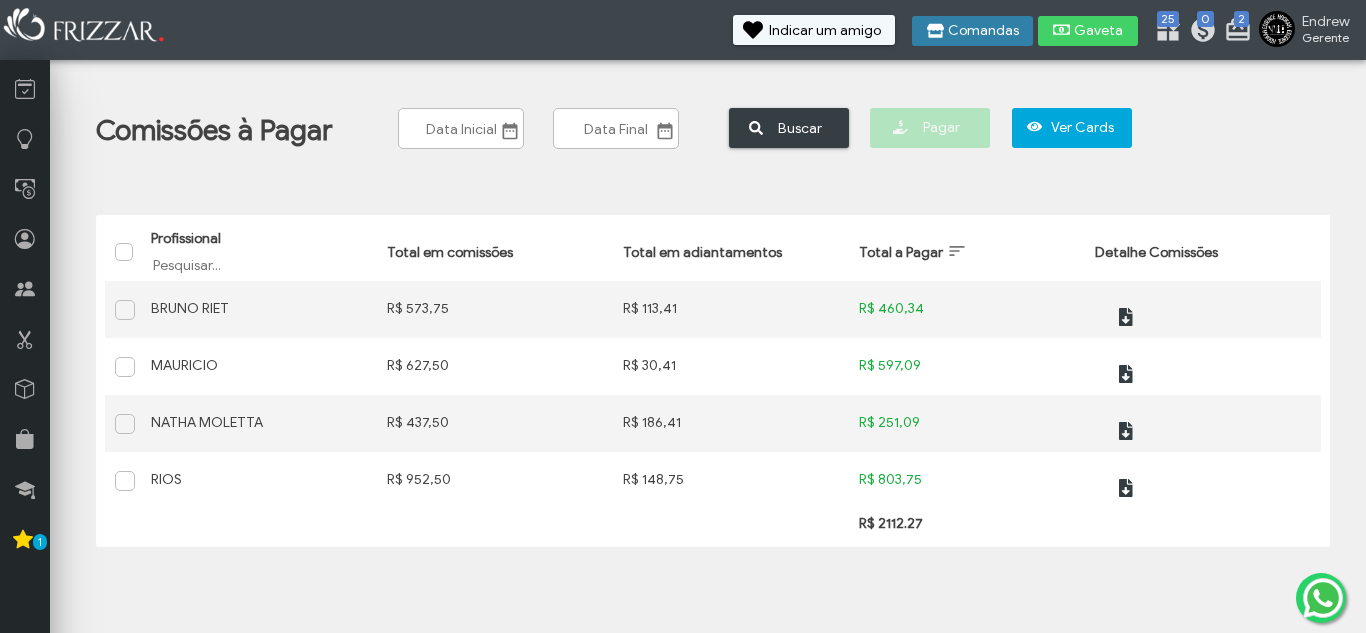 click on "Comandas" at bounding box center [983, 31] 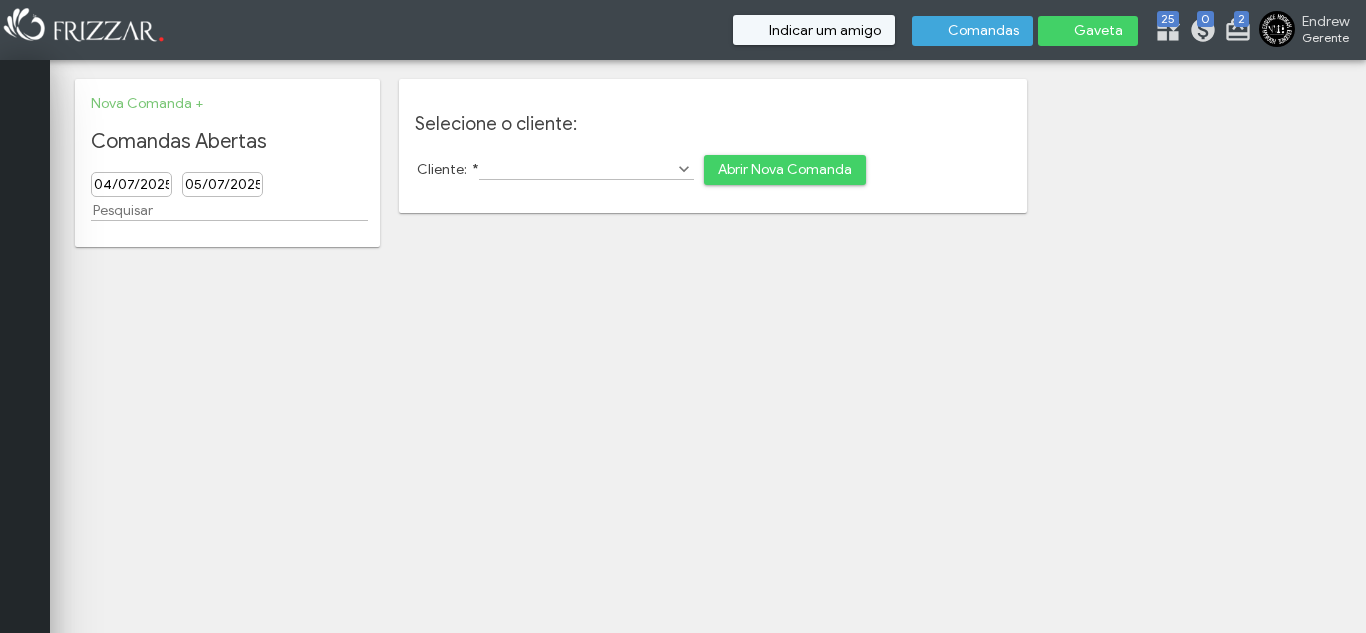 scroll, scrollTop: 0, scrollLeft: 0, axis: both 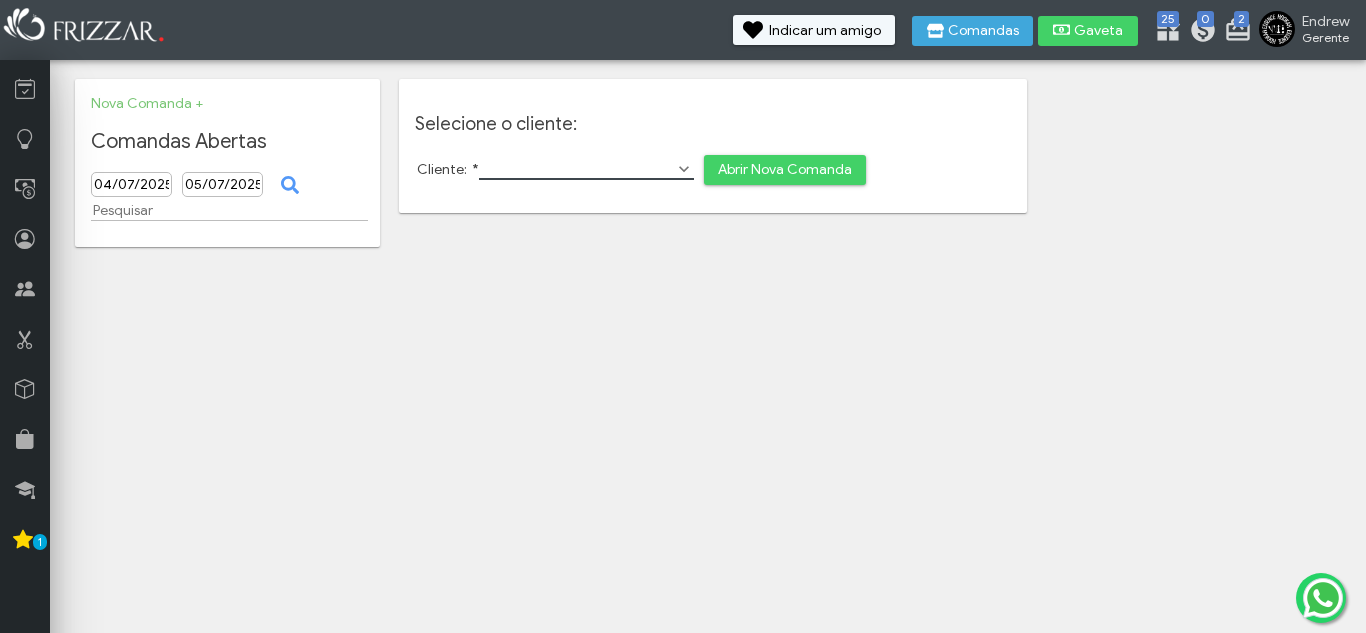 click on "Cliente: *" at bounding box center [586, 169] 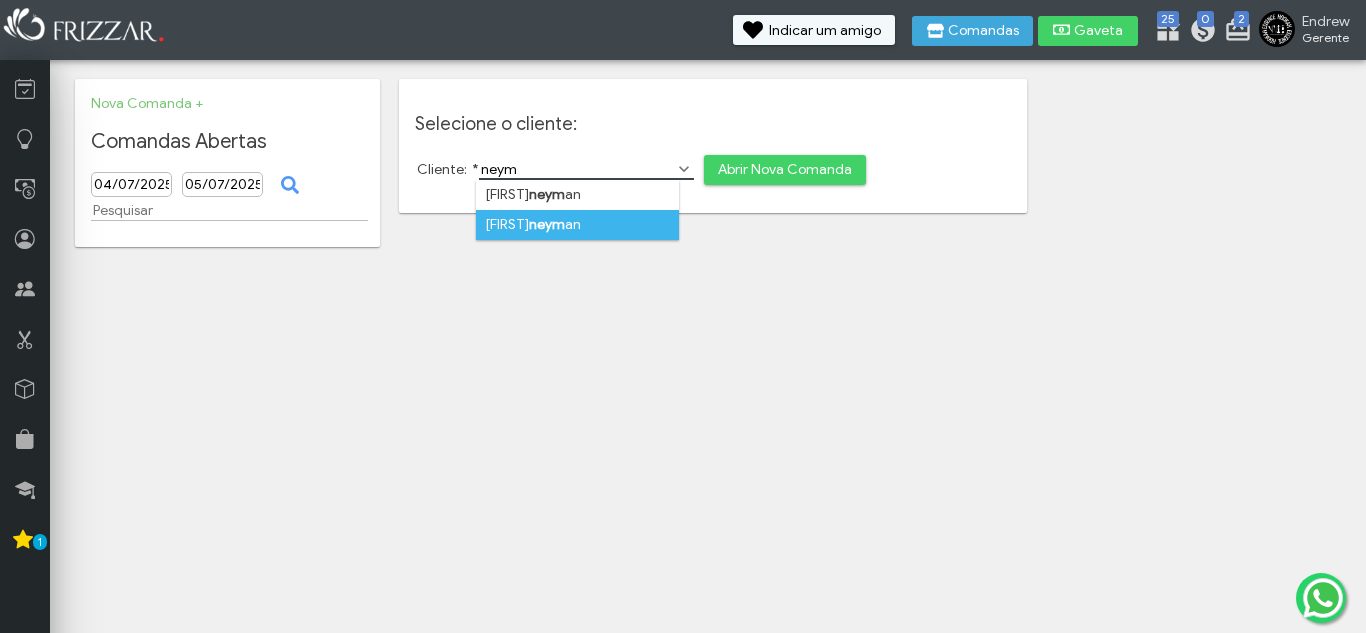 type on "neym" 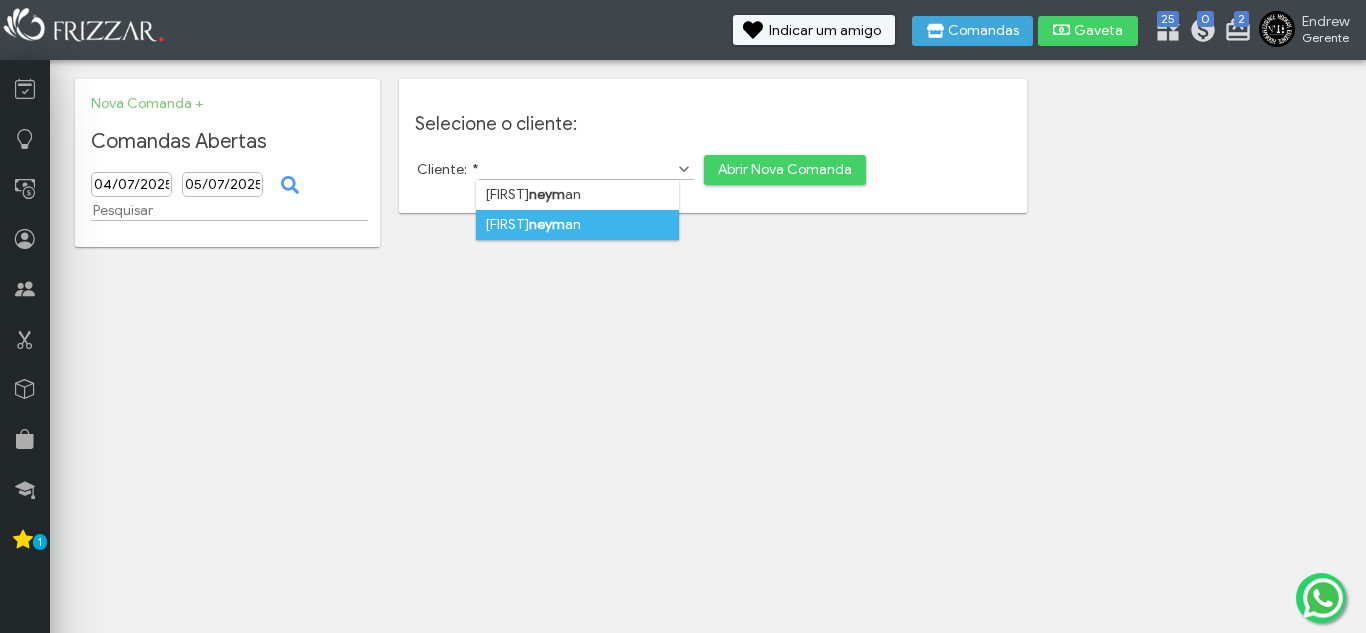 click on "jean  neym an" at bounding box center (577, 225) 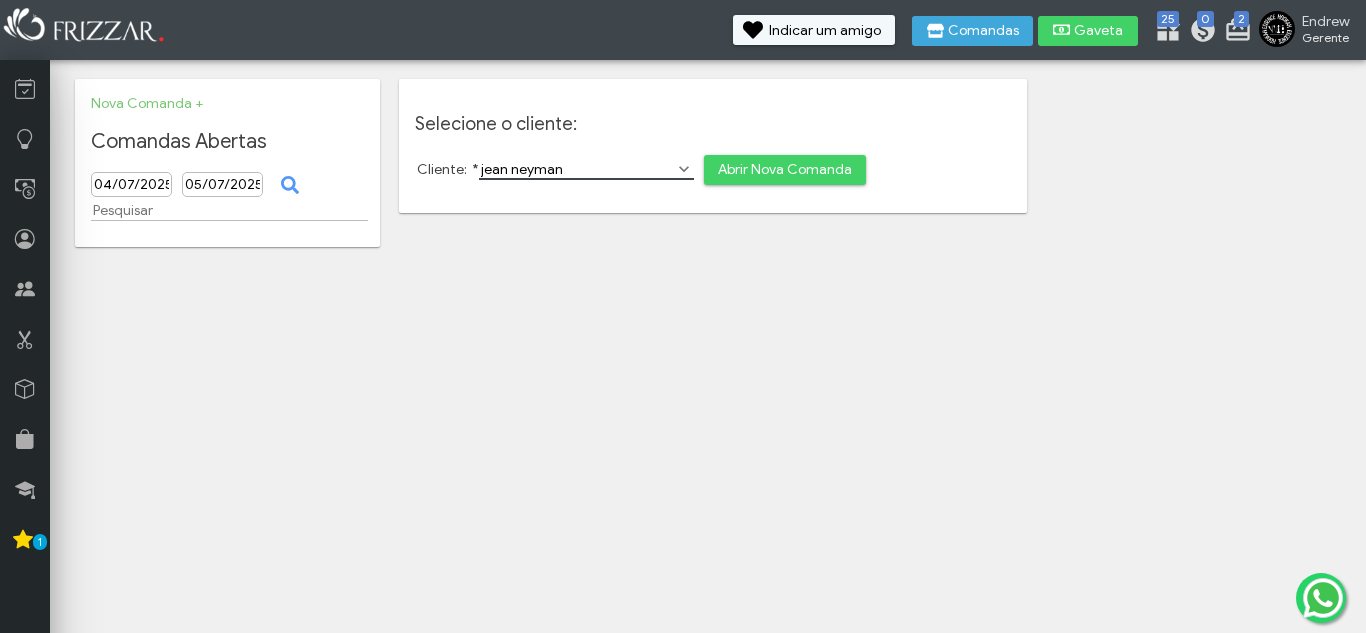 click on "Abrir Nova Comanda" at bounding box center [785, 170] 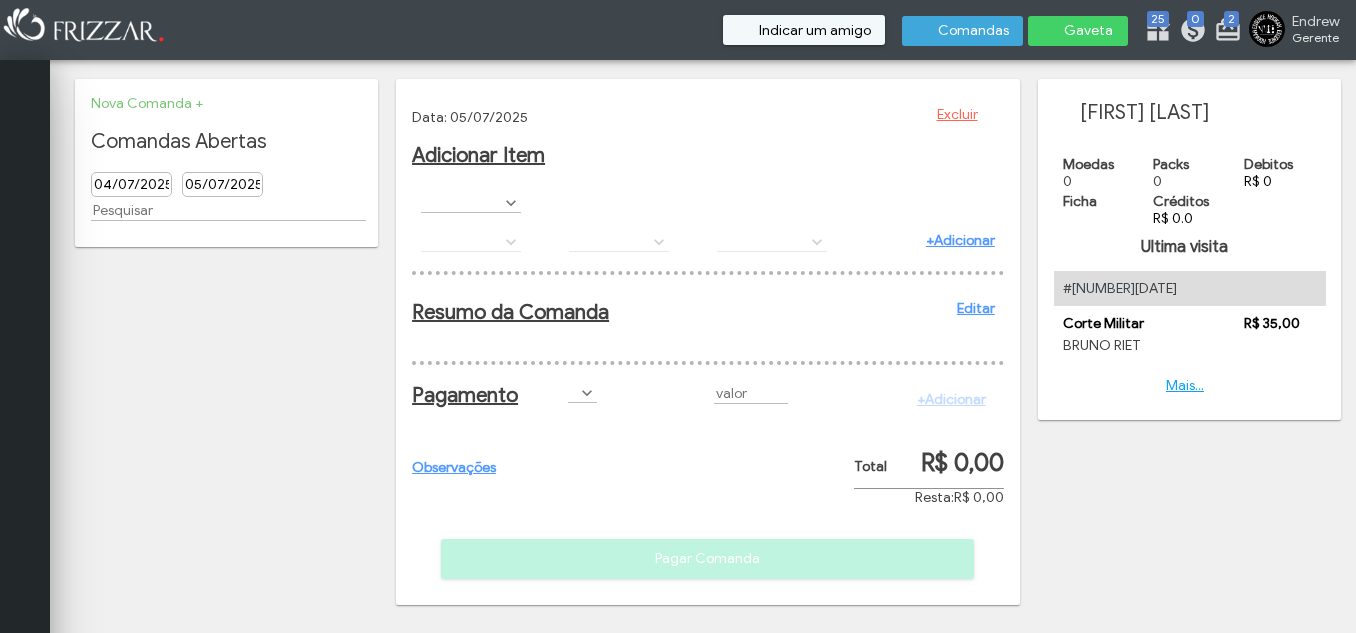 scroll, scrollTop: 0, scrollLeft: 0, axis: both 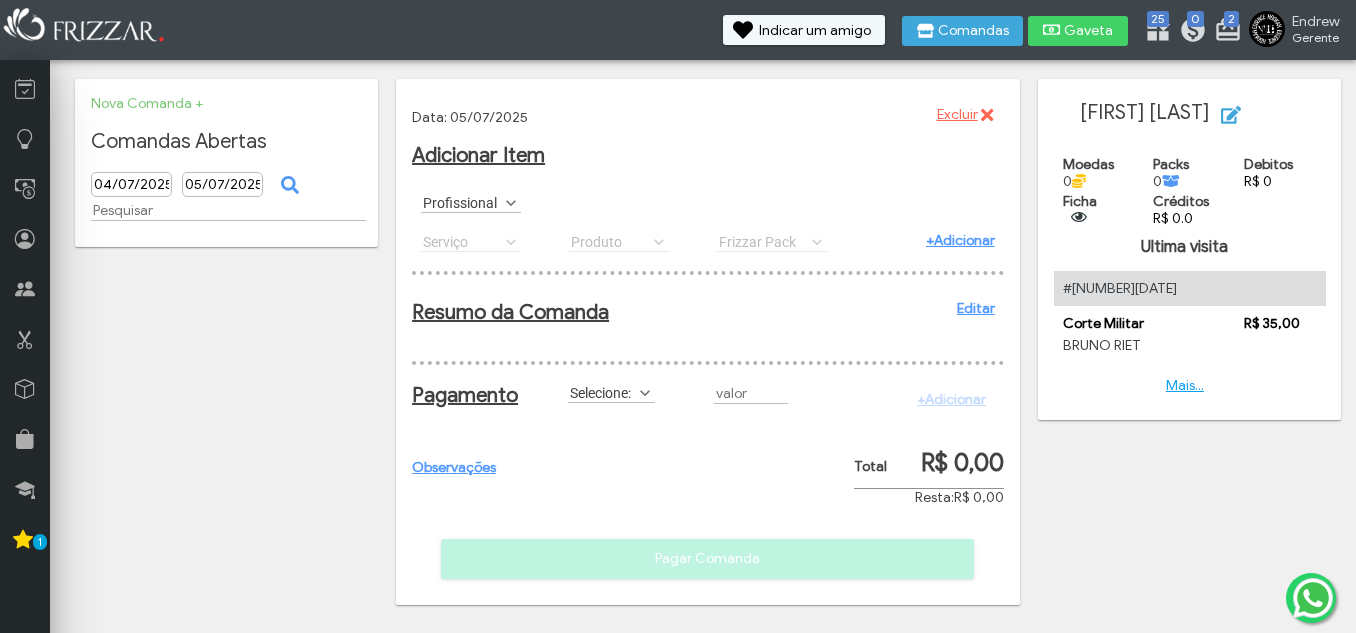 click on "Profissional" at bounding box center (462, 202) 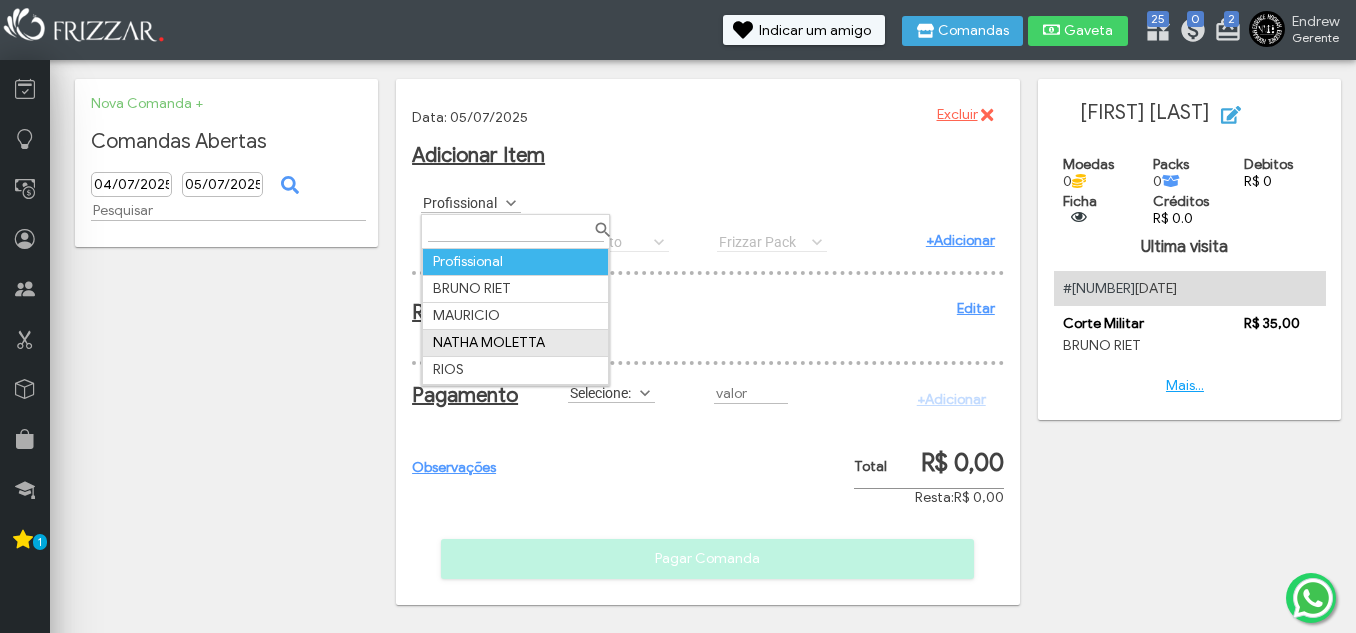 click on "NATHA MOLETTA" at bounding box center [516, 343] 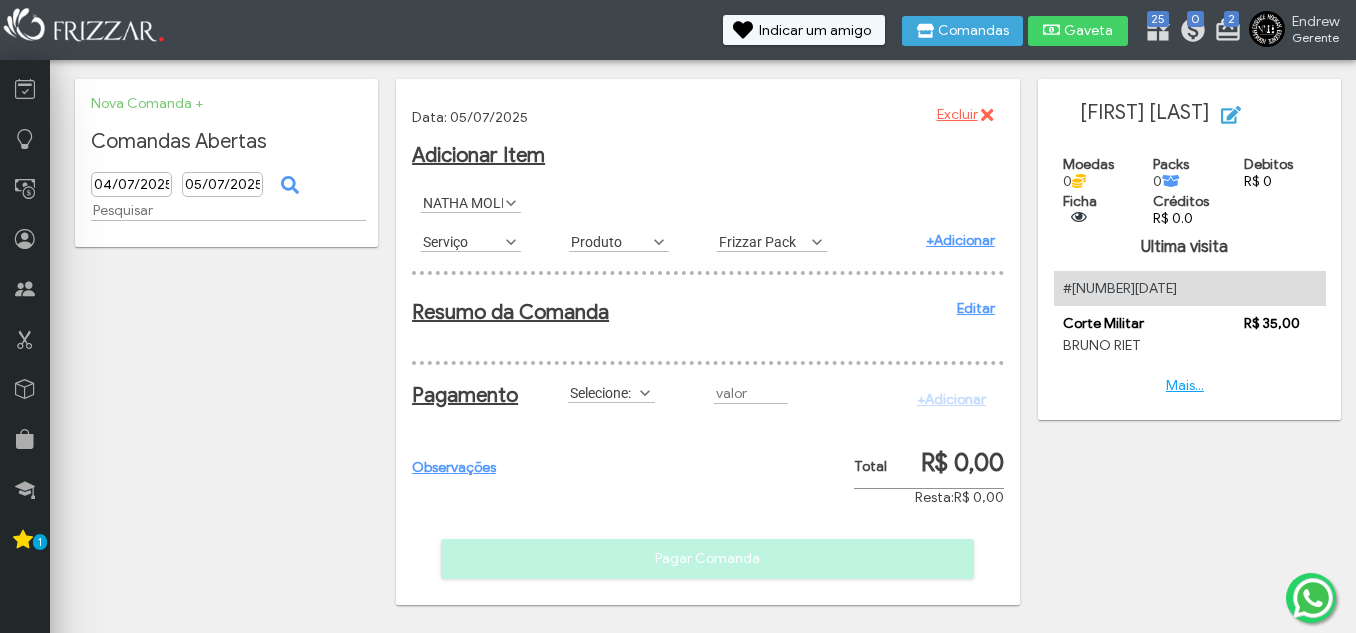 scroll, scrollTop: 11, scrollLeft: 89, axis: both 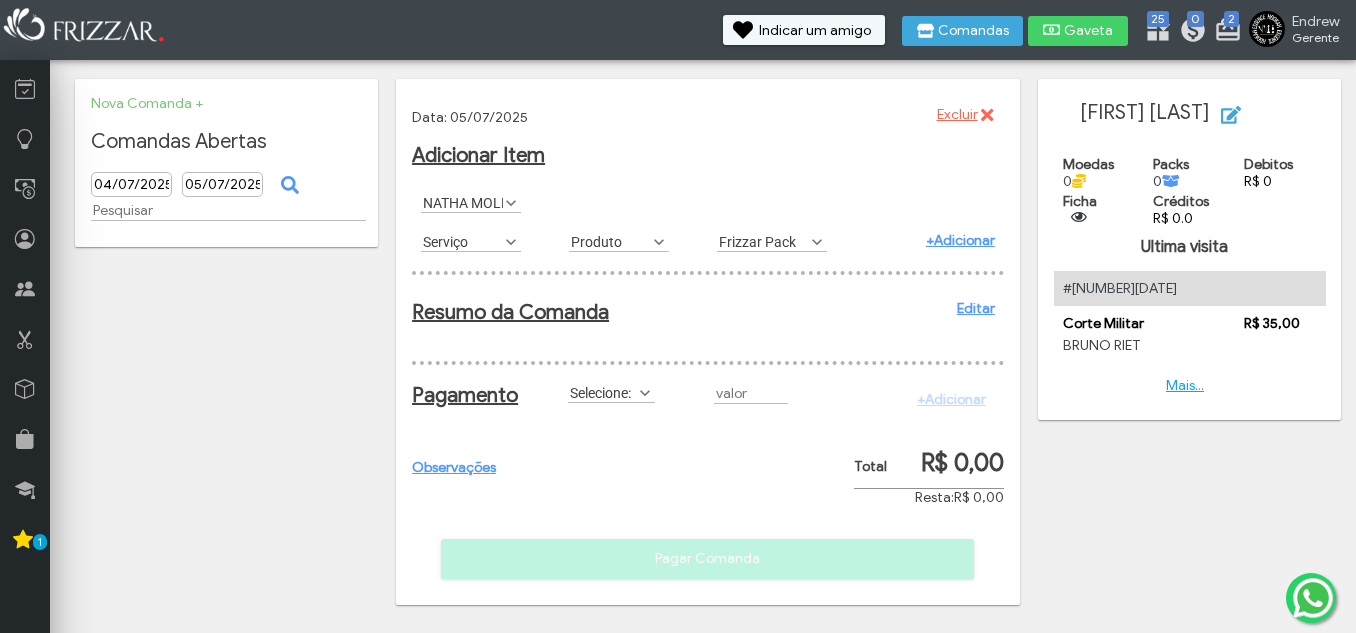 click on "Serviço" at bounding box center [462, 241] 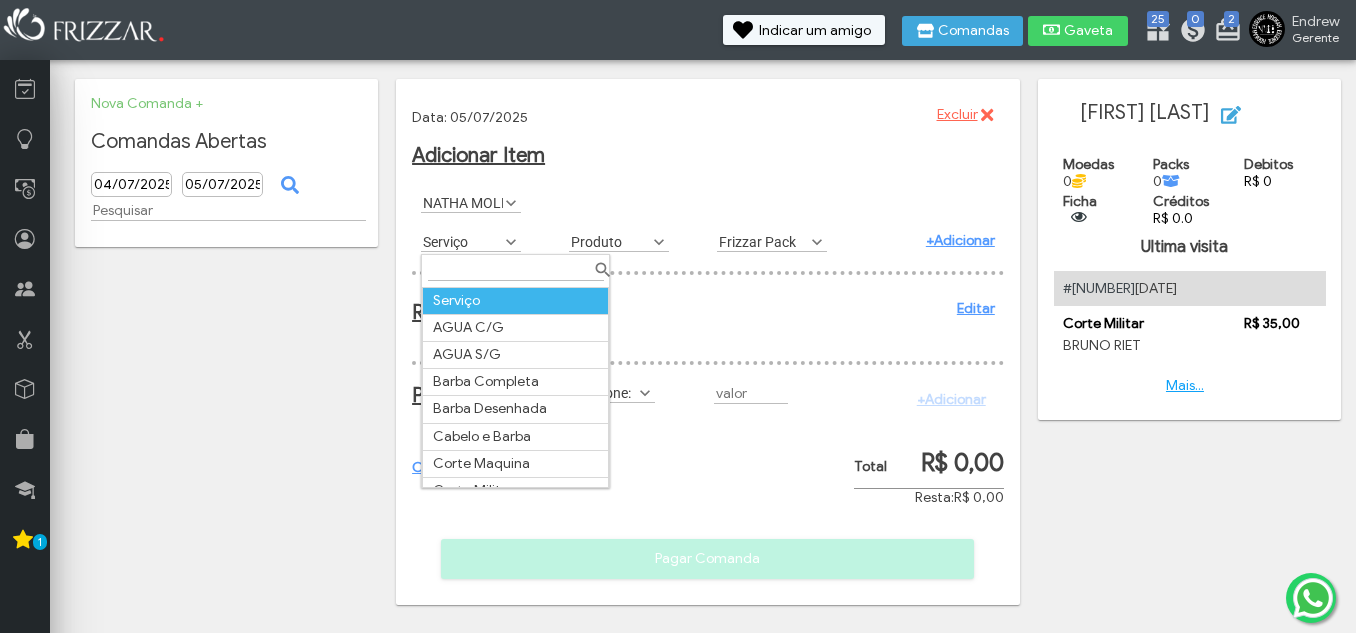 scroll, scrollTop: 11, scrollLeft: 89, axis: both 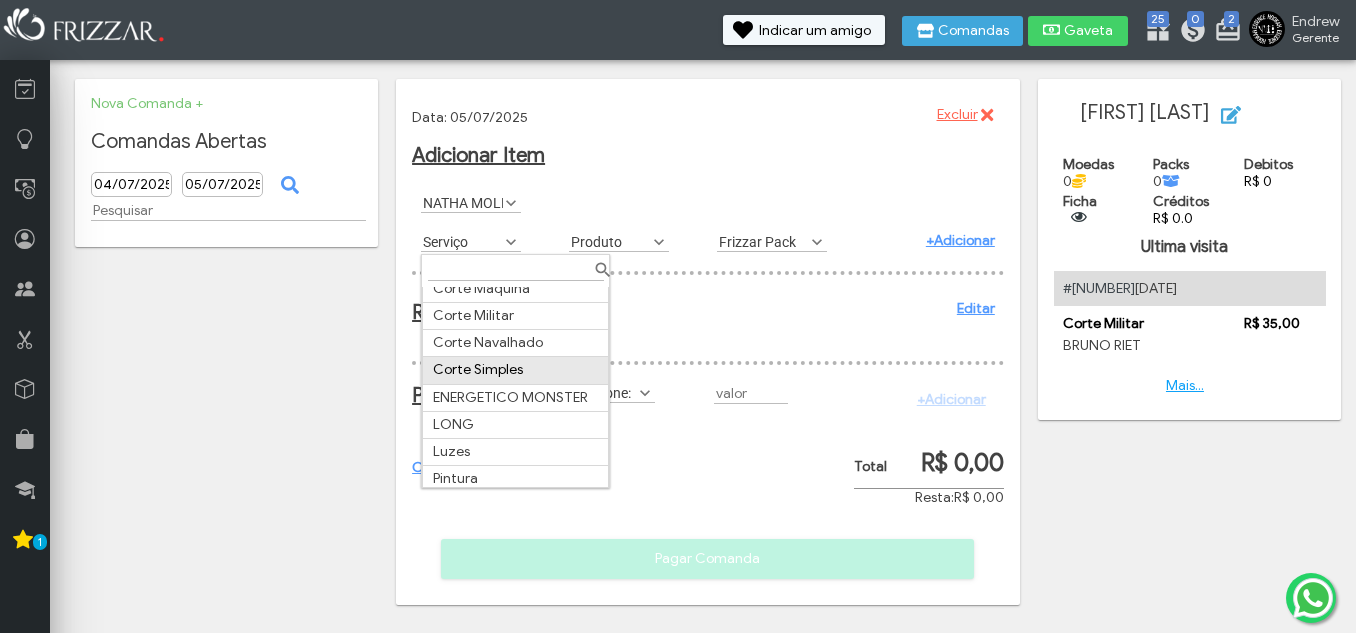 click on "Corte Simples" at bounding box center (516, 370) 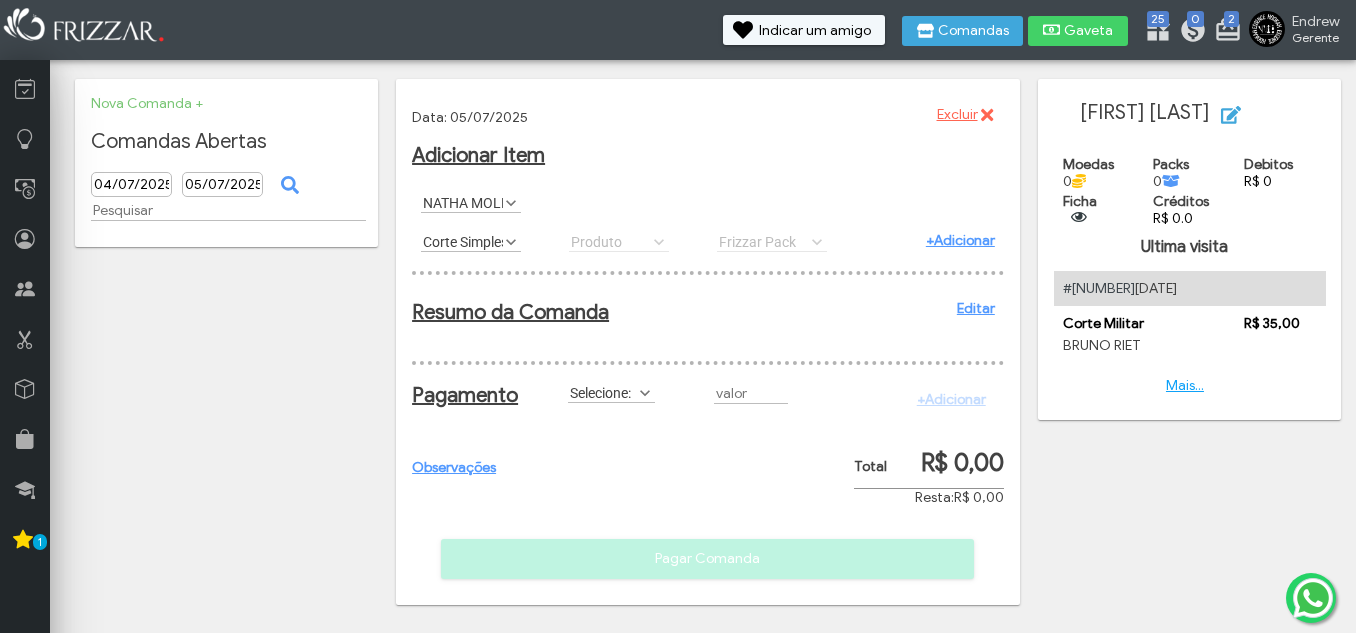 click on "+Adicionar" at bounding box center (960, 240) 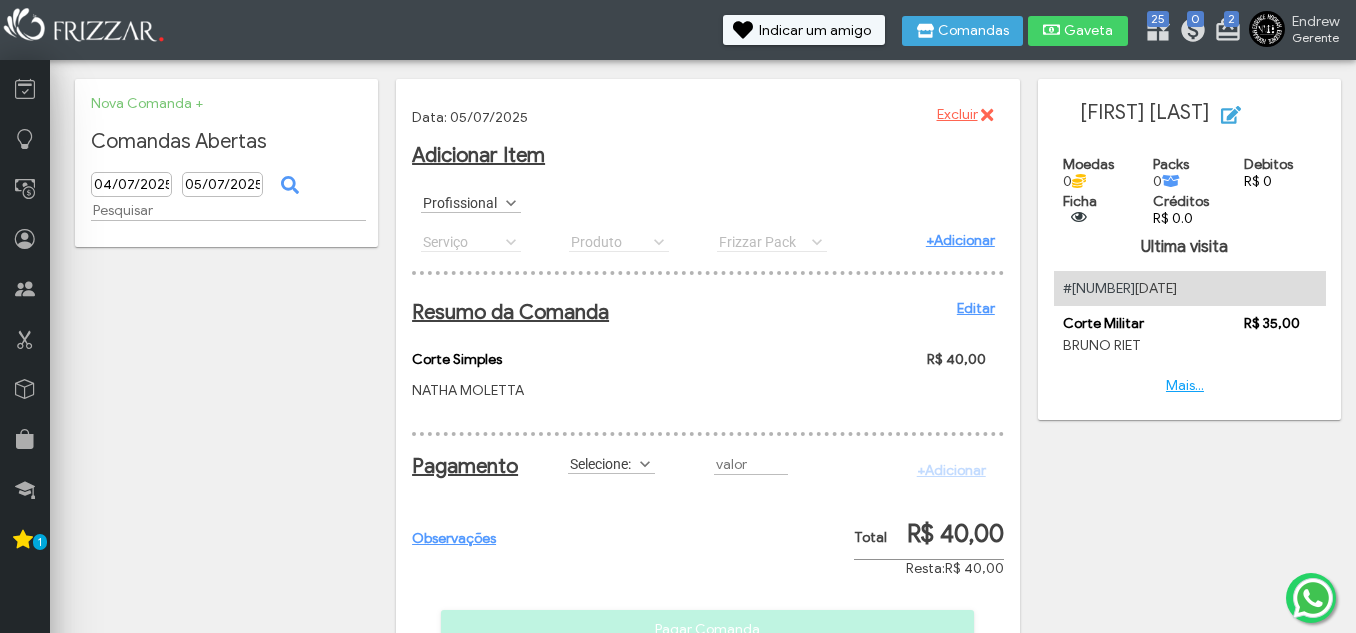 click on "Selecione: Crédito Credito_Frizzar Débito Dinheiro FIADO Moedas_Frizzar Permuta PIX Selecione:" at bounding box center (632, 464) 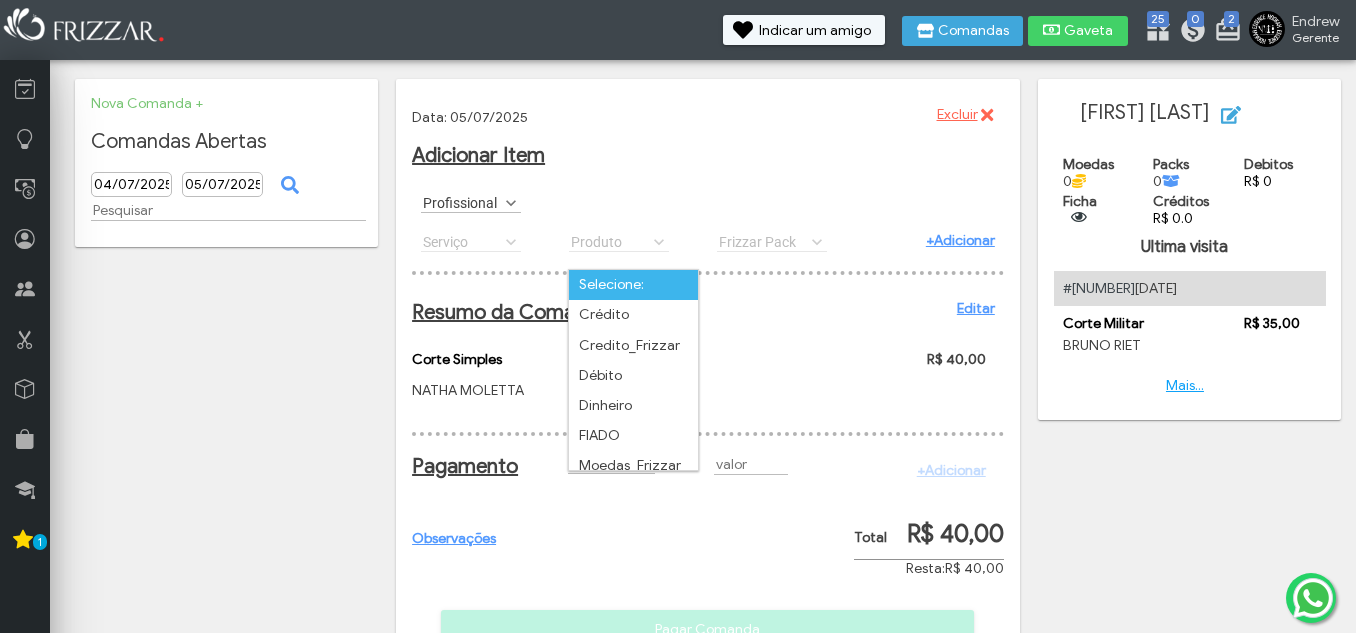 scroll, scrollTop: 11, scrollLeft: 89, axis: both 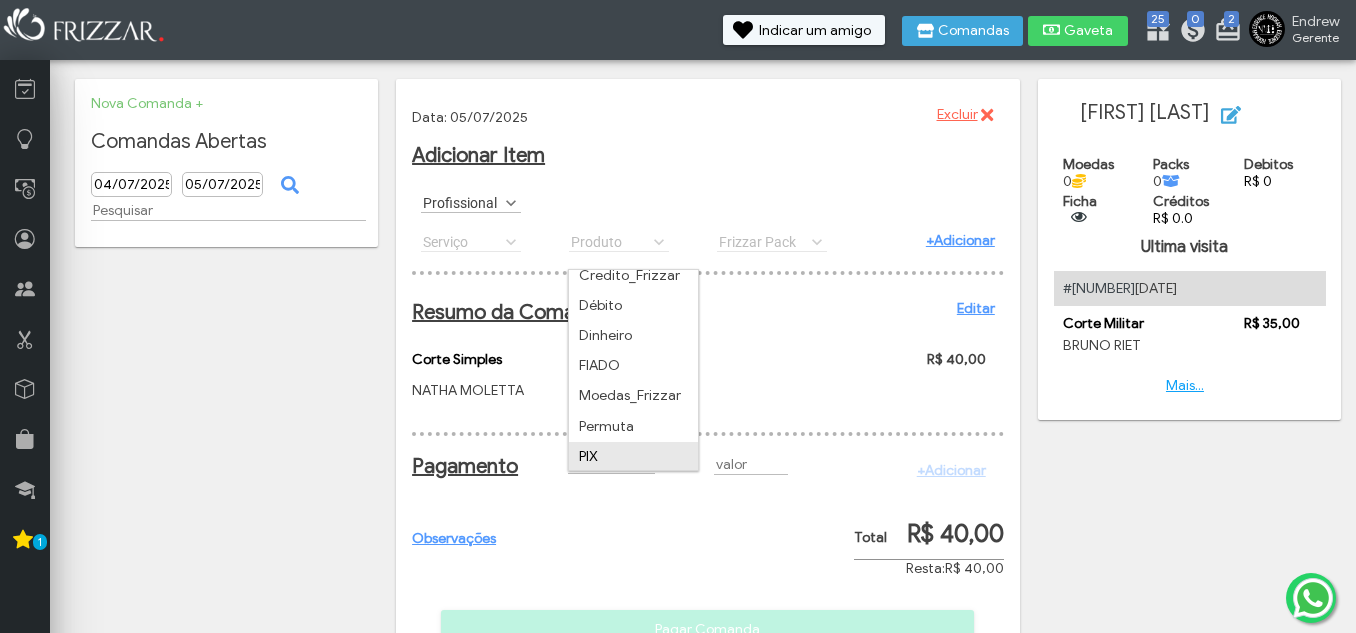 drag, startPoint x: 647, startPoint y: 458, endPoint x: 723, endPoint y: 464, distance: 76.23647 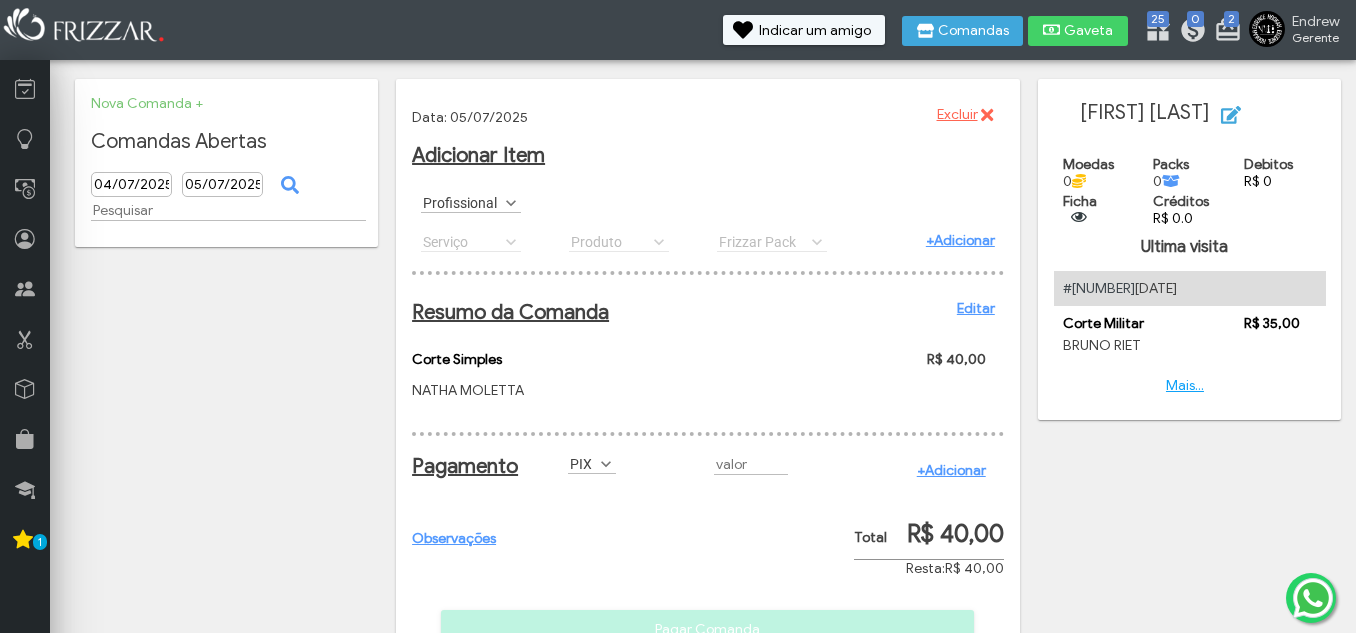 drag, startPoint x: 720, startPoint y: 473, endPoint x: 741, endPoint y: 474, distance: 21.023796 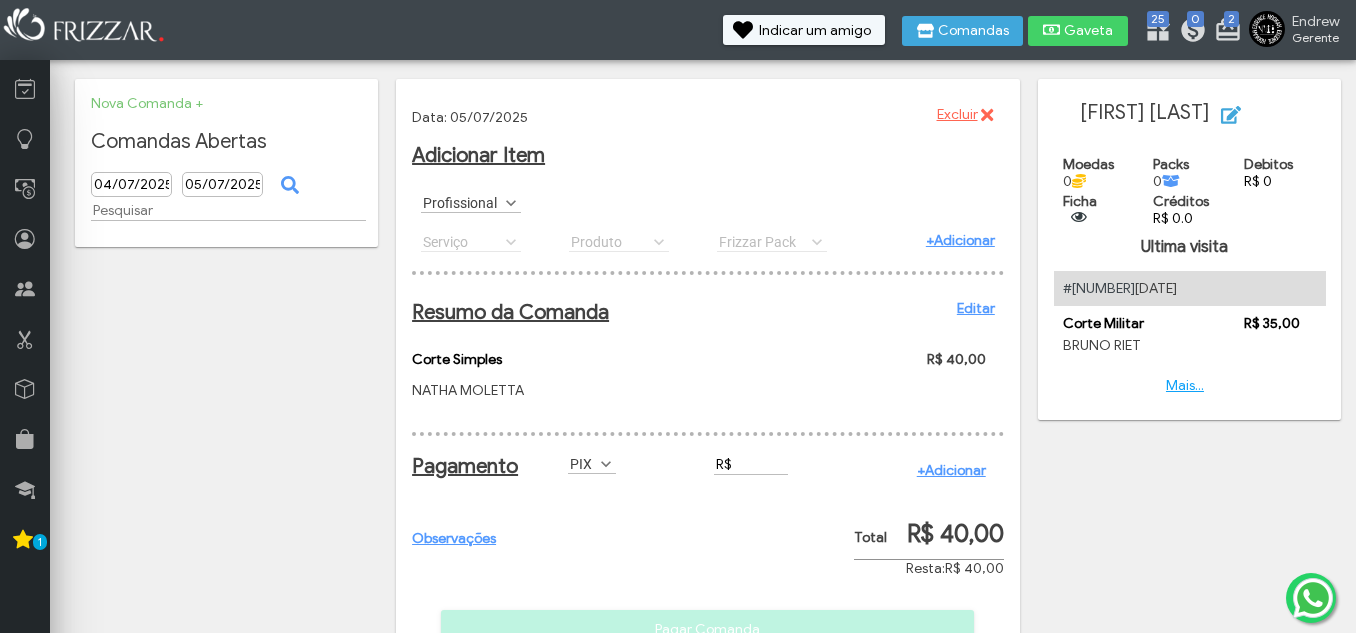 click on "R$" at bounding box center [751, 464] 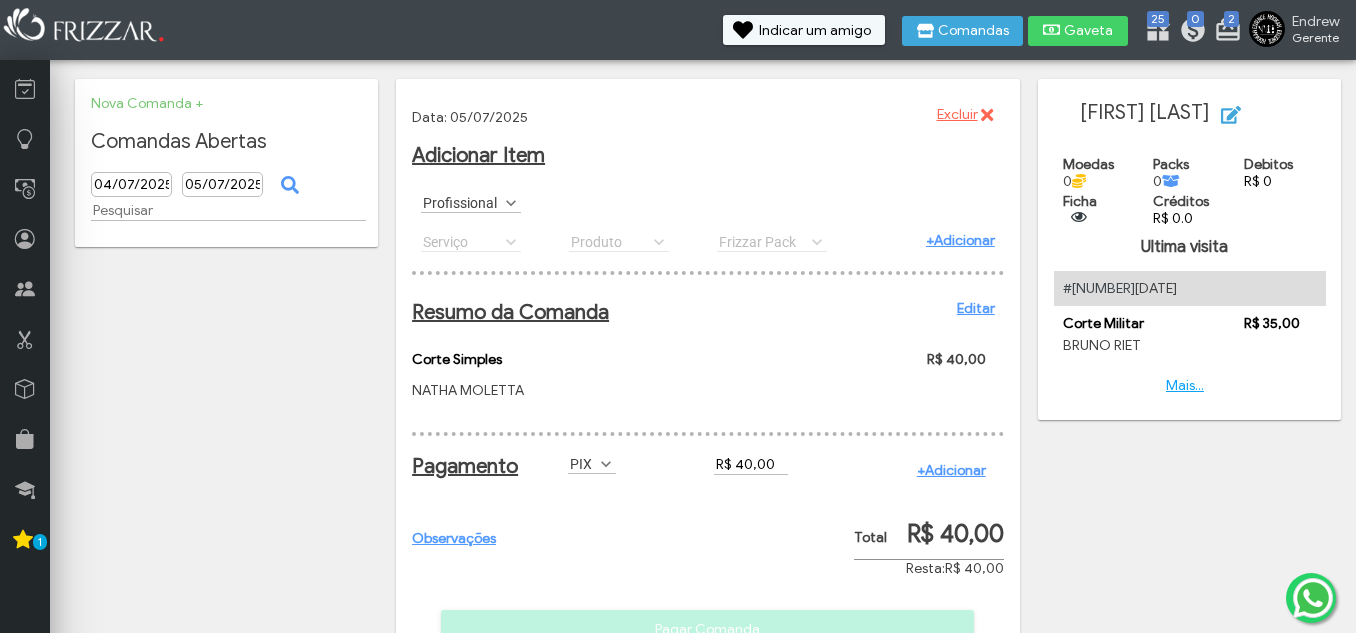 click on "+Adicionar" at bounding box center [951, 470] 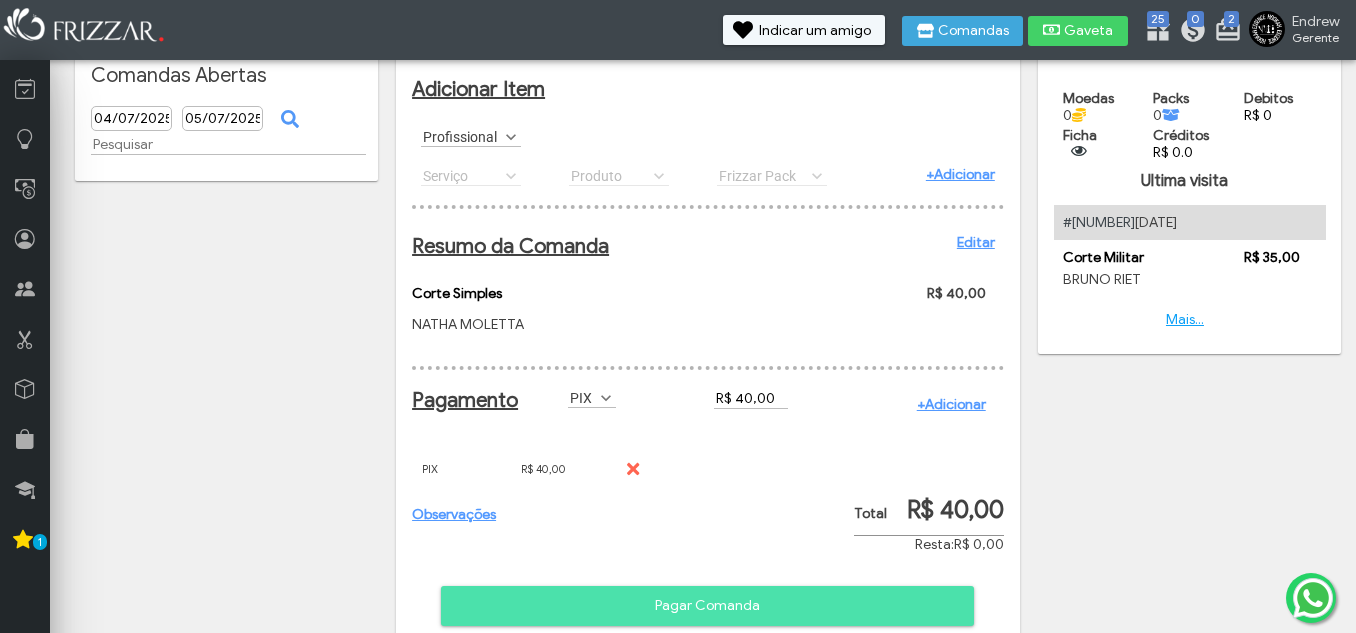 scroll, scrollTop: 100, scrollLeft: 0, axis: vertical 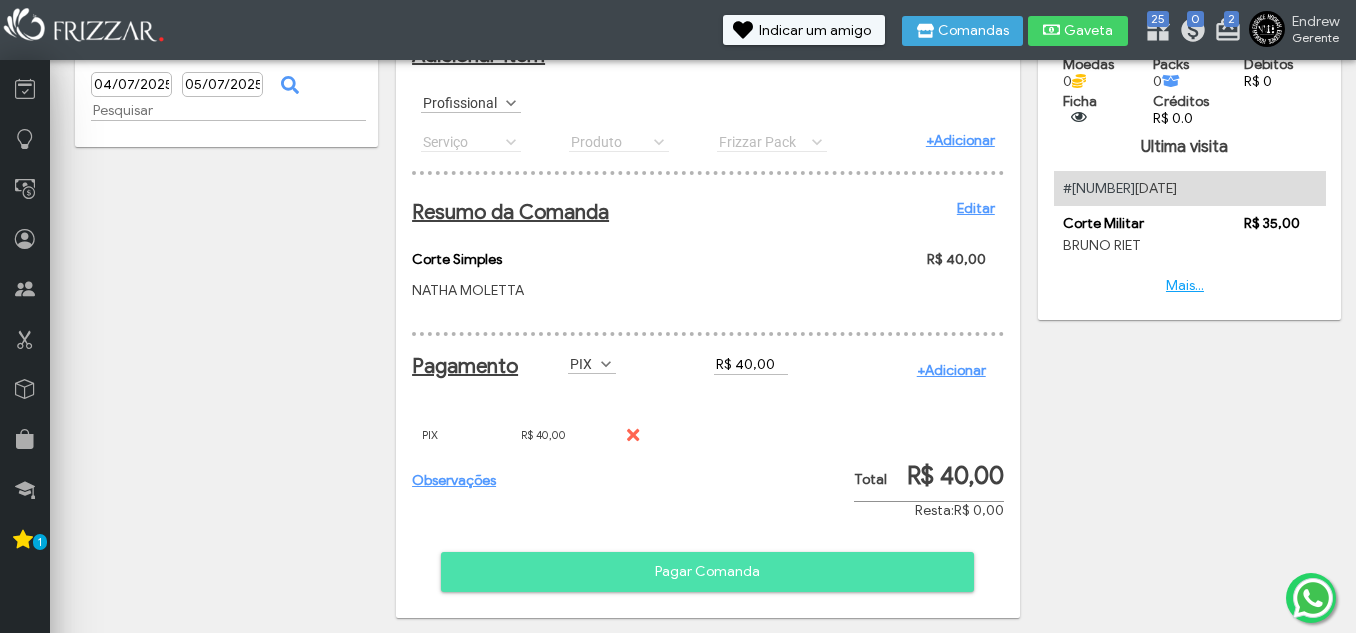 click on "Pagar Comanda" at bounding box center (707, 572) 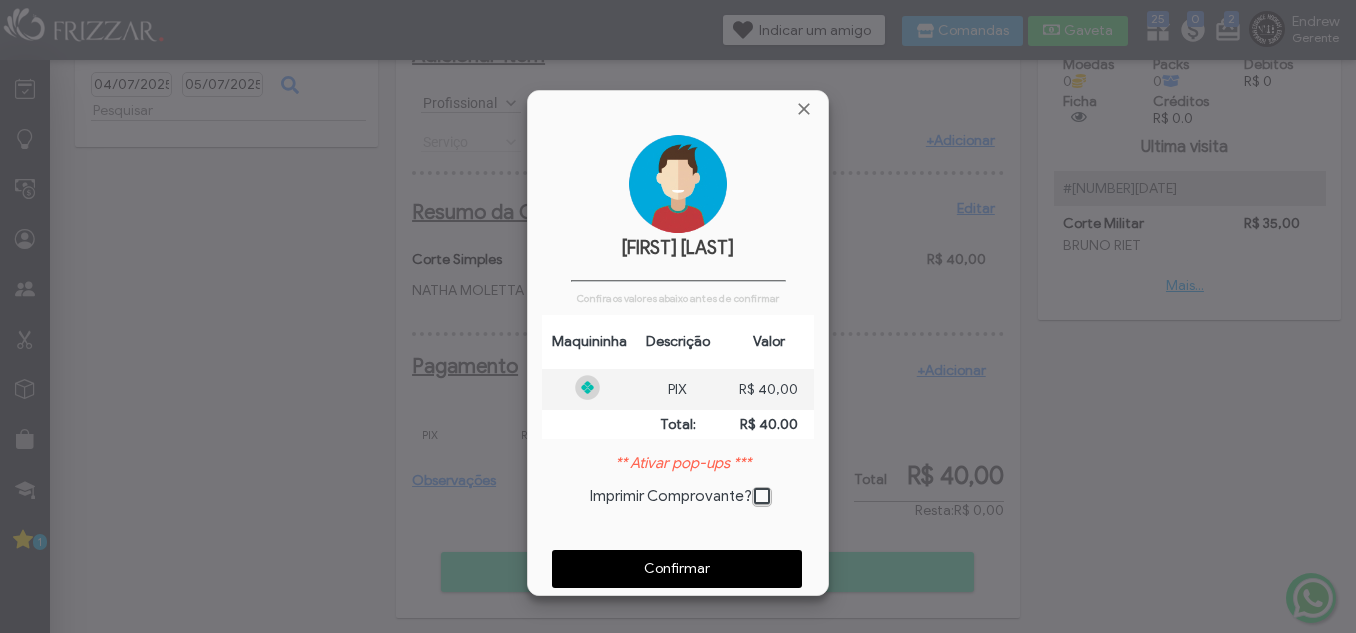 scroll, scrollTop: 10, scrollLeft: 11, axis: both 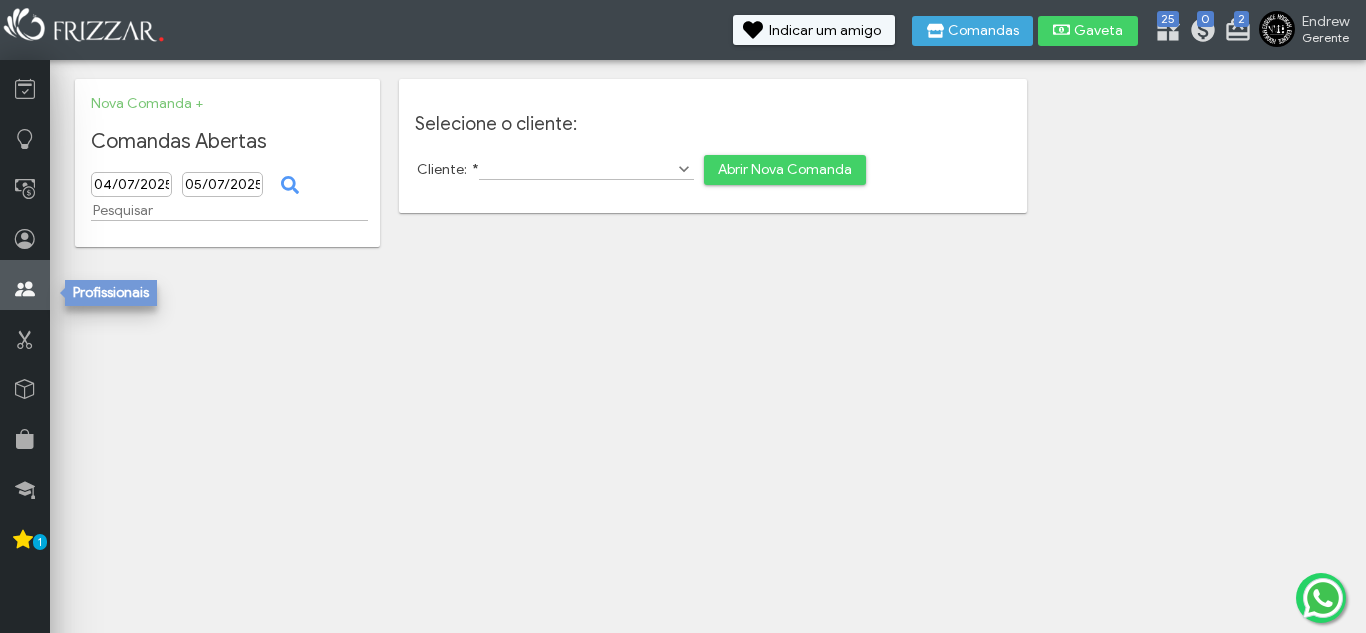click at bounding box center [25, 289] 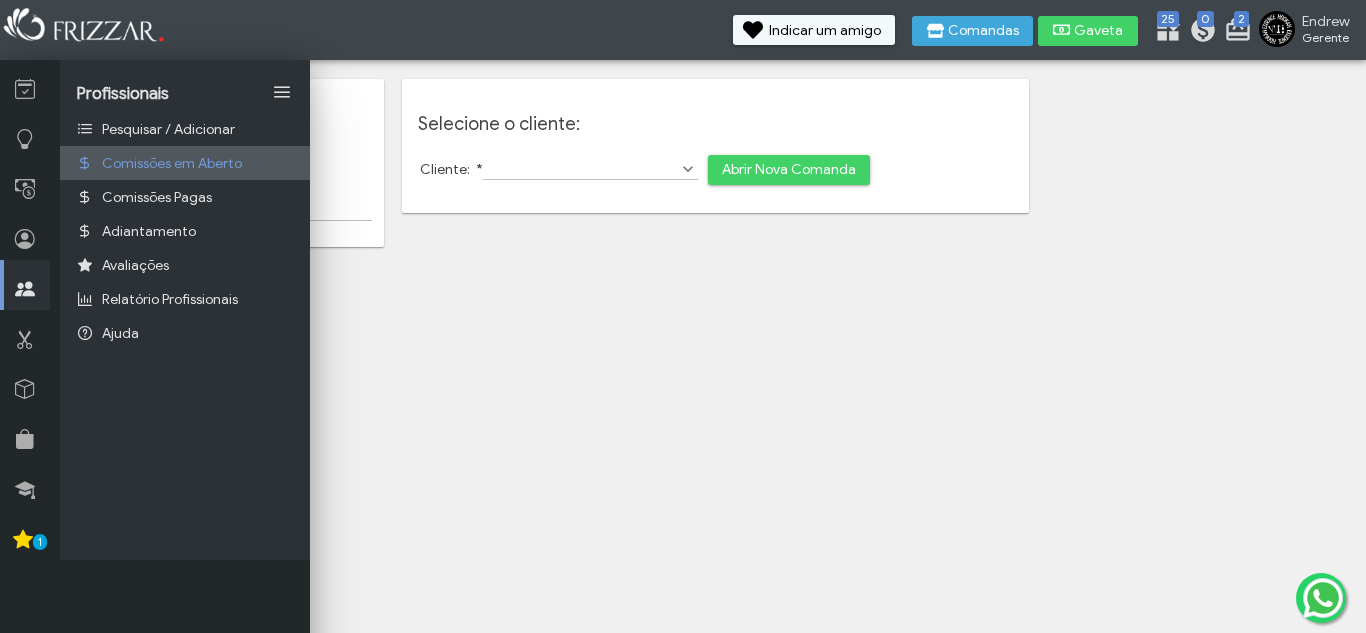 click on "Comissões em Aberto" at bounding box center (172, 163) 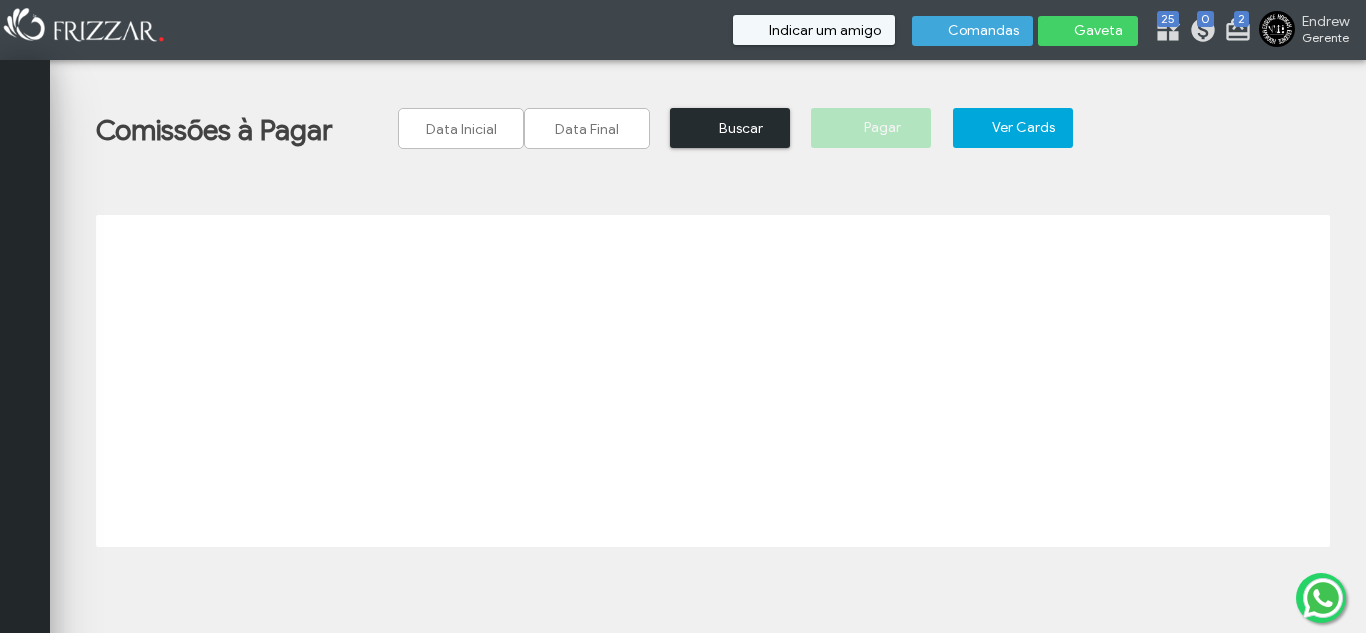 scroll, scrollTop: 0, scrollLeft: 0, axis: both 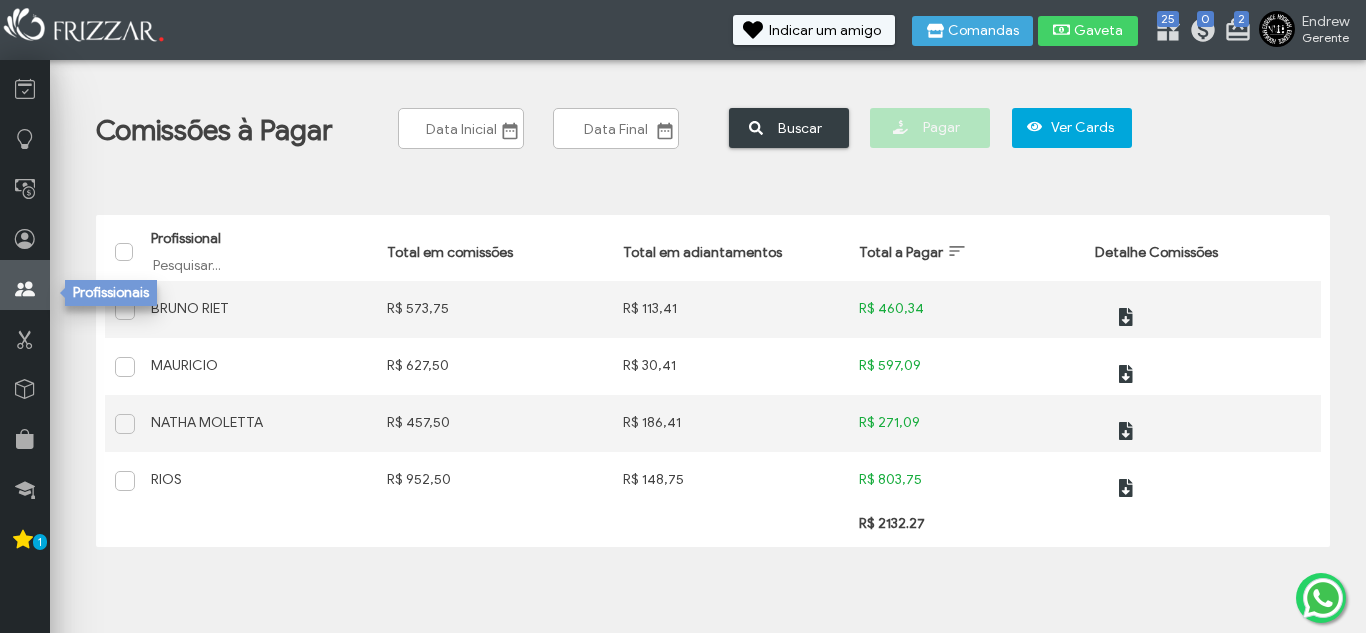 click at bounding box center (25, 289) 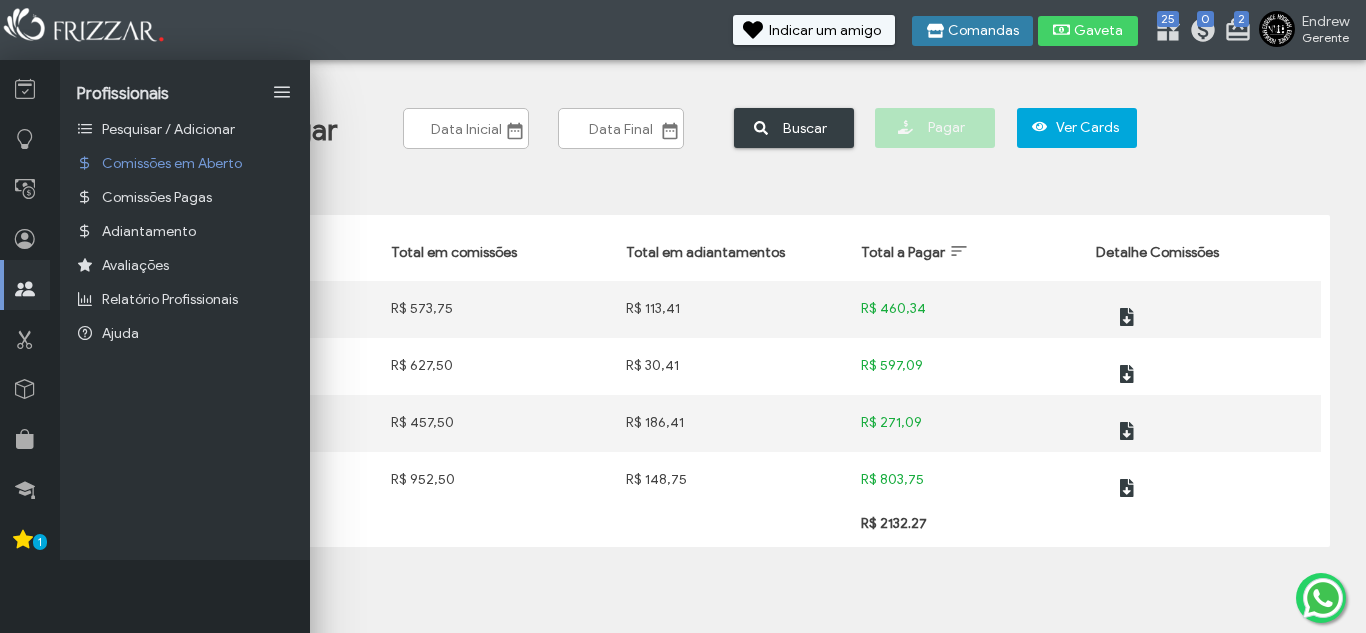 click on "Comandas" at bounding box center (972, 31) 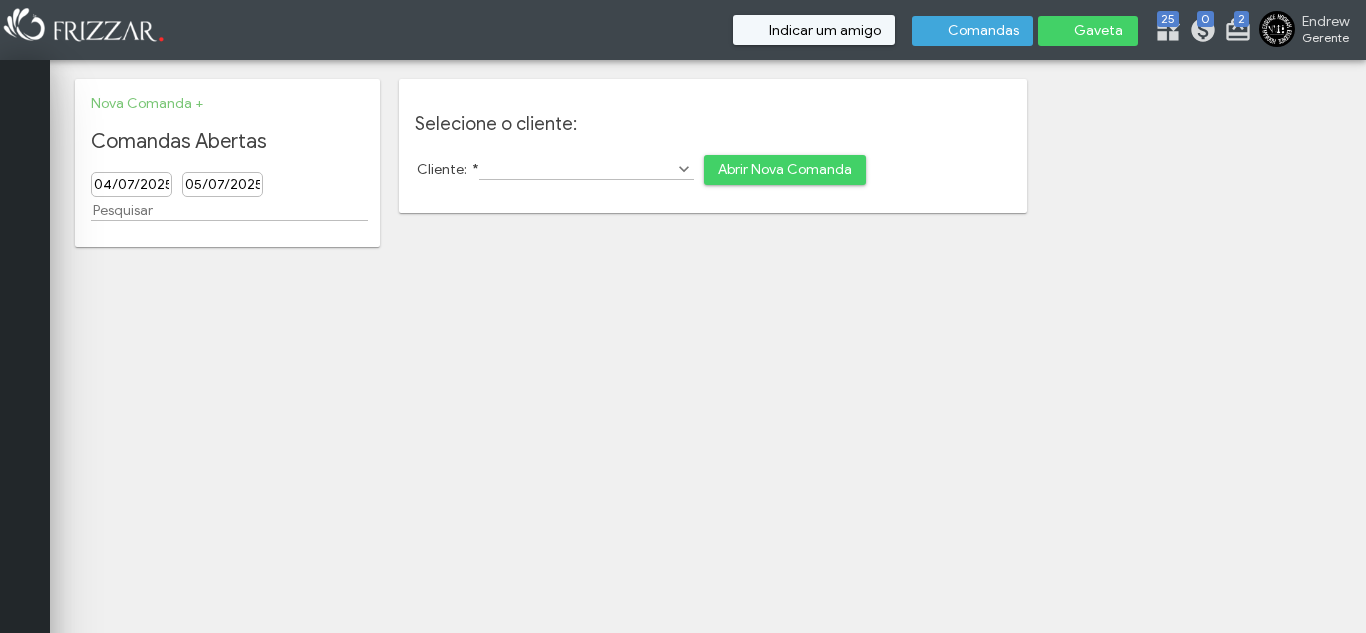 scroll, scrollTop: 0, scrollLeft: 0, axis: both 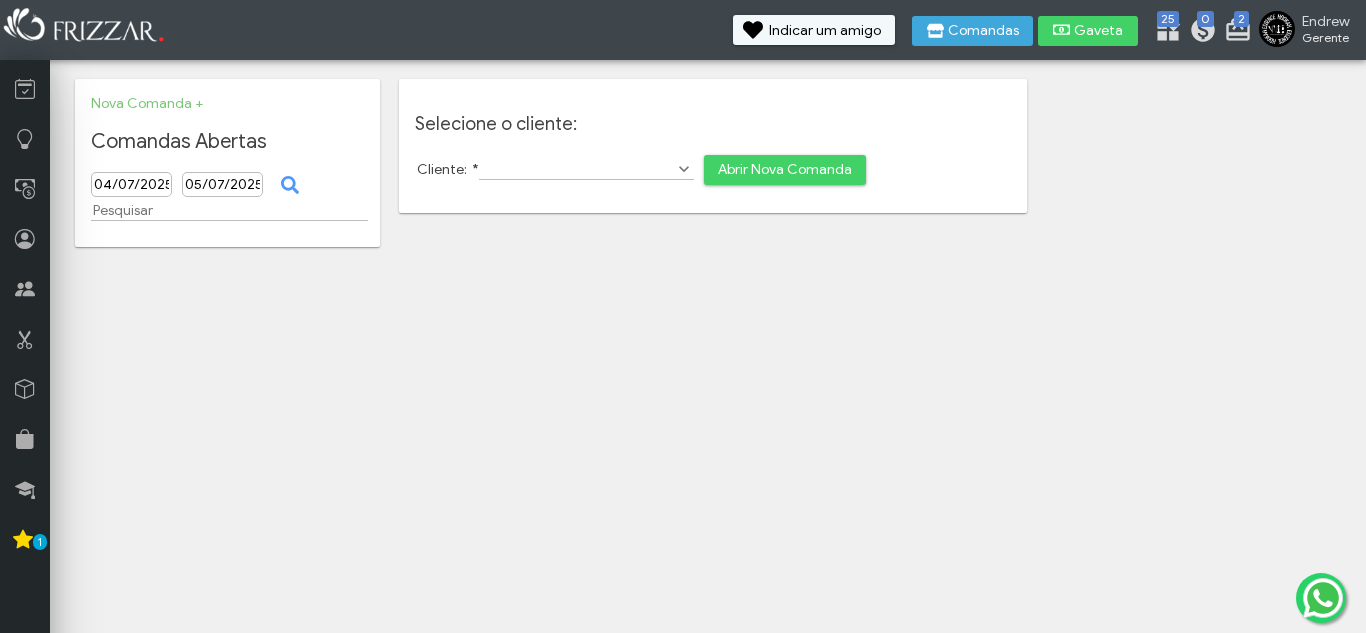 click on "Cliente: *" at bounding box center [586, 169] 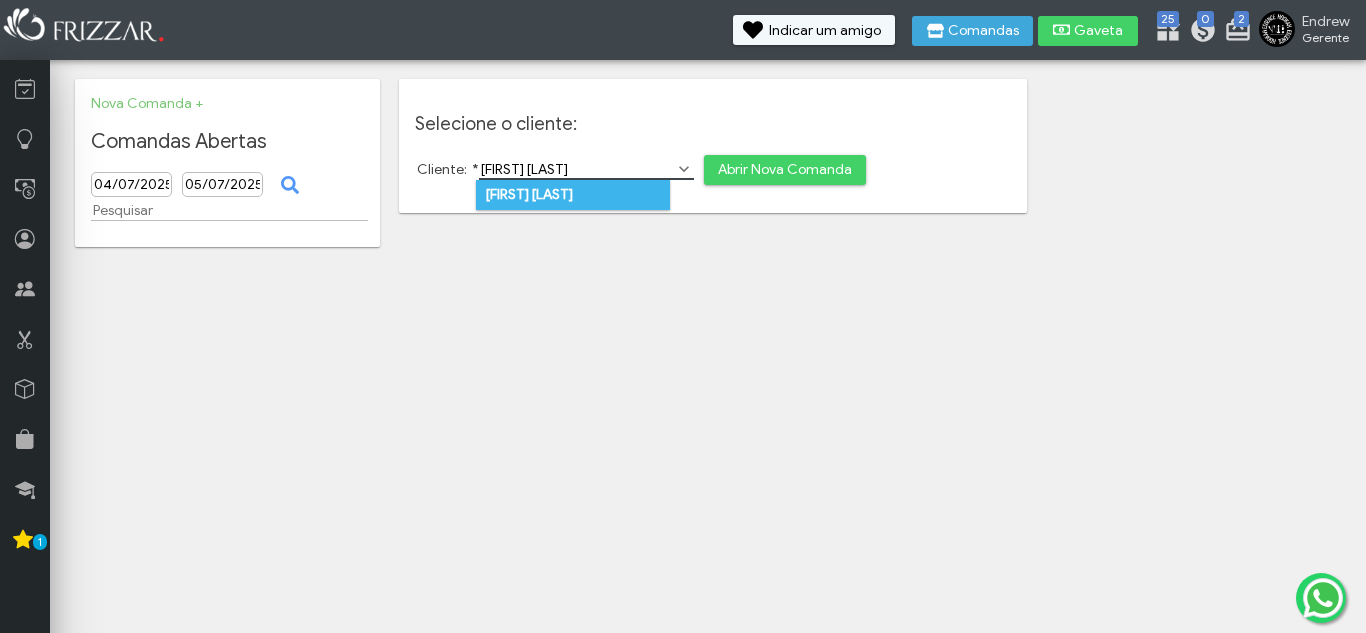 type on "[FIRST] [LAST]" 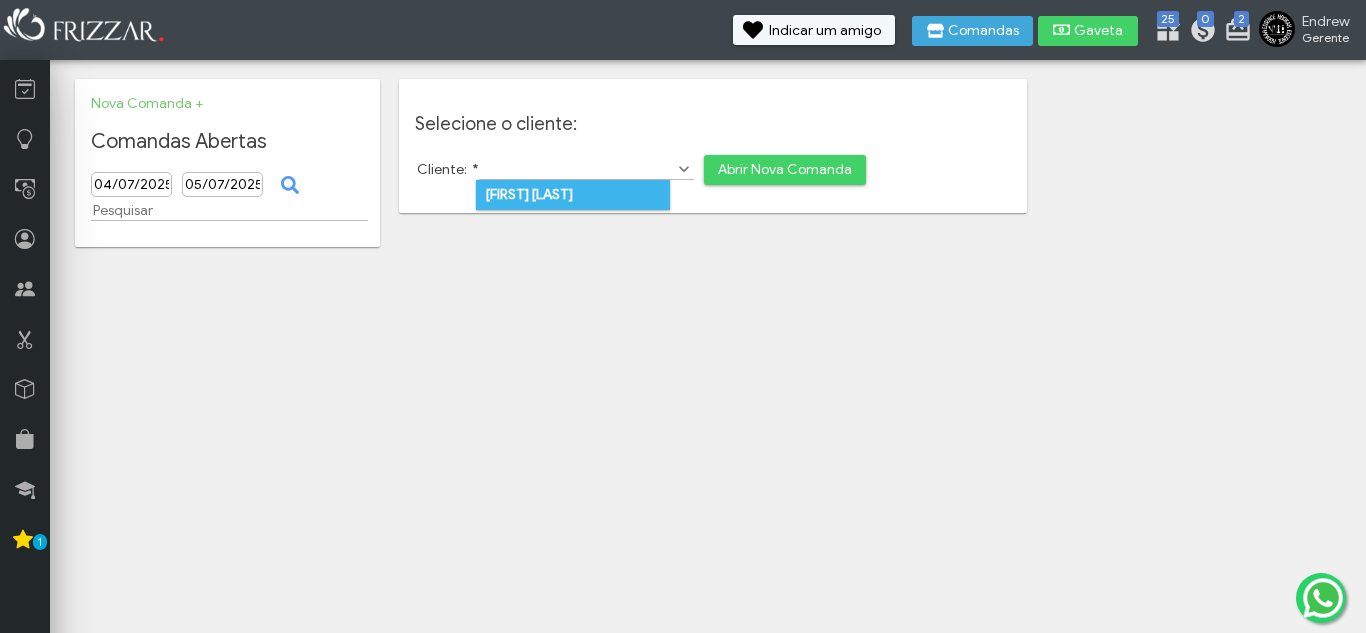 click on "[FIRST]   [LAST]" at bounding box center (573, 195) 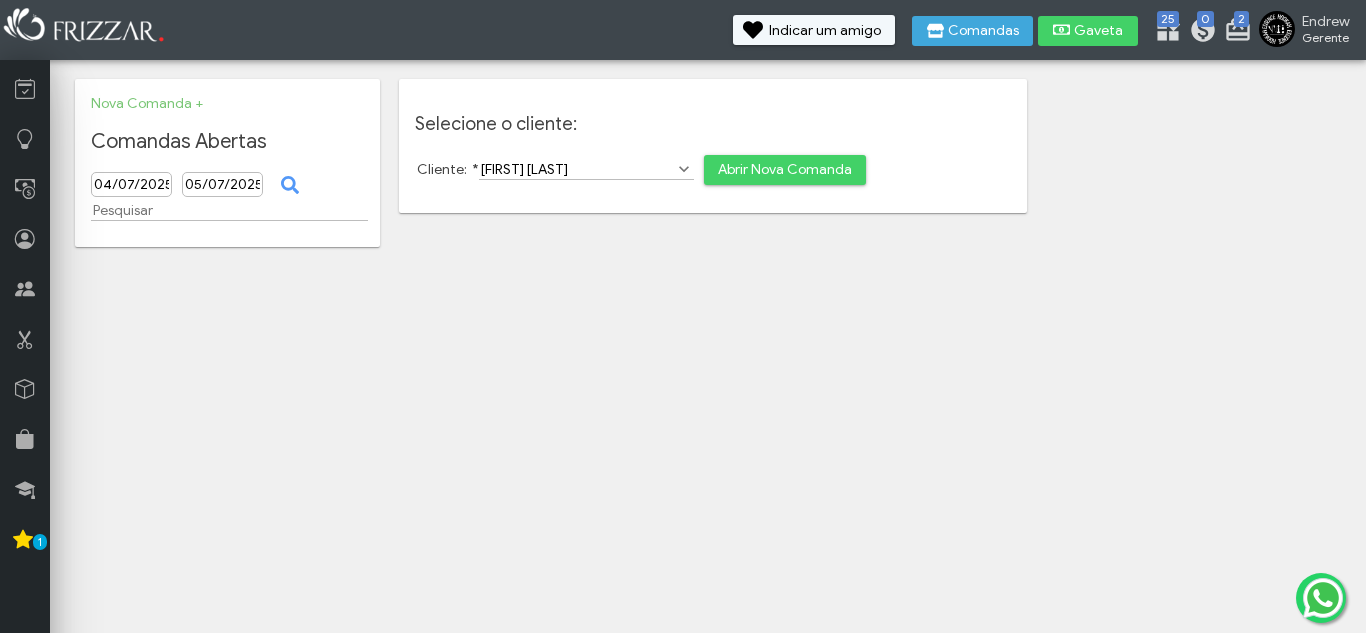click on "Abrir Nova Comanda" at bounding box center [785, 170] 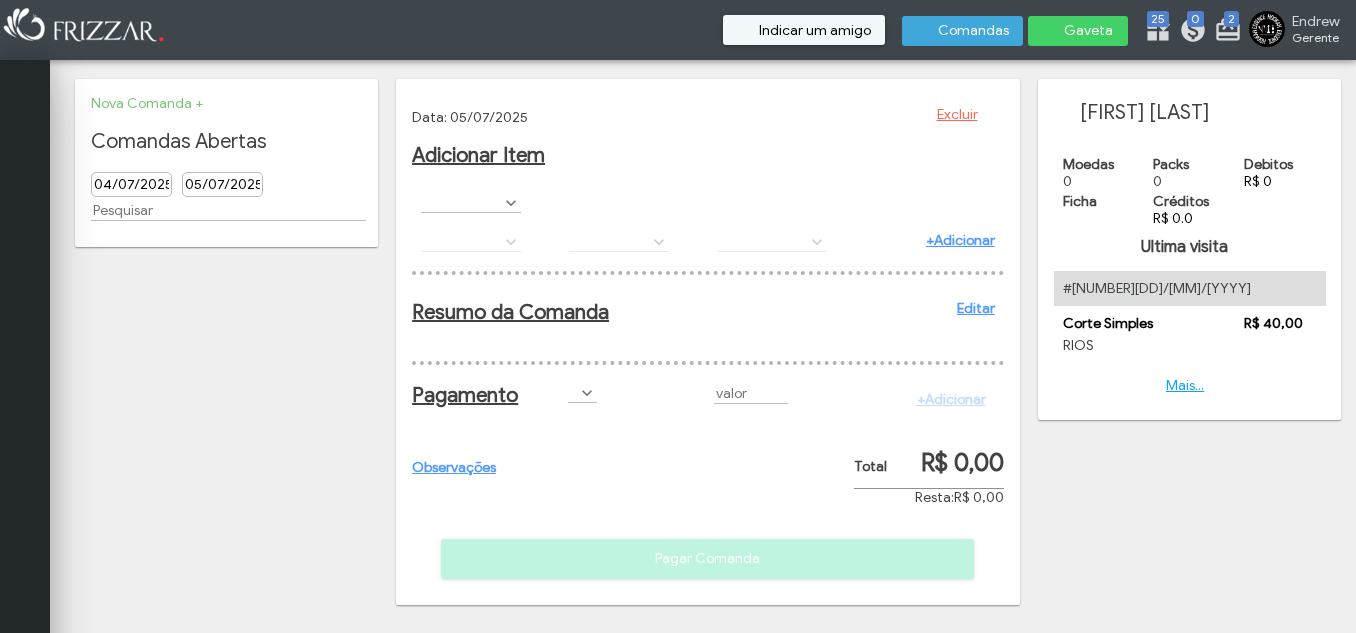 scroll, scrollTop: 0, scrollLeft: 0, axis: both 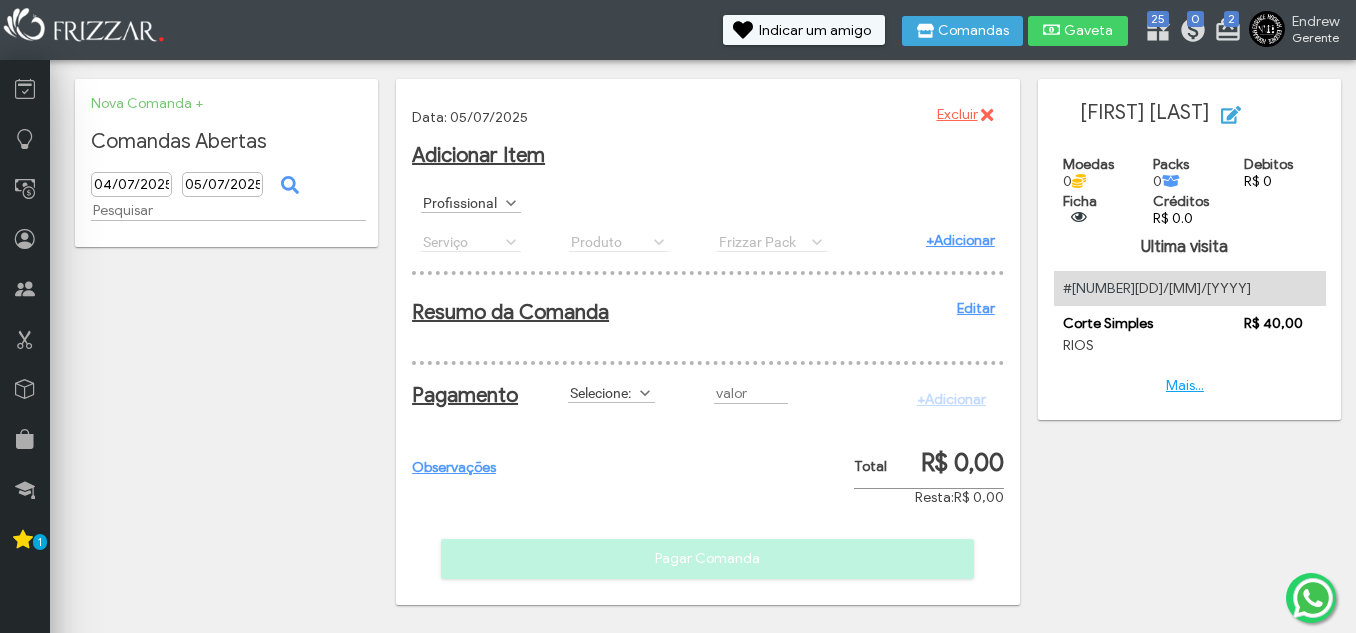 click at bounding box center (511, 203) 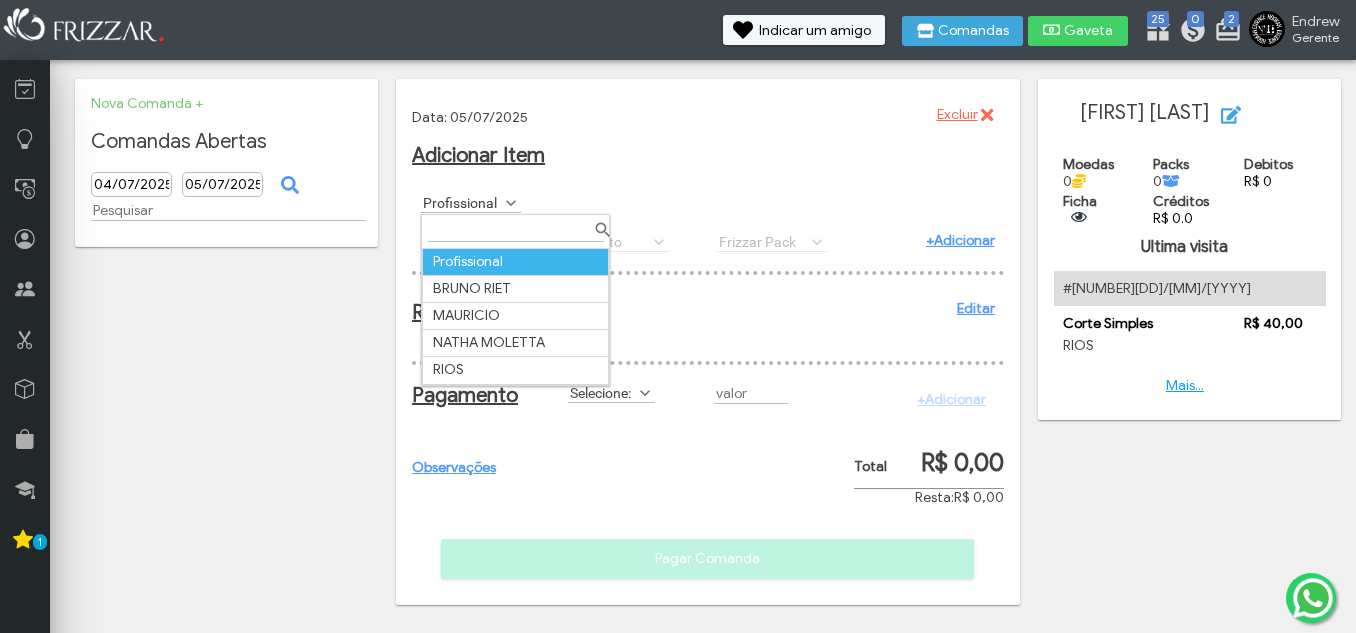 scroll, scrollTop: 11, scrollLeft: 89, axis: both 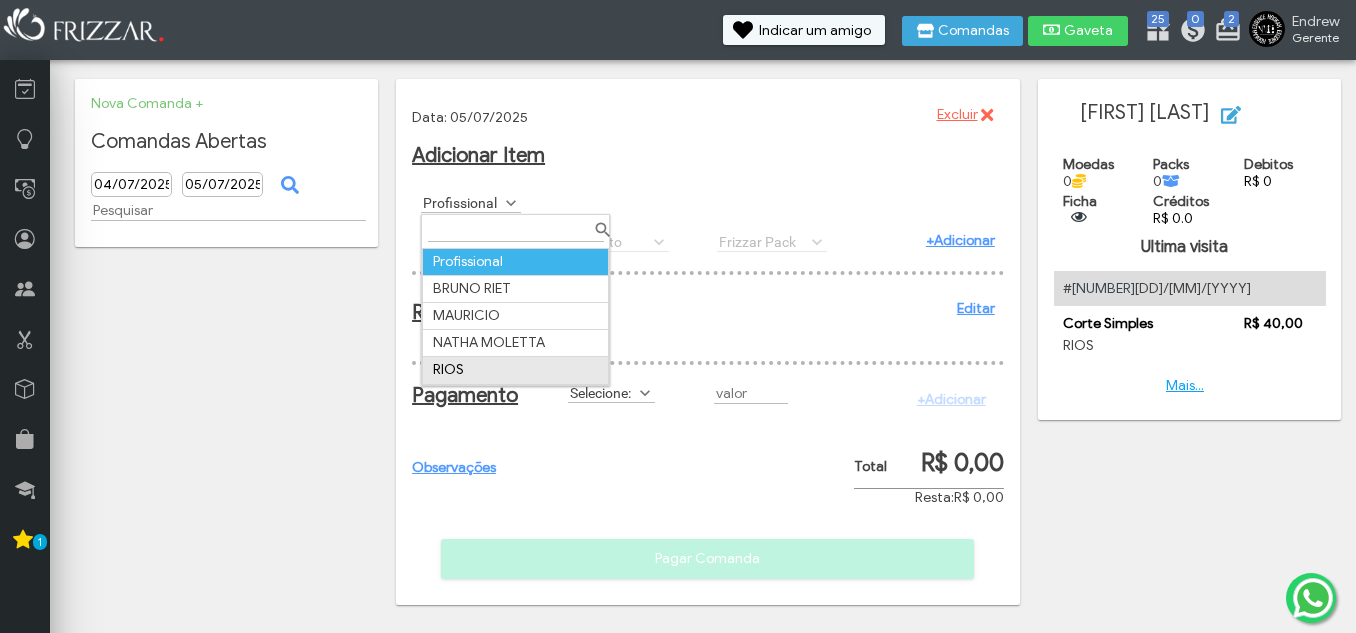 click on "RIOS" at bounding box center (516, 370) 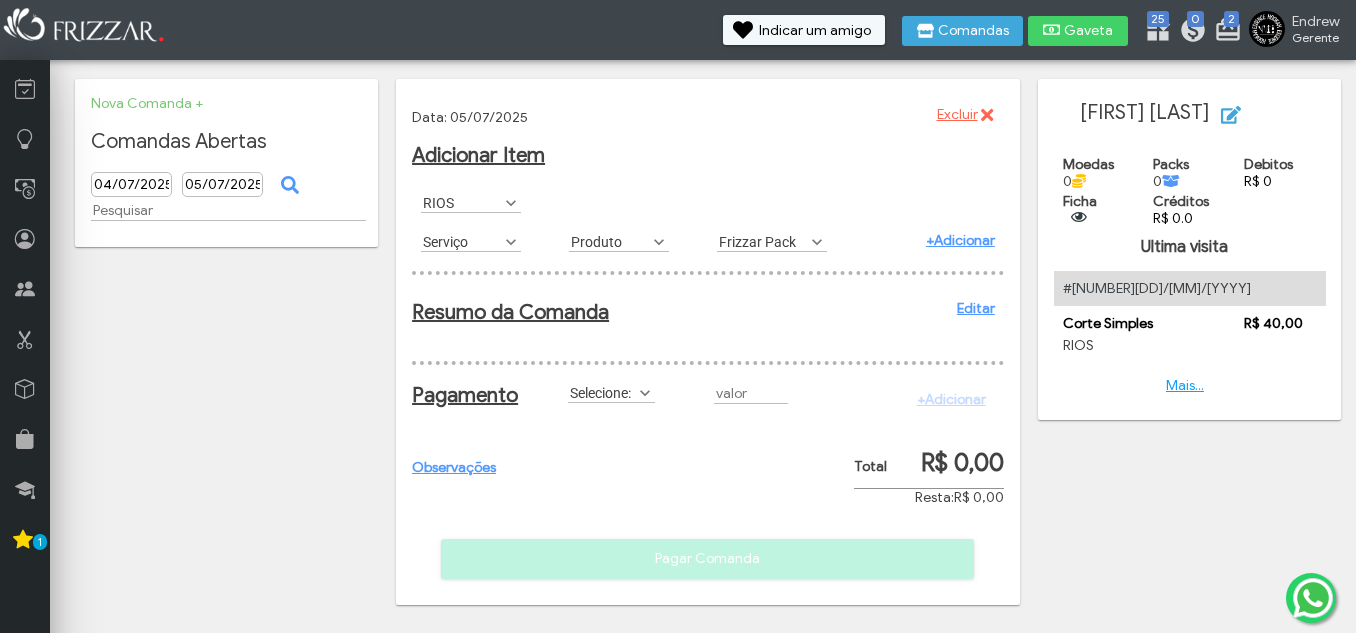 scroll, scrollTop: 11, scrollLeft: 89, axis: both 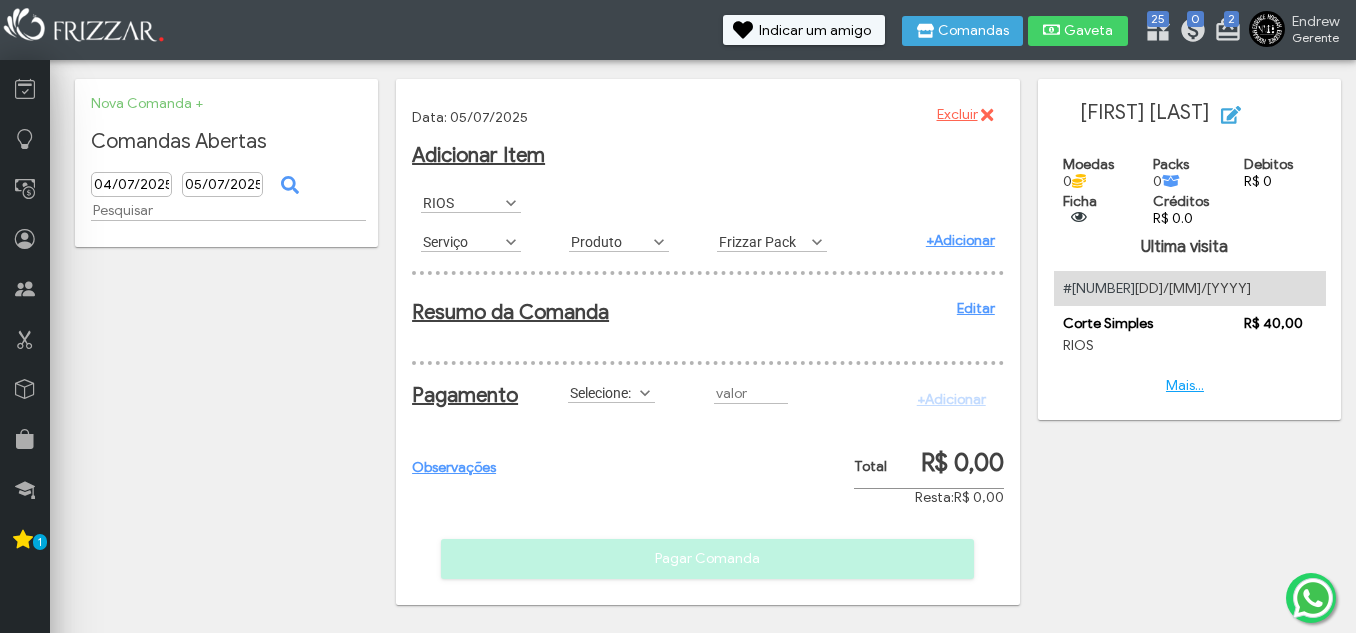 click at bounding box center (511, 242) 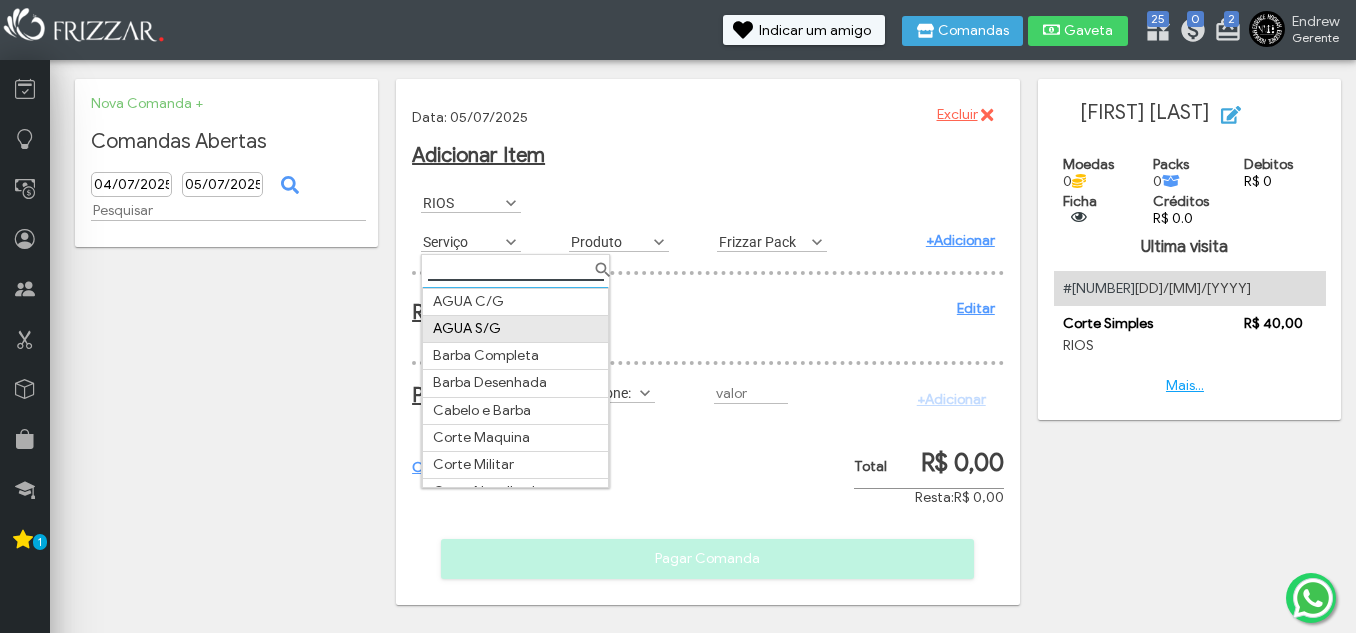 scroll, scrollTop: 100, scrollLeft: 0, axis: vertical 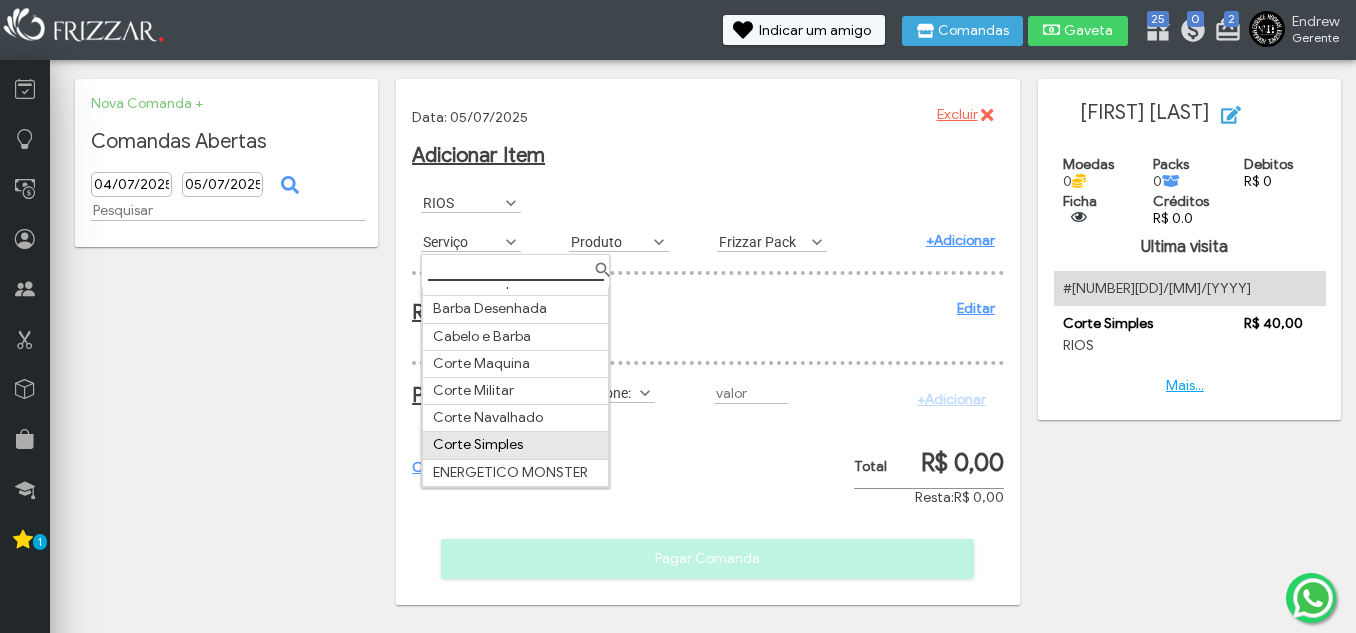 click on "Corte Simples" at bounding box center [516, 445] 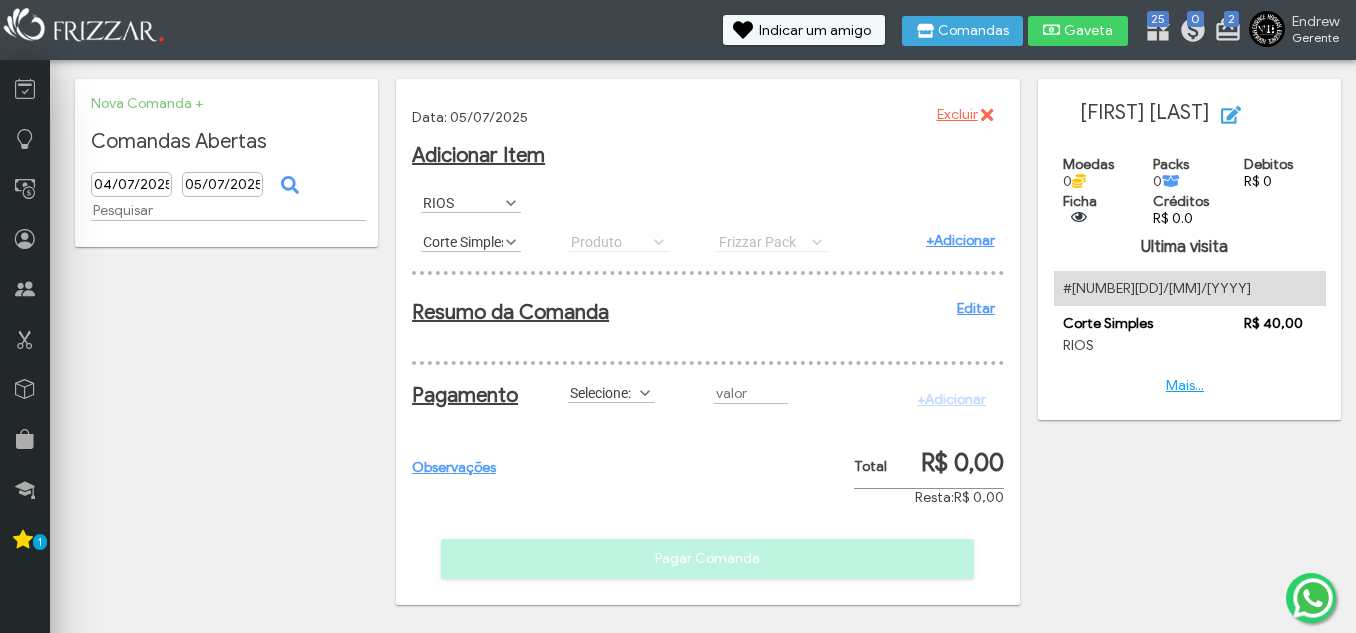 click on "+Adicionar" at bounding box center [960, 240] 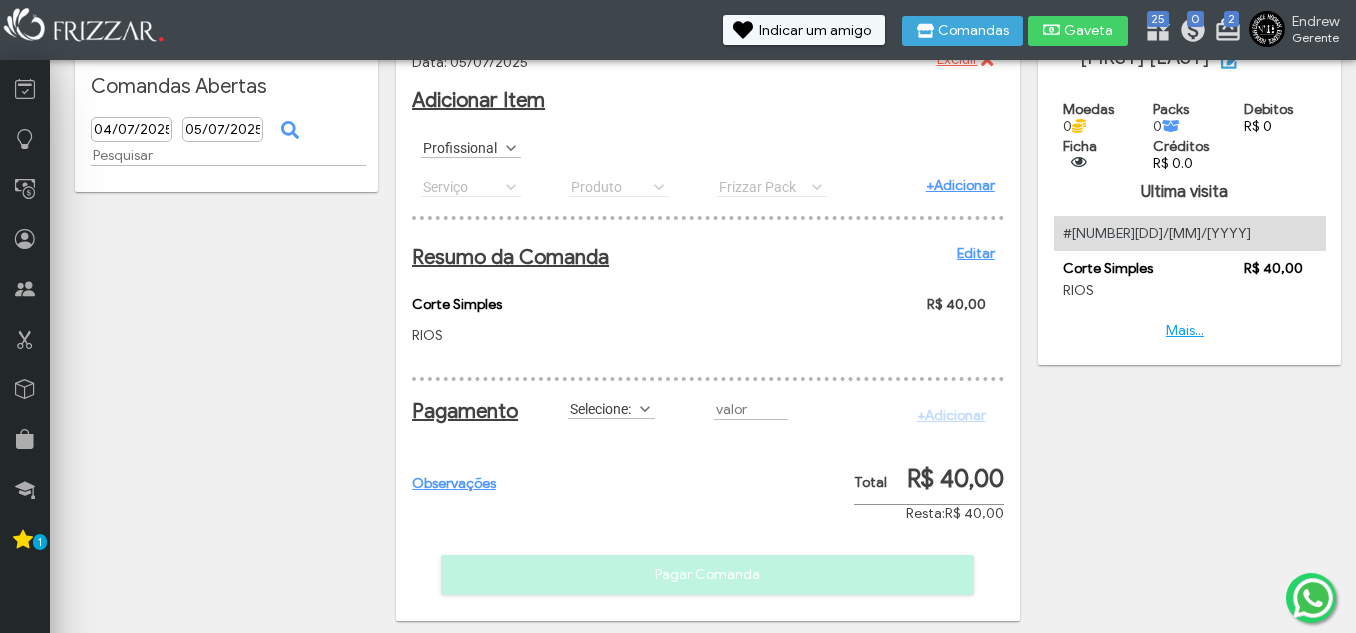 scroll, scrollTop: 85, scrollLeft: 0, axis: vertical 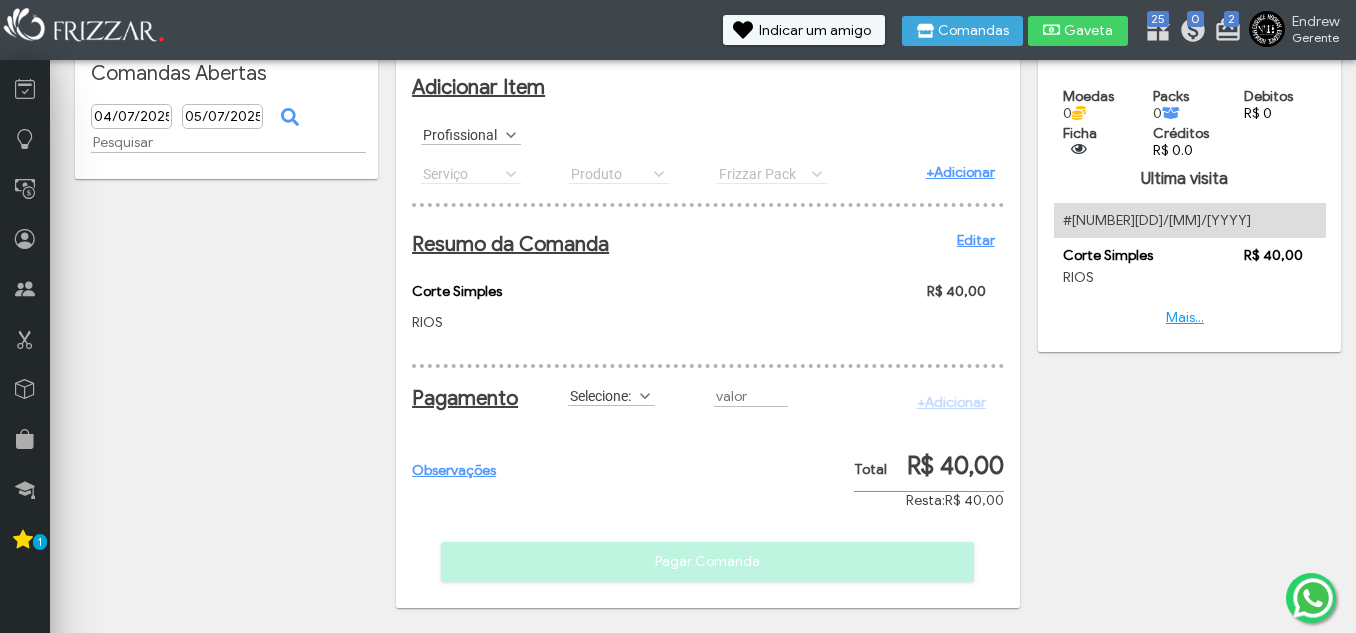 click on "Selecione:" at bounding box center [602, 395] 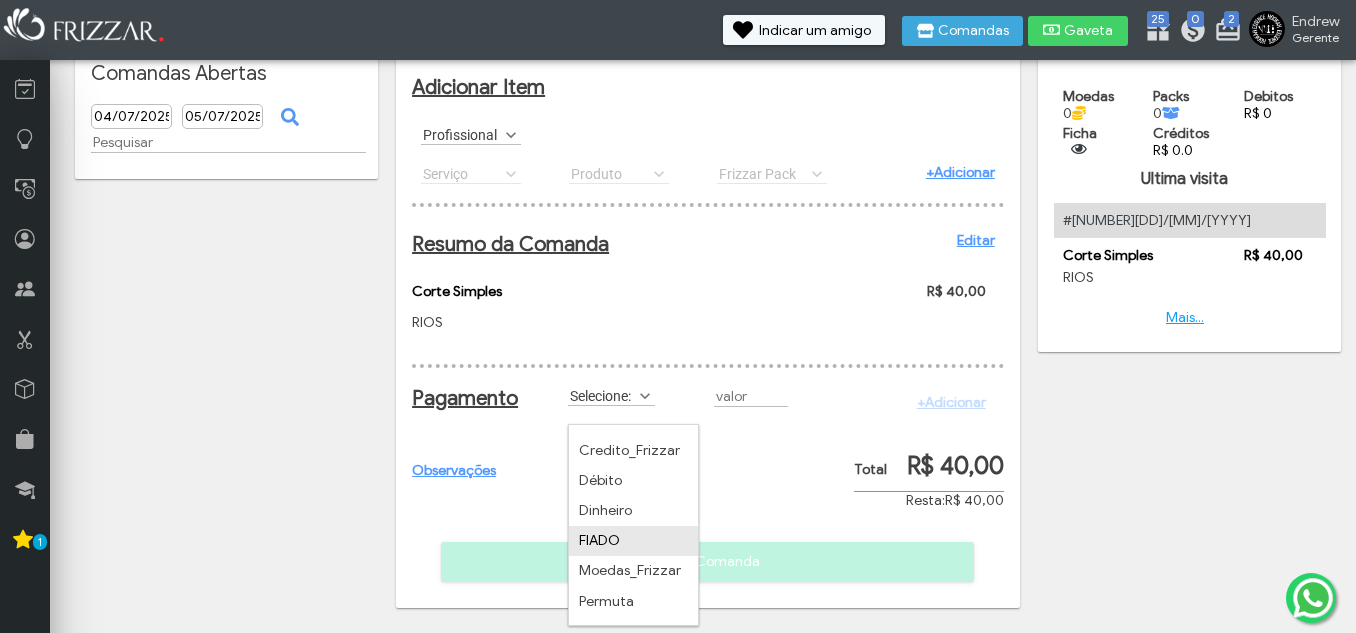 scroll, scrollTop: 72, scrollLeft: 0, axis: vertical 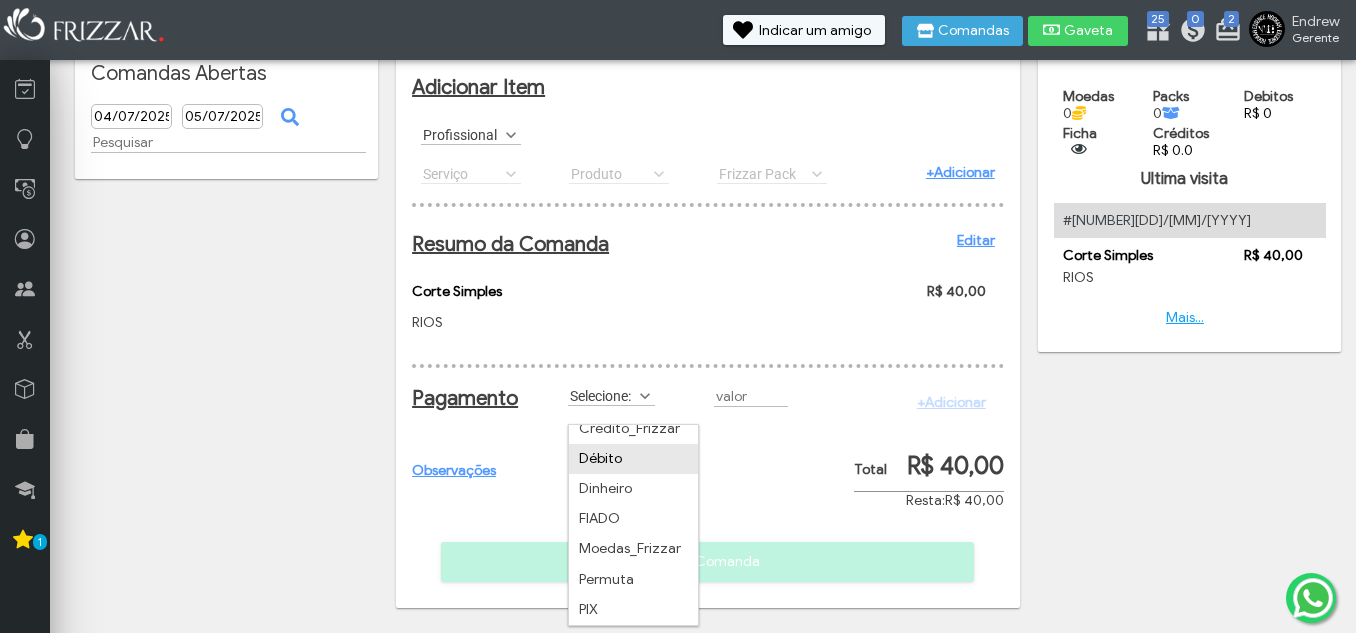 click on "Débito" at bounding box center (633, 459) 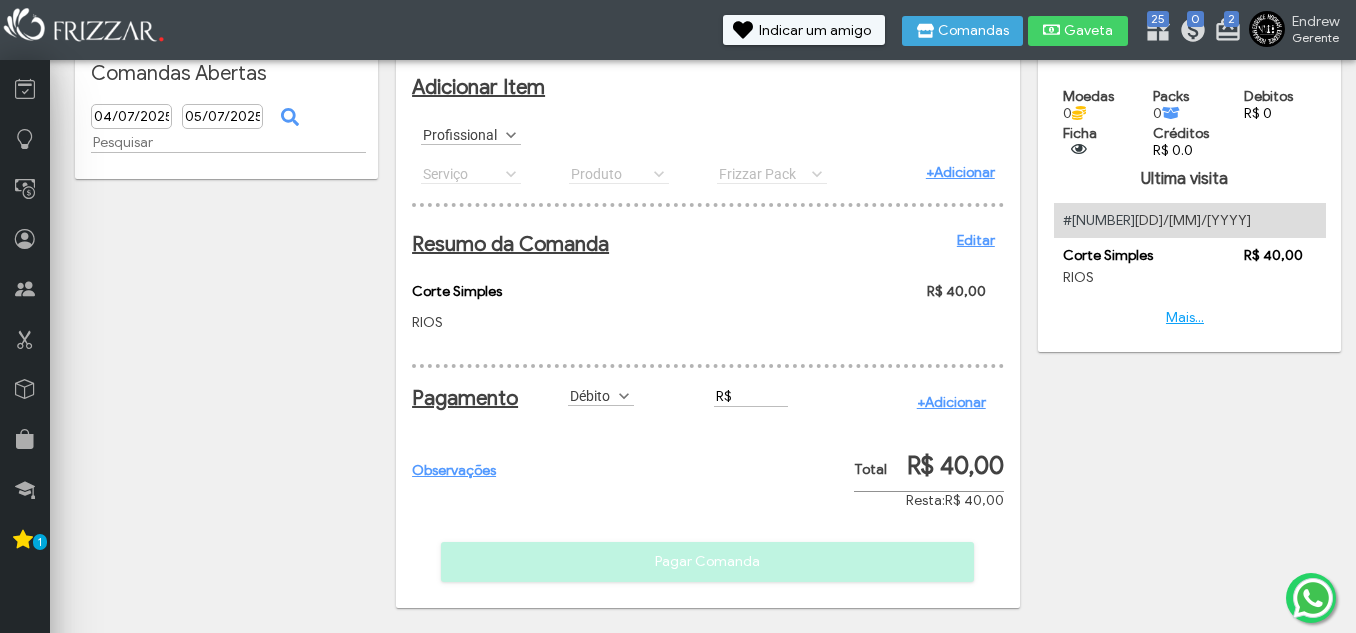 click on "R$" at bounding box center [751, 396] 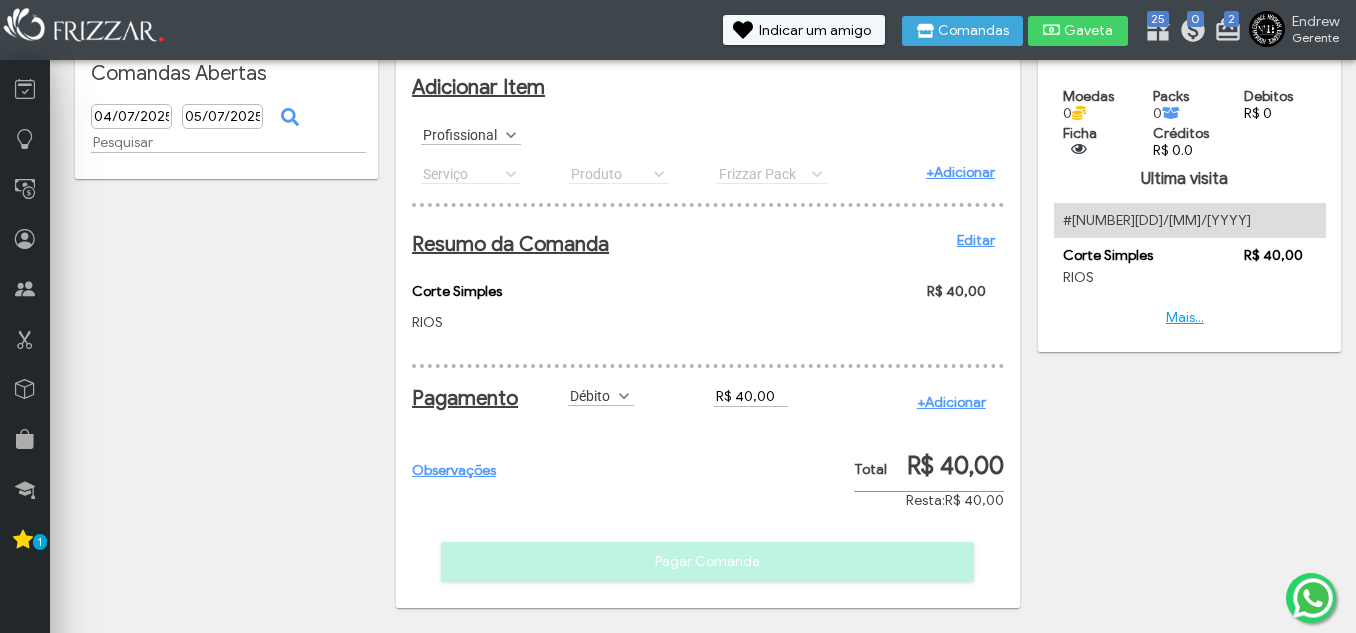 click on "+Adicionar" at bounding box center (951, 402) 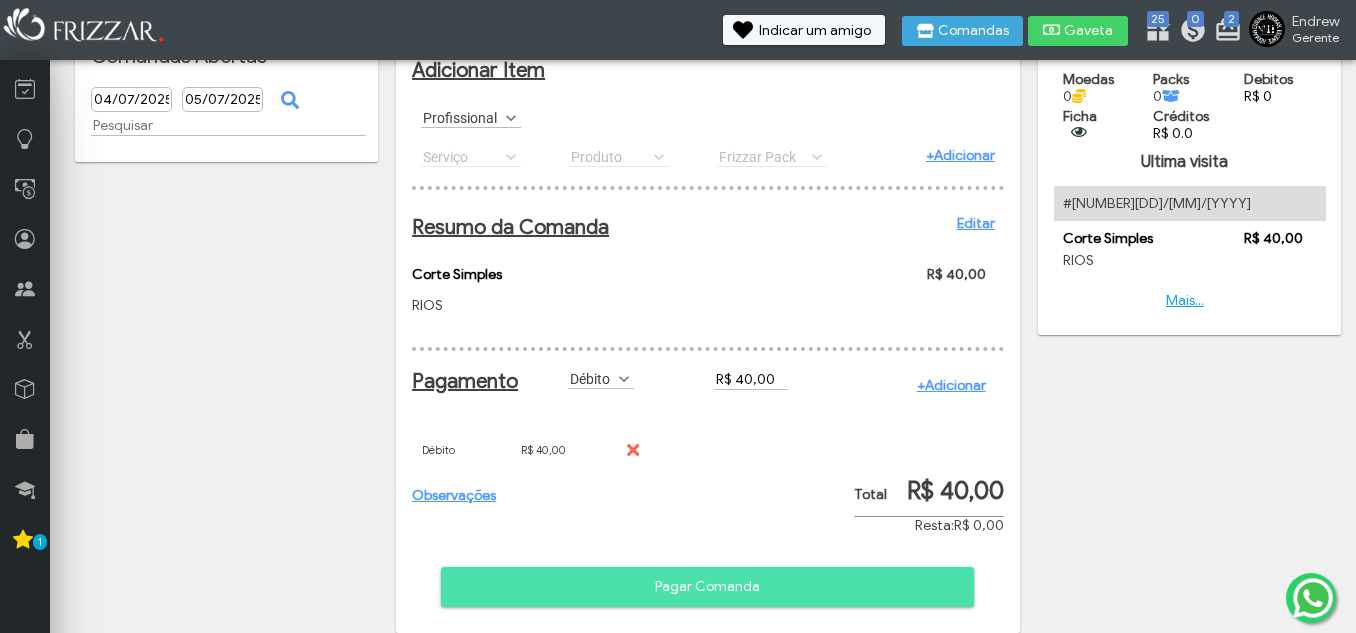 drag, startPoint x: 748, startPoint y: 604, endPoint x: 760, endPoint y: 592, distance: 16.970562 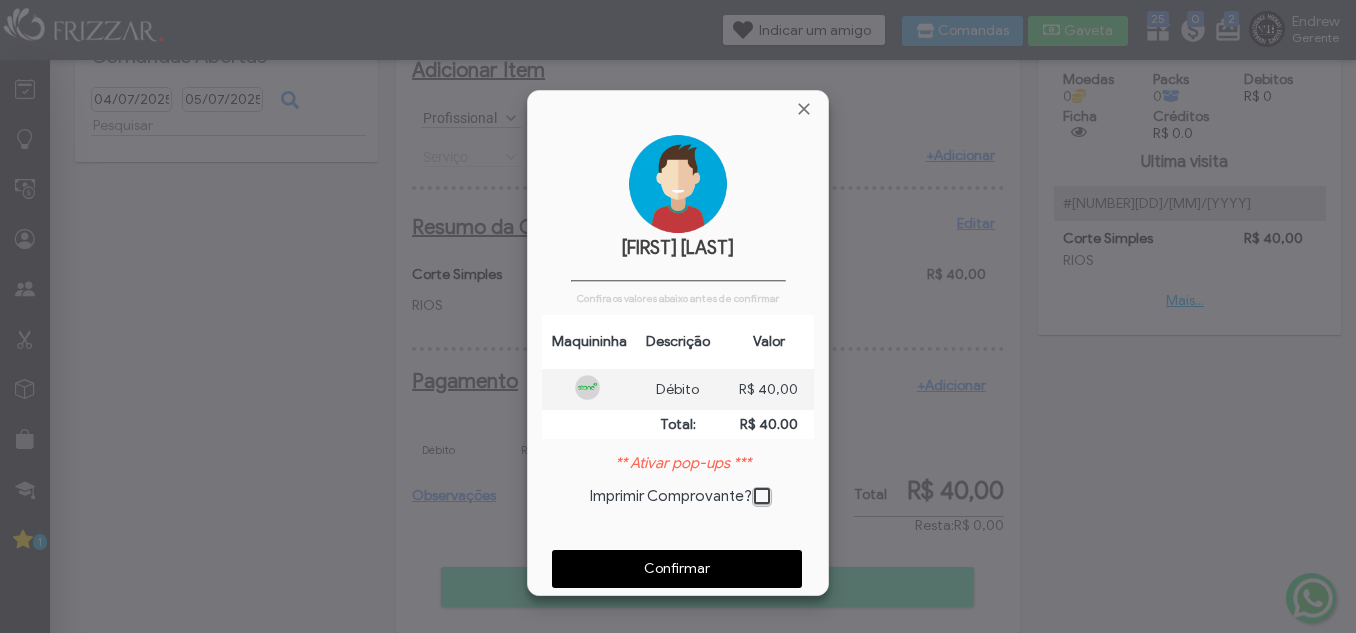 scroll, scrollTop: 10, scrollLeft: 11, axis: both 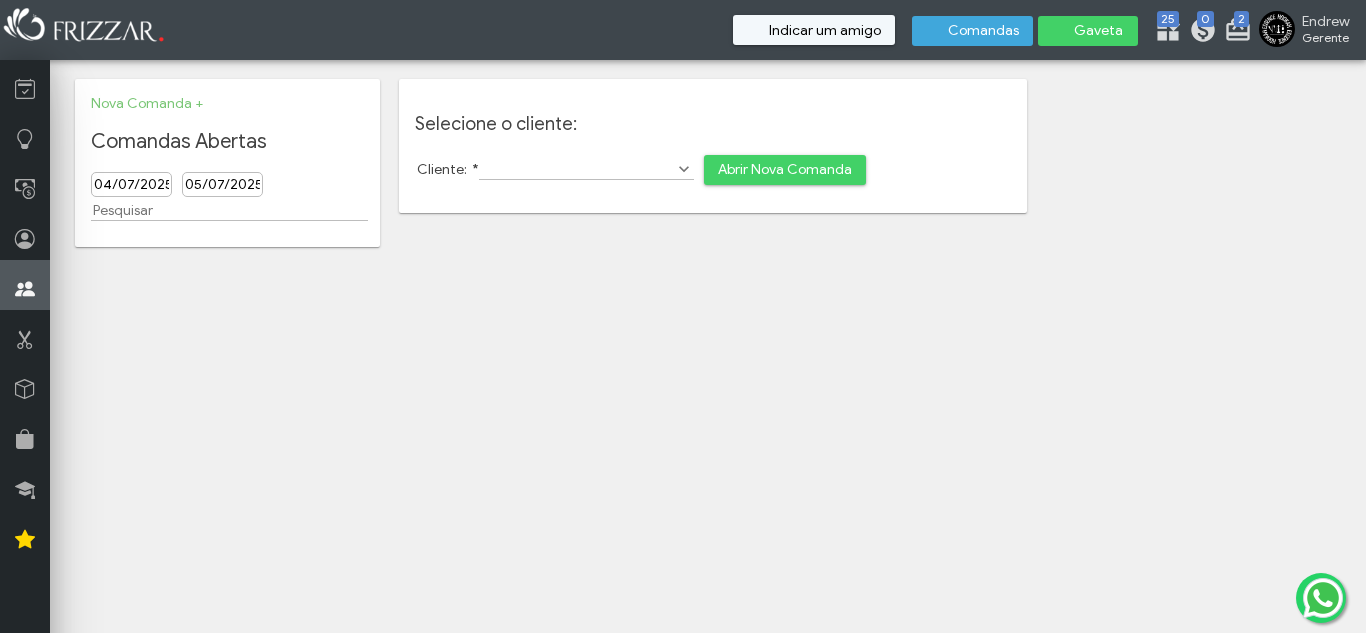 click at bounding box center [25, 285] 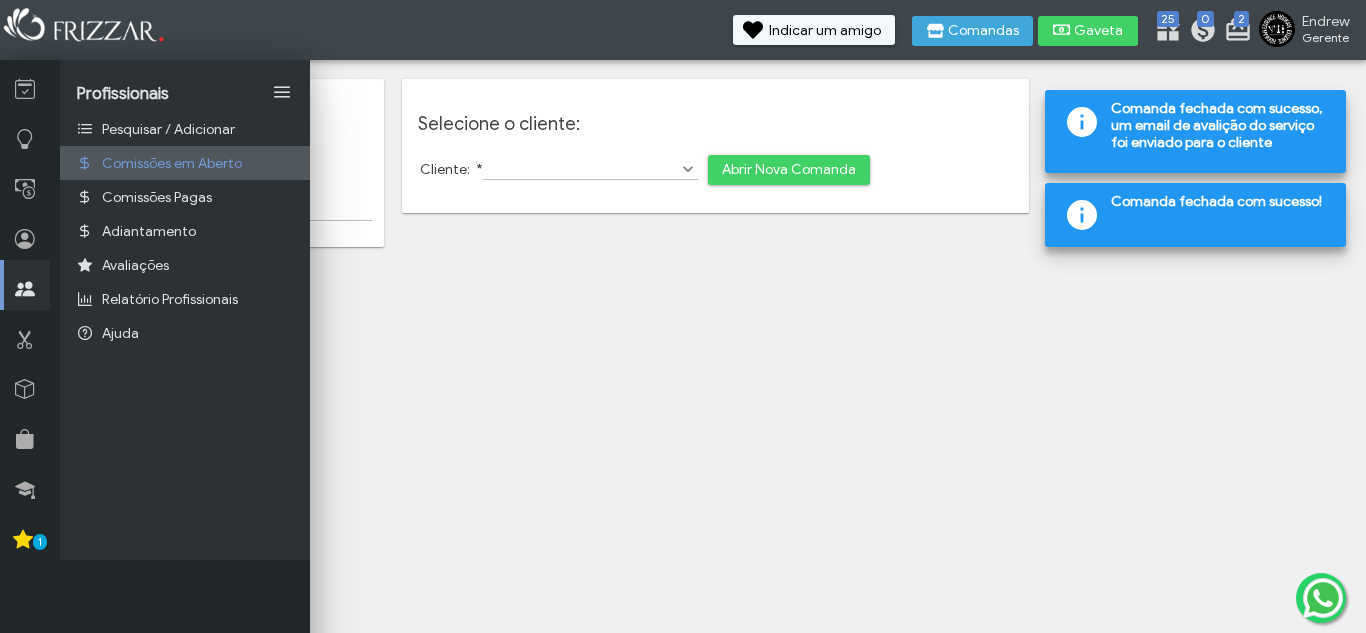 click on "Comissões em Aberto" at bounding box center (172, 163) 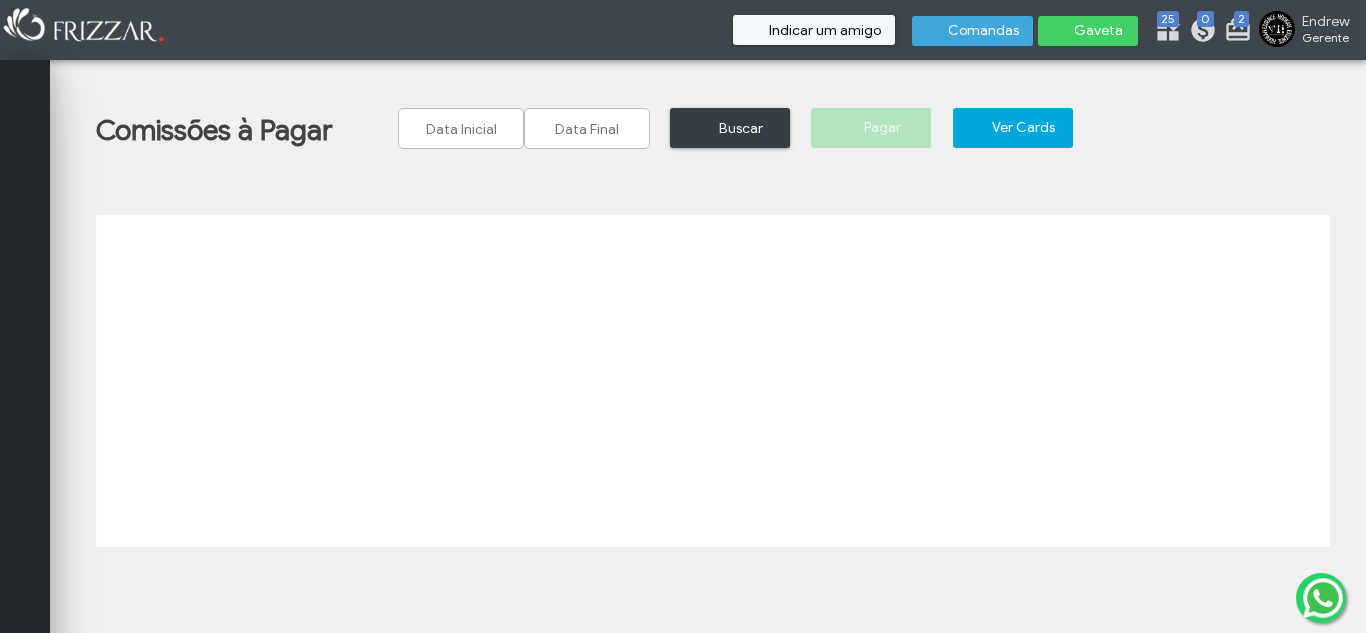 scroll, scrollTop: 0, scrollLeft: 0, axis: both 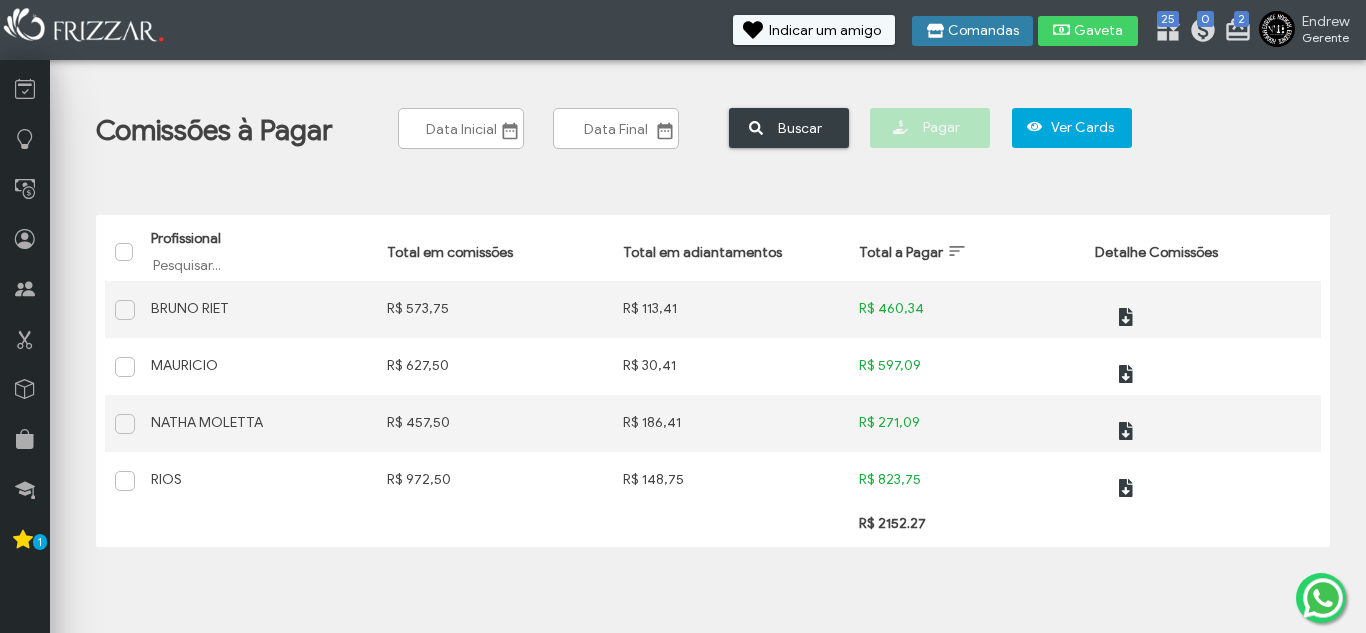 click on "Comandas" at bounding box center (983, 31) 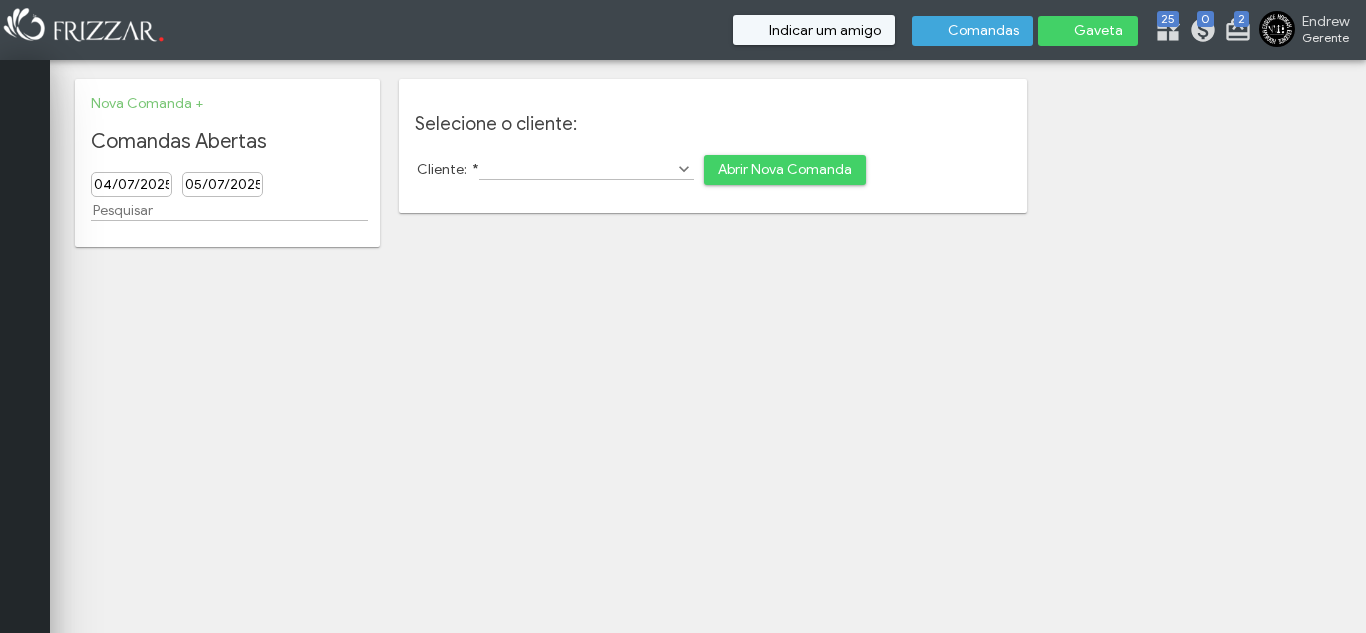 scroll, scrollTop: 0, scrollLeft: 0, axis: both 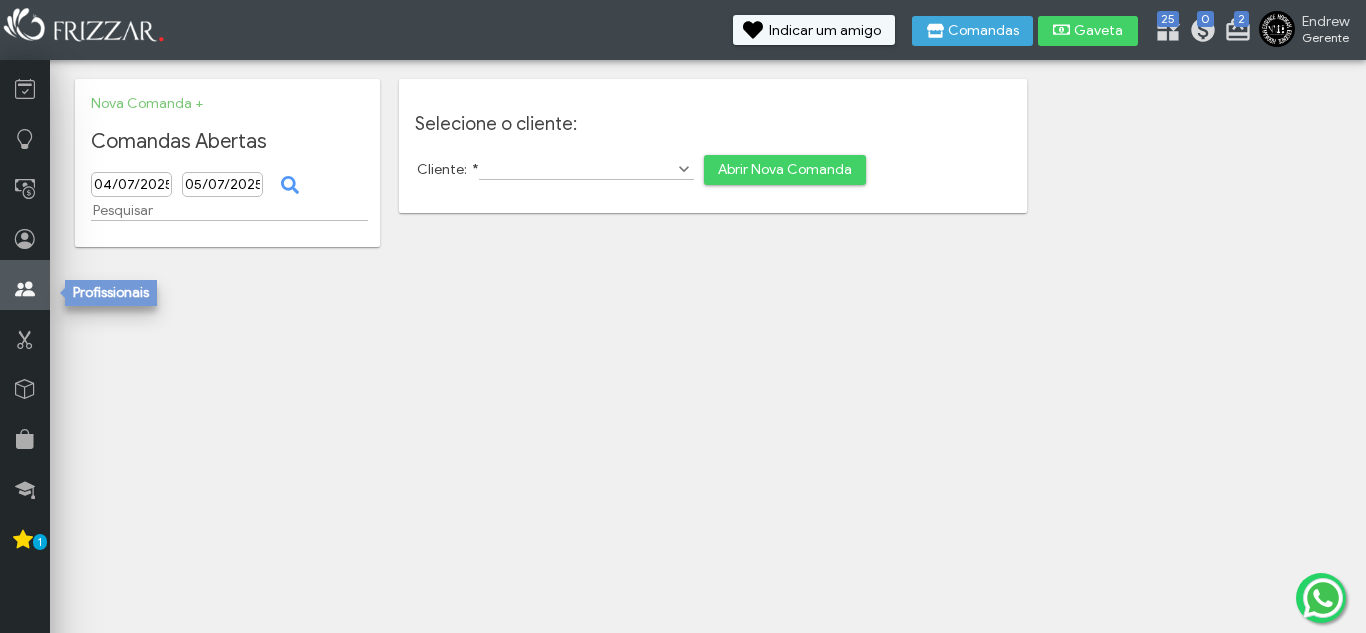 click at bounding box center [25, 289] 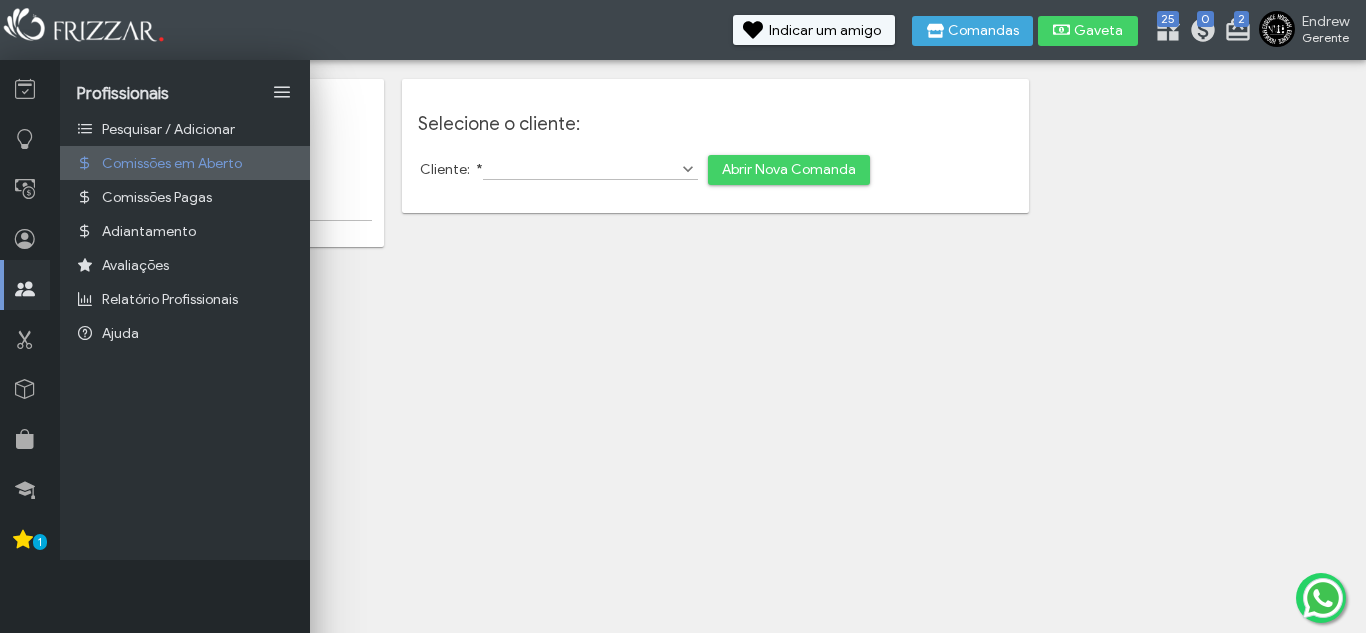 click on "Comissões em Aberto" at bounding box center [185, 163] 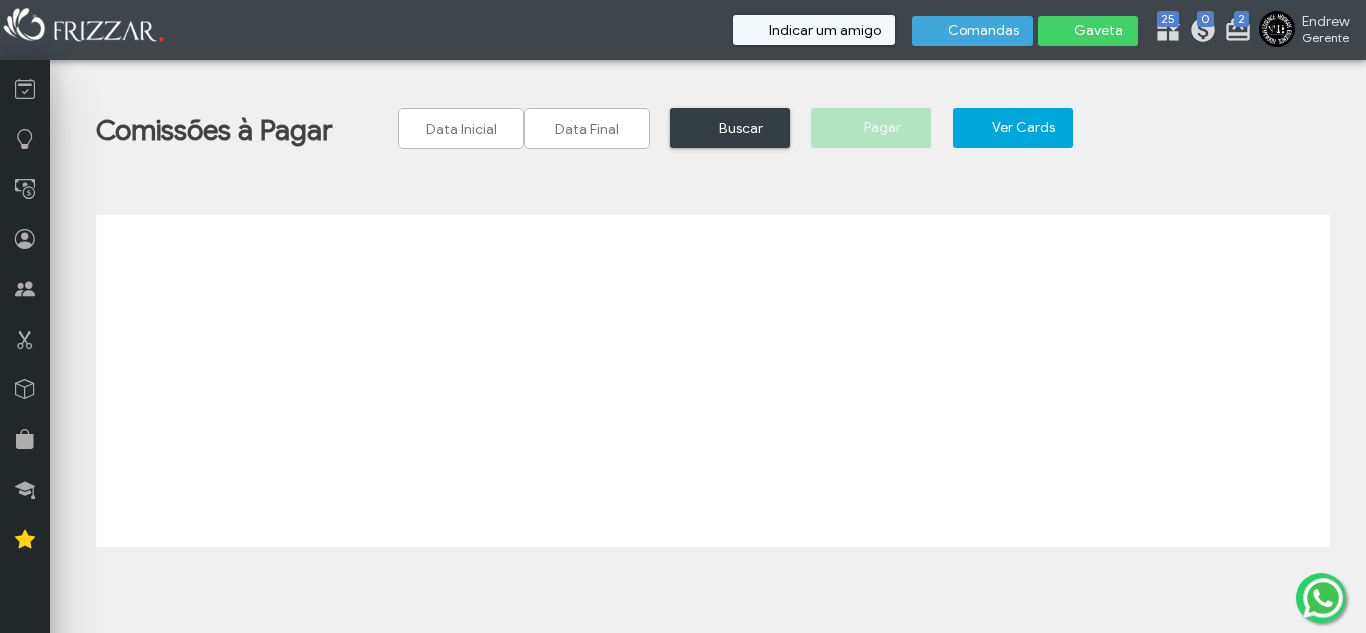 scroll, scrollTop: 0, scrollLeft: 0, axis: both 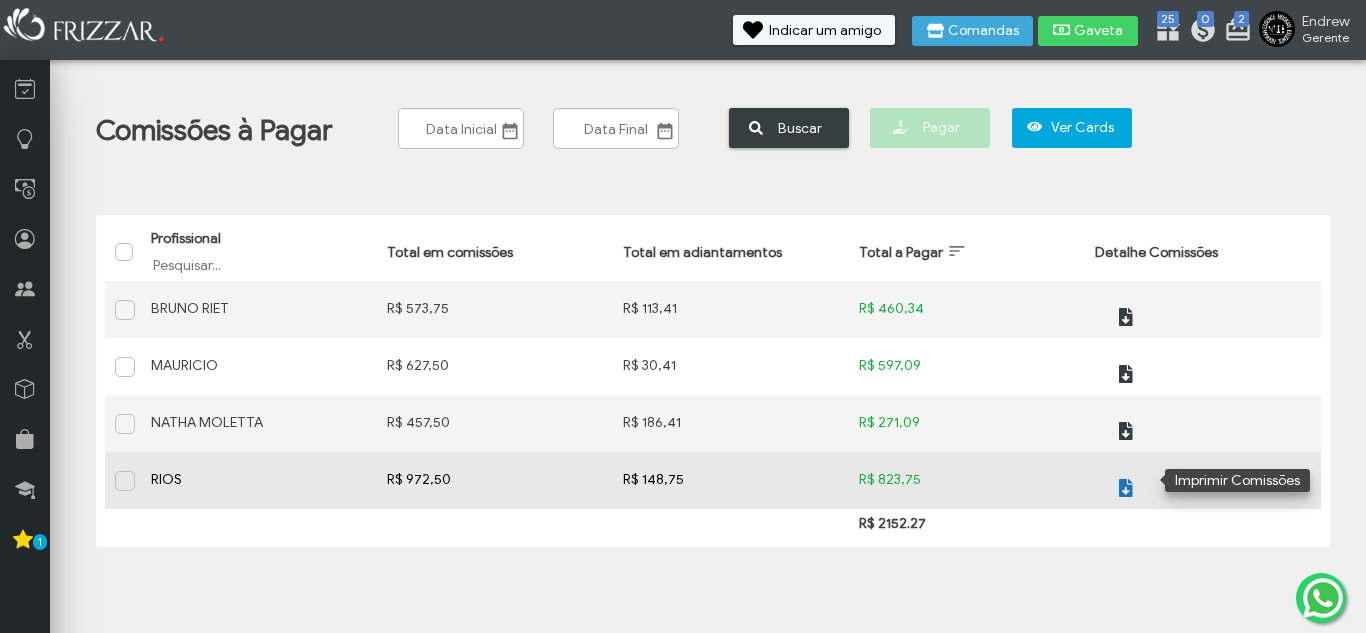 click at bounding box center (1124, 488) 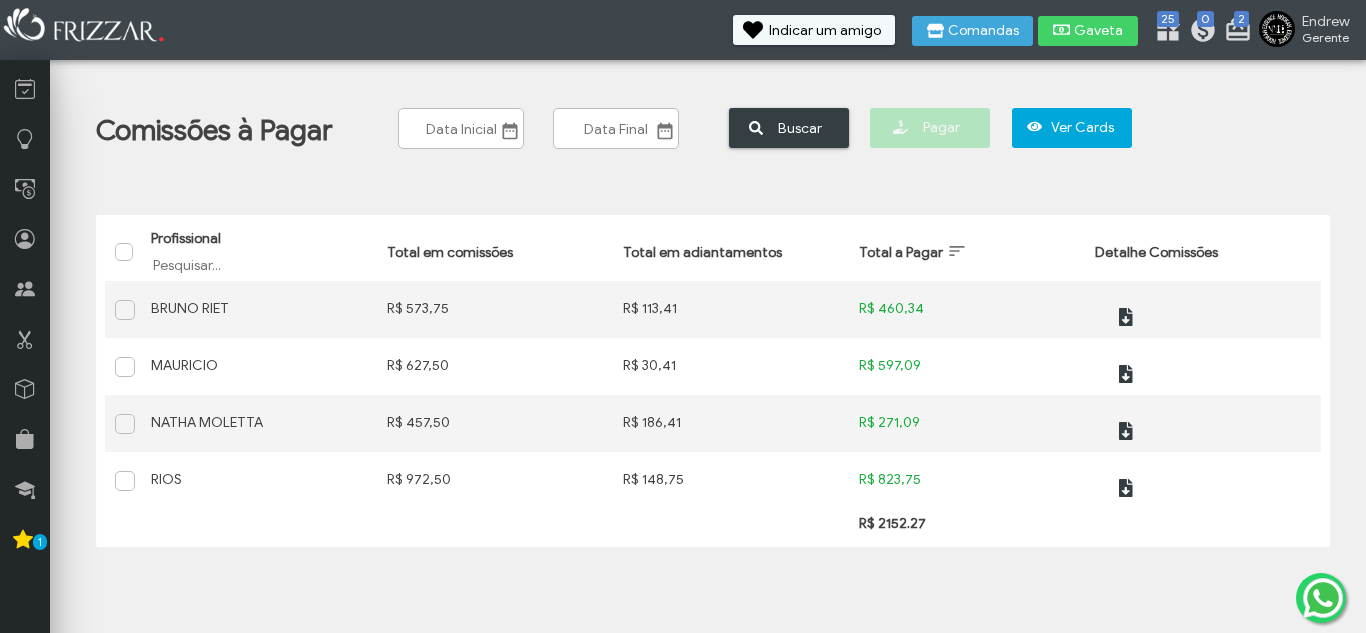 click on "Gaveta" at bounding box center [1099, 31] 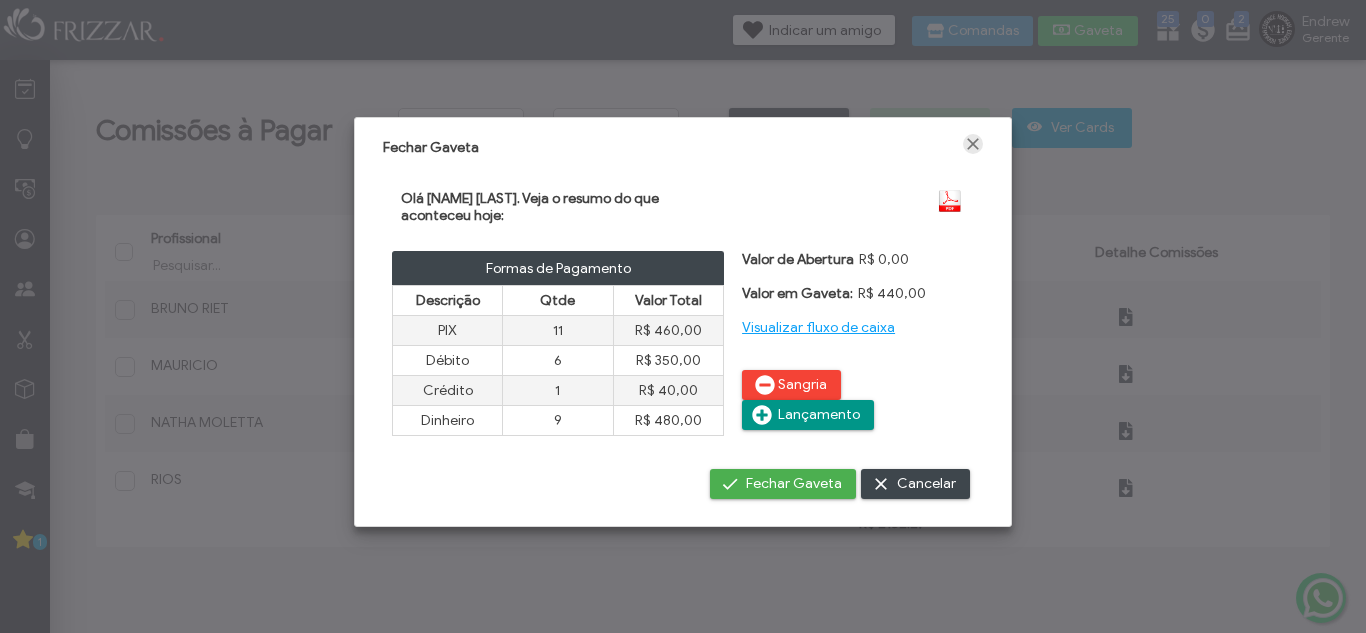 click at bounding box center [973, 144] 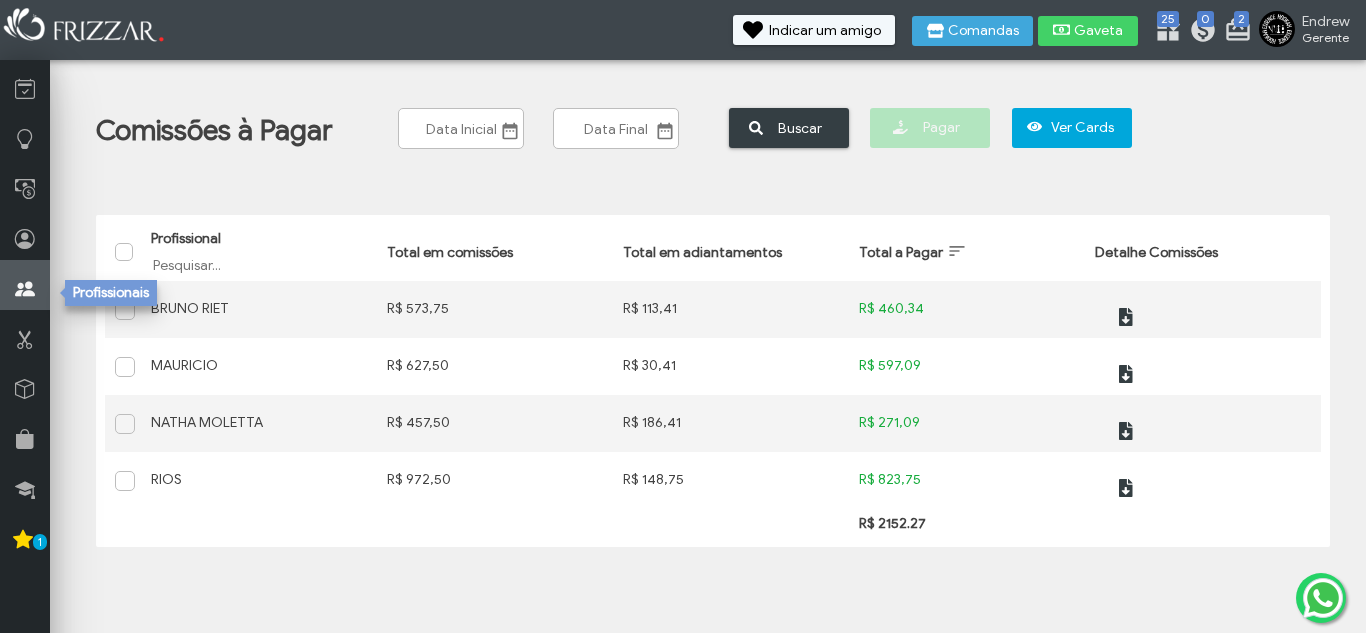 click at bounding box center (25, 289) 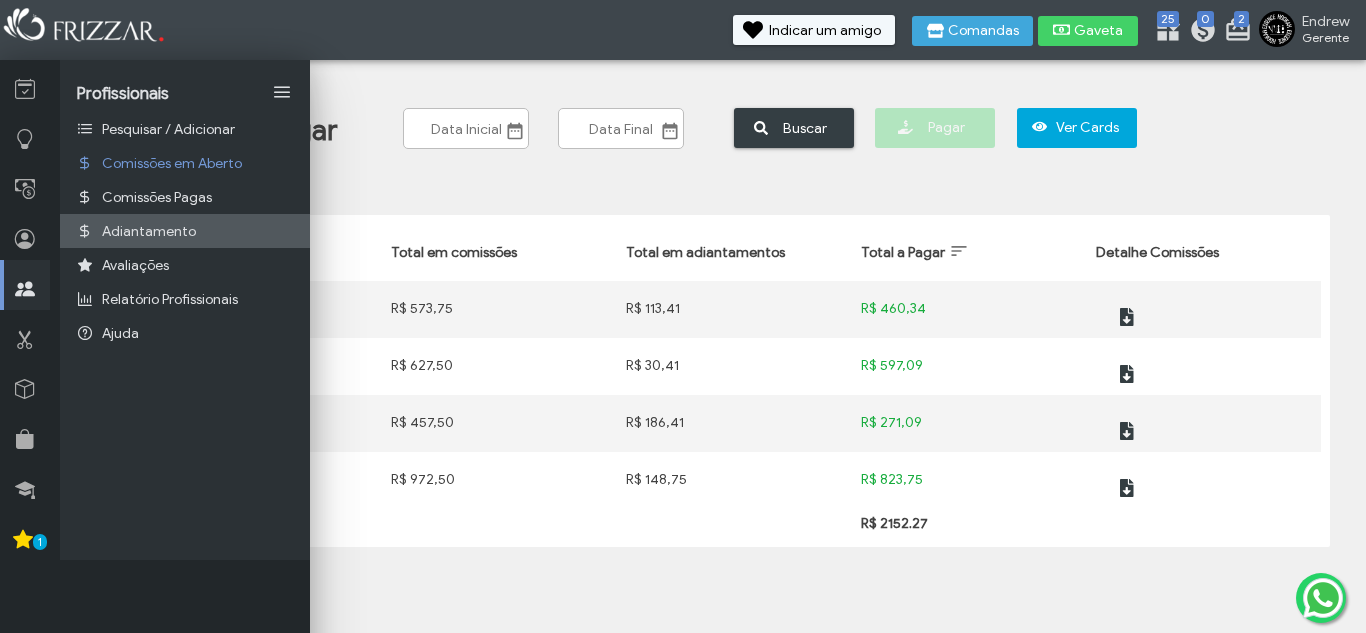 click on "Adiantamento" at bounding box center (149, 231) 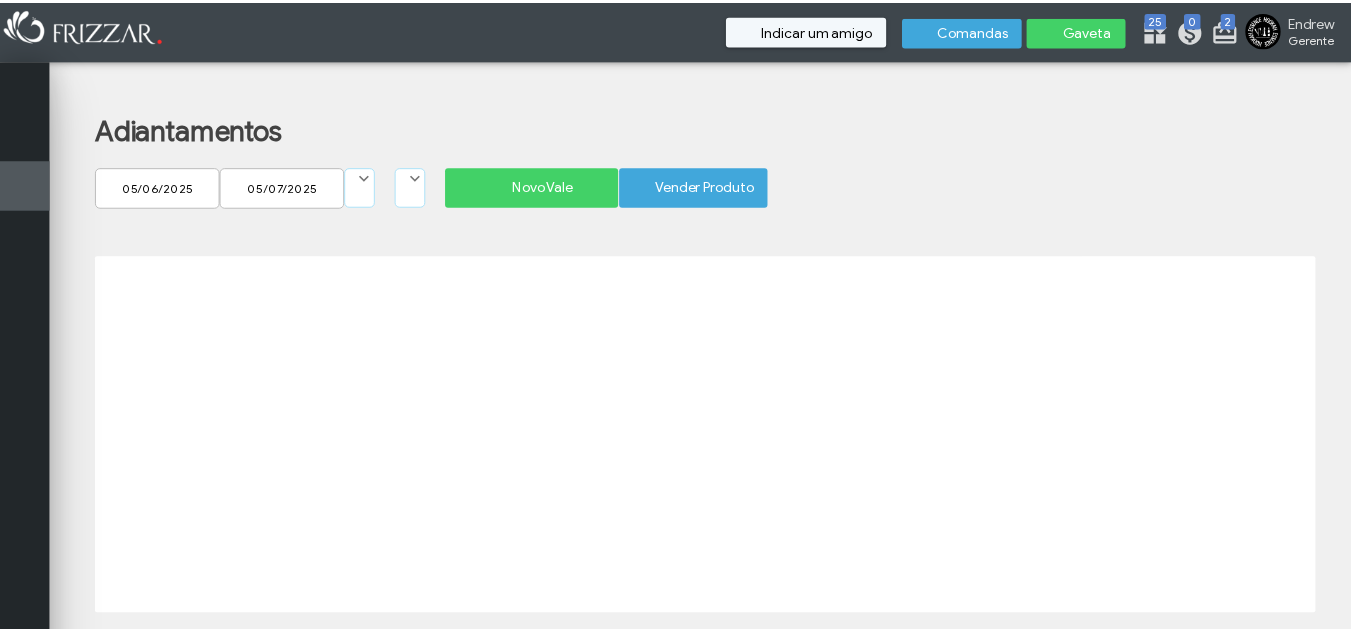 scroll, scrollTop: 0, scrollLeft: 0, axis: both 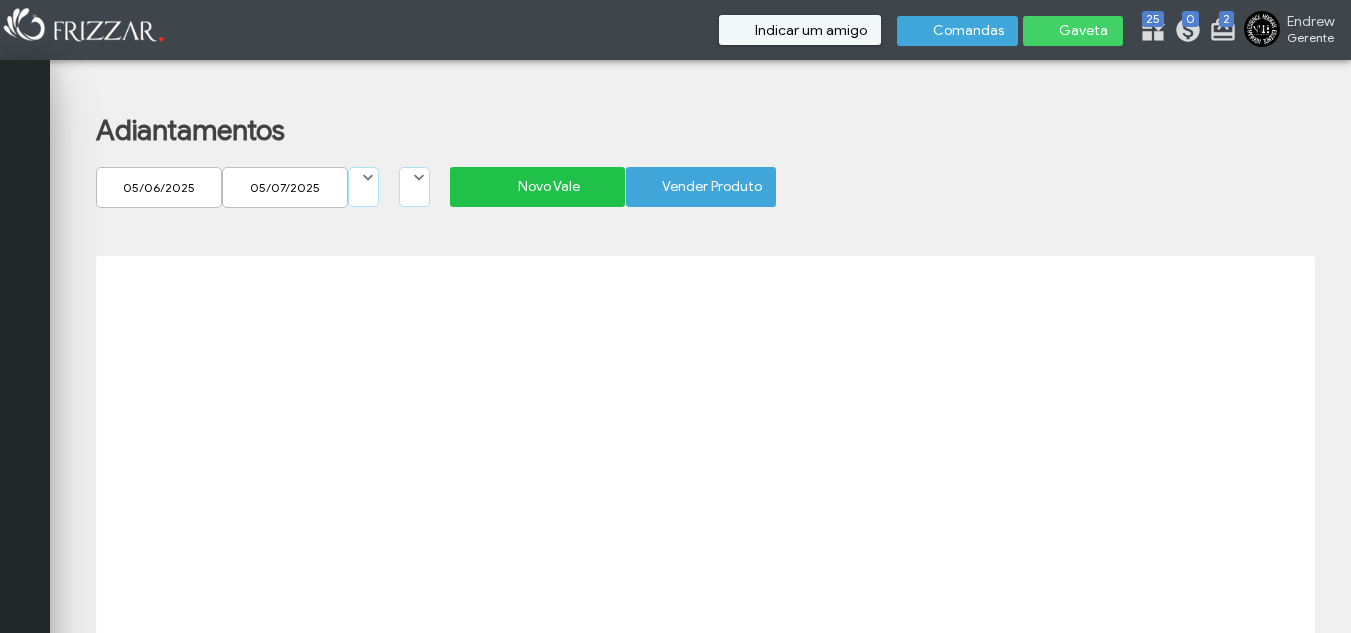 click on "Novo Vale" at bounding box center (548, 187) 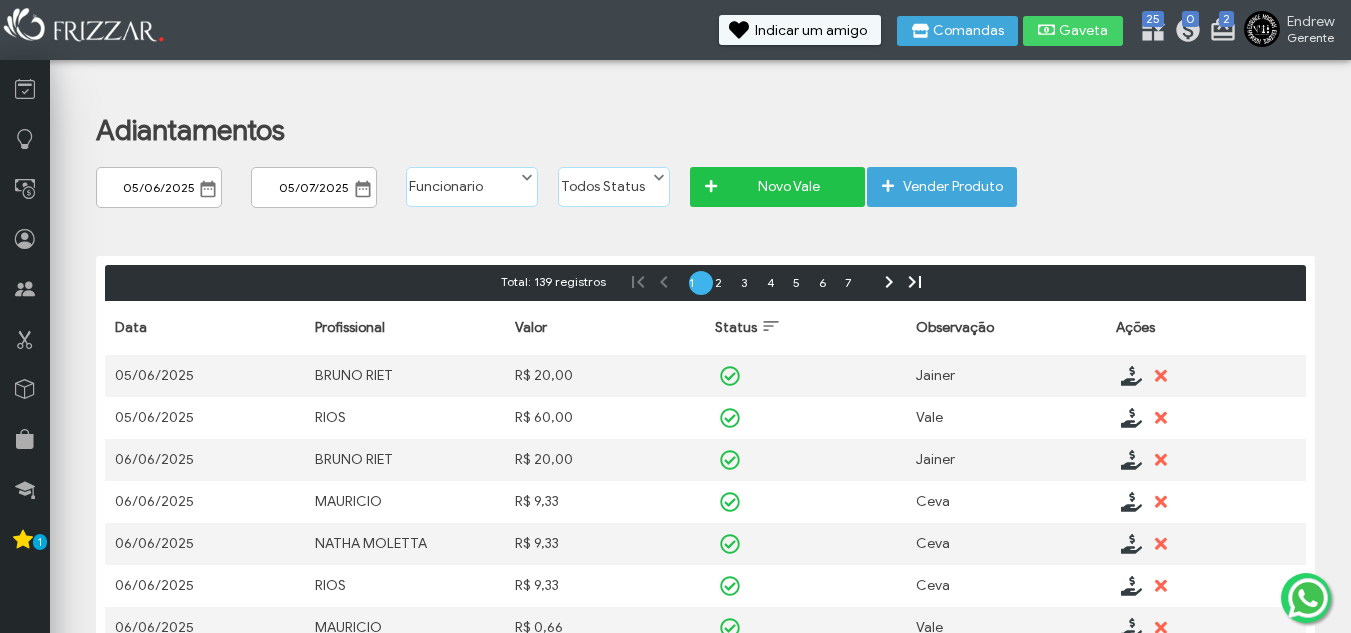 click on "Novo Vale" at bounding box center (788, 187) 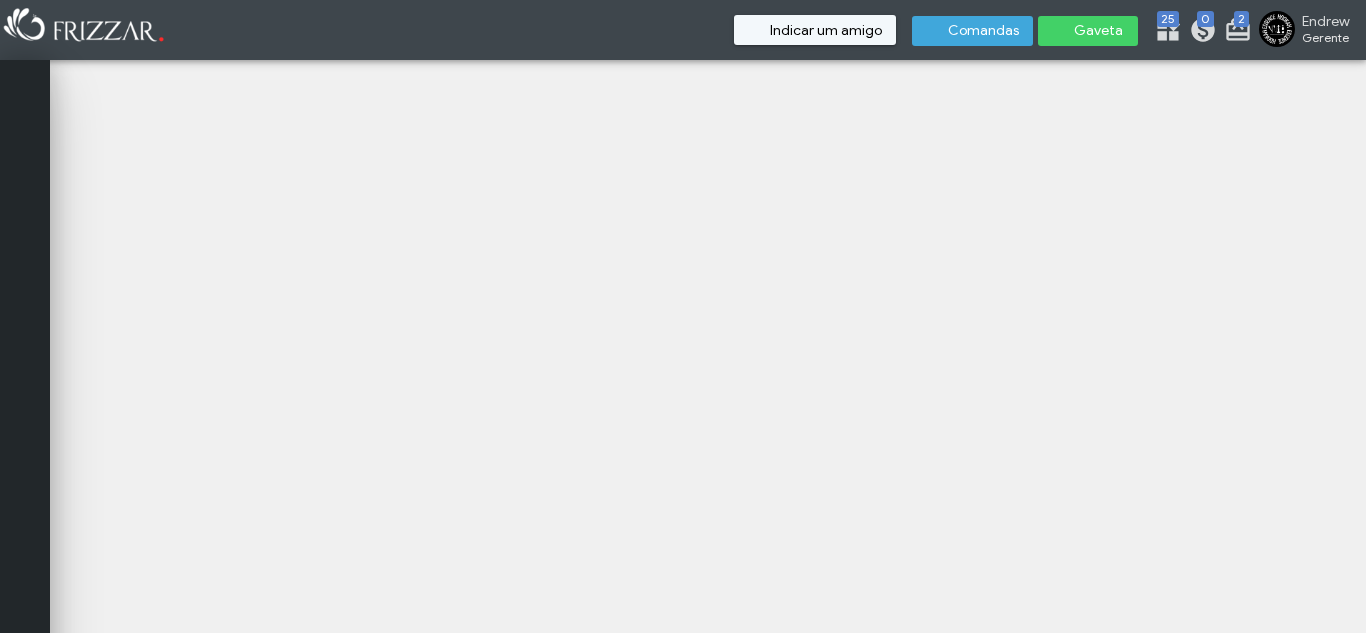 scroll, scrollTop: 0, scrollLeft: 0, axis: both 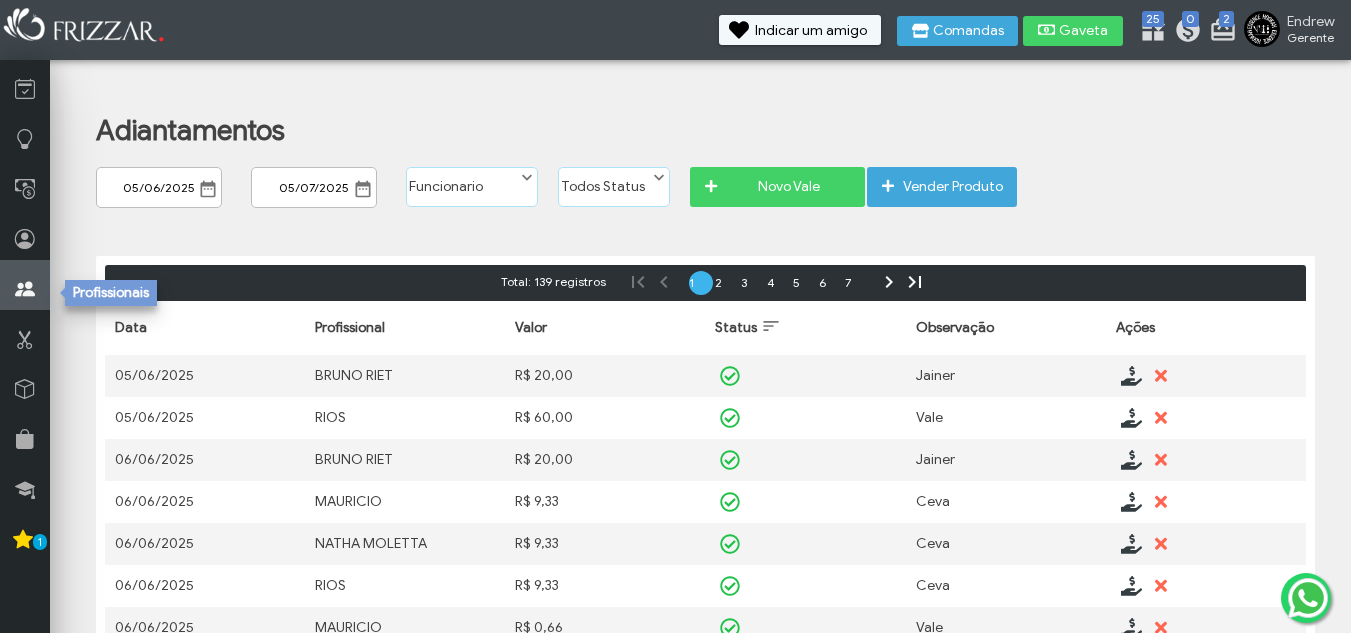 click at bounding box center (25, 289) 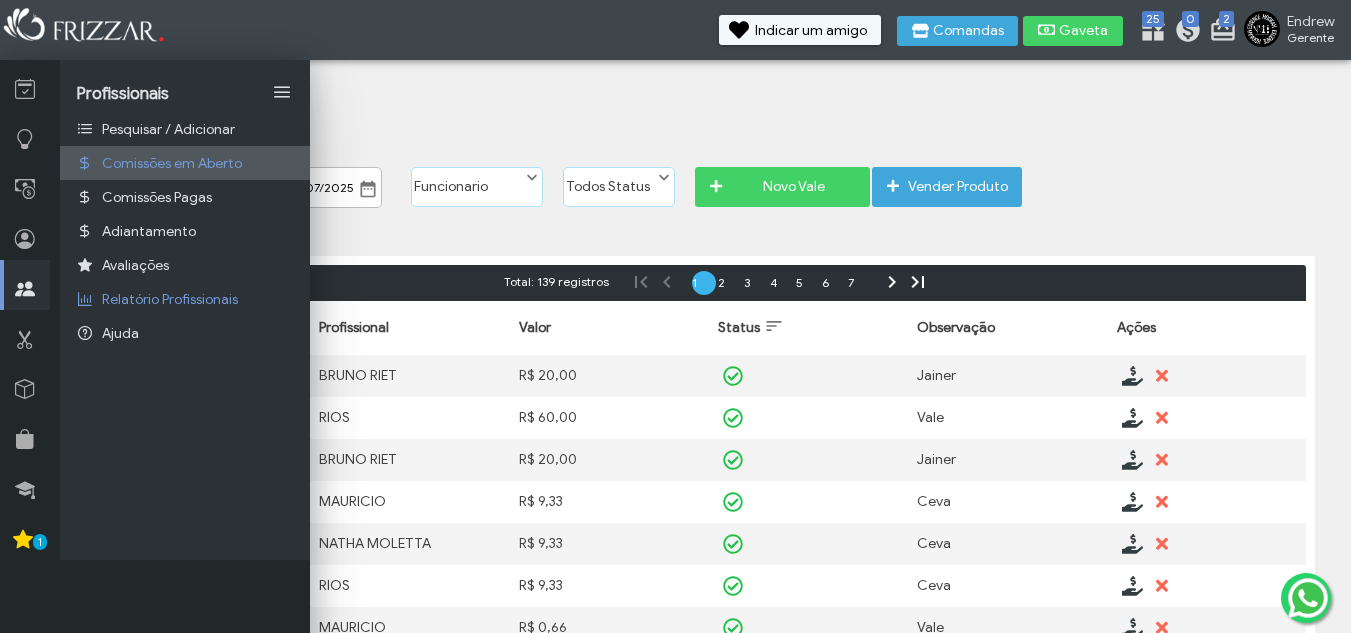 click on "Comissões em Aberto" at bounding box center [185, 163] 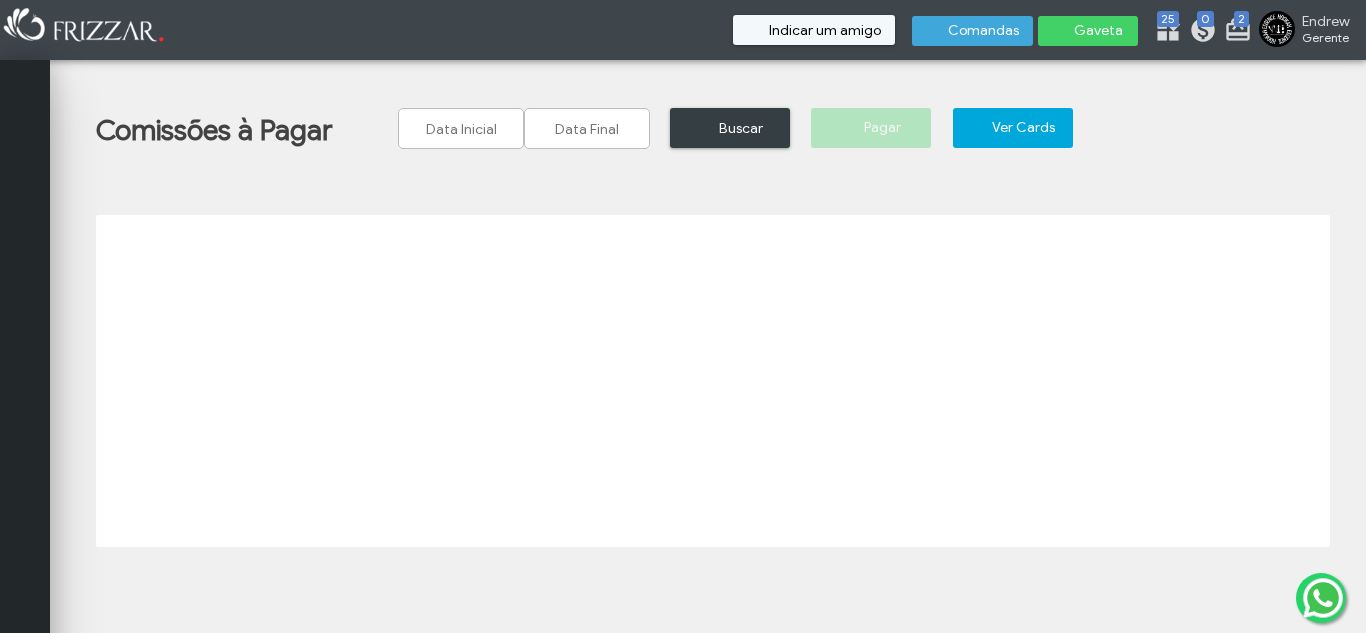 scroll, scrollTop: 0, scrollLeft: 0, axis: both 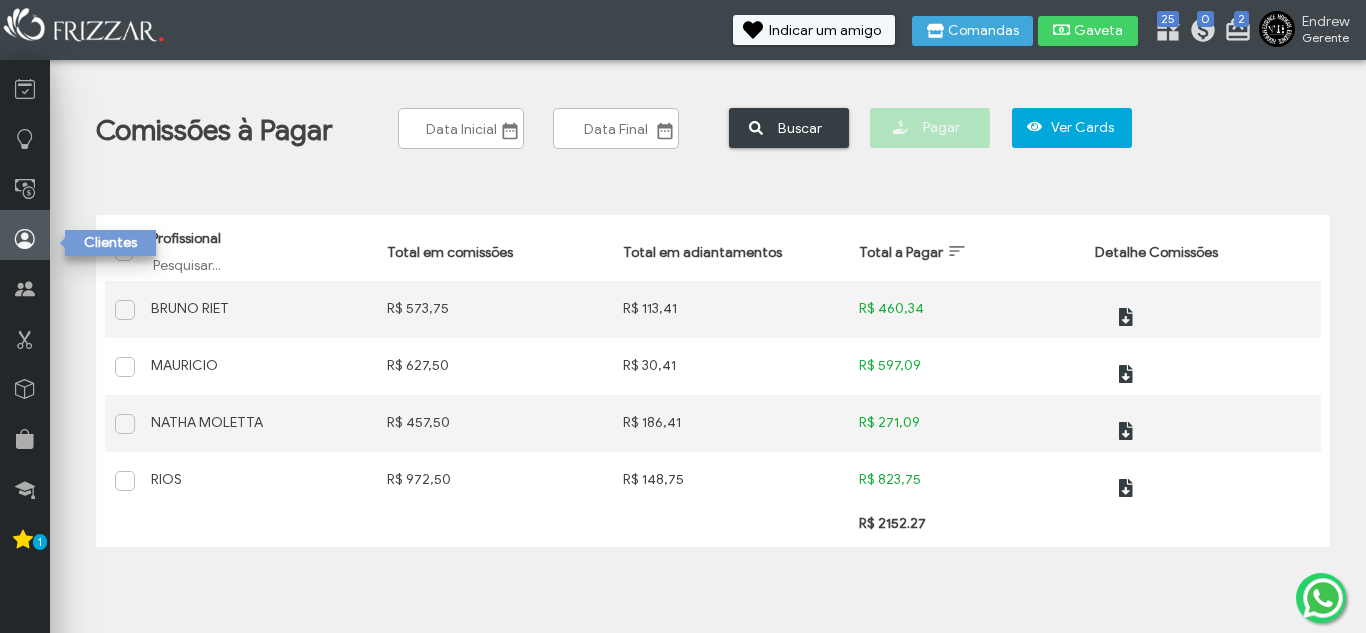 click at bounding box center (25, 235) 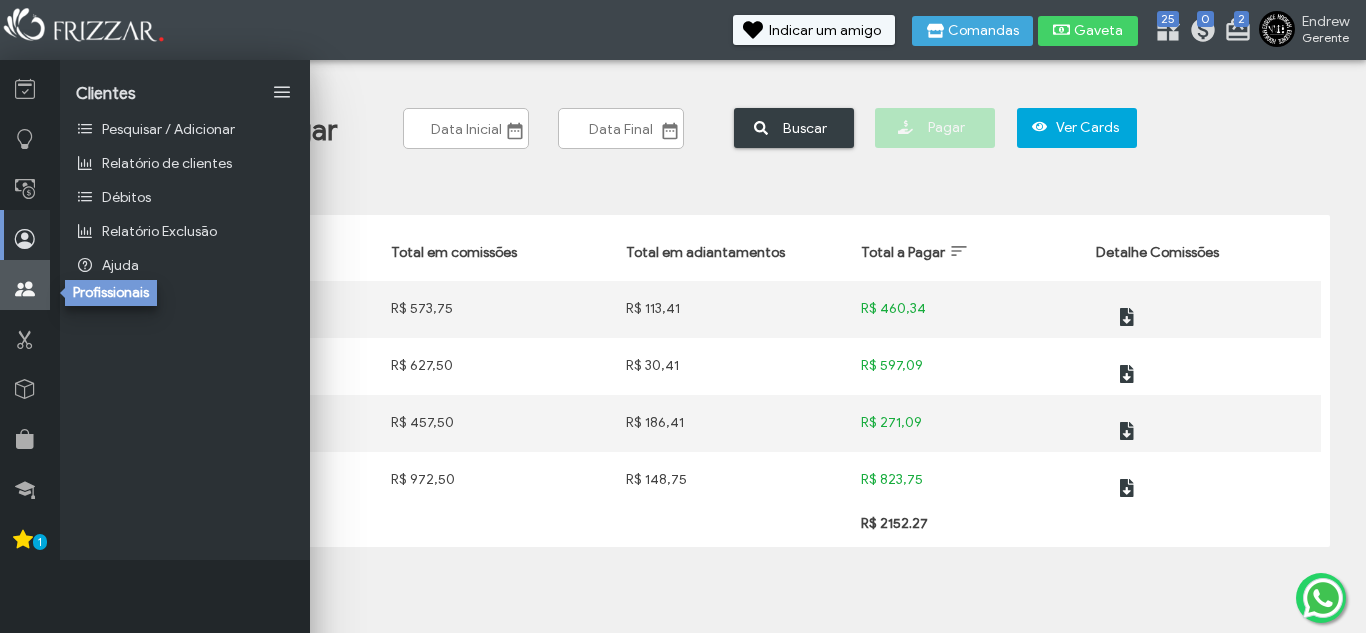 click at bounding box center [25, 285] 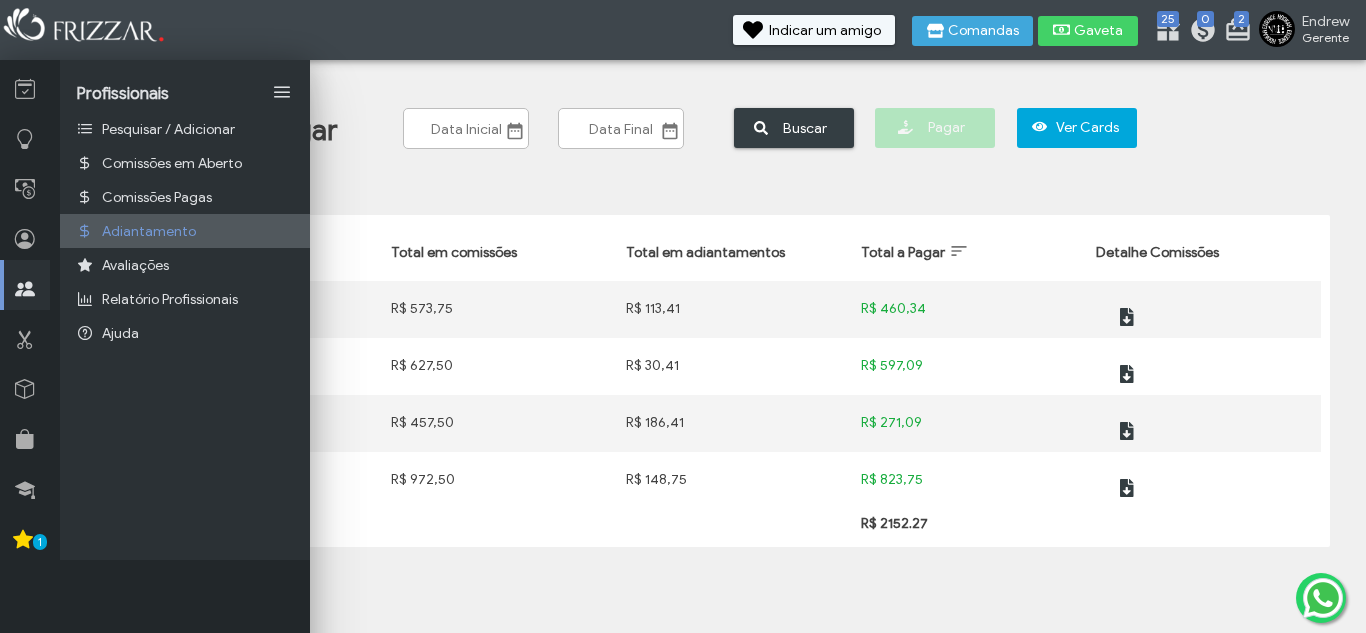 click on "Adiantamento" at bounding box center [149, 231] 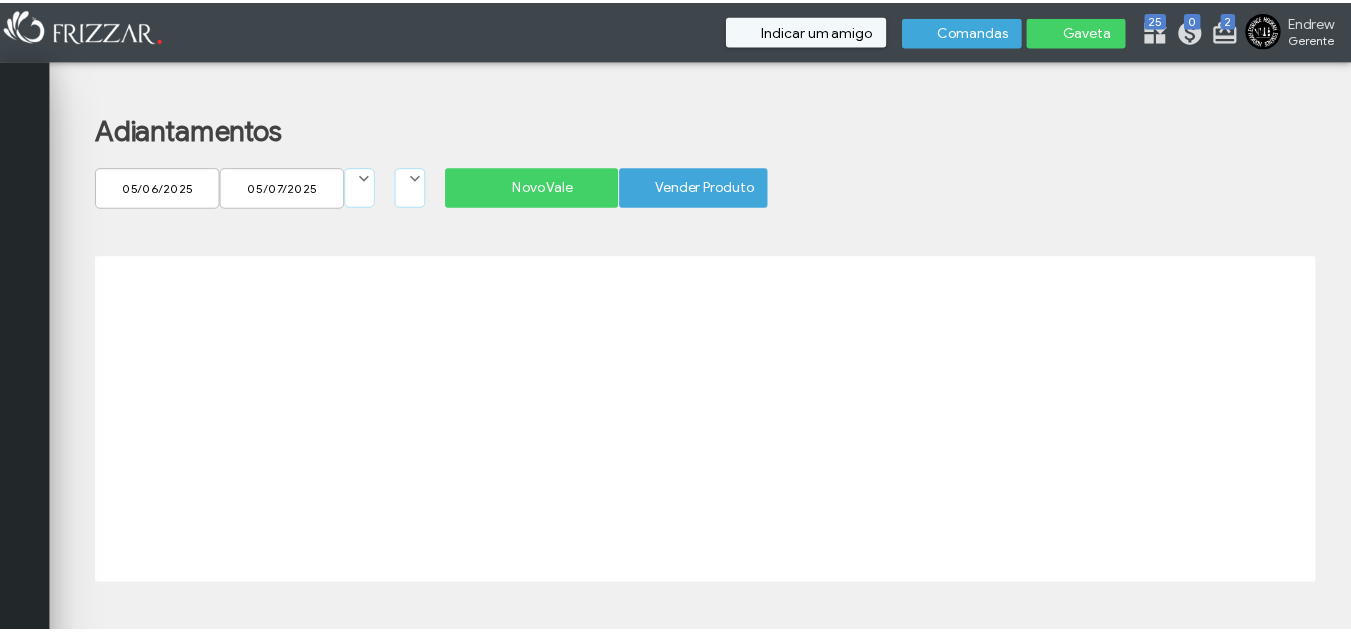 scroll, scrollTop: 0, scrollLeft: 0, axis: both 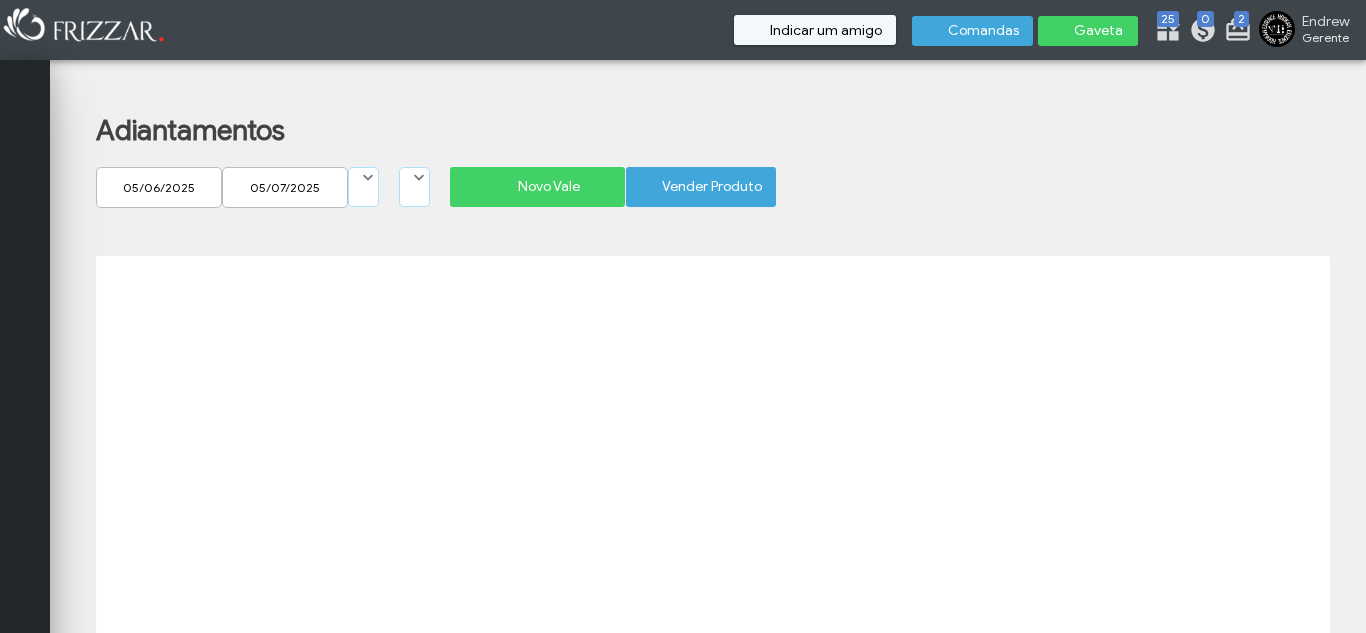 click on "Novo Vale" at bounding box center [548, 187] 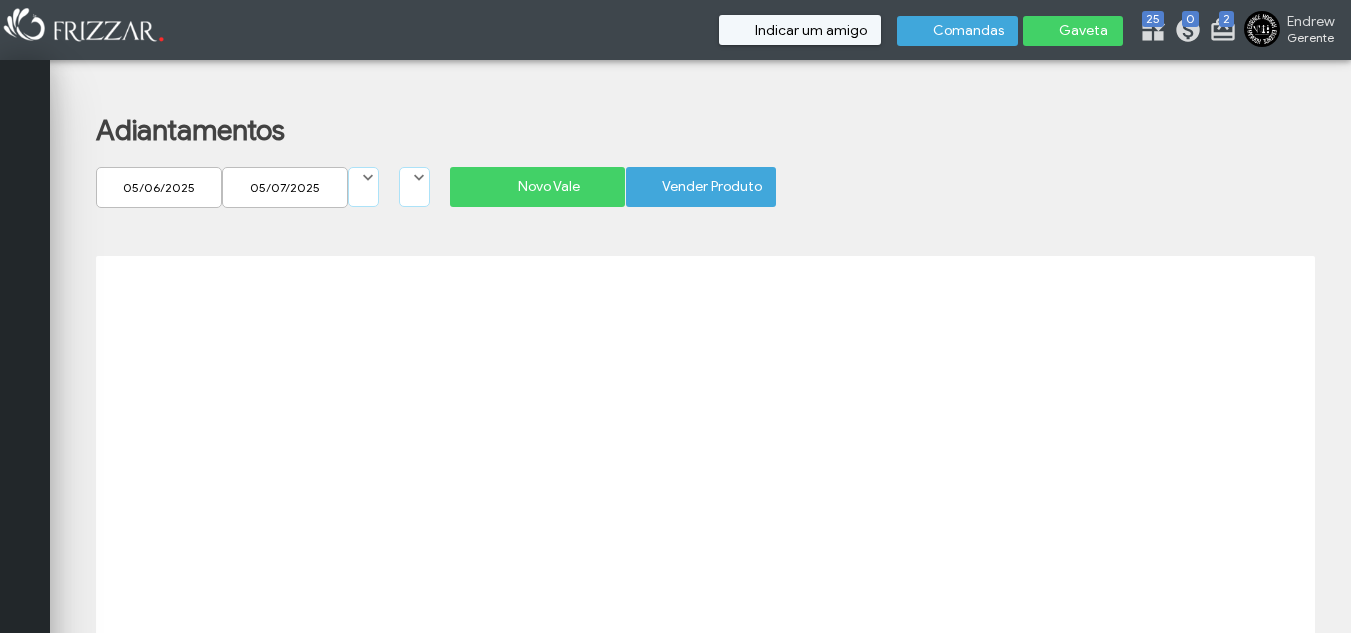scroll, scrollTop: 0, scrollLeft: 0, axis: both 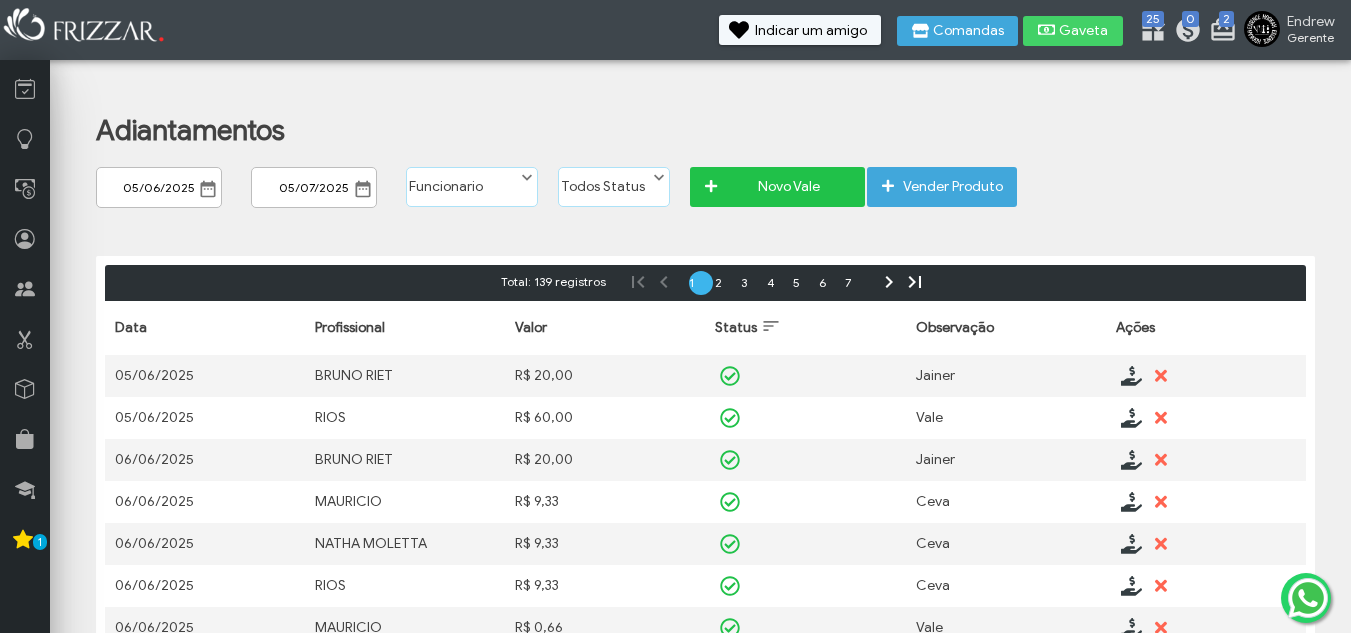 click on "Novo Vale" at bounding box center (788, 187) 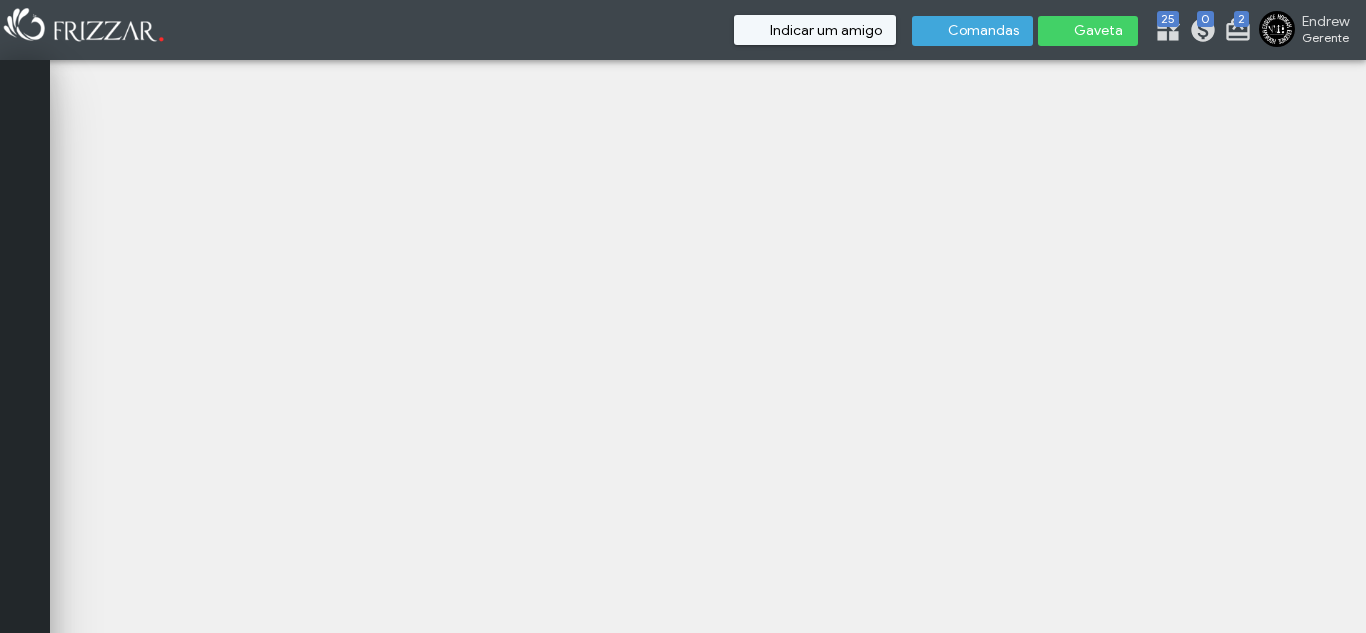 scroll, scrollTop: 0, scrollLeft: 0, axis: both 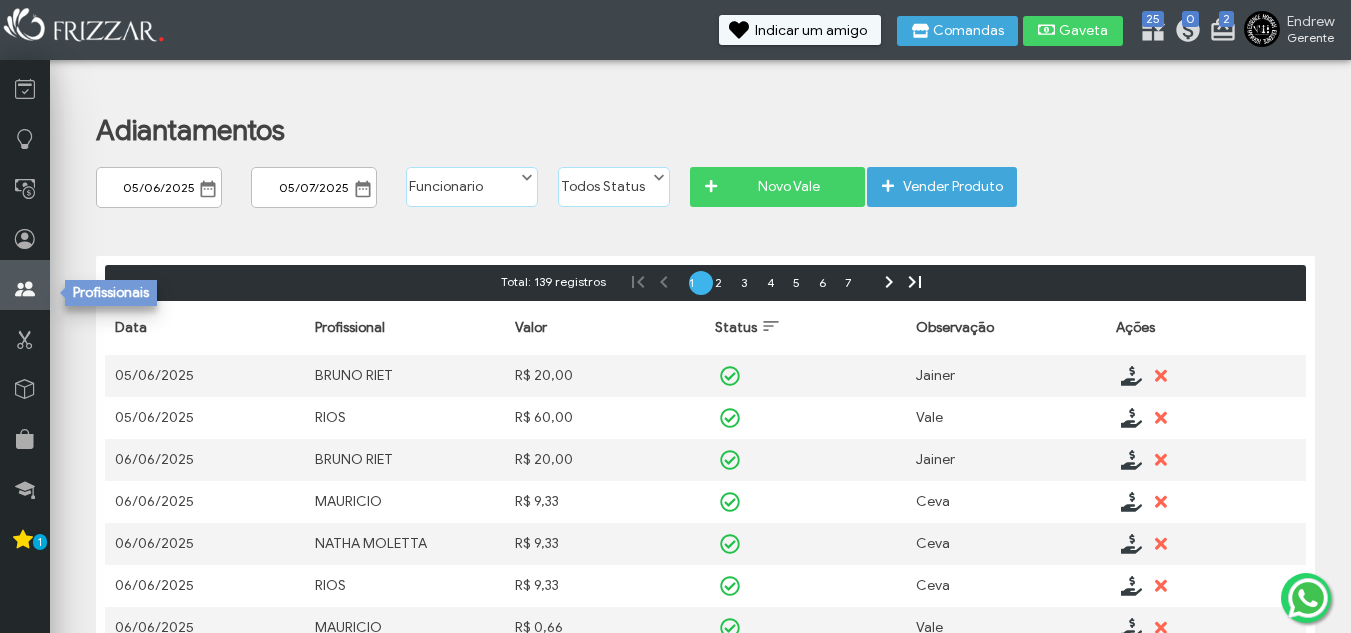 click at bounding box center (25, 289) 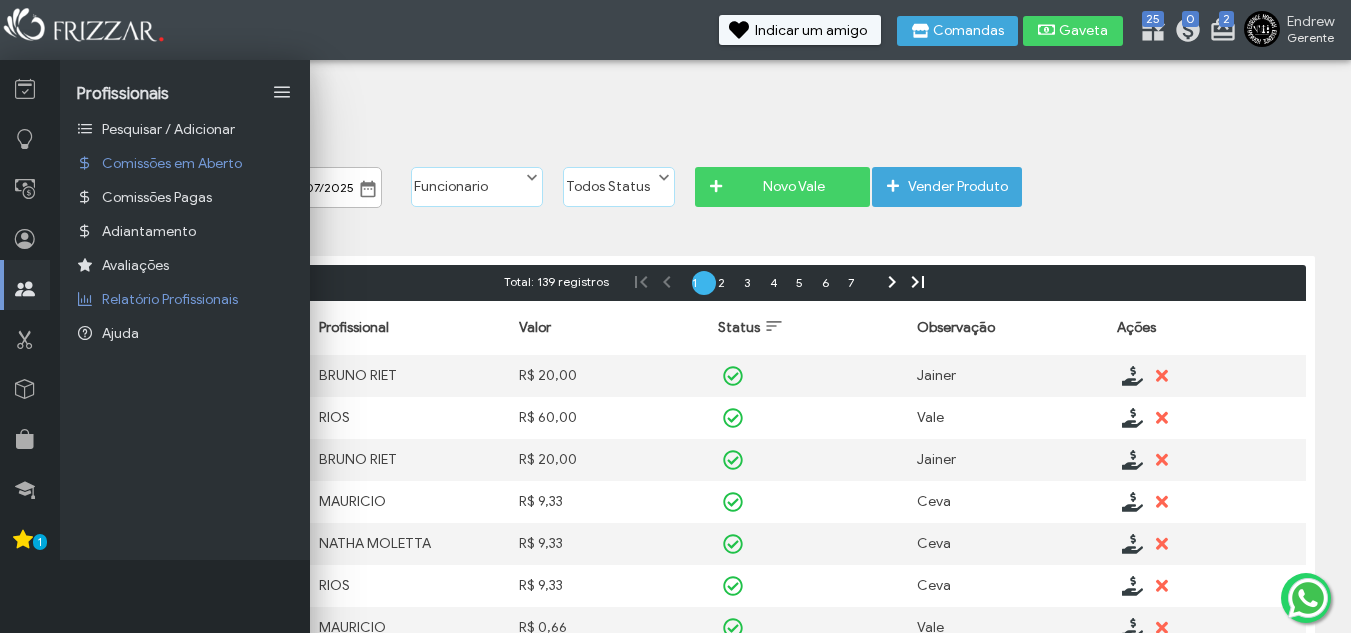 click on "Adiantamentos
[DATE] ui-button
[DATE] ui-button
Funcionario [NAME] [LAST] [NAME] [LAST] Funcionario
Todos Status Quitado Em Aberto Todos Status
Novo Vale Vender Produto
Ordenar Status Crescente Status Decrescente   Total: 139 registros F P 1 2 3 4 5 6 7 N E Data Profissional Valor Status Observação Ações Data Valor" at bounding box center (708, 661) 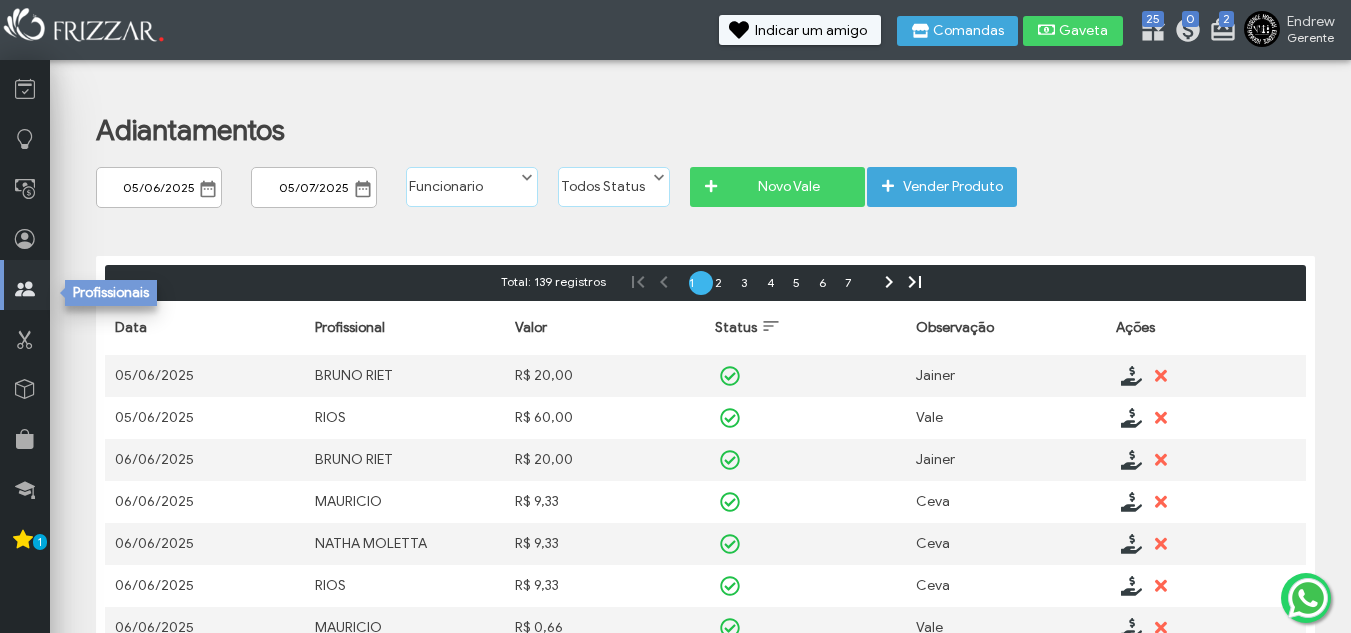 click at bounding box center [25, 289] 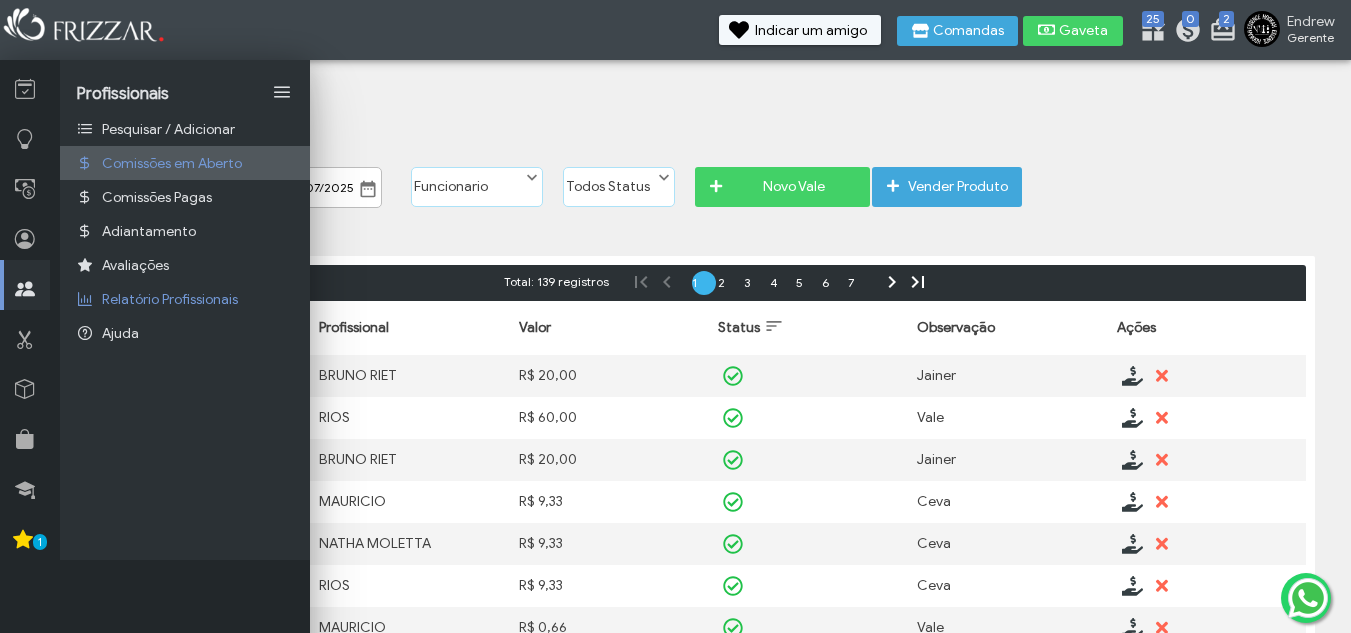 click on "Comissões em Aberto" at bounding box center [172, 163] 